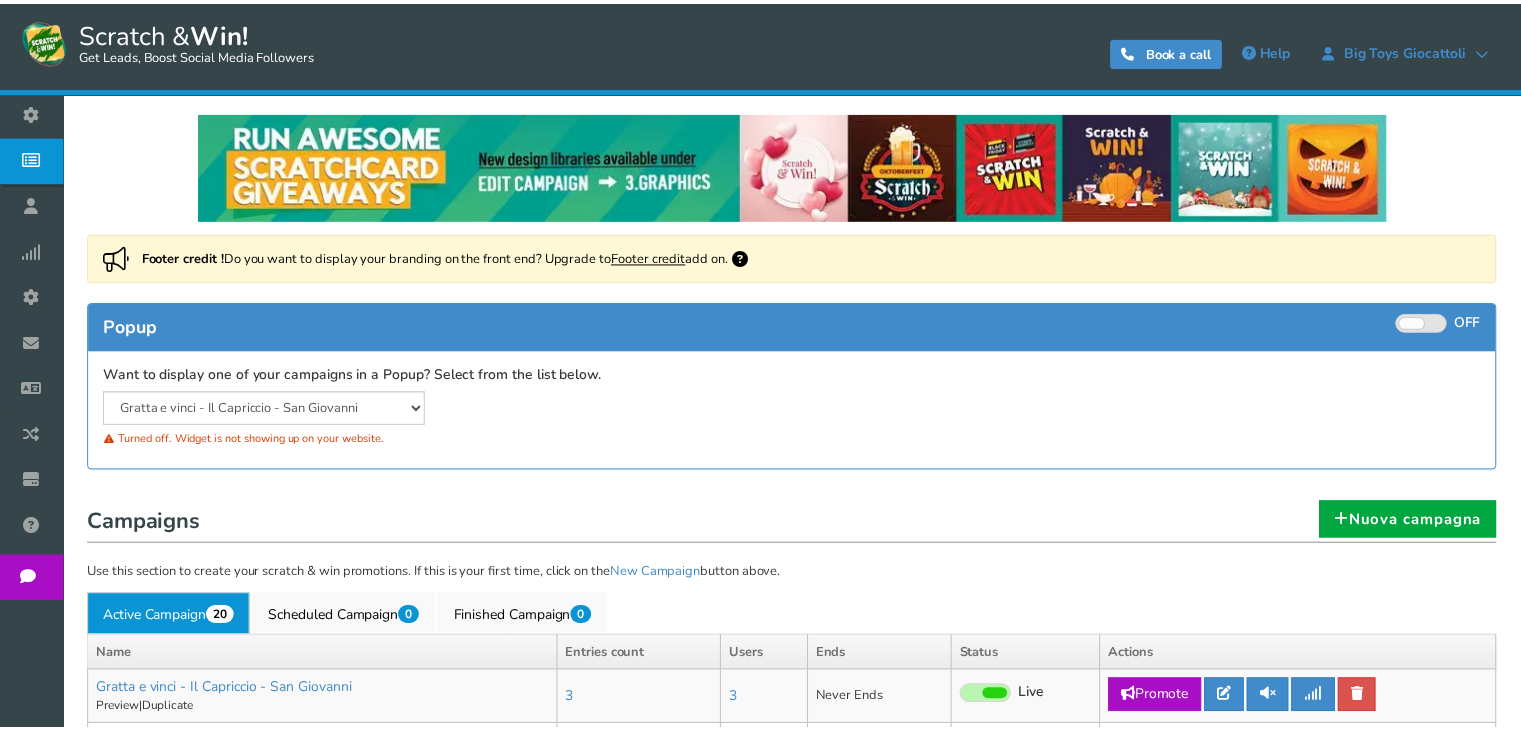 scroll, scrollTop: 0, scrollLeft: 0, axis: both 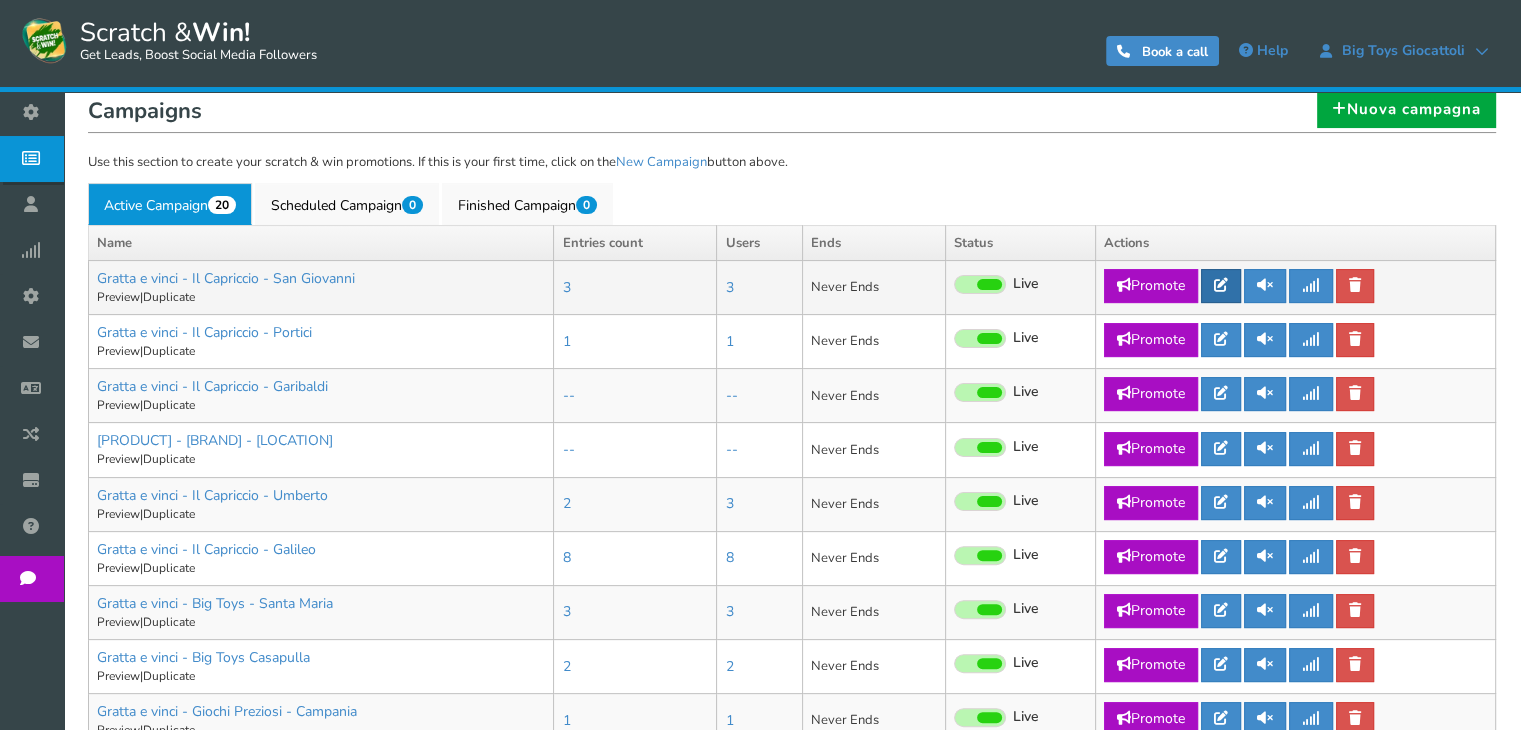 click at bounding box center (1221, 285) 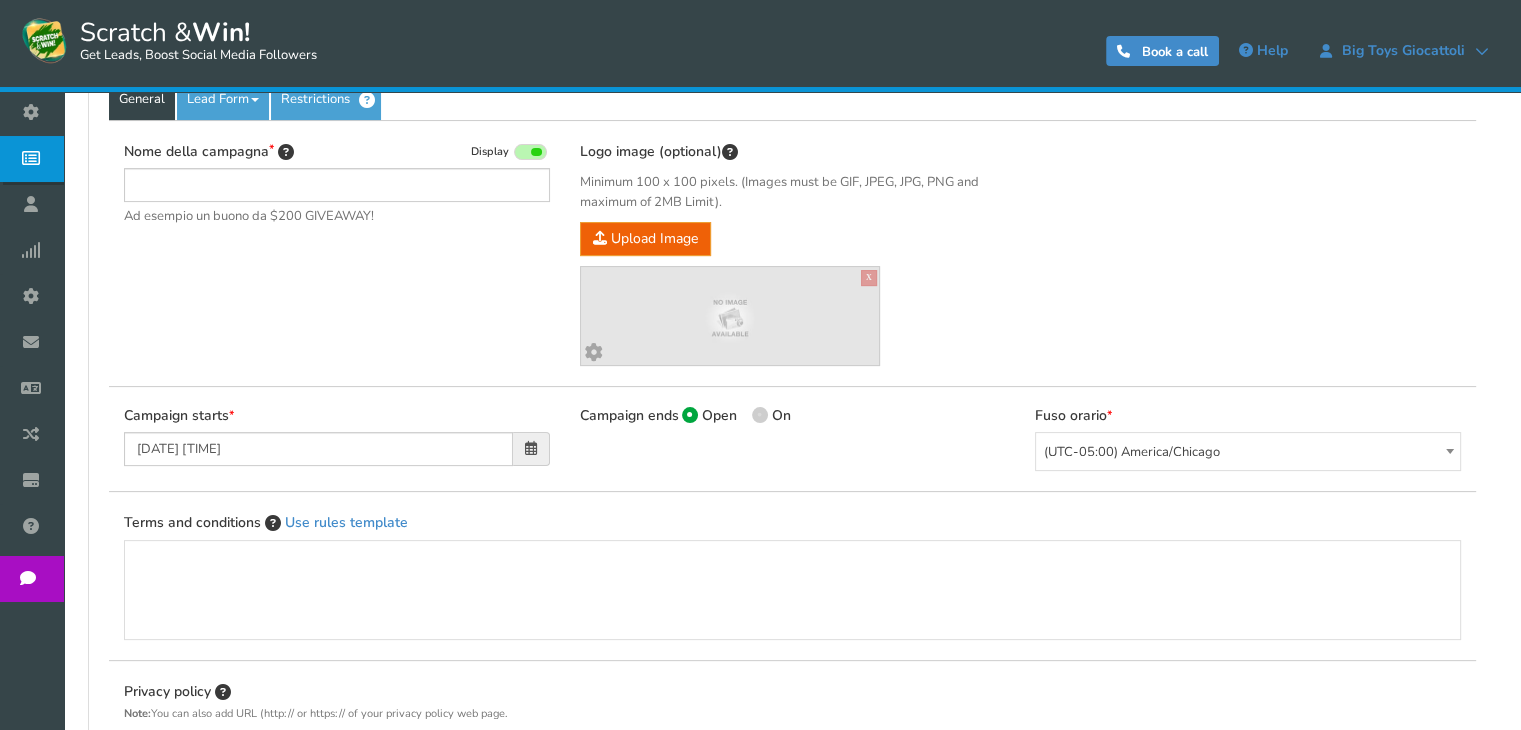 scroll, scrollTop: 0, scrollLeft: 0, axis: both 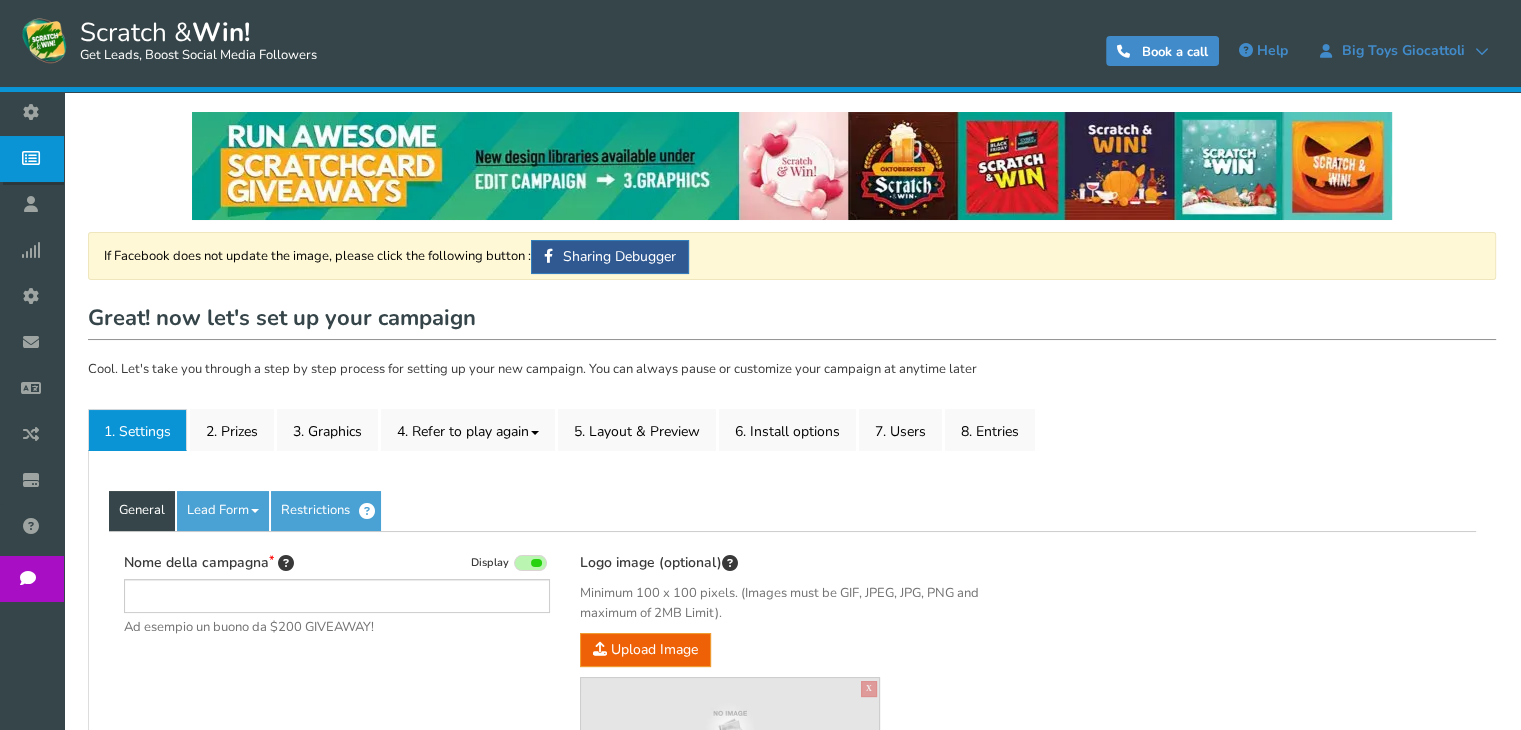 type on "Gratta e vinci - Il Capriccio - San Giovanni" 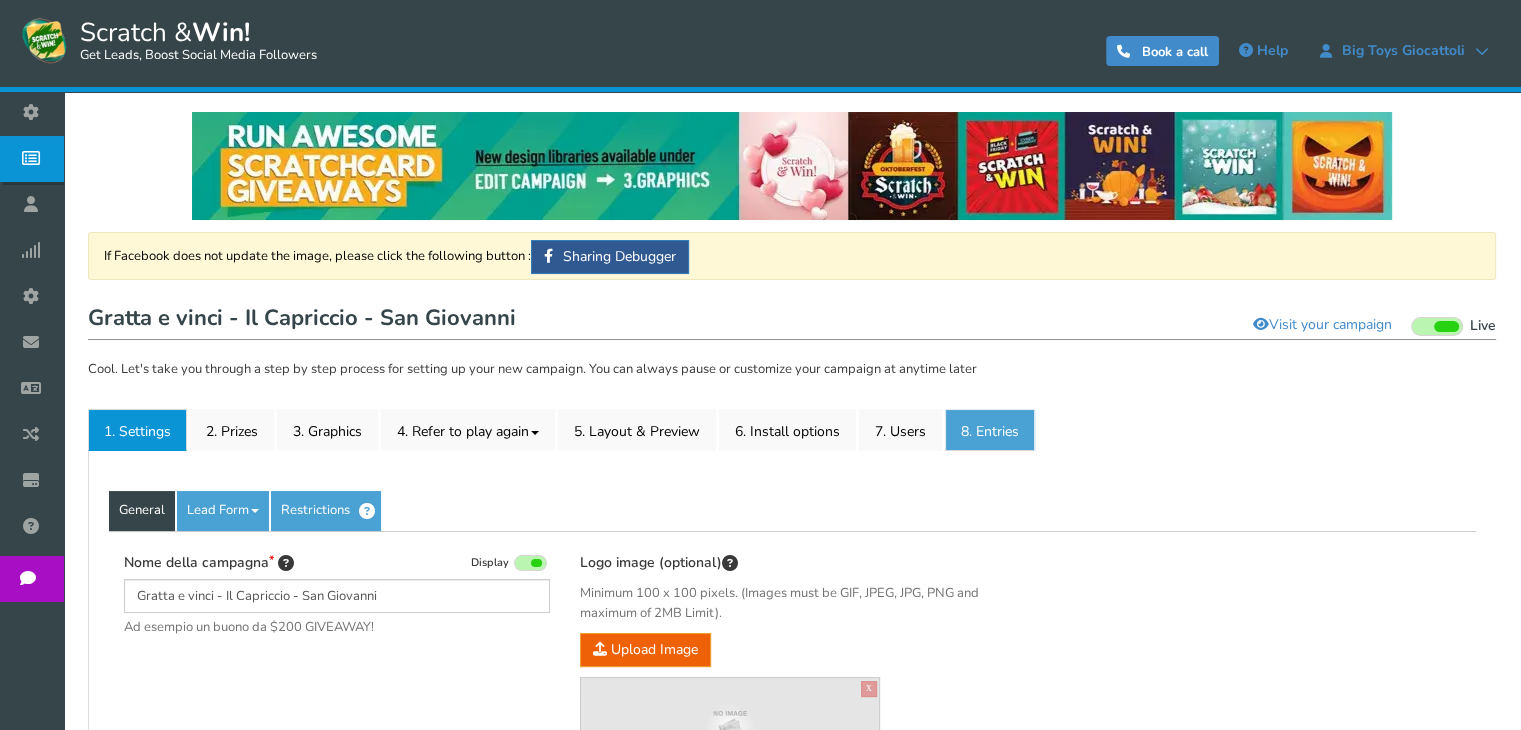 click on "8. Entries" at bounding box center [990, 430] 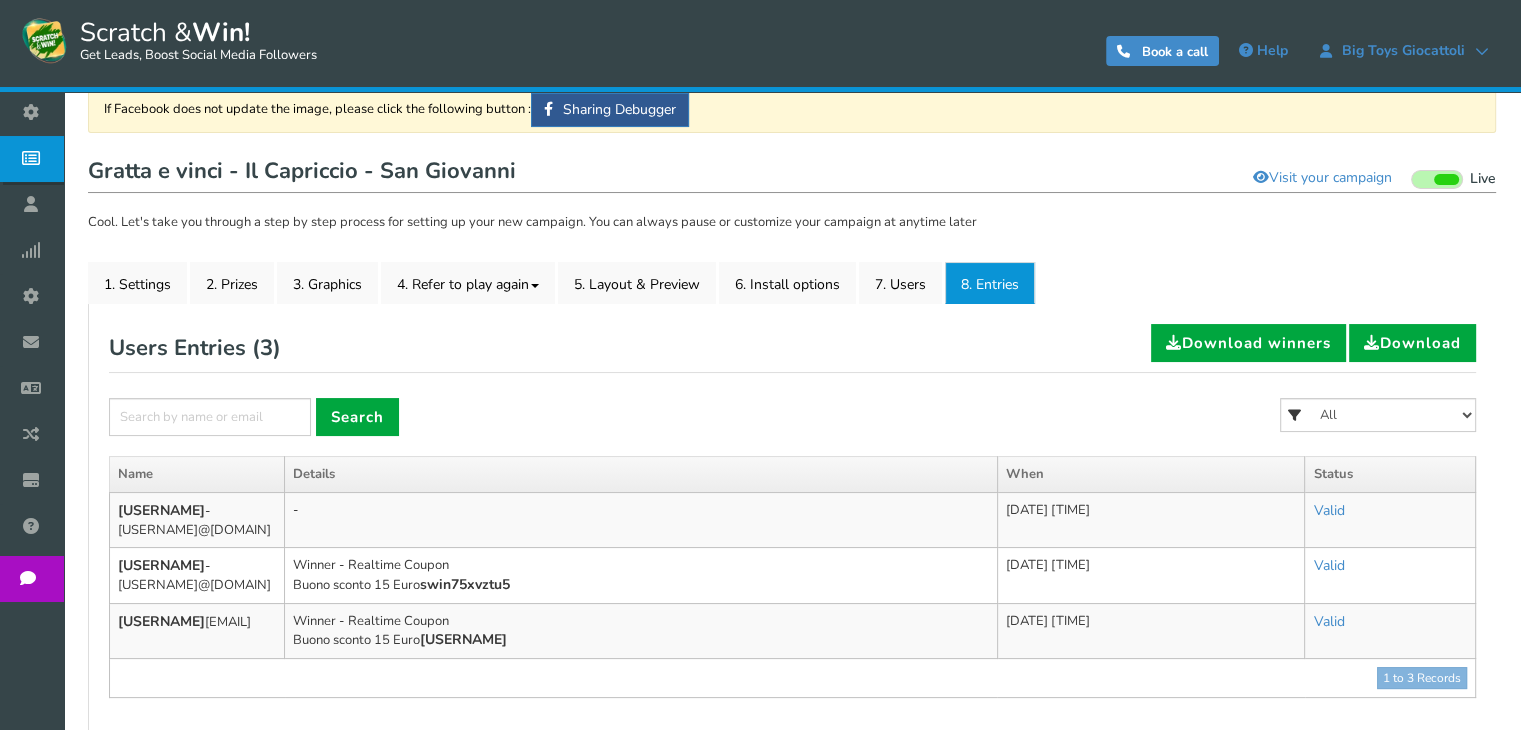 scroll, scrollTop: 133, scrollLeft: 0, axis: vertical 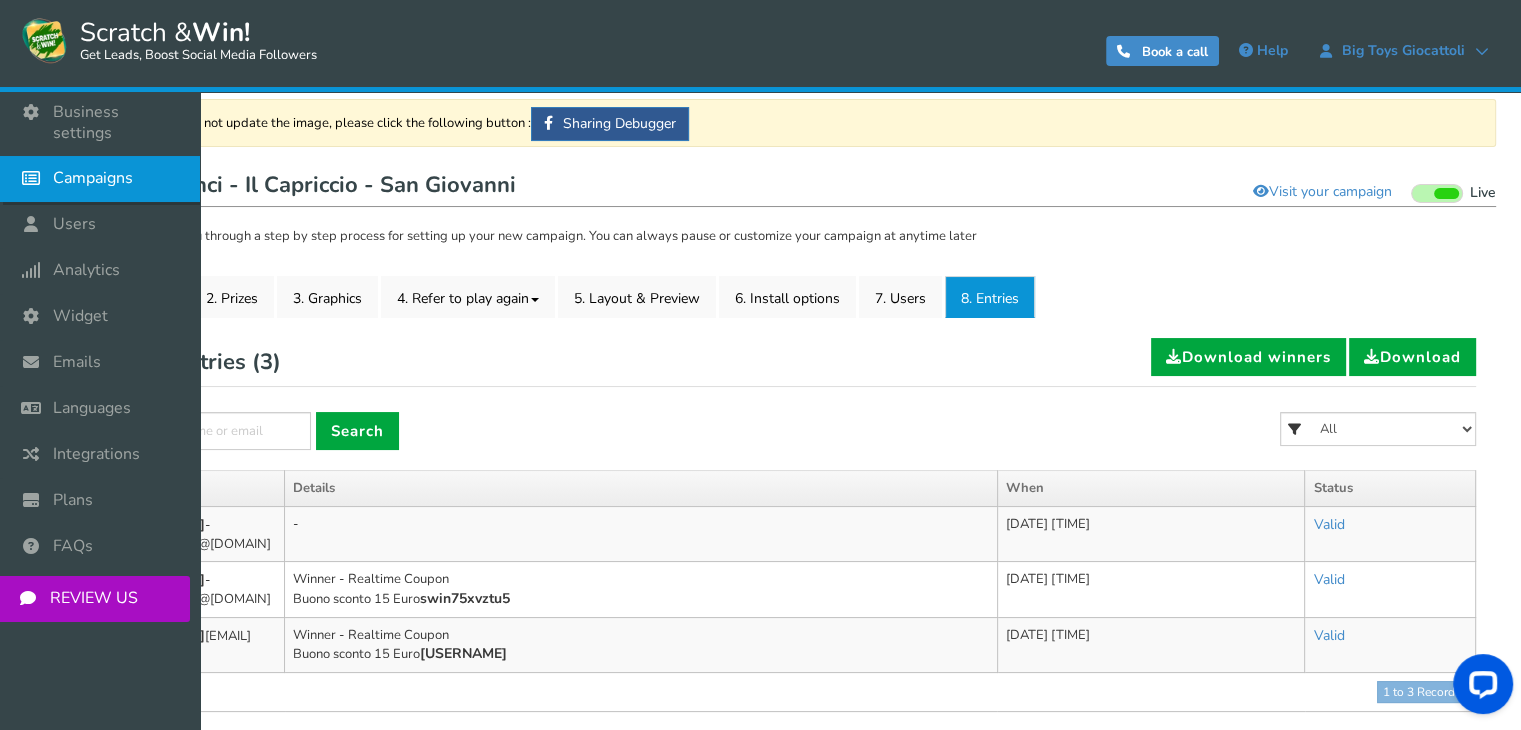 click on "Campaigns" at bounding box center [93, 178] 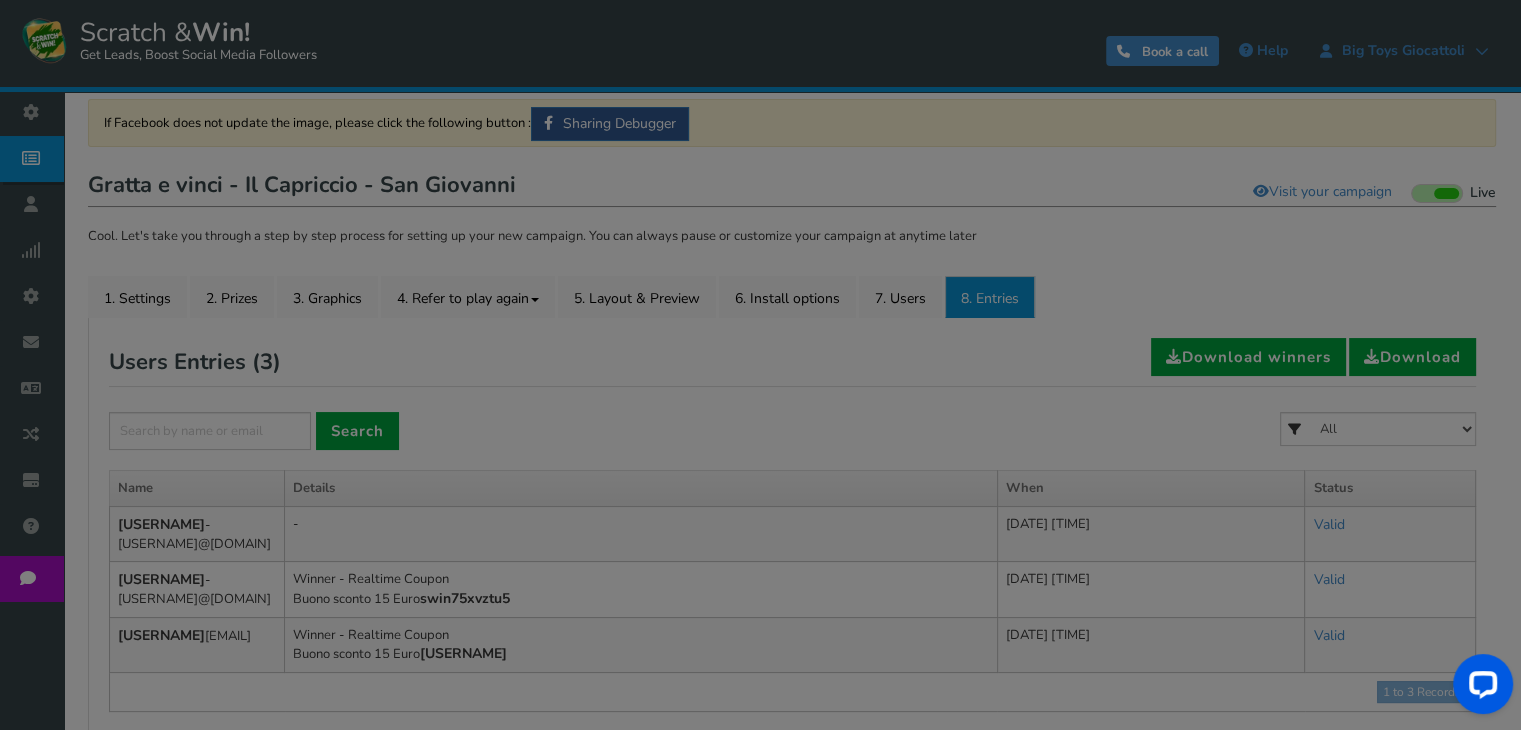 scroll, scrollTop: 0, scrollLeft: 0, axis: both 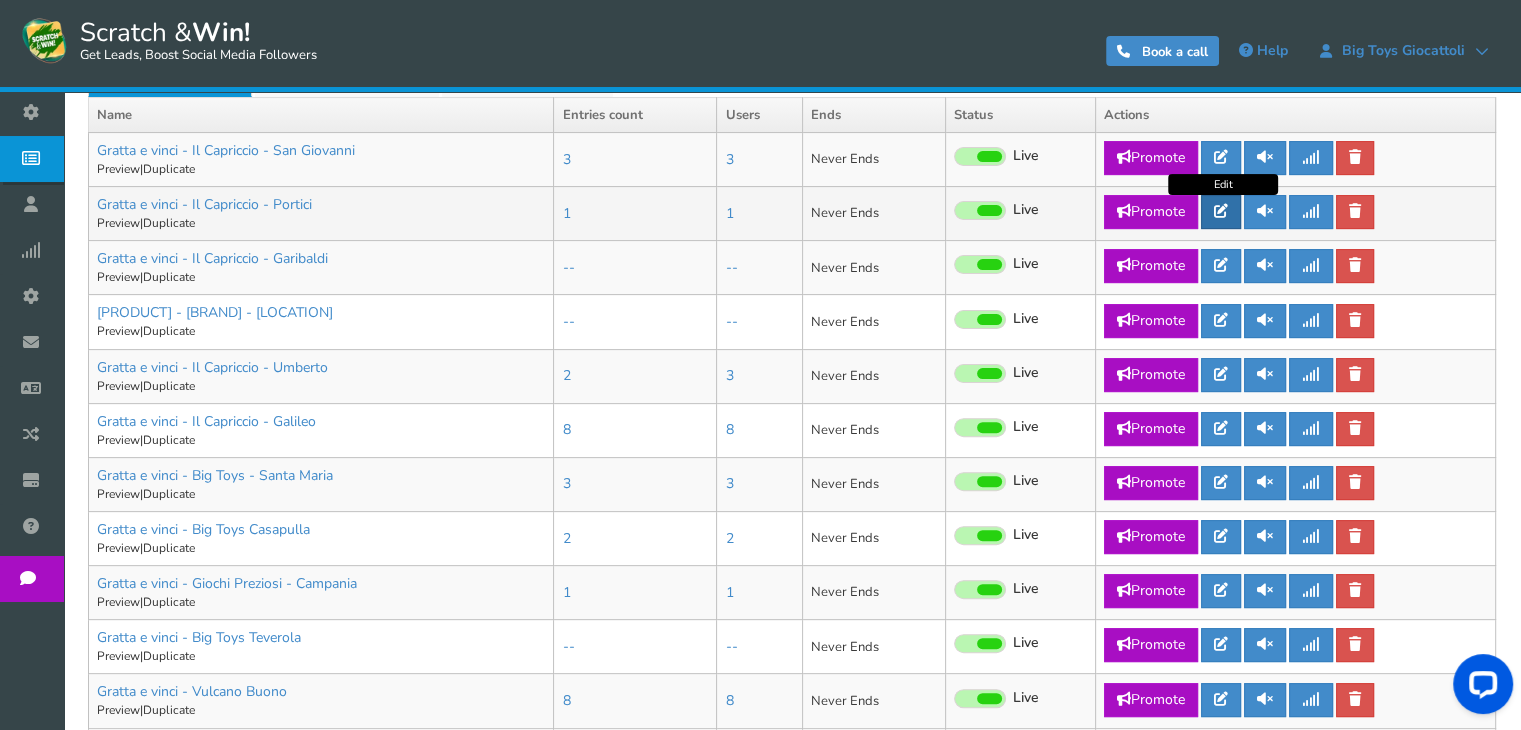 click at bounding box center (1221, 212) 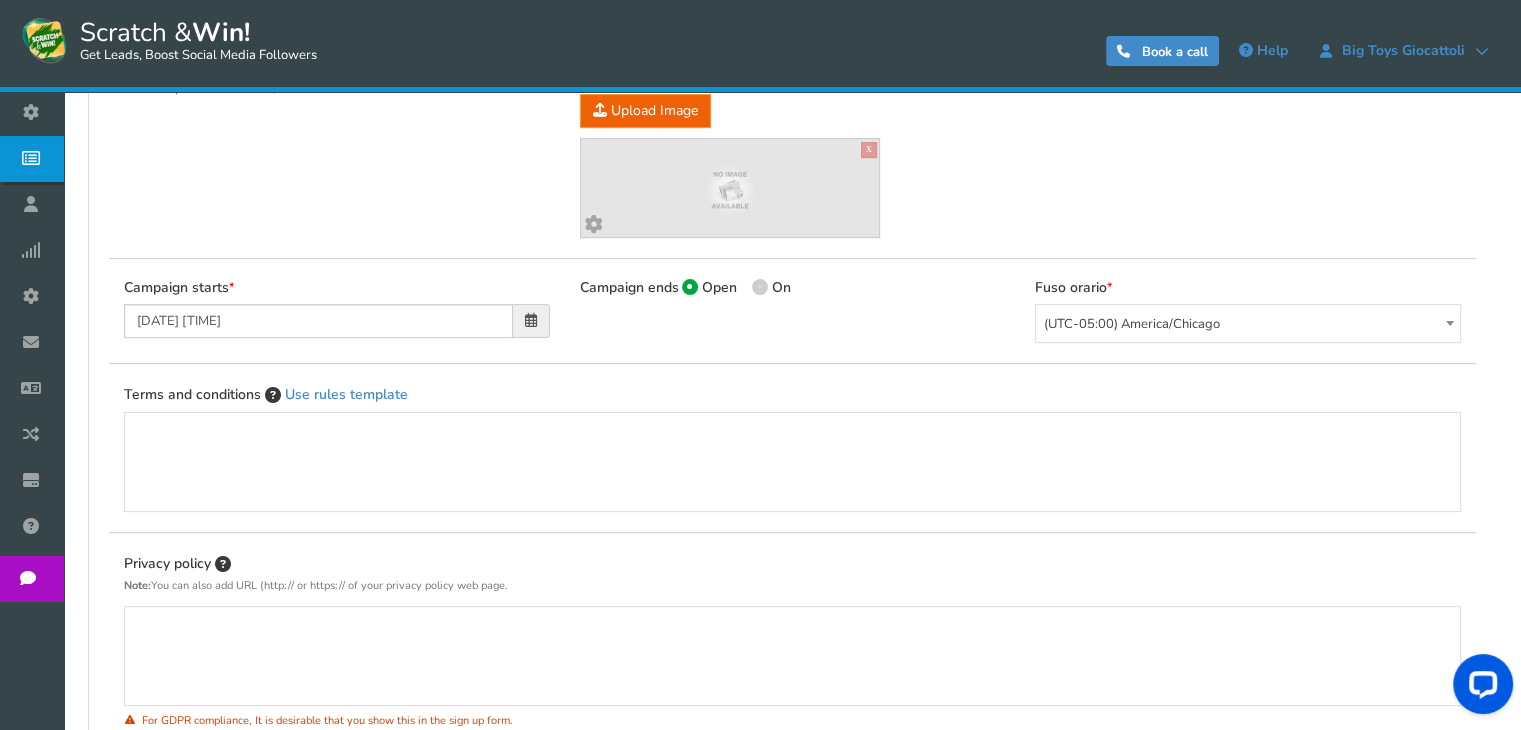 scroll, scrollTop: 0, scrollLeft: 0, axis: both 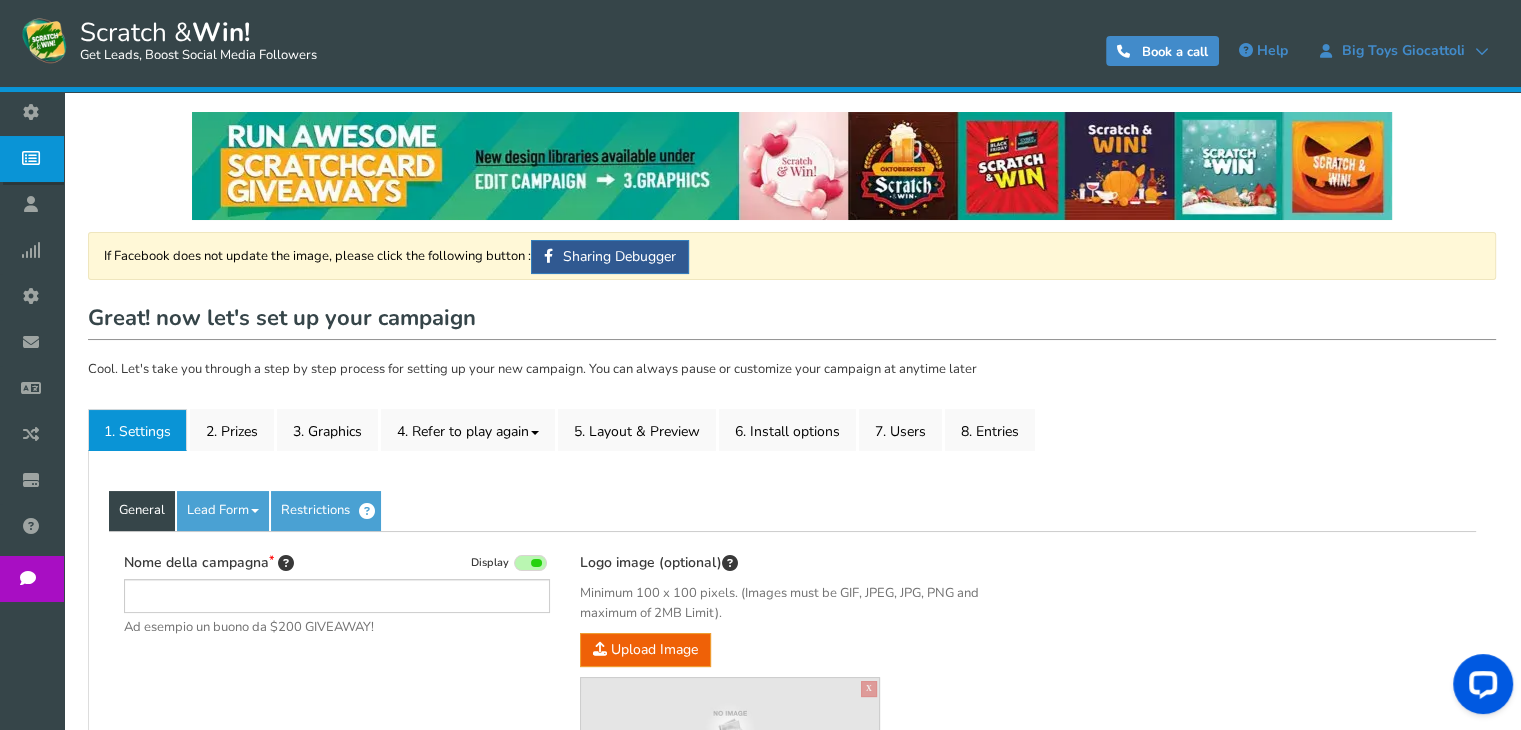 type on "Gratta e vinci - Il Capriccio - Portici" 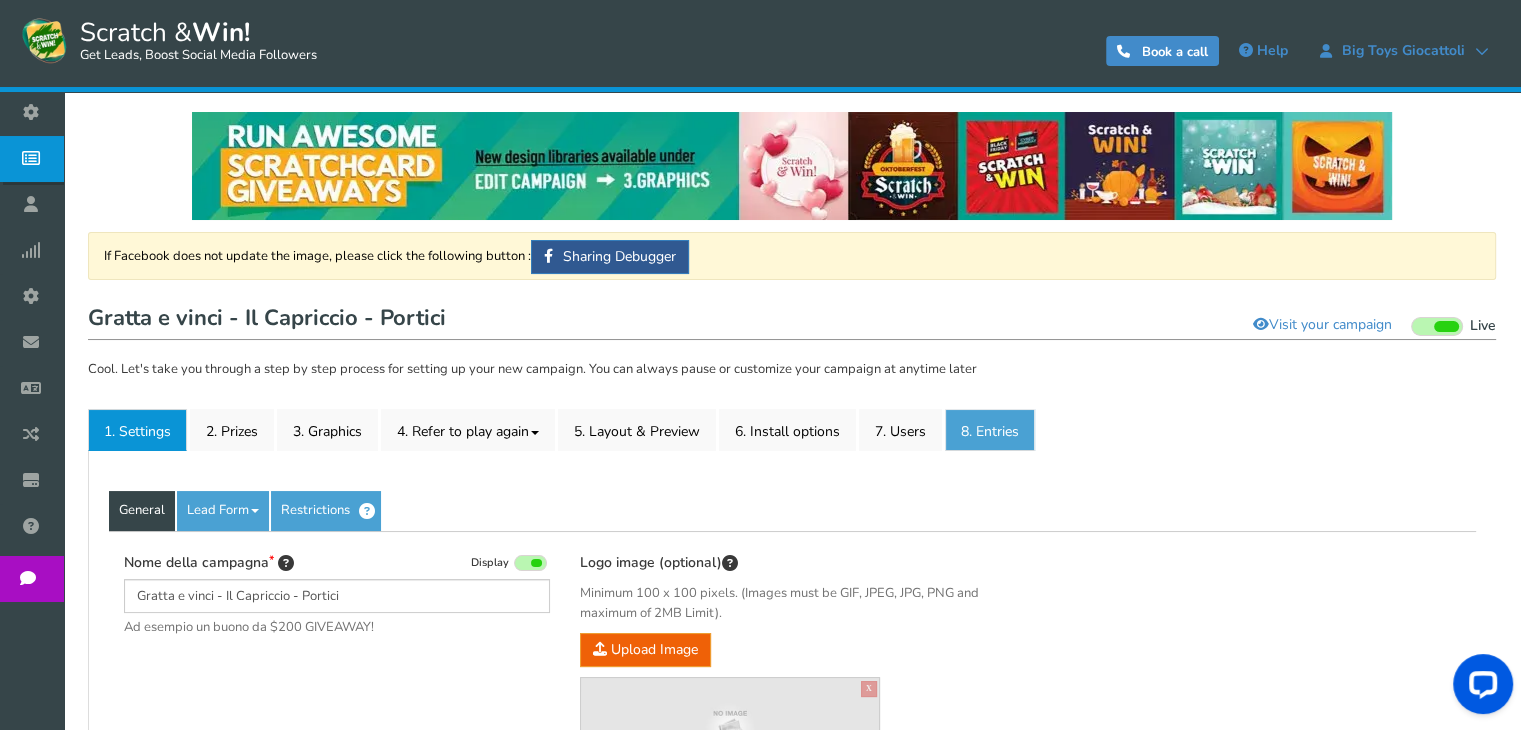 click on "8. Entries" at bounding box center (990, 430) 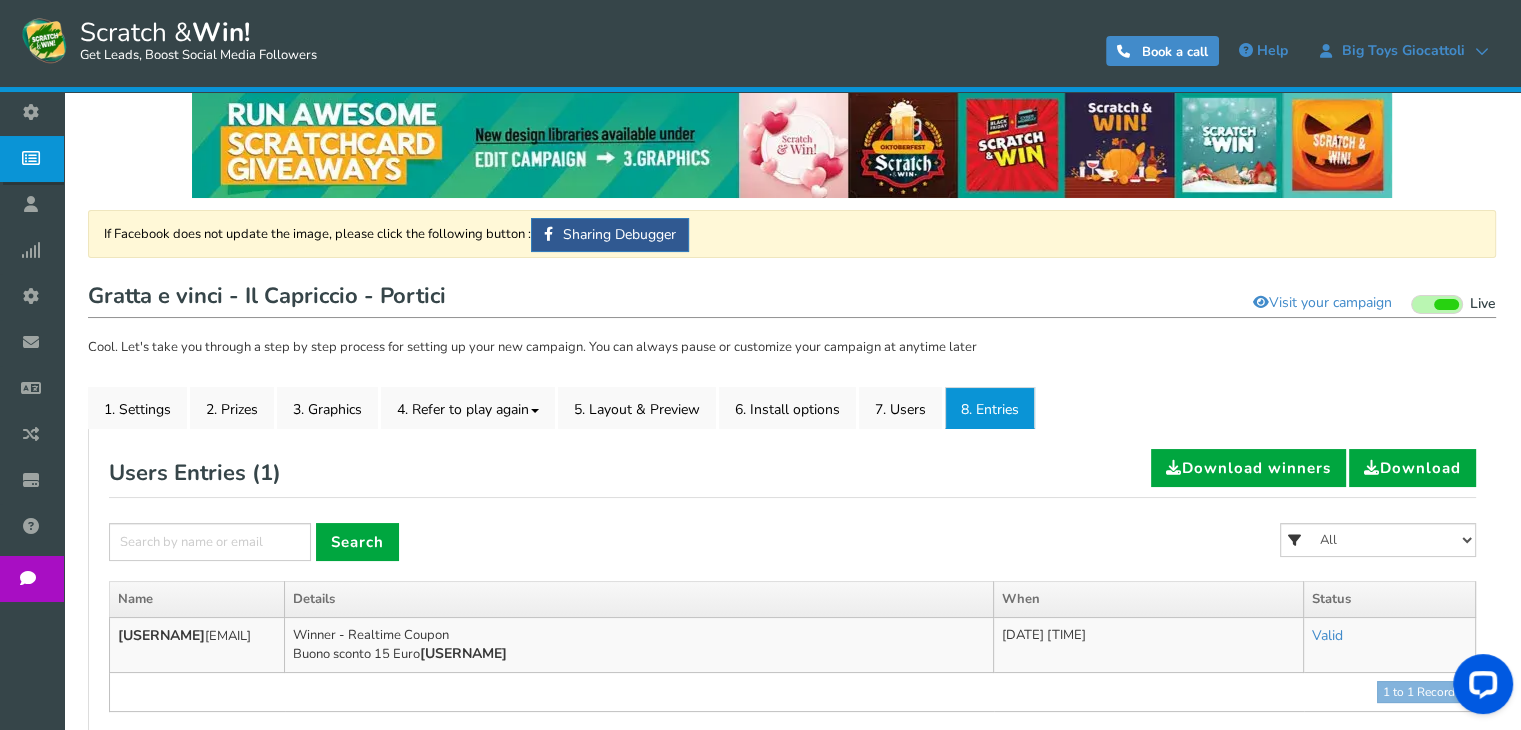scroll, scrollTop: 19, scrollLeft: 0, axis: vertical 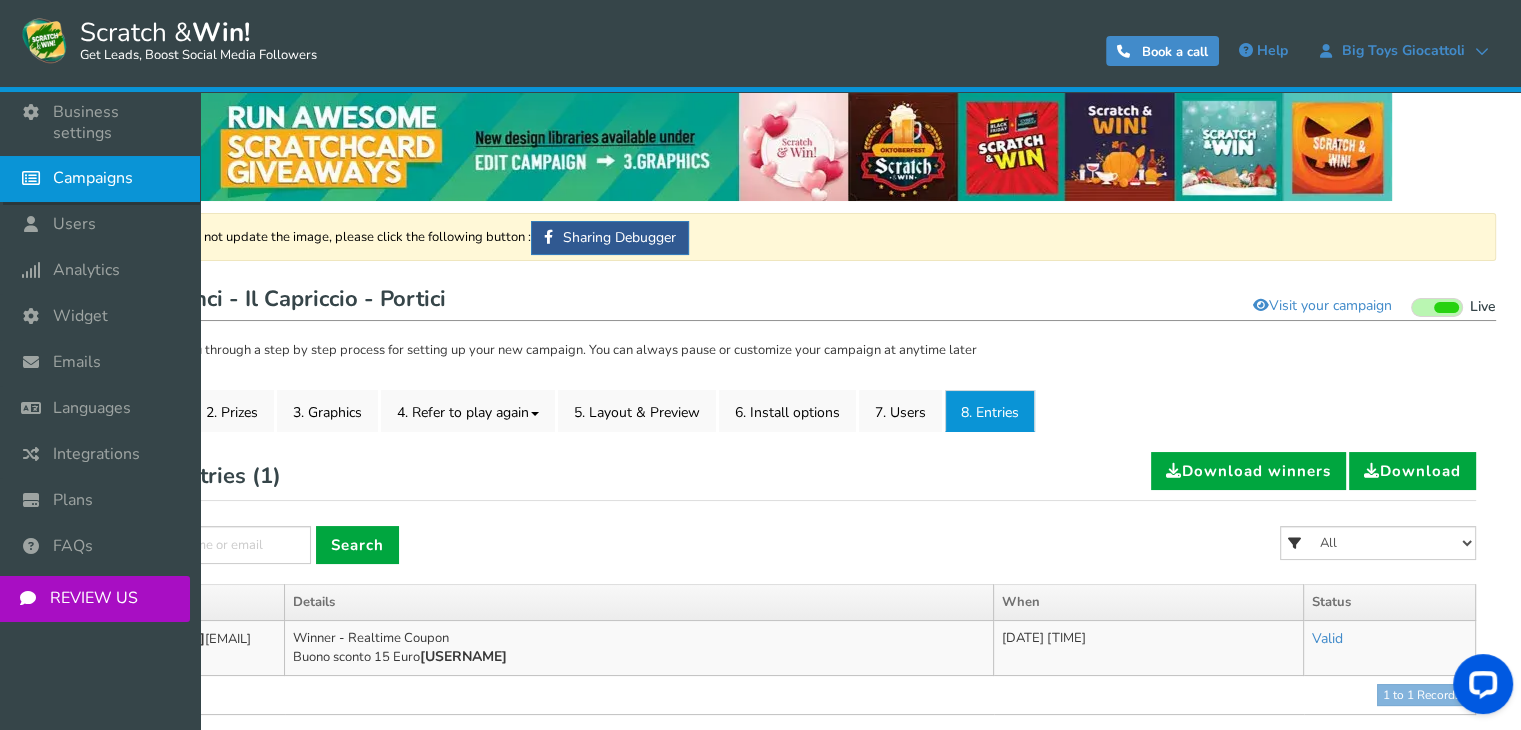 click on "Campaigns" at bounding box center (93, 178) 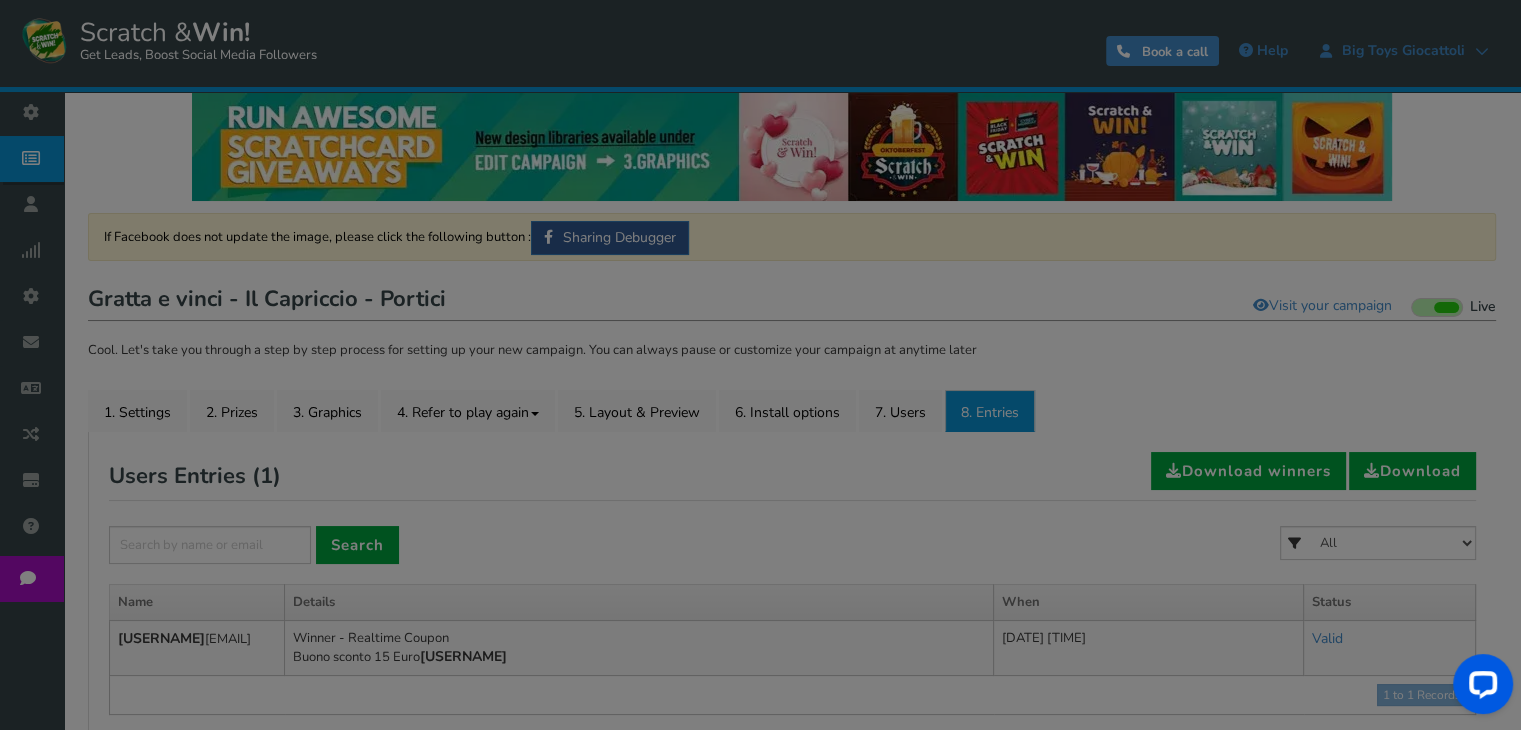scroll, scrollTop: 0, scrollLeft: 0, axis: both 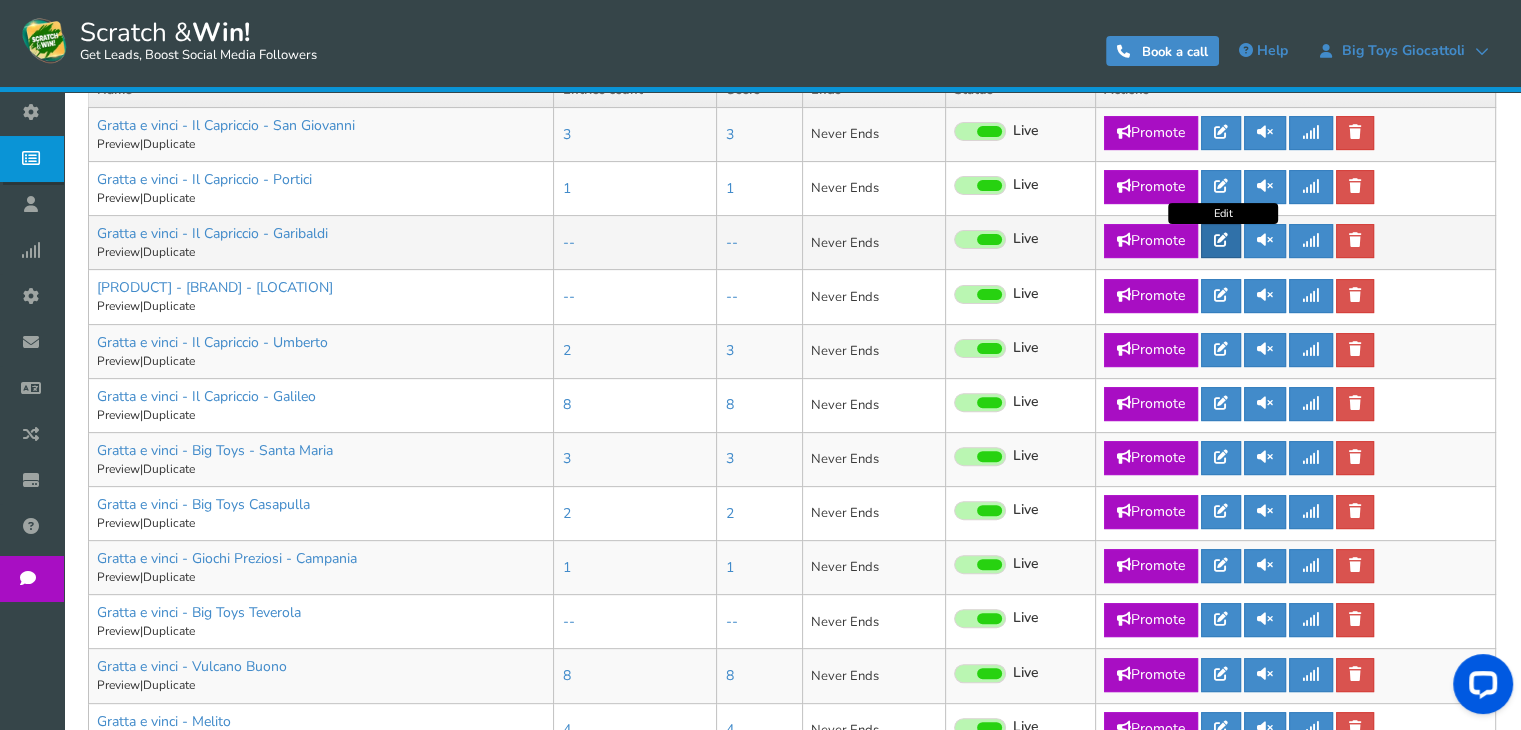 click at bounding box center [1221, 240] 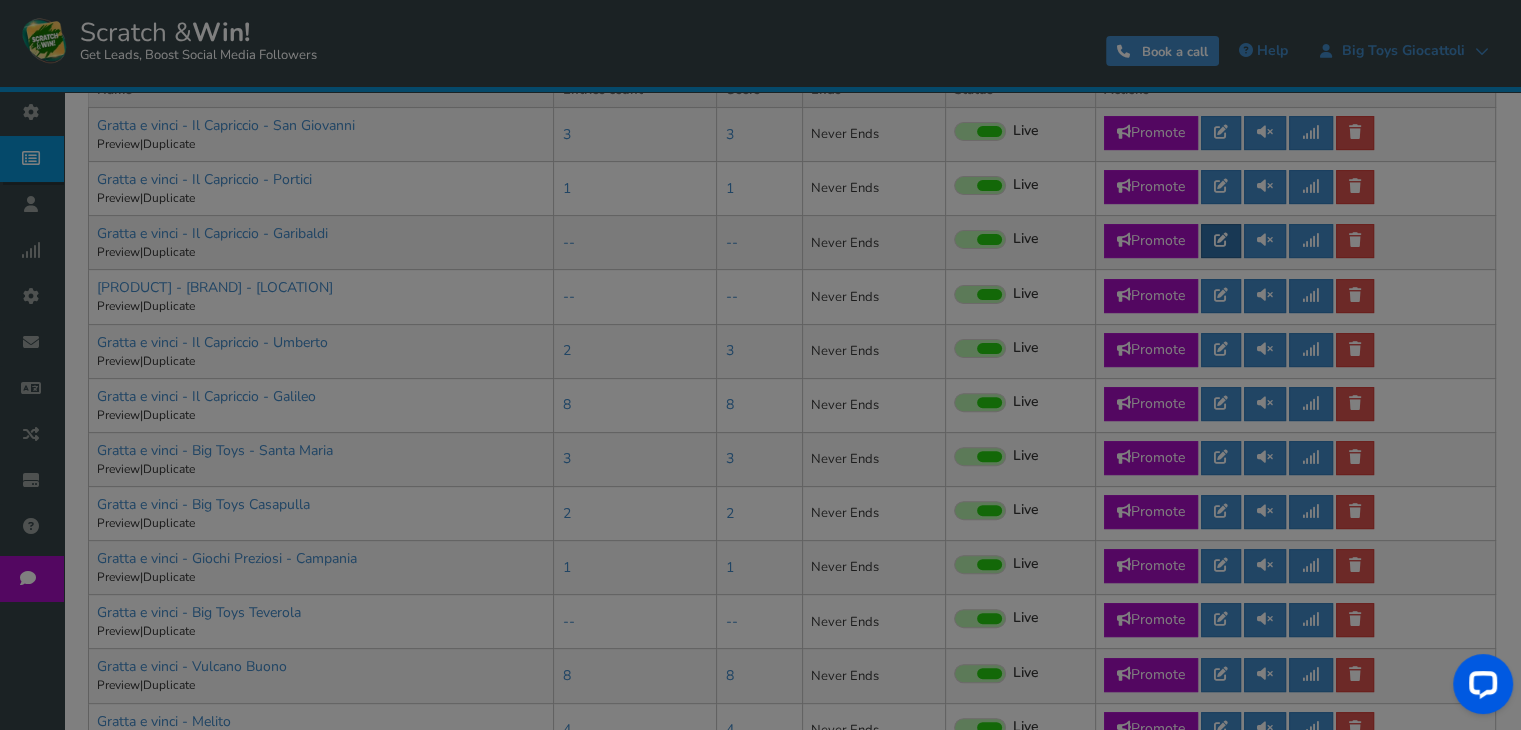 scroll, scrollTop: 0, scrollLeft: 0, axis: both 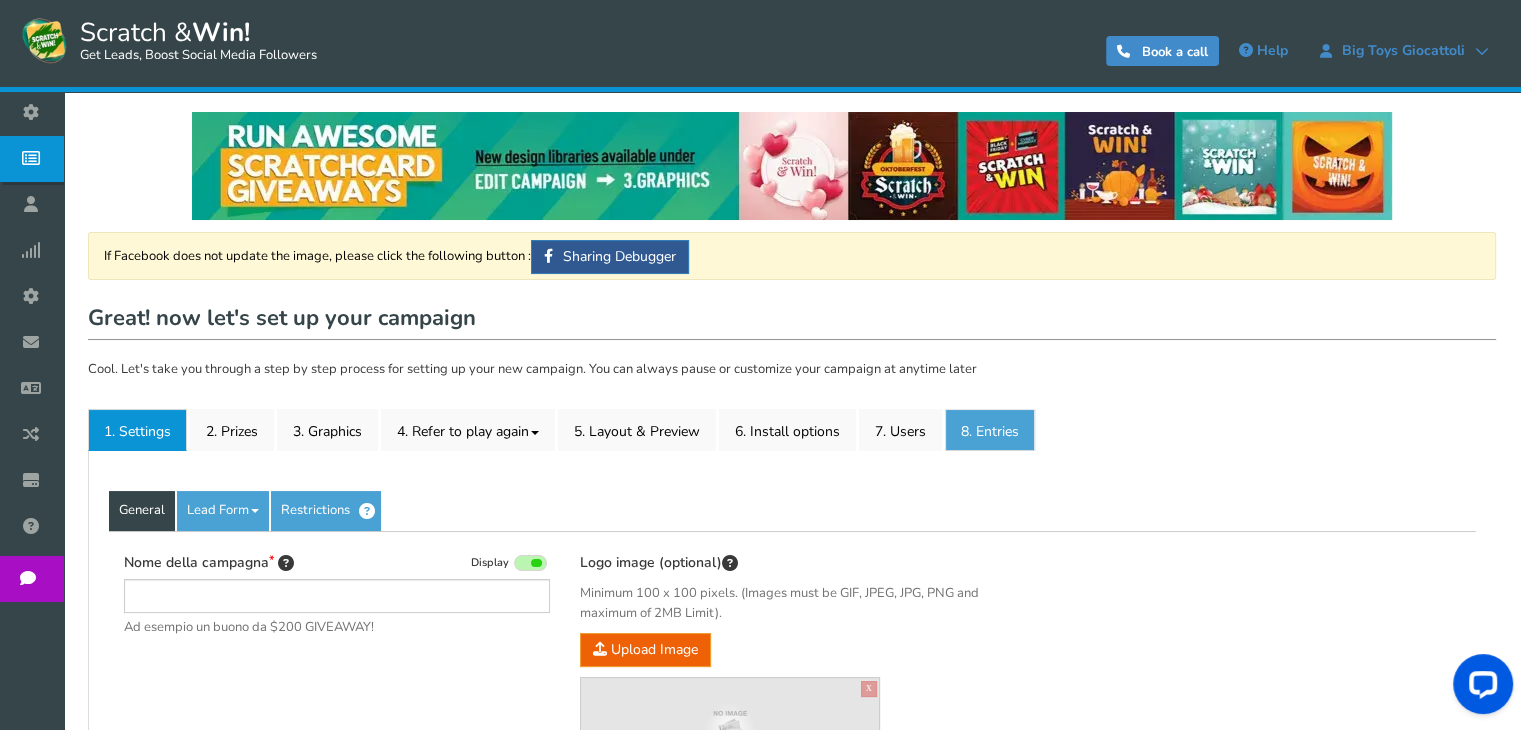type on "Gratta e vinci - Il Capriccio - Garibaldi" 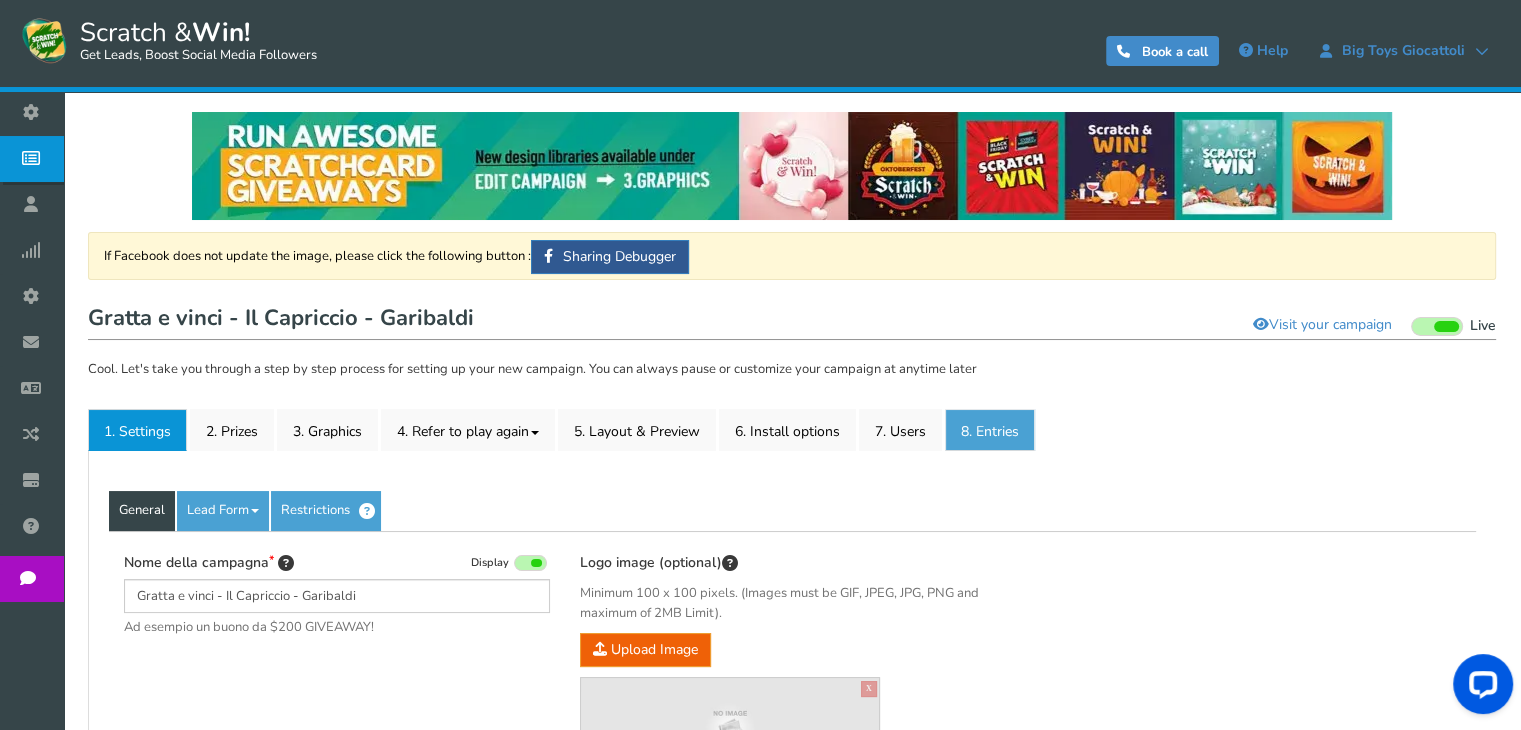 click on "8. Entries" at bounding box center [990, 430] 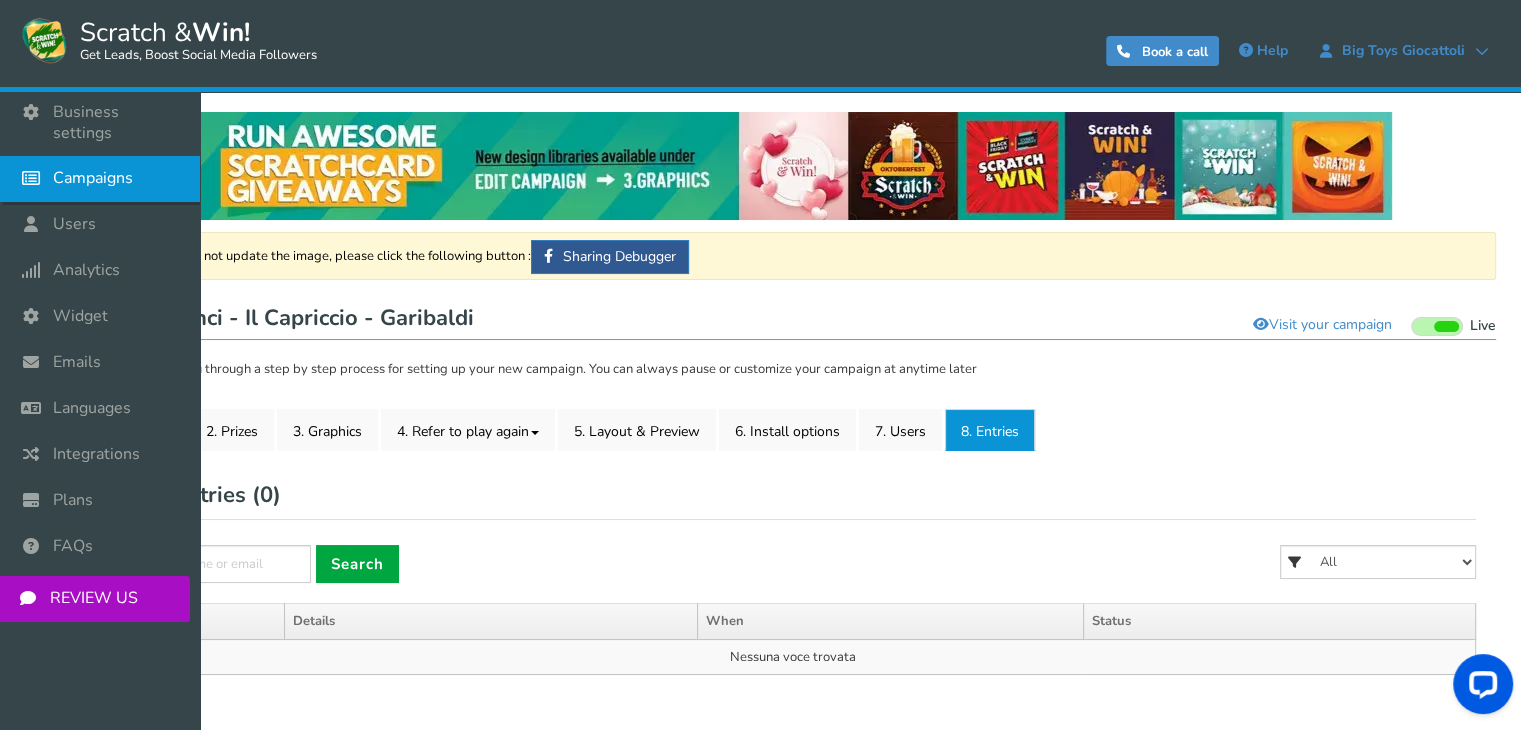 click on "Campaigns" at bounding box center (100, 179) 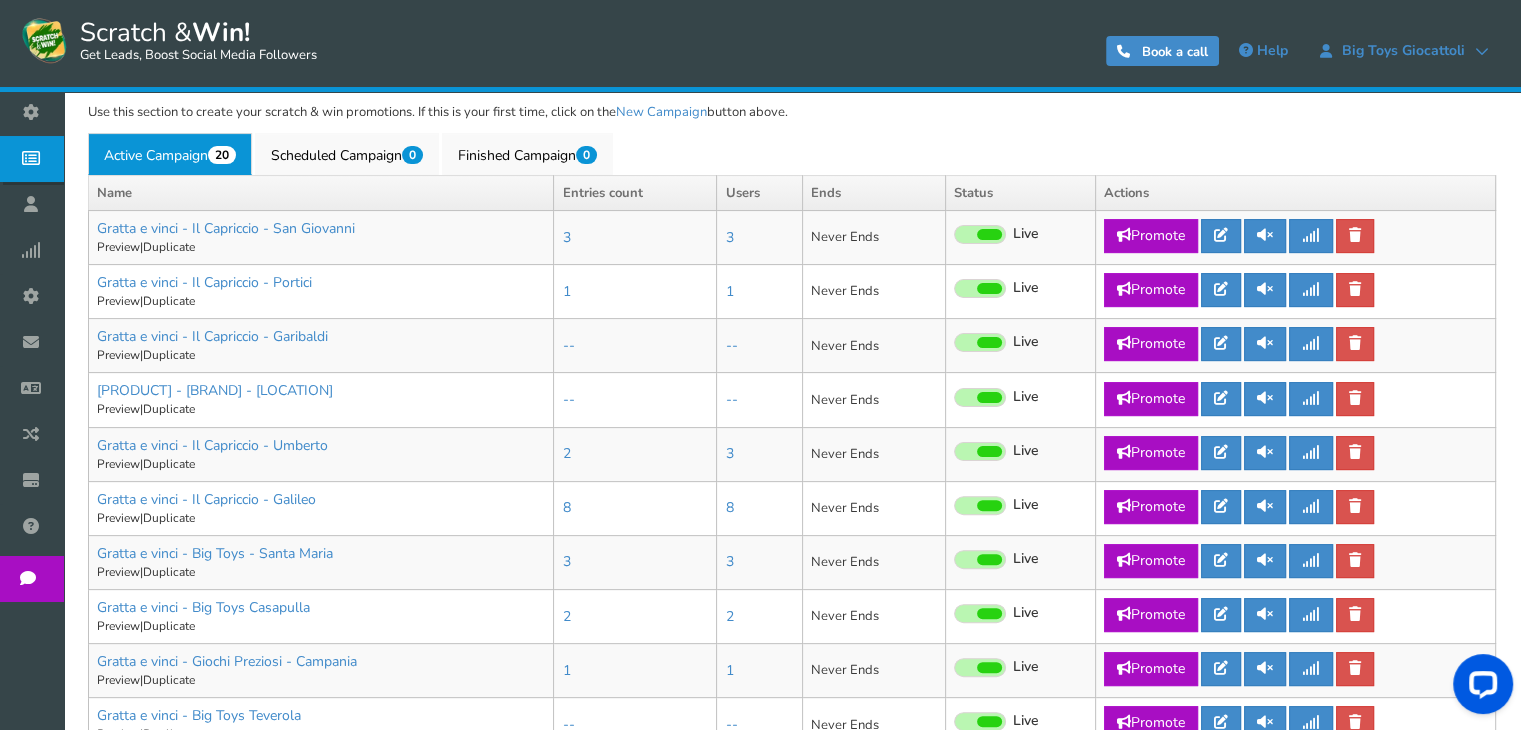 scroll, scrollTop: 472, scrollLeft: 0, axis: vertical 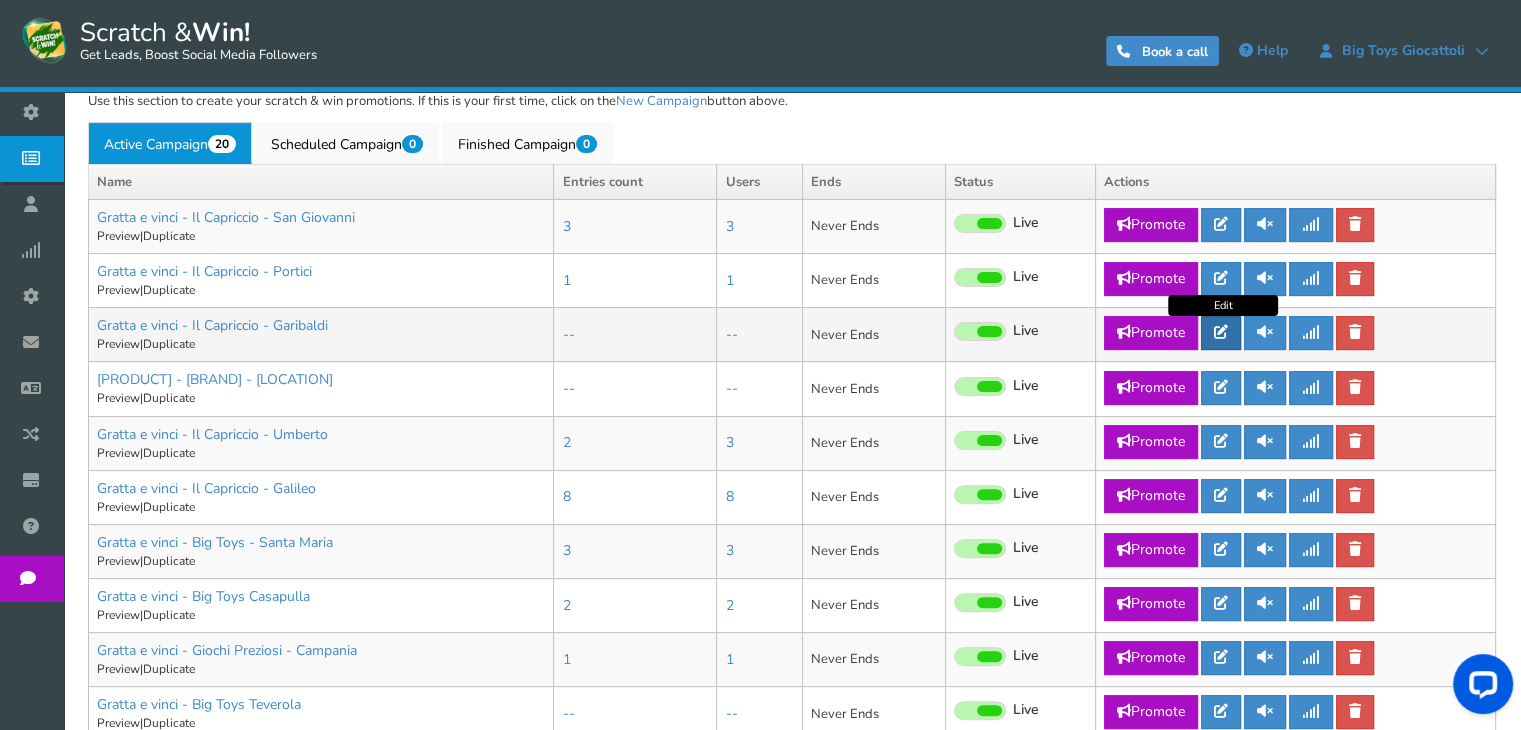click at bounding box center [1221, 333] 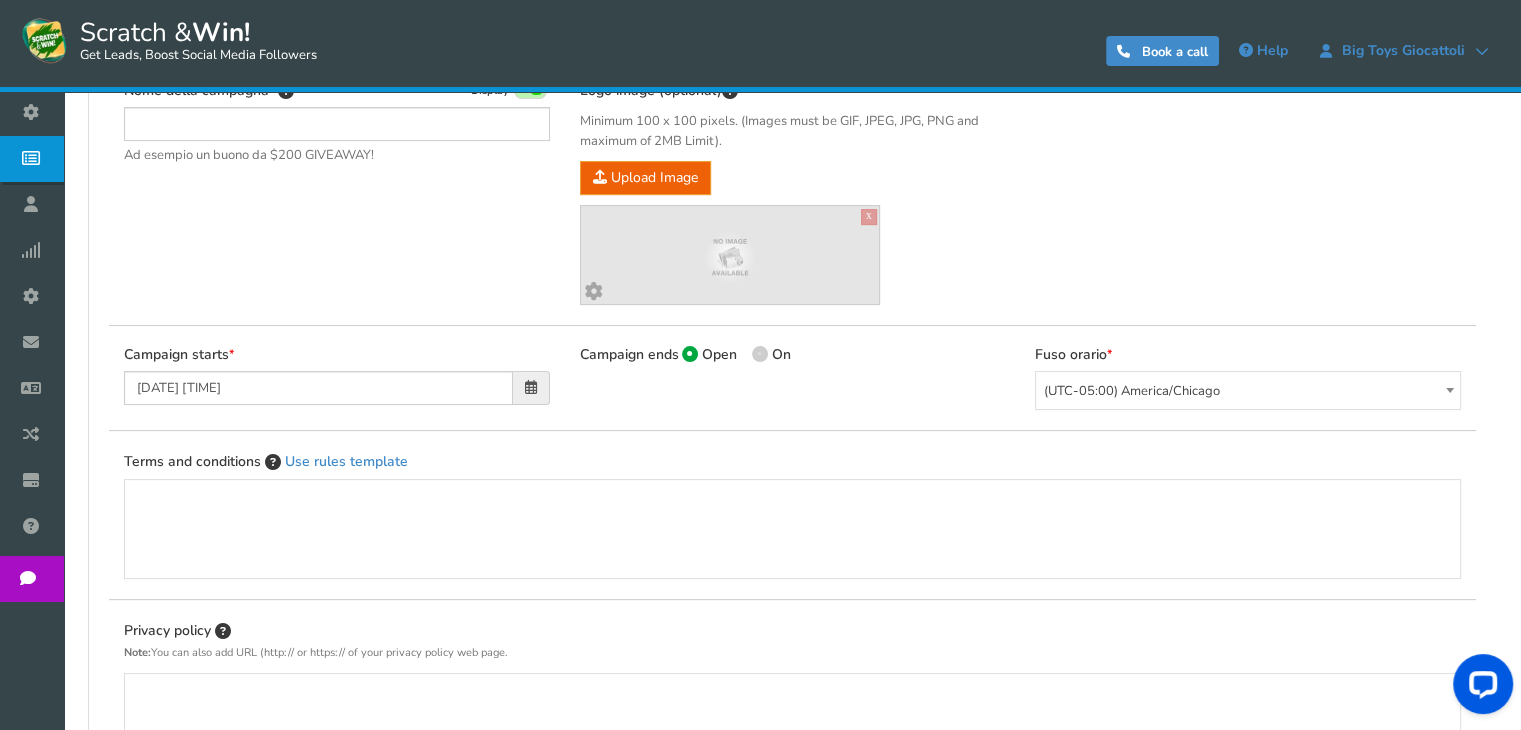 scroll, scrollTop: 0, scrollLeft: 0, axis: both 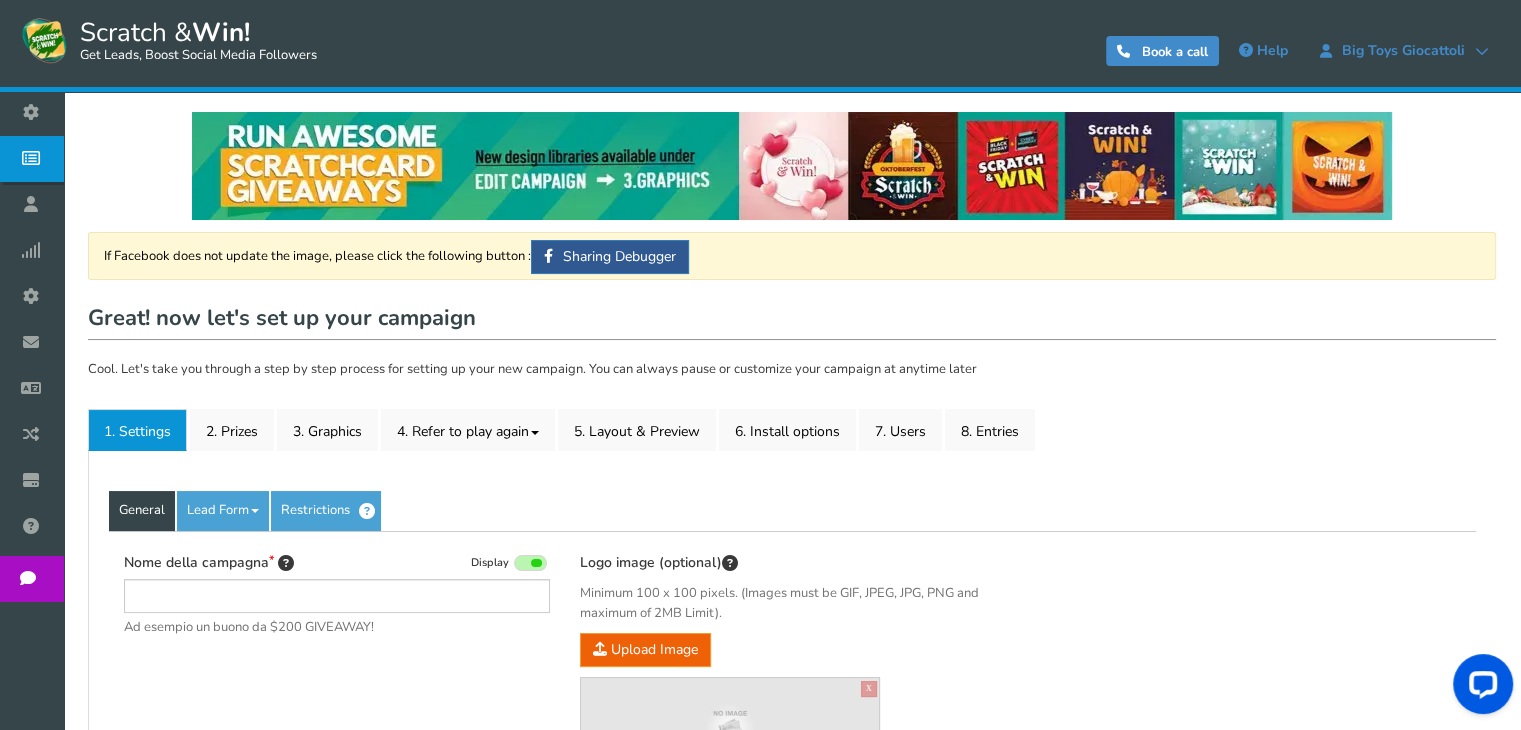 type on "Gratta e vinci - Il Capriccio - Garibaldi" 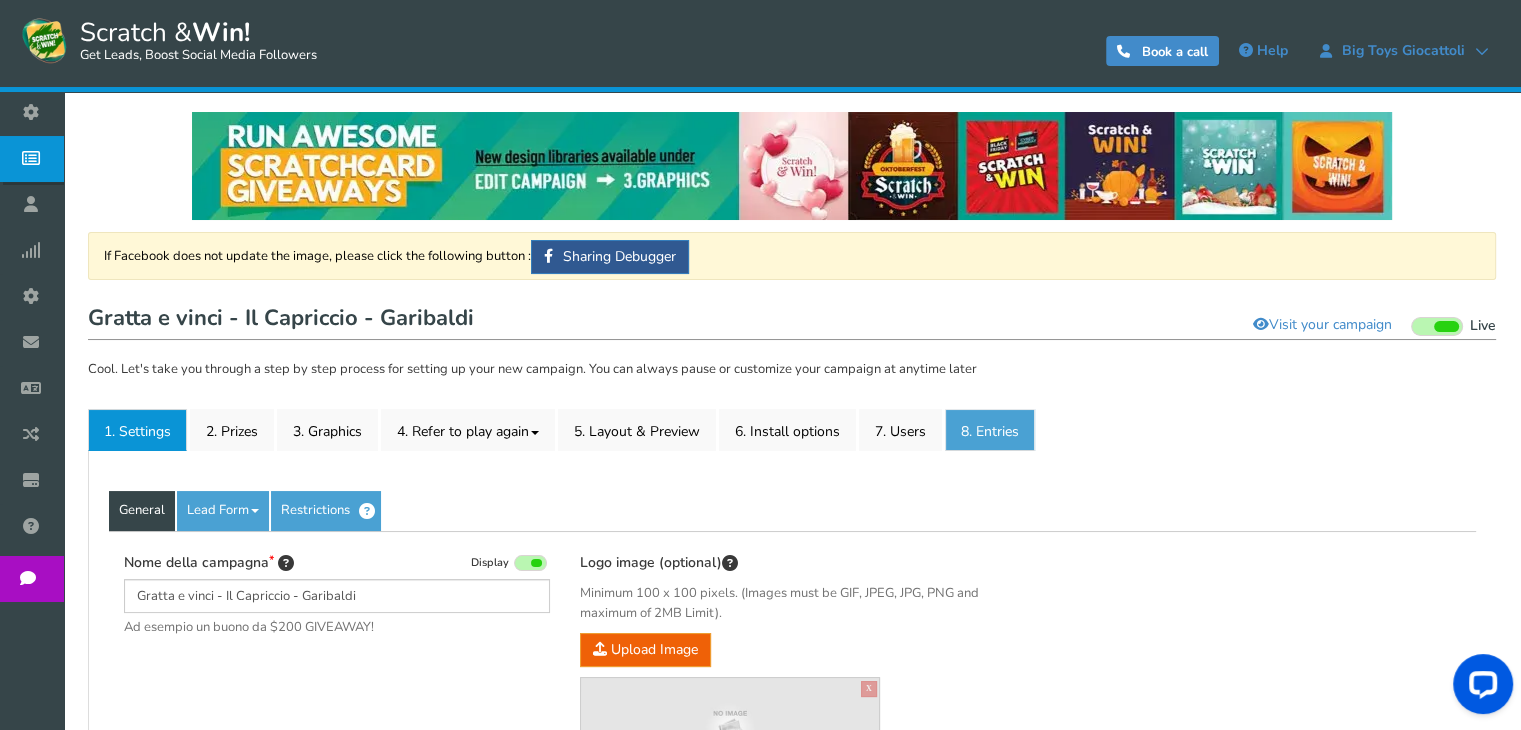 click on "8. Entries" at bounding box center [990, 430] 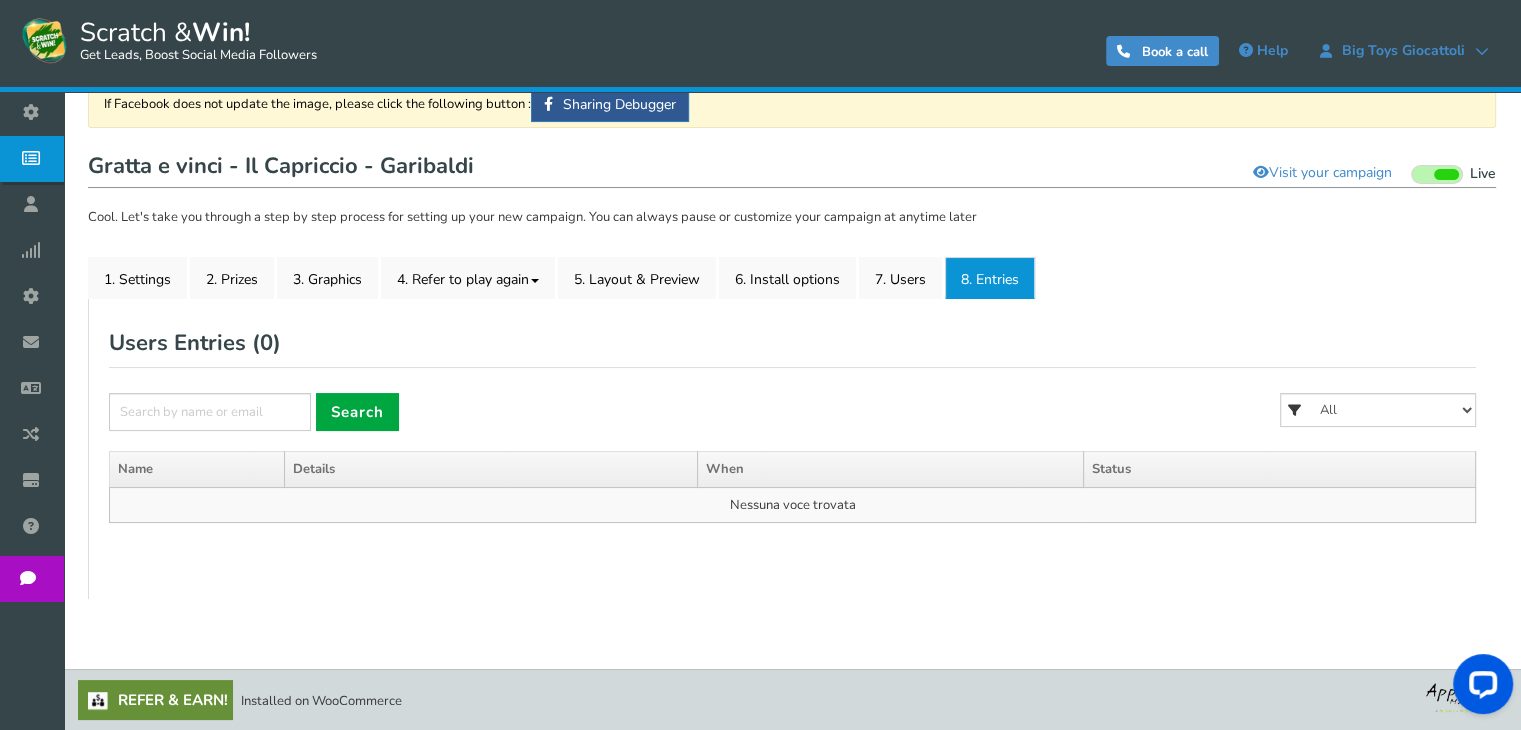 scroll, scrollTop: 0, scrollLeft: 0, axis: both 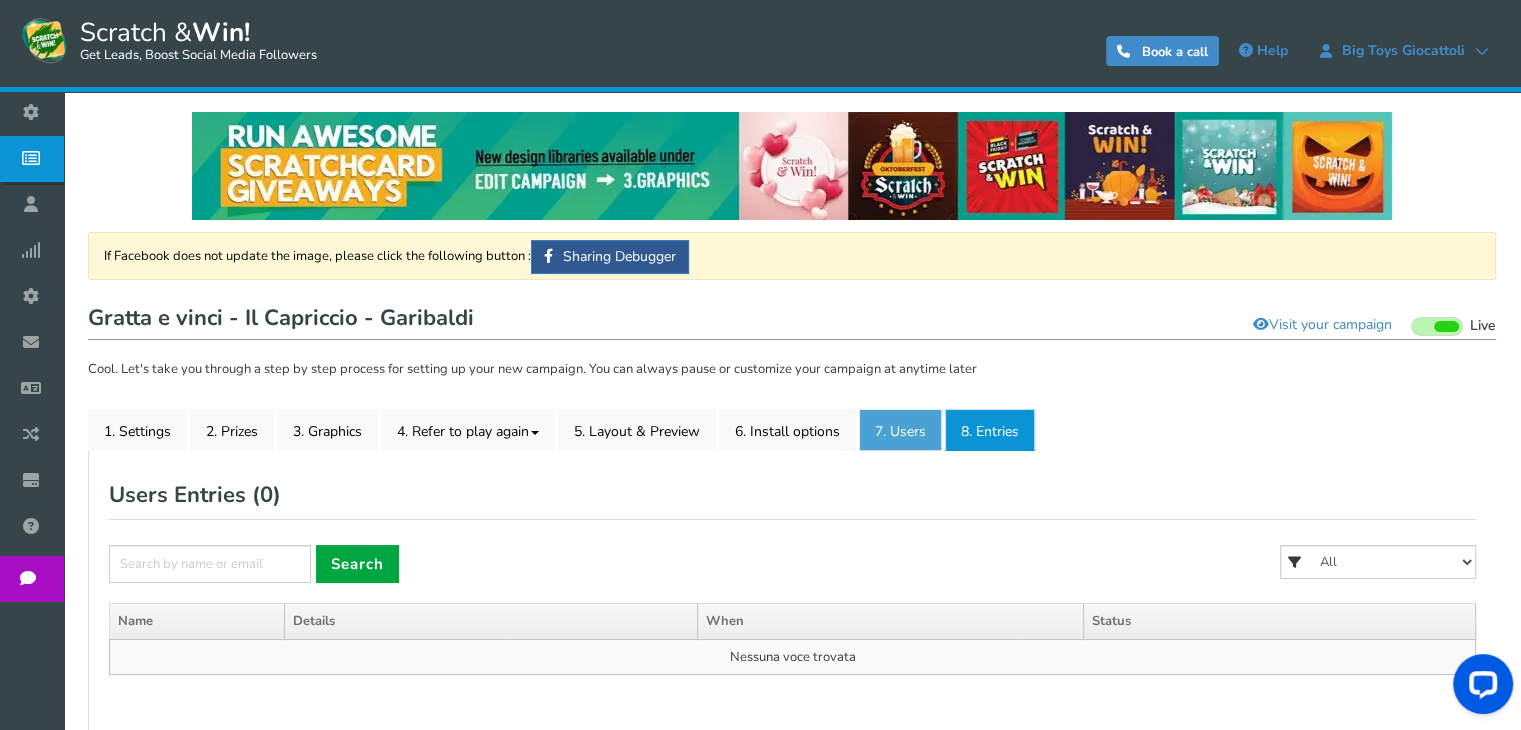 click on "7. Users" at bounding box center [900, 430] 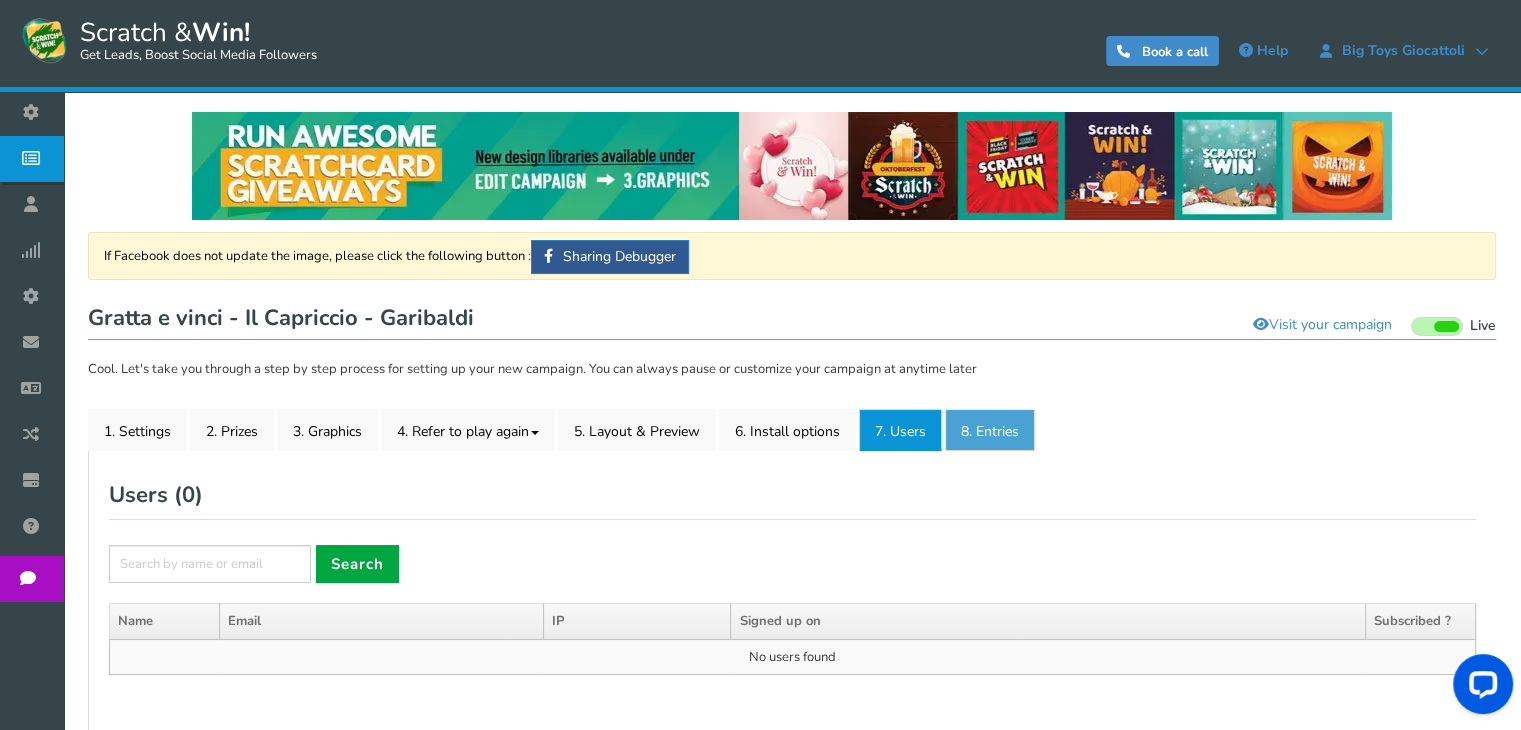 click on "8. Entries" at bounding box center [990, 430] 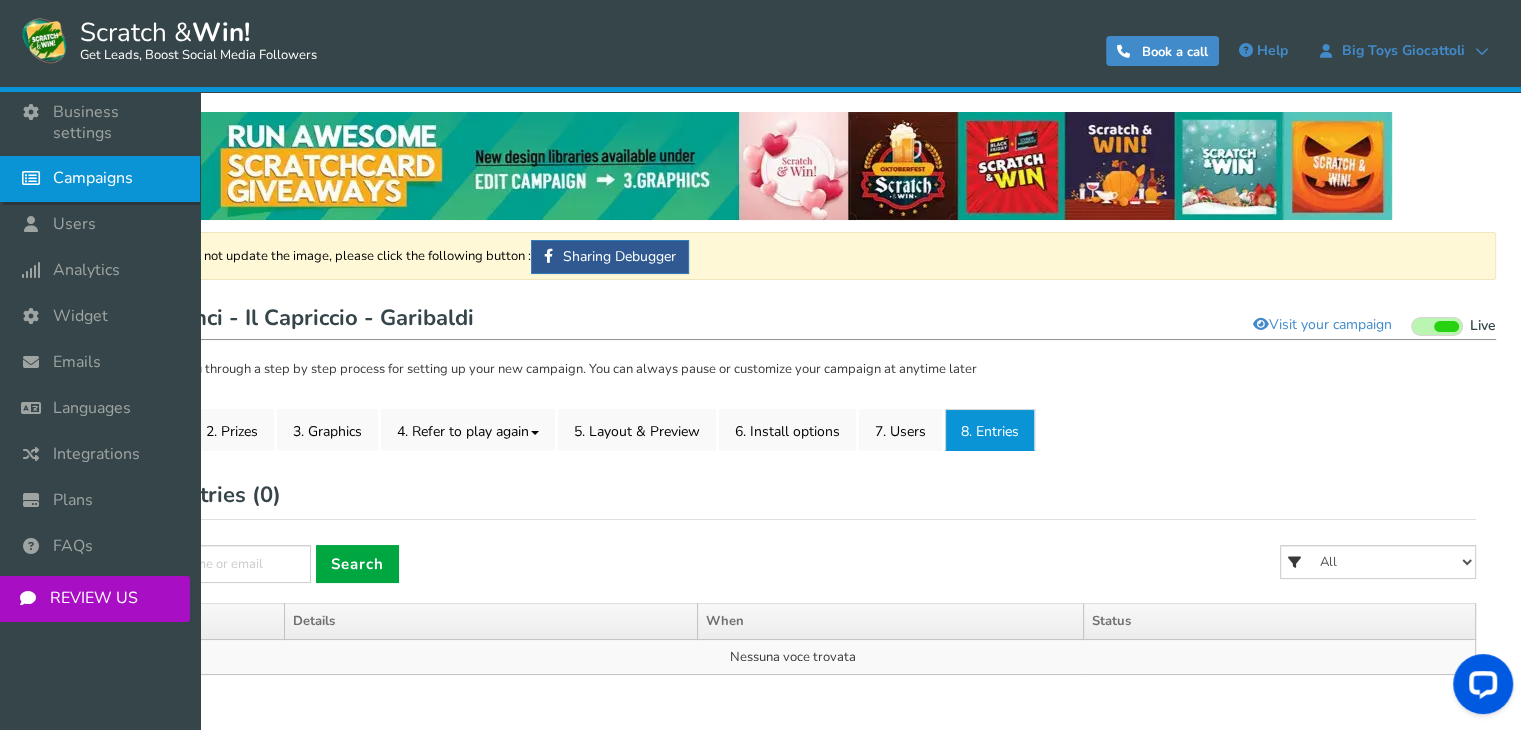 click on "Campaigns" at bounding box center [93, 178] 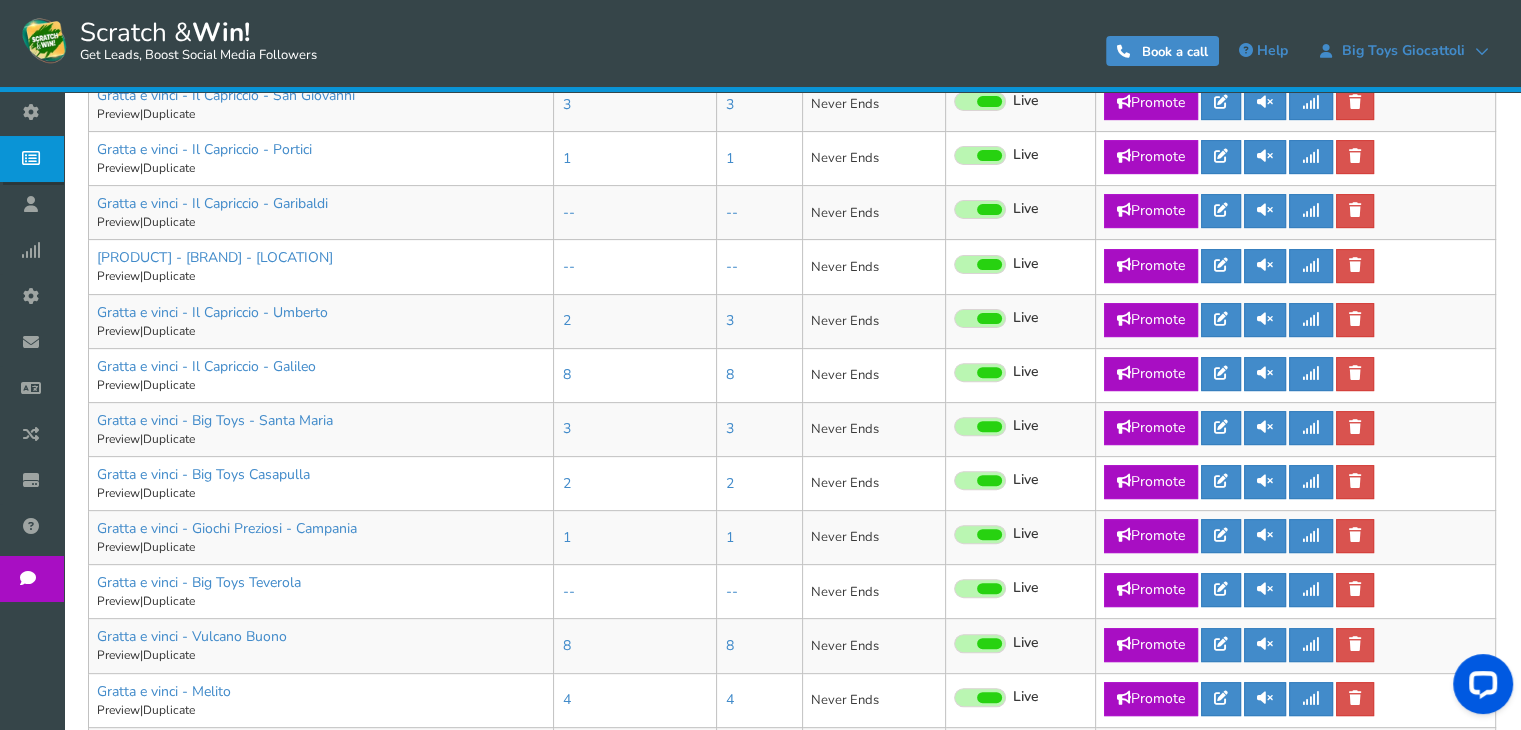 scroll, scrollTop: 592, scrollLeft: 0, axis: vertical 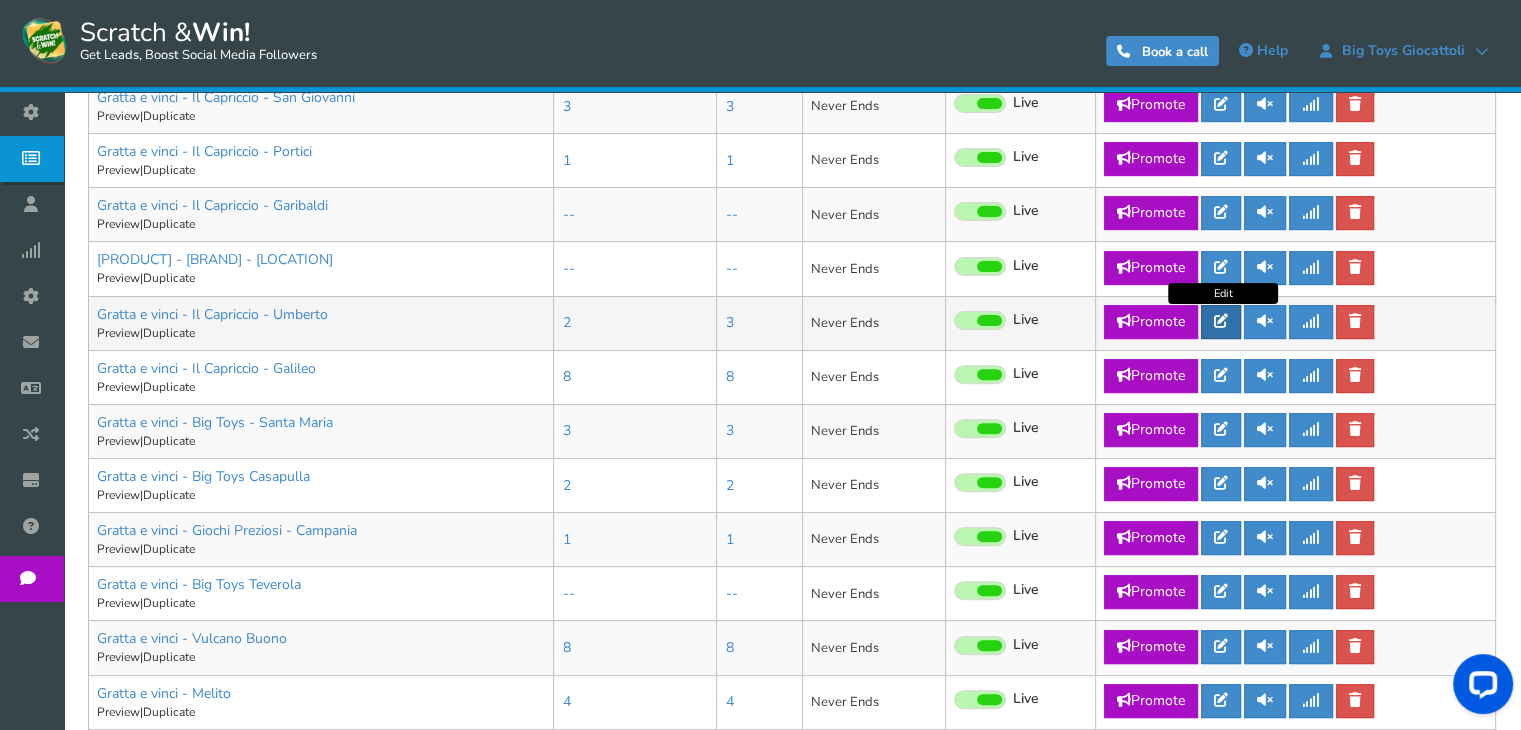 click at bounding box center (1221, 321) 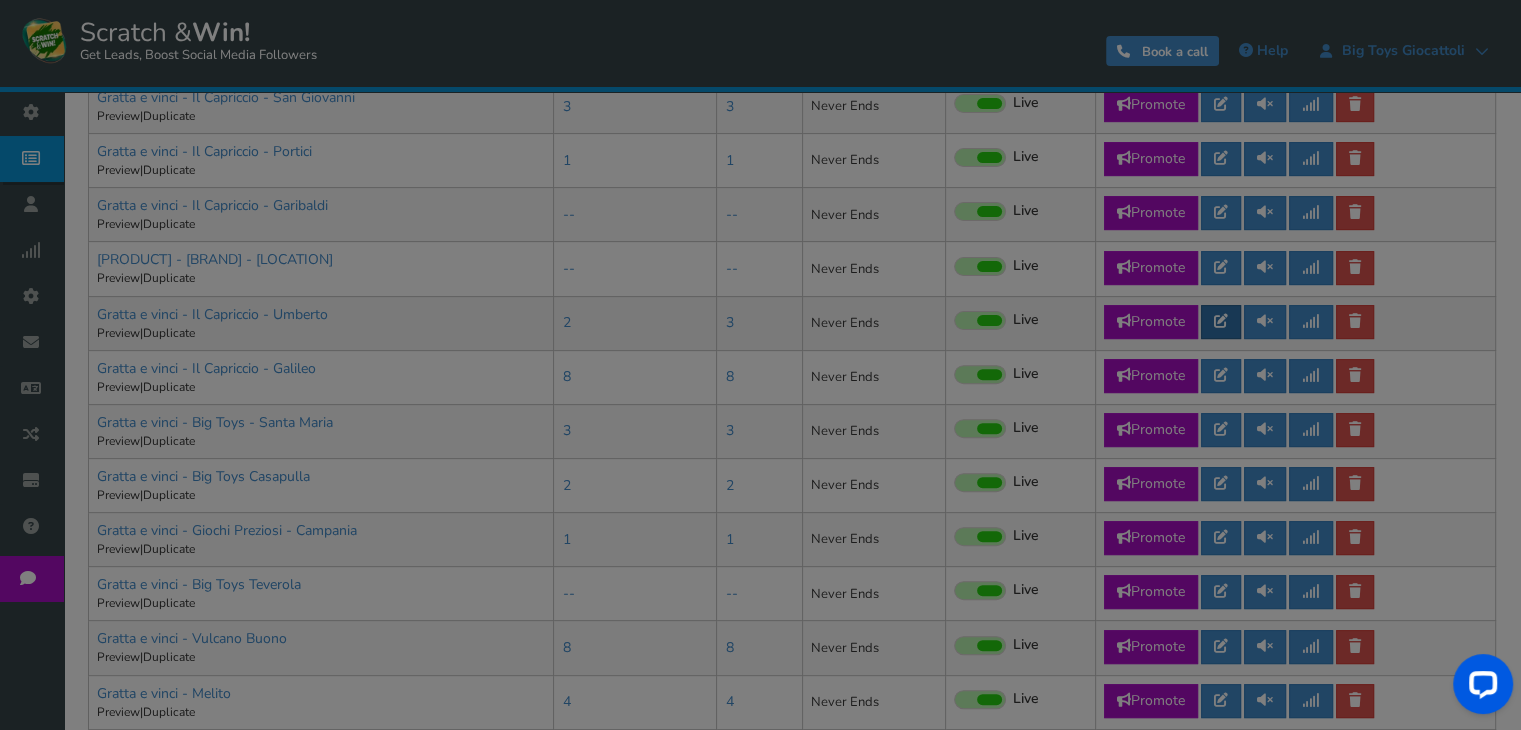 scroll, scrollTop: 0, scrollLeft: 0, axis: both 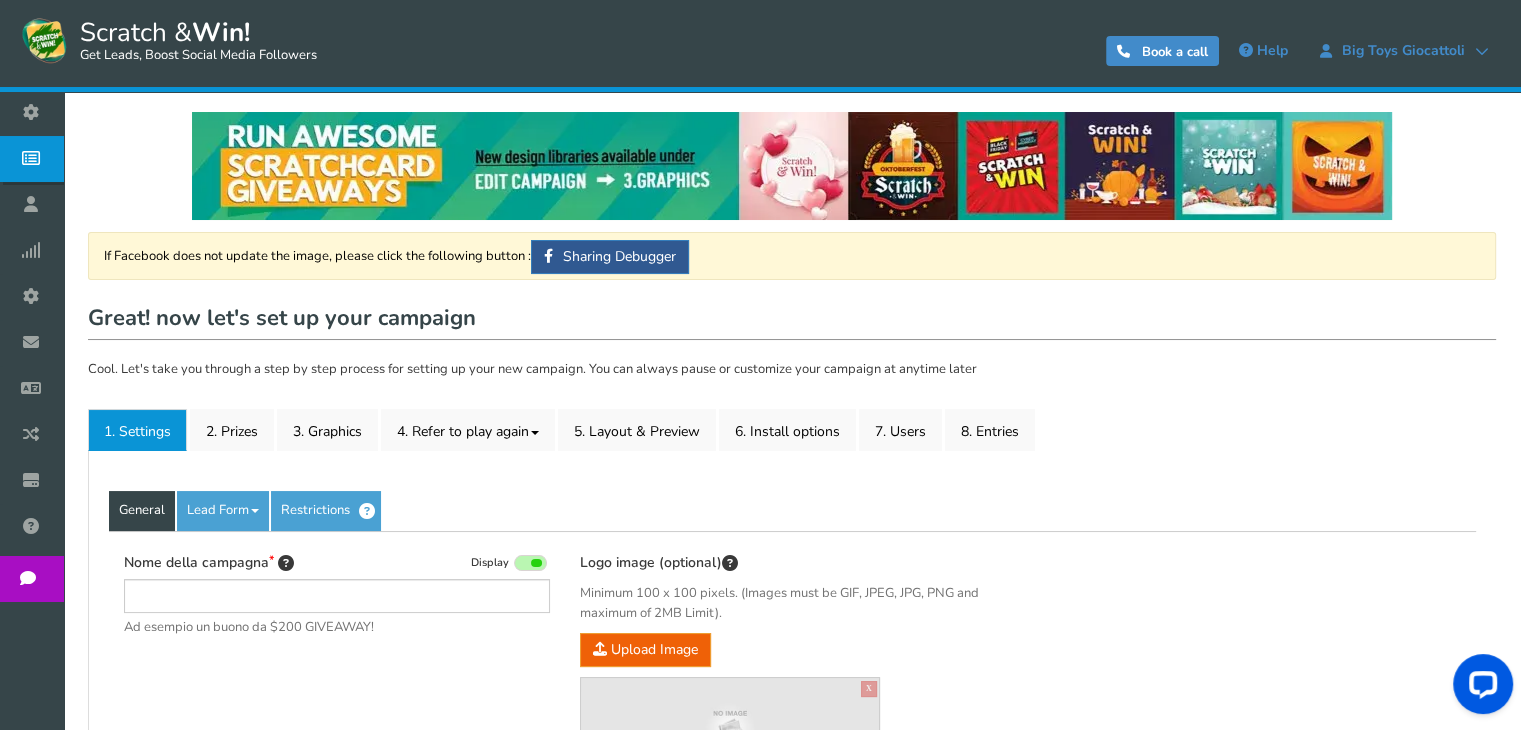 type on "Gratta e vinci - Il Capriccio - Umberto" 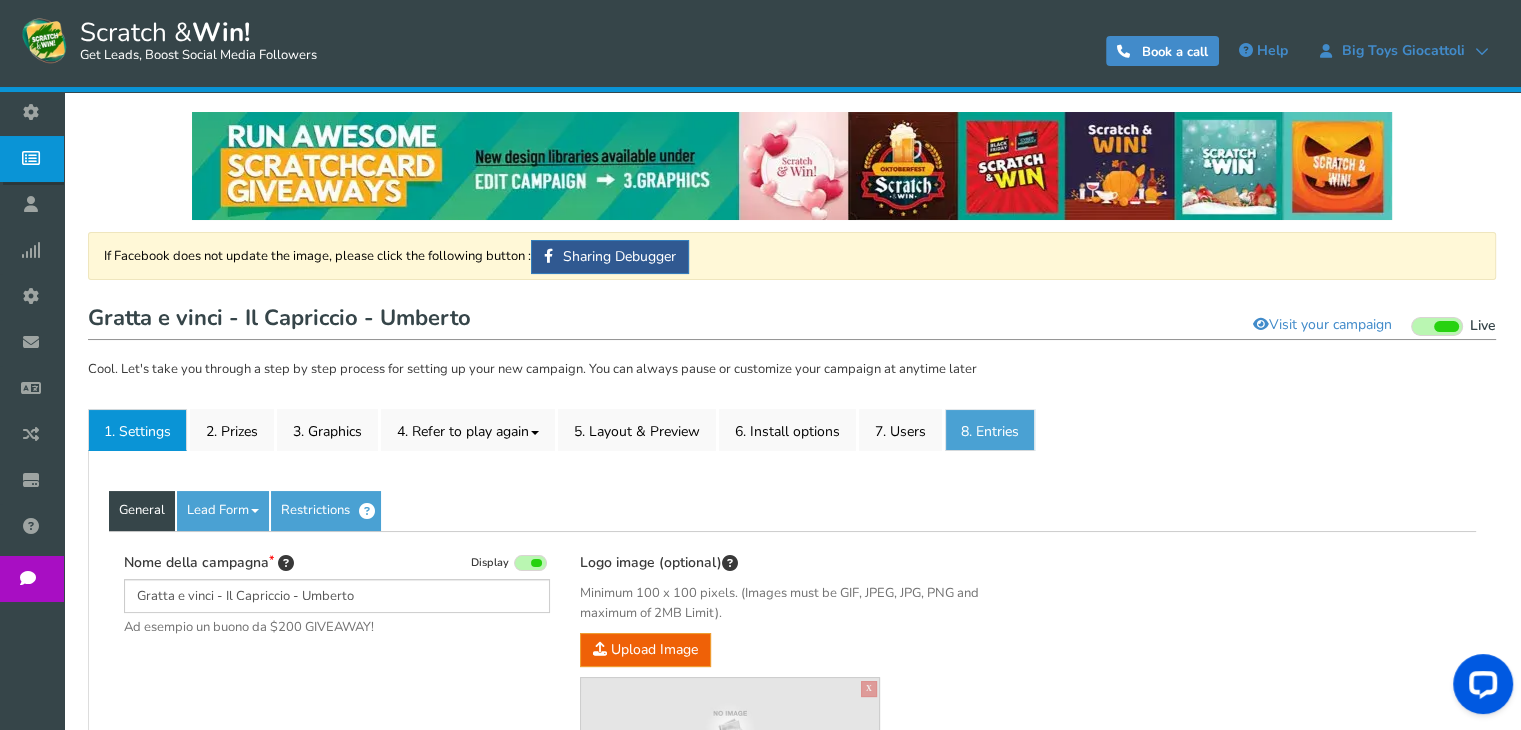 click on "8. Entries" at bounding box center [990, 430] 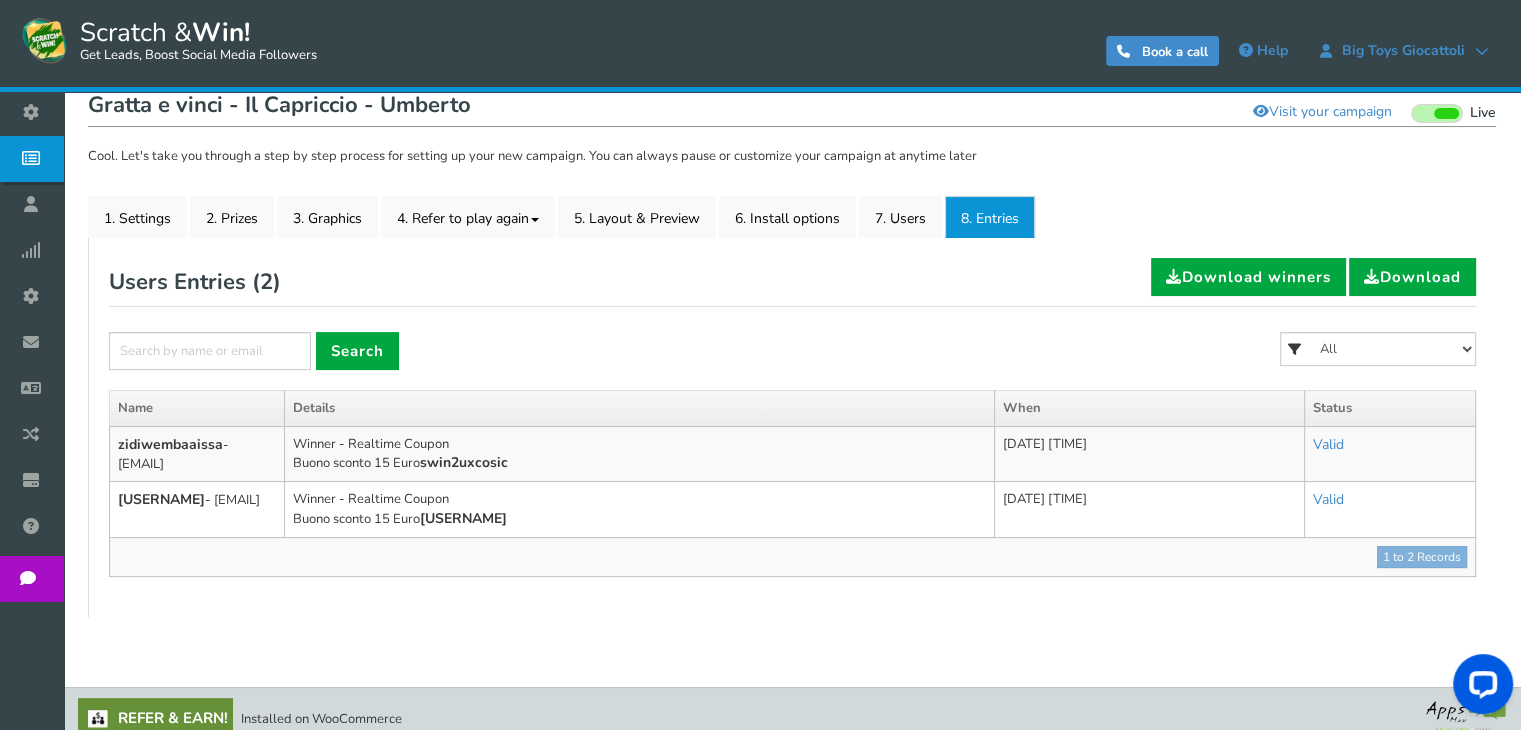 scroll, scrollTop: 220, scrollLeft: 0, axis: vertical 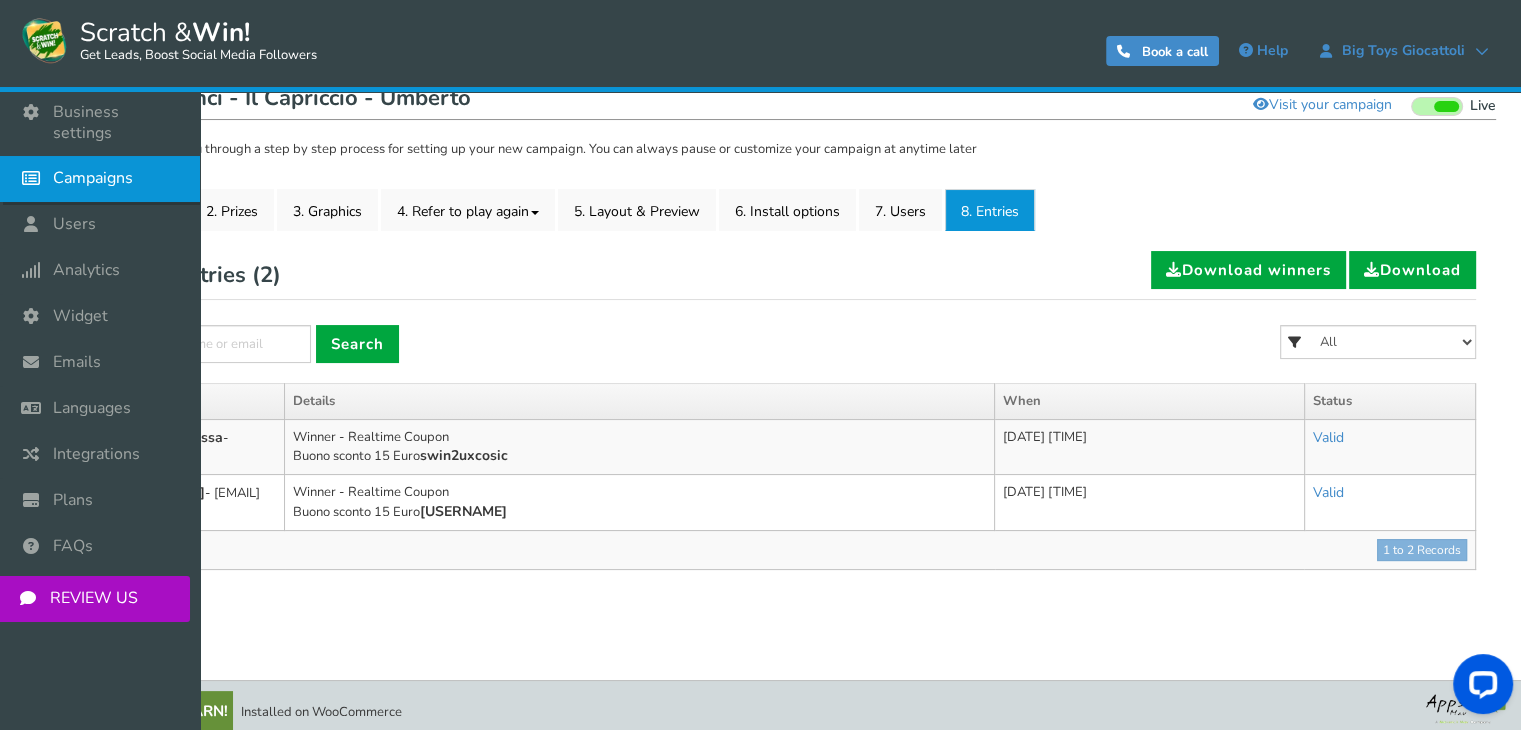 click at bounding box center [36, 178] 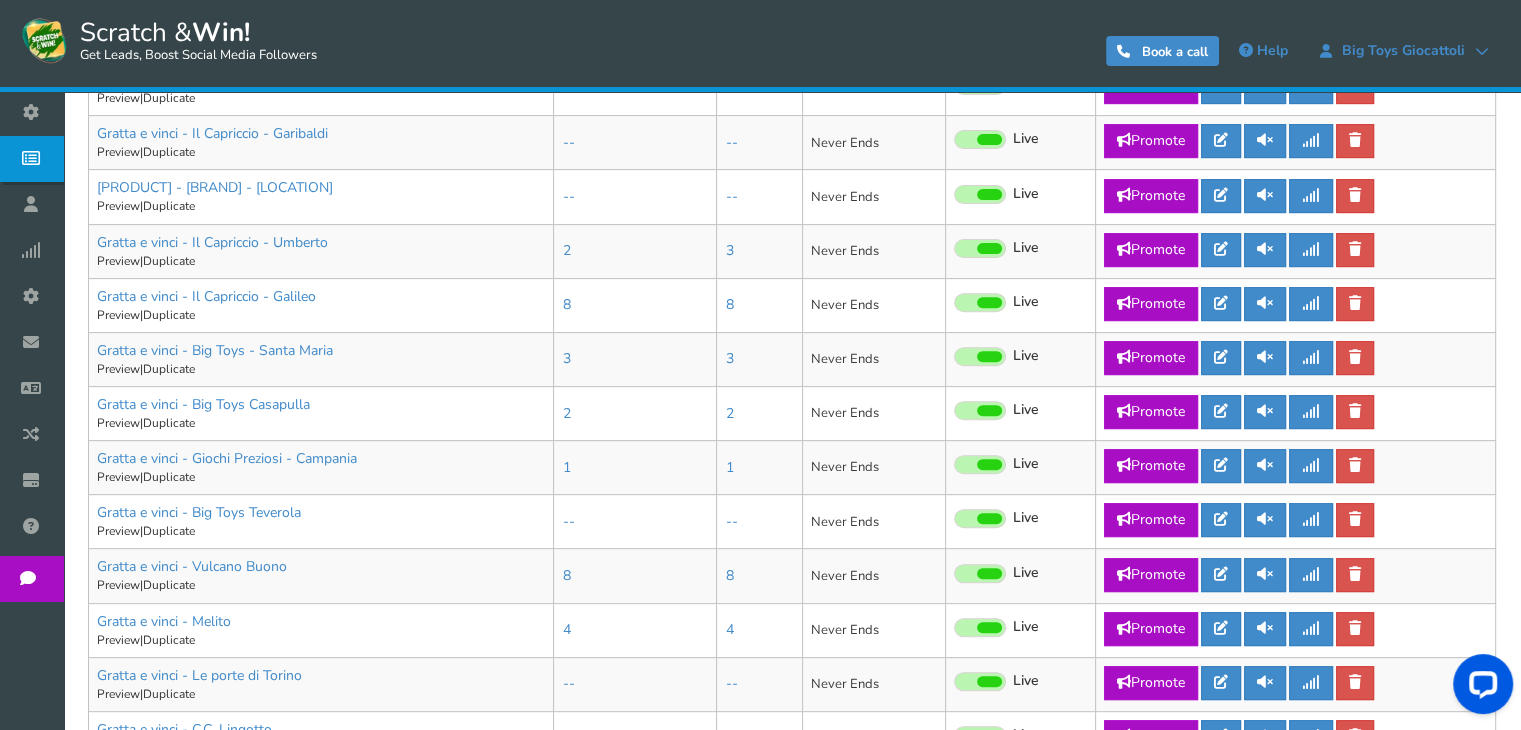 scroll, scrollTop: 677, scrollLeft: 0, axis: vertical 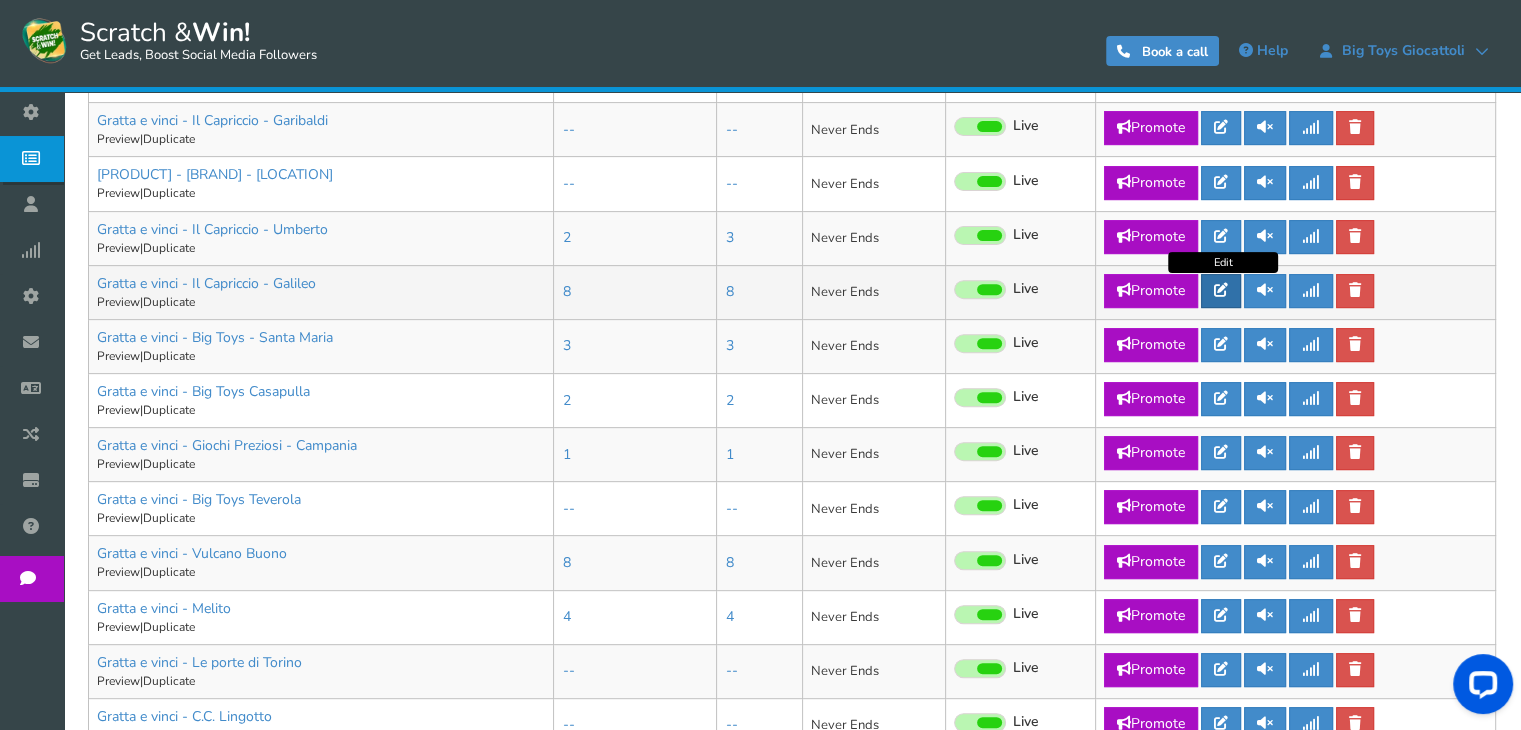 click at bounding box center (1221, 291) 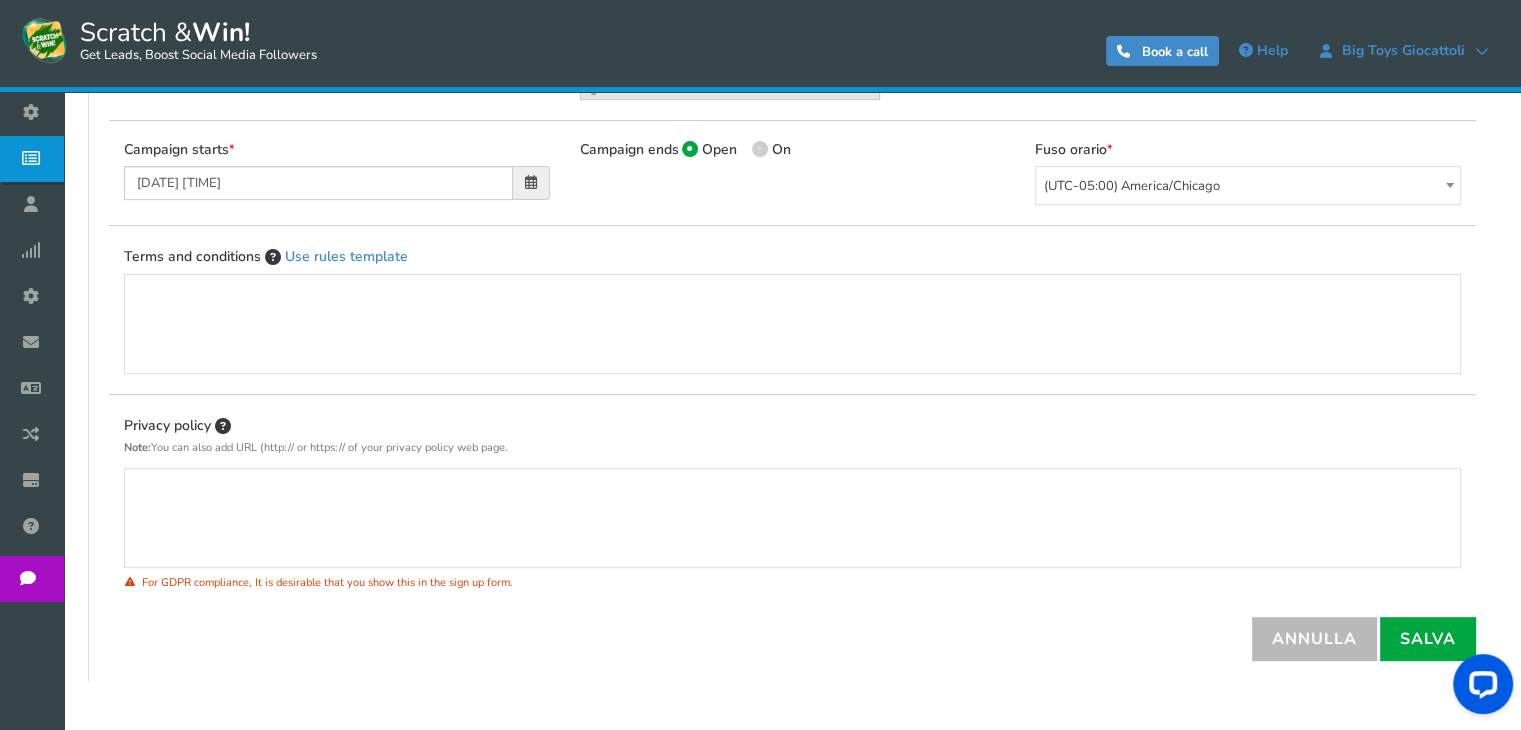 scroll, scrollTop: 0, scrollLeft: 0, axis: both 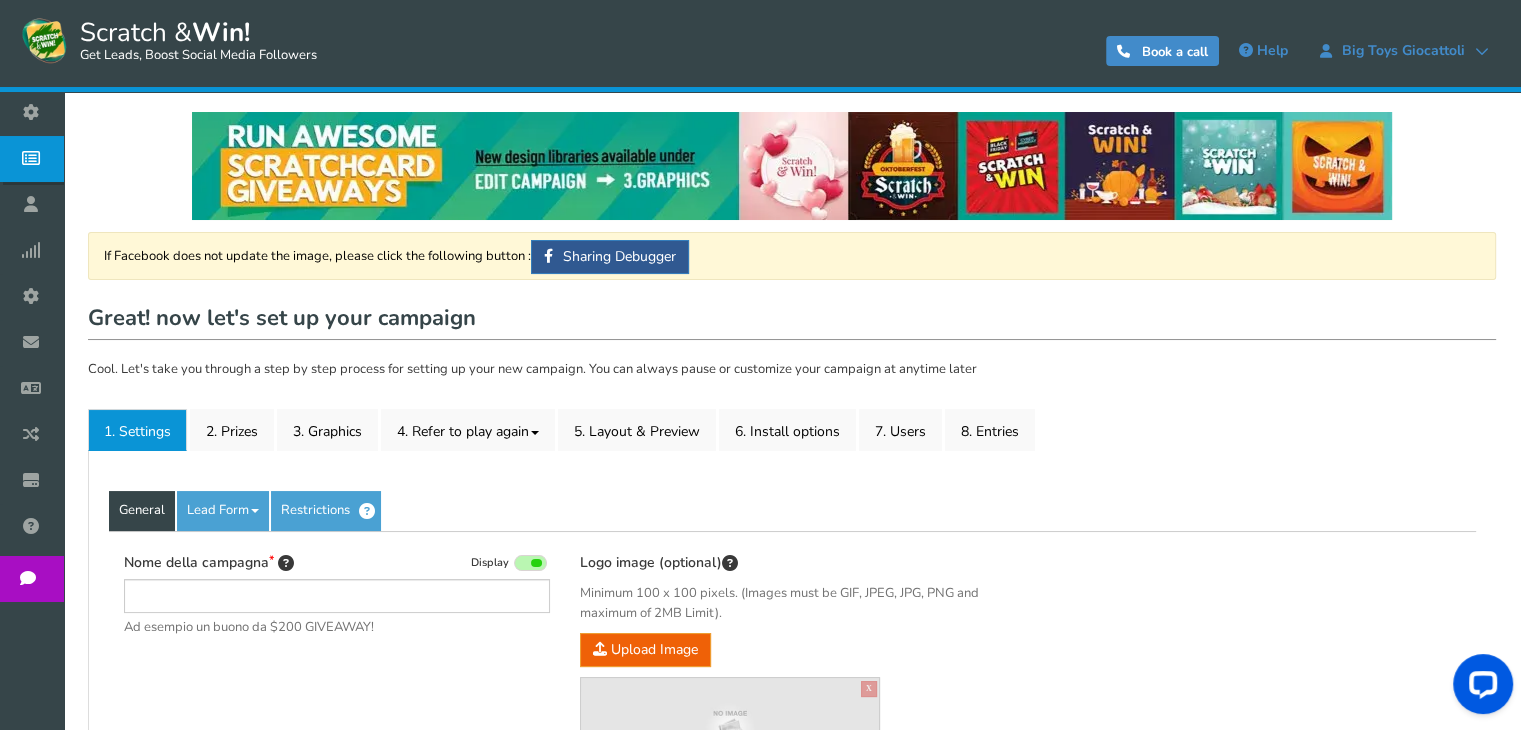 type on "Gratta e vinci - Il Capriccio - Galileo" 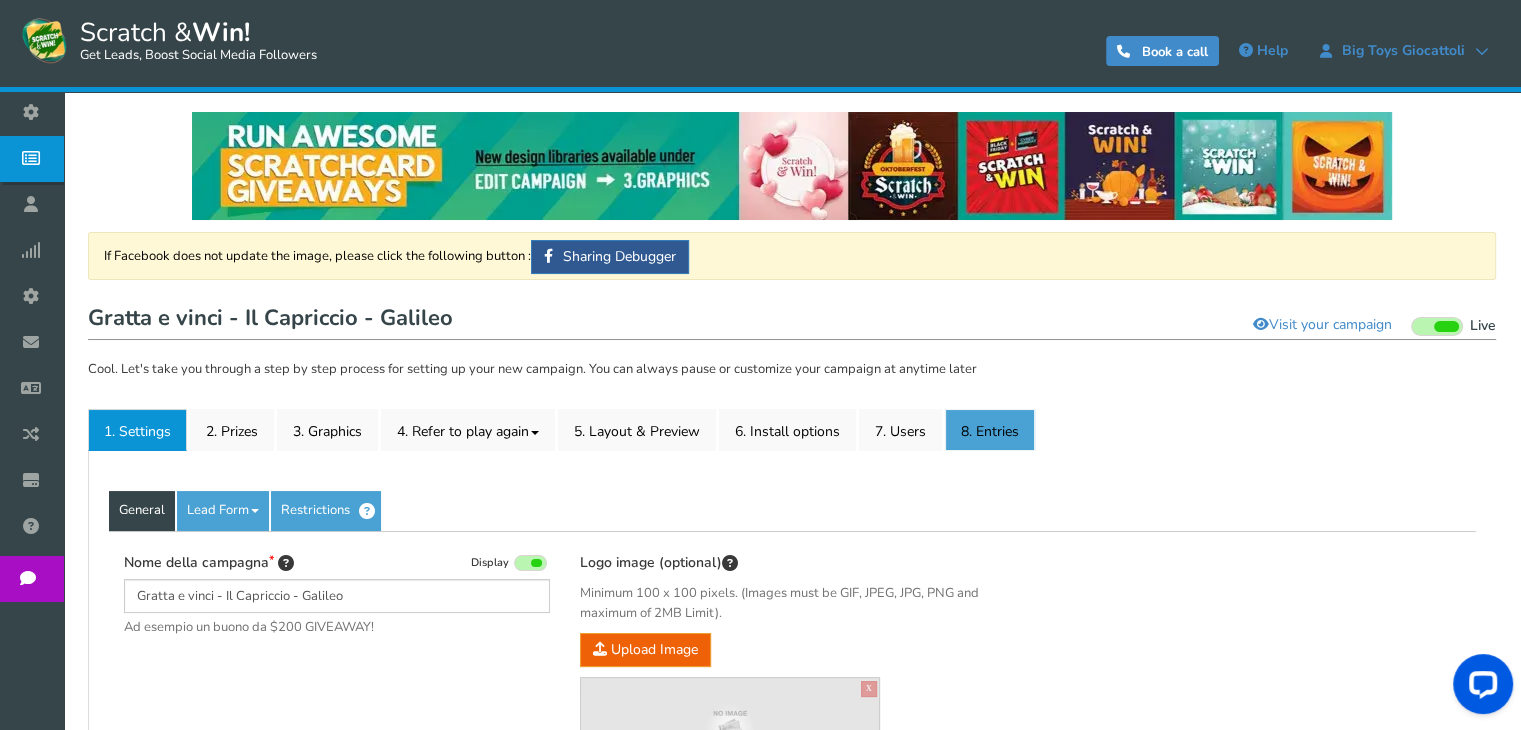 click on "8. Entries" at bounding box center [990, 430] 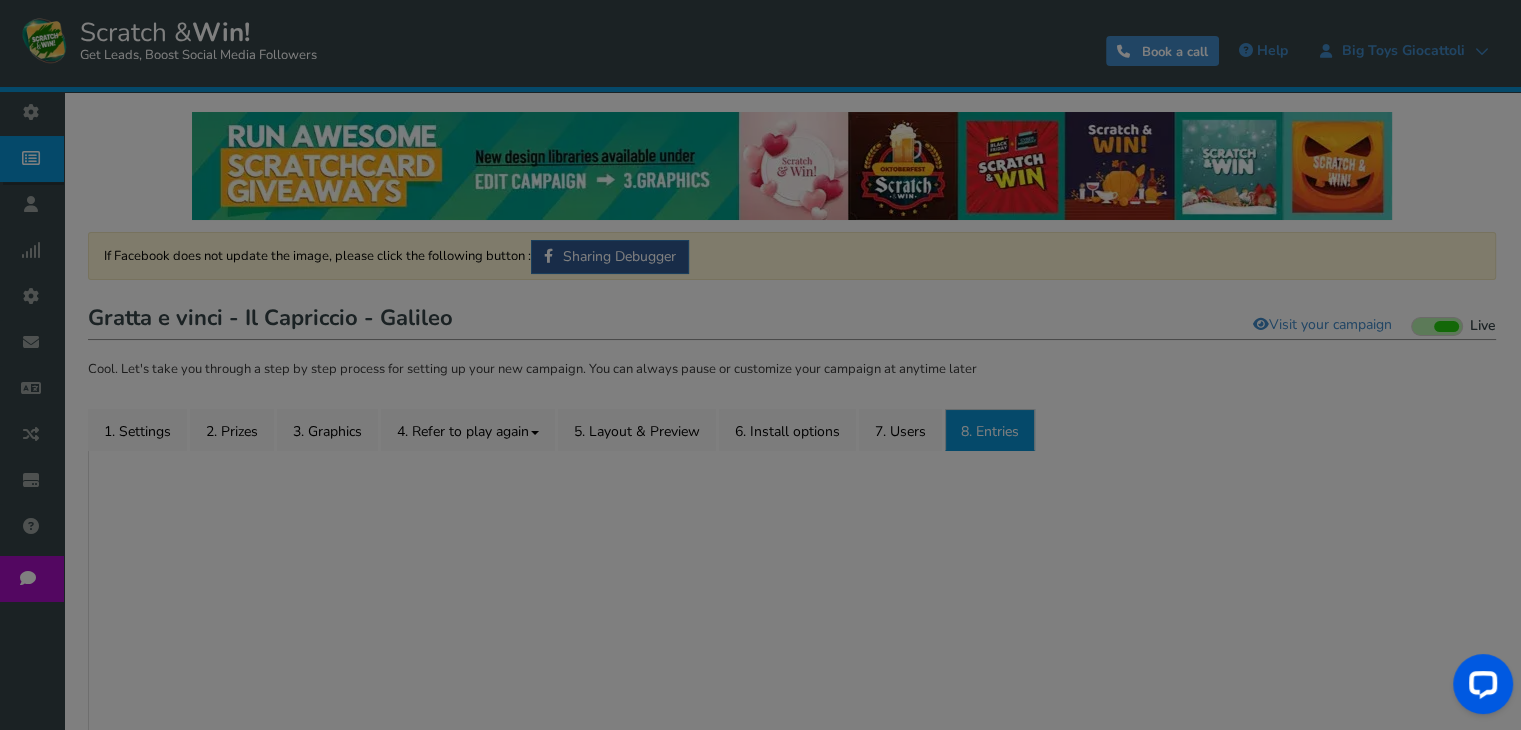 click on "●  ●  ●  ● 	●  ●" at bounding box center (760, 365) 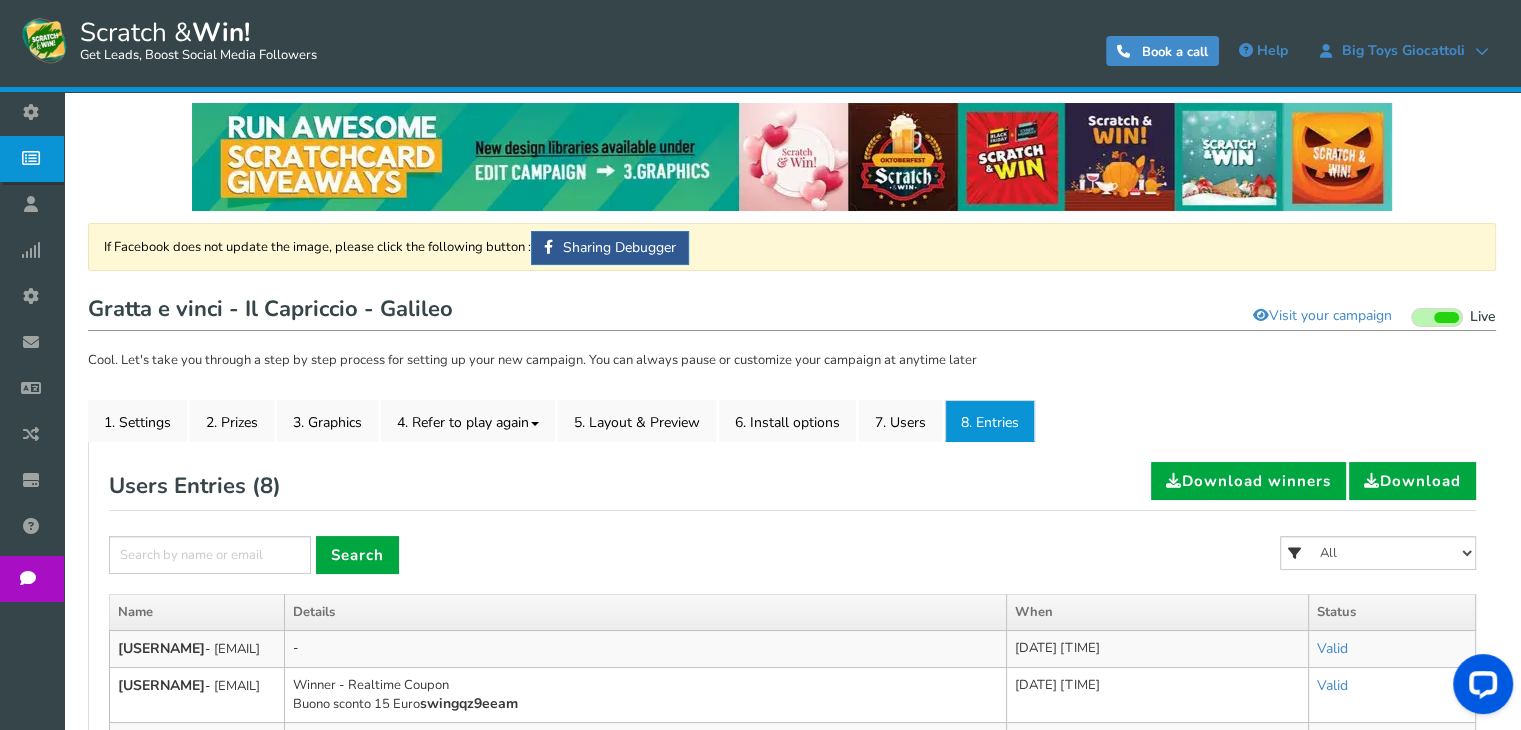 scroll, scrollTop: 0, scrollLeft: 0, axis: both 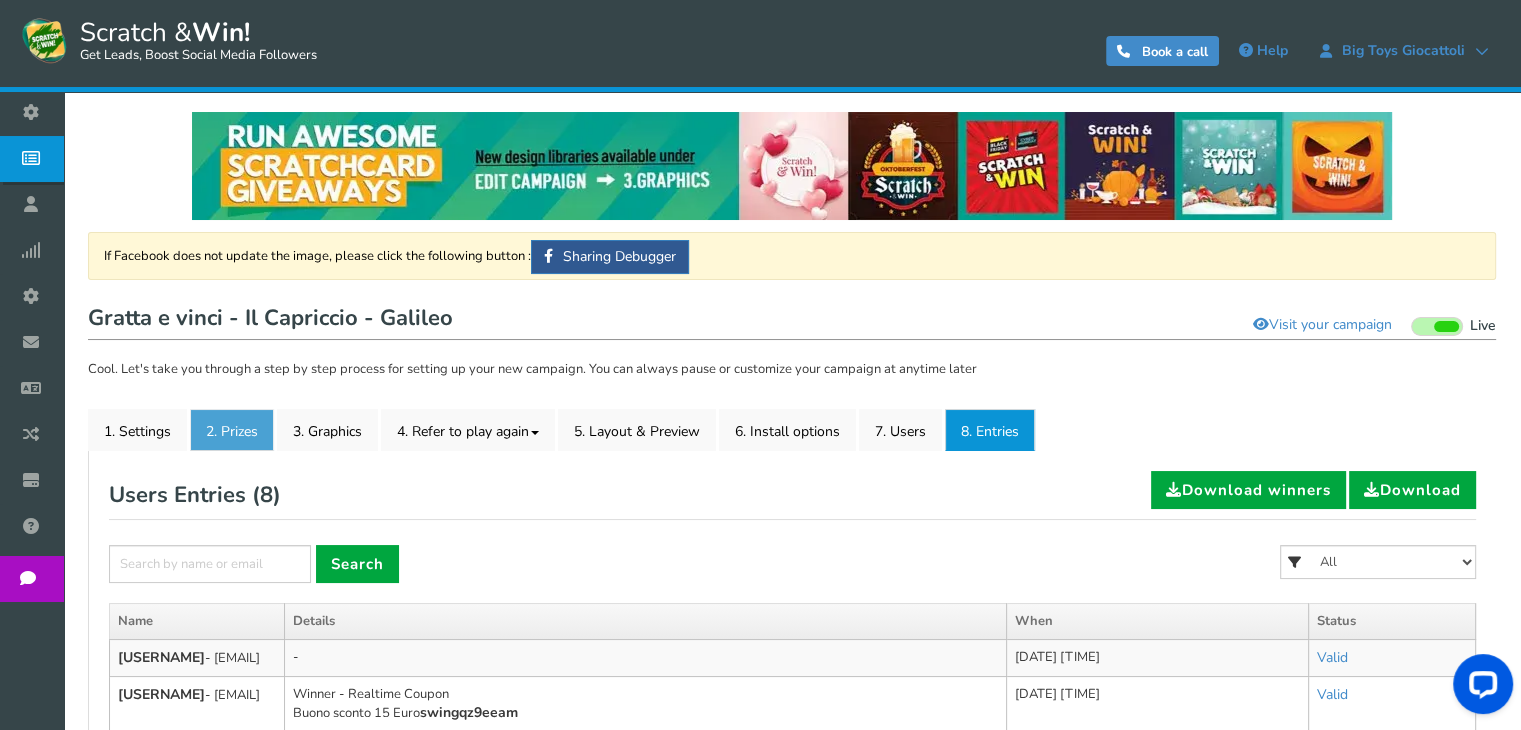 click on "2. Prizes" at bounding box center (232, 430) 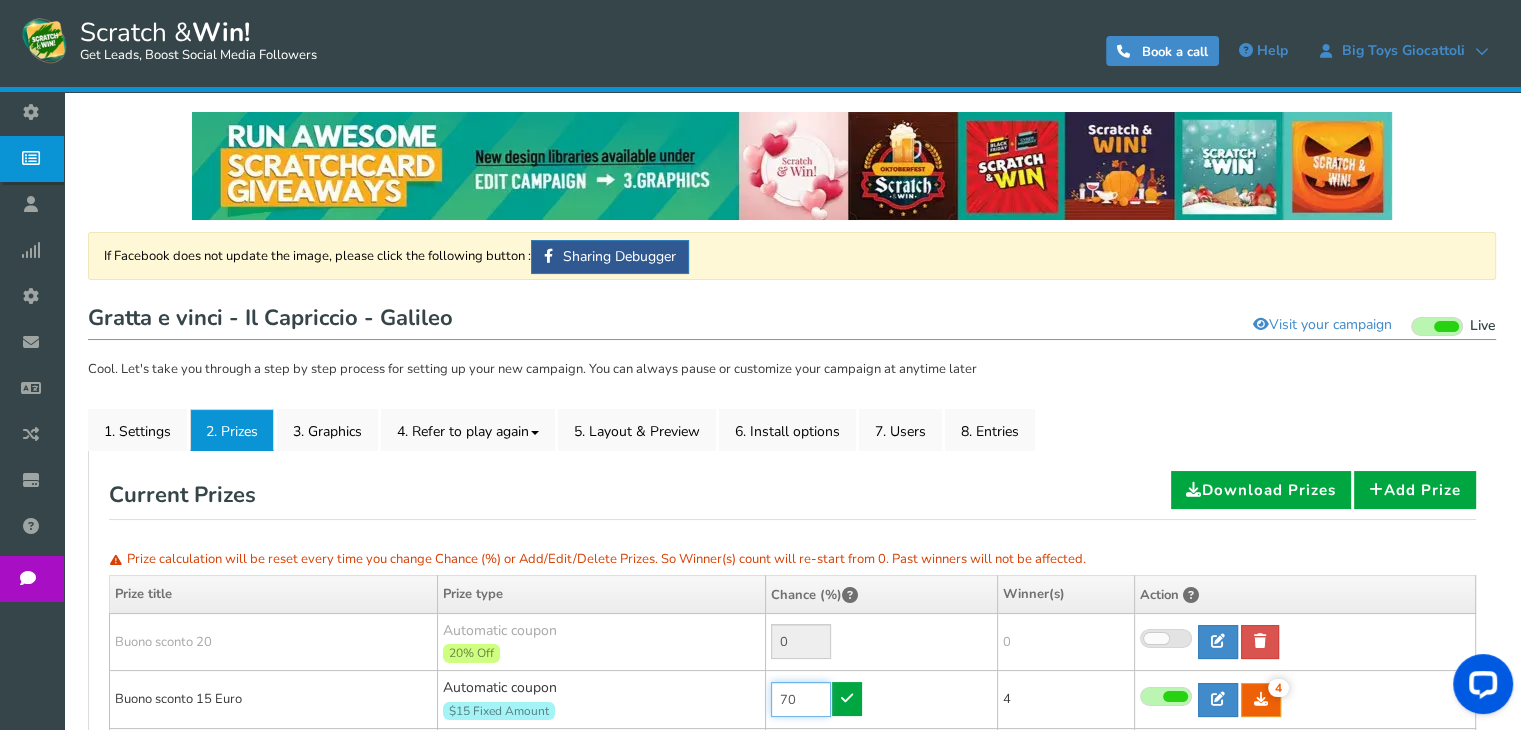click on "70" at bounding box center [801, 699] 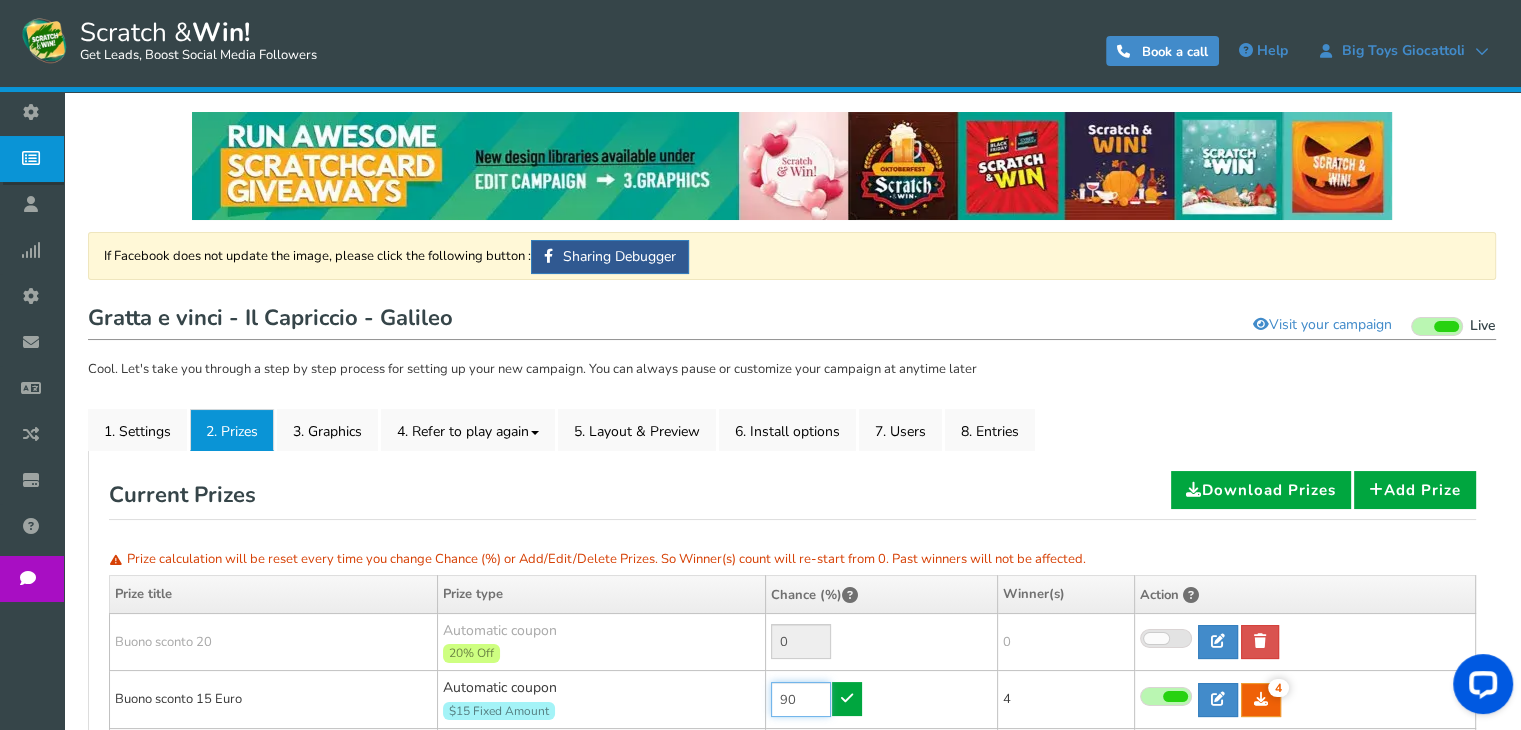 type on "9" 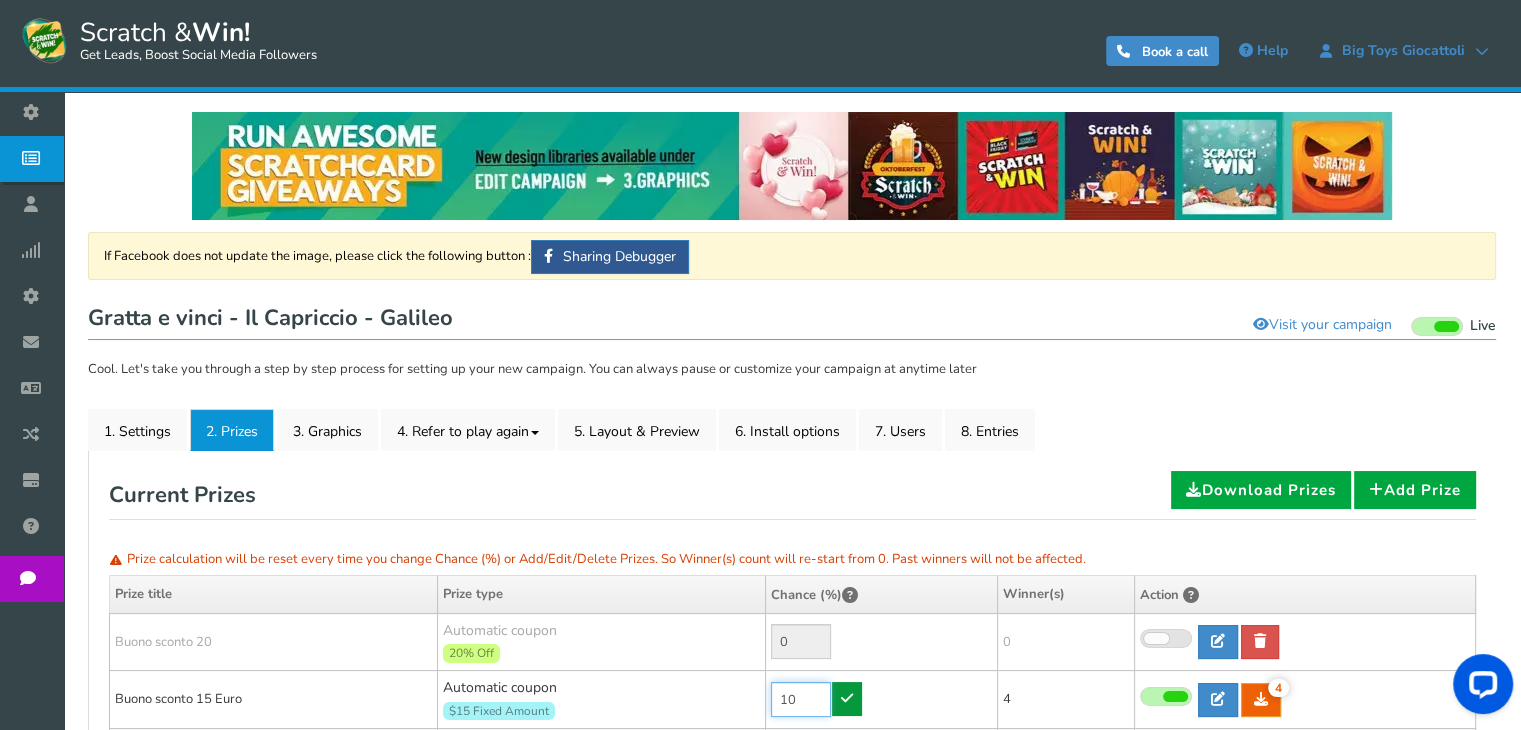 type on "10" 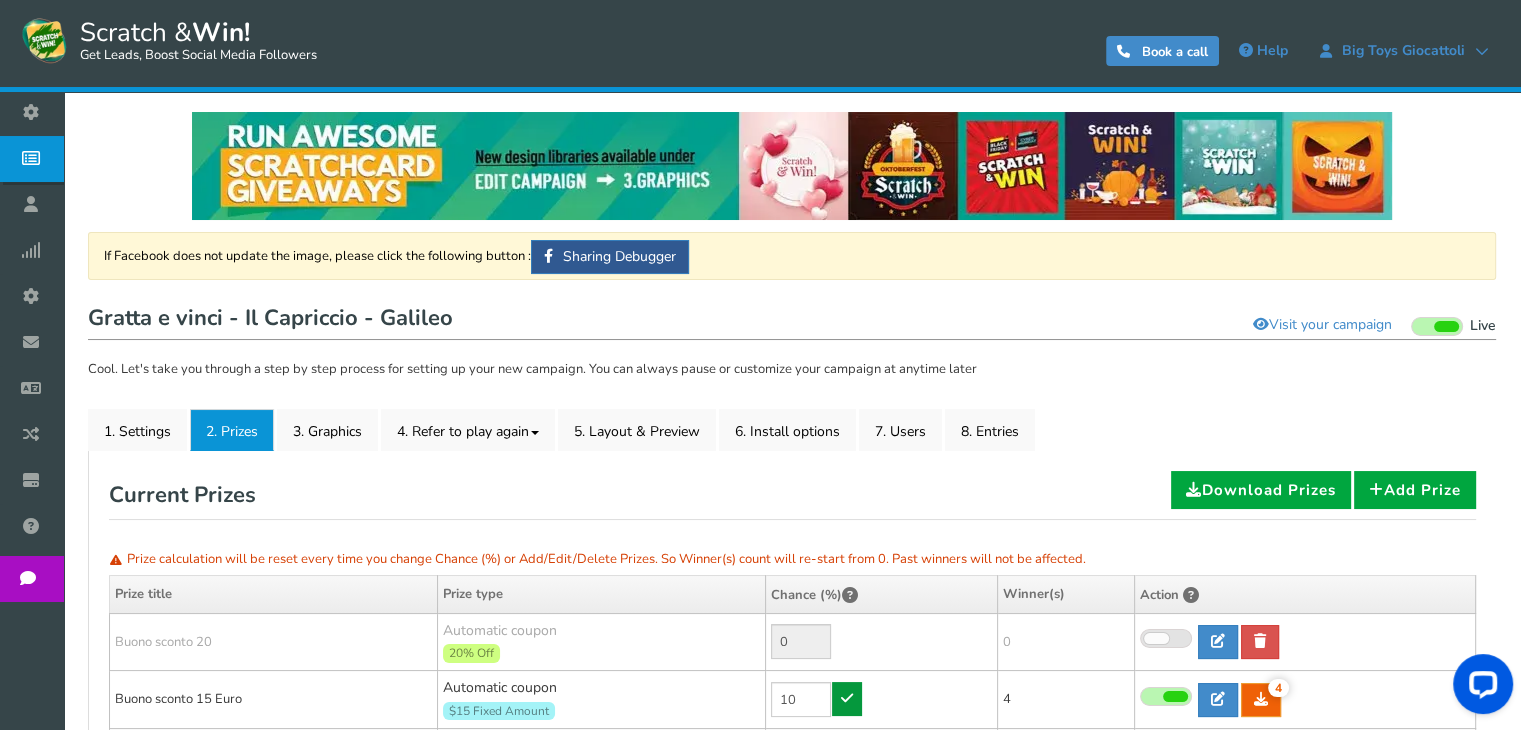 click at bounding box center [847, 698] 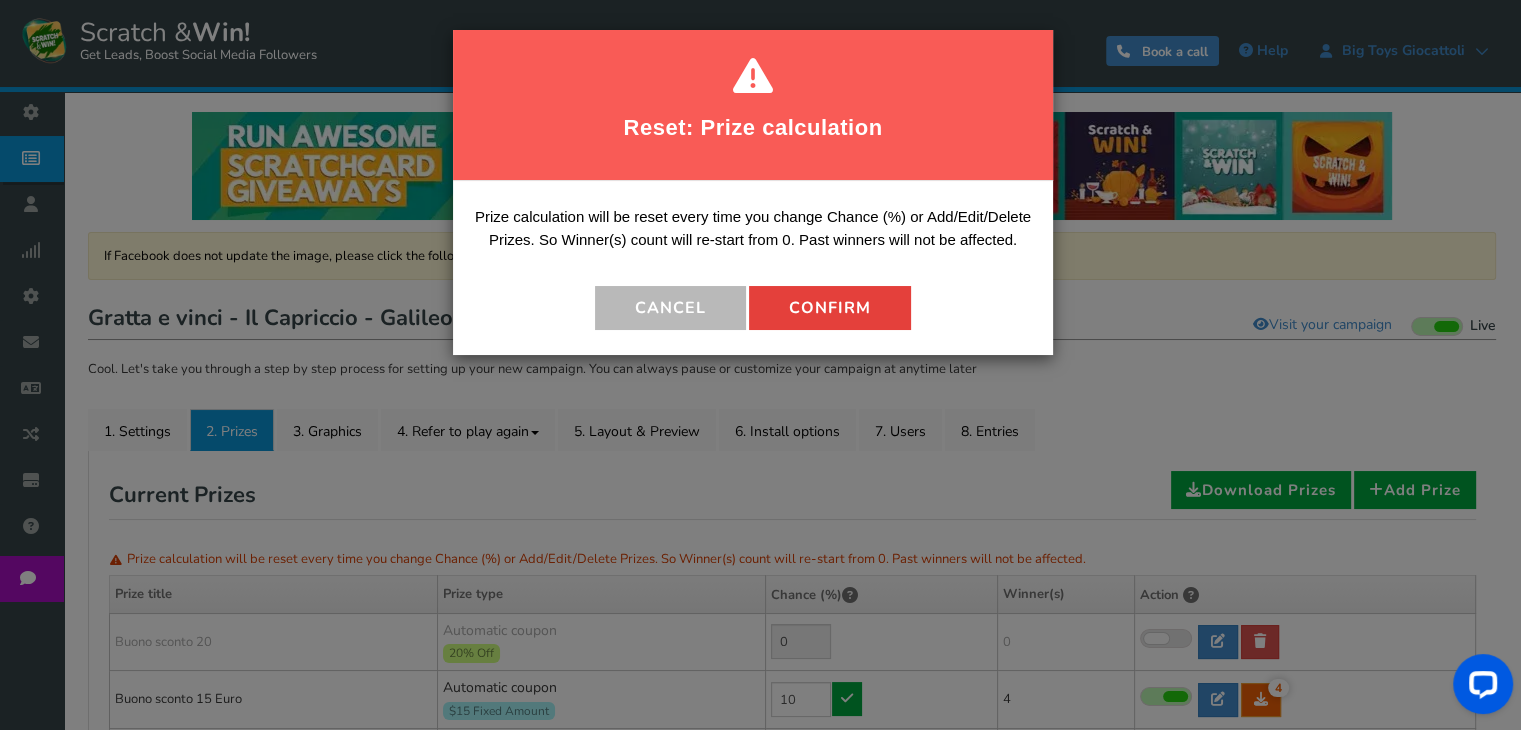 click on "Confirm" at bounding box center (830, 308) 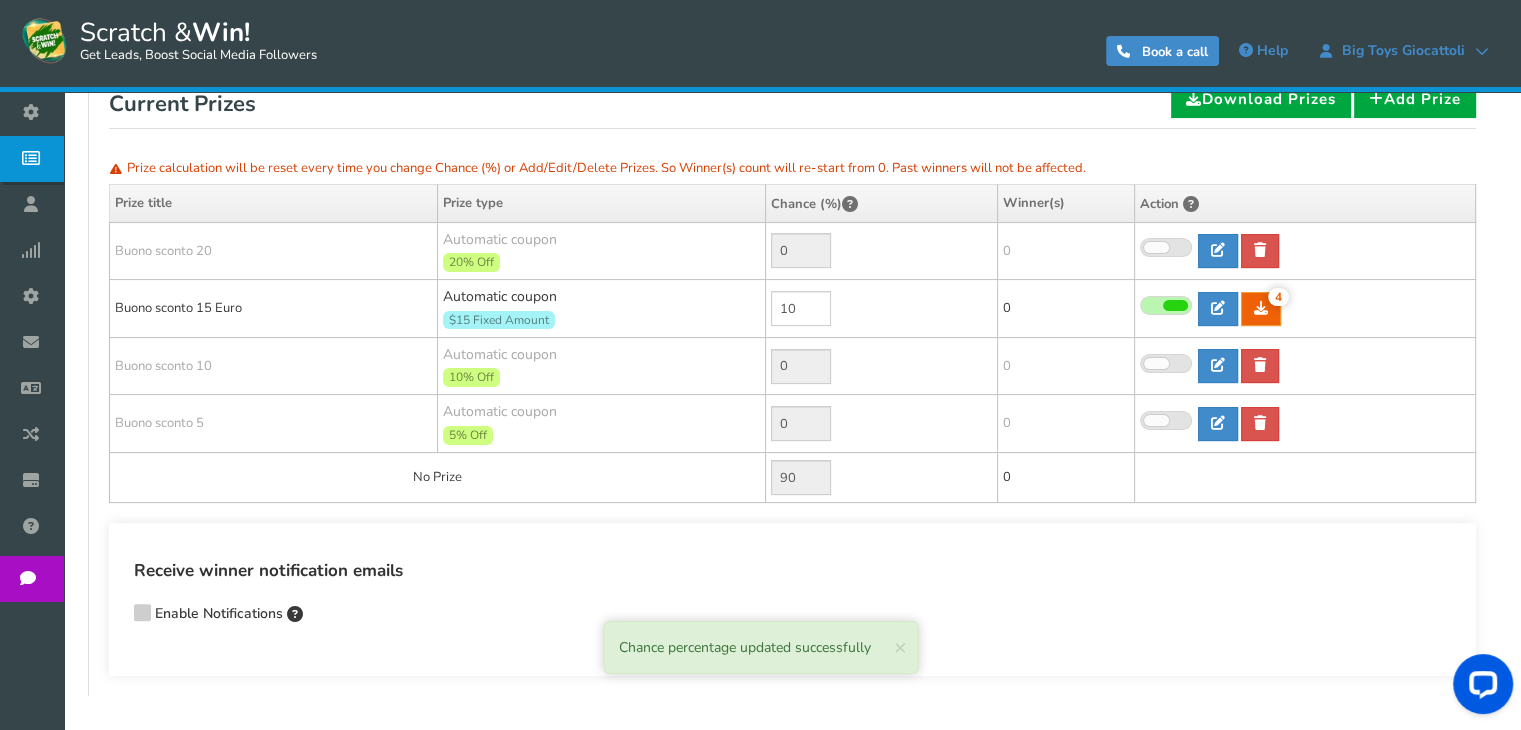 scroll, scrollTop: 409, scrollLeft: 0, axis: vertical 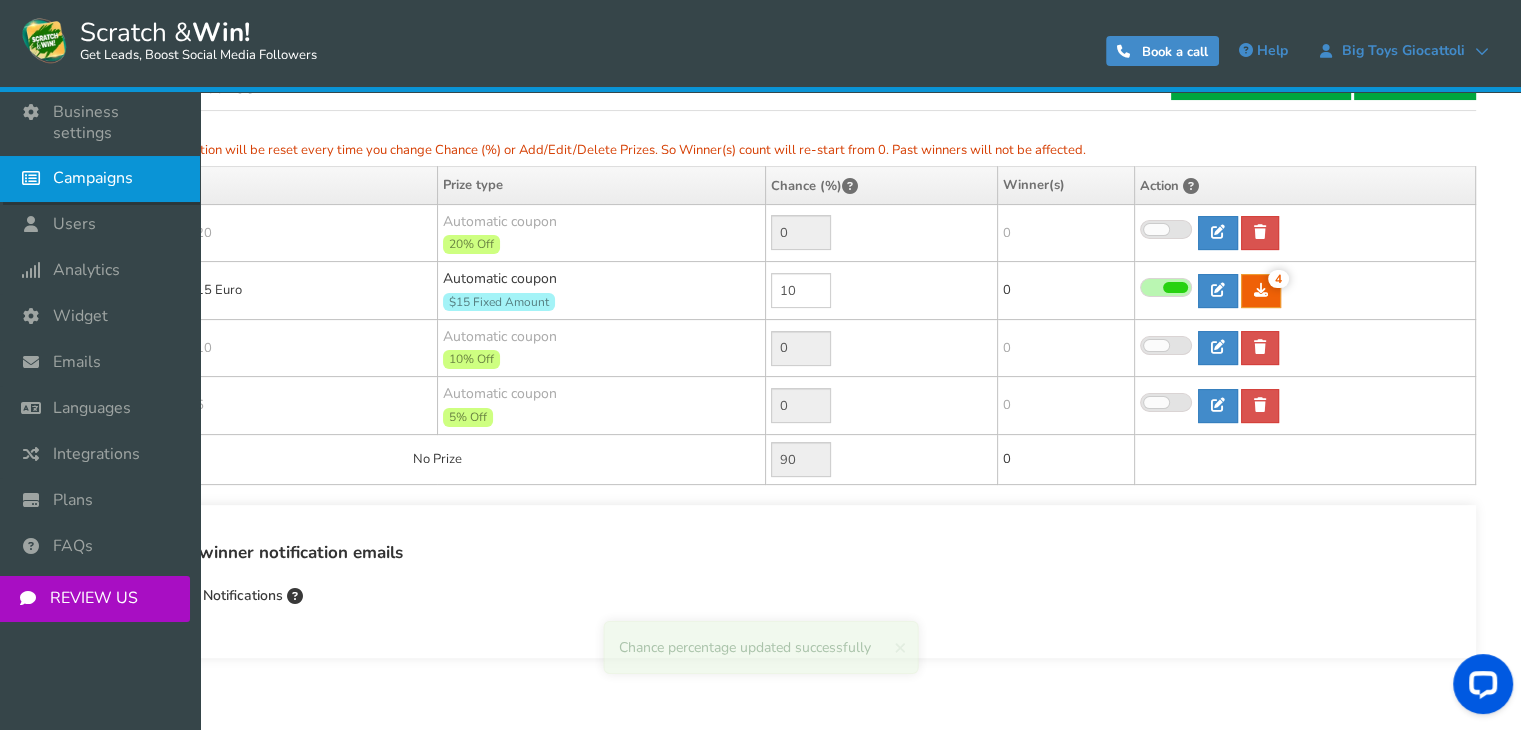 click on "Campaigns" at bounding box center (100, 179) 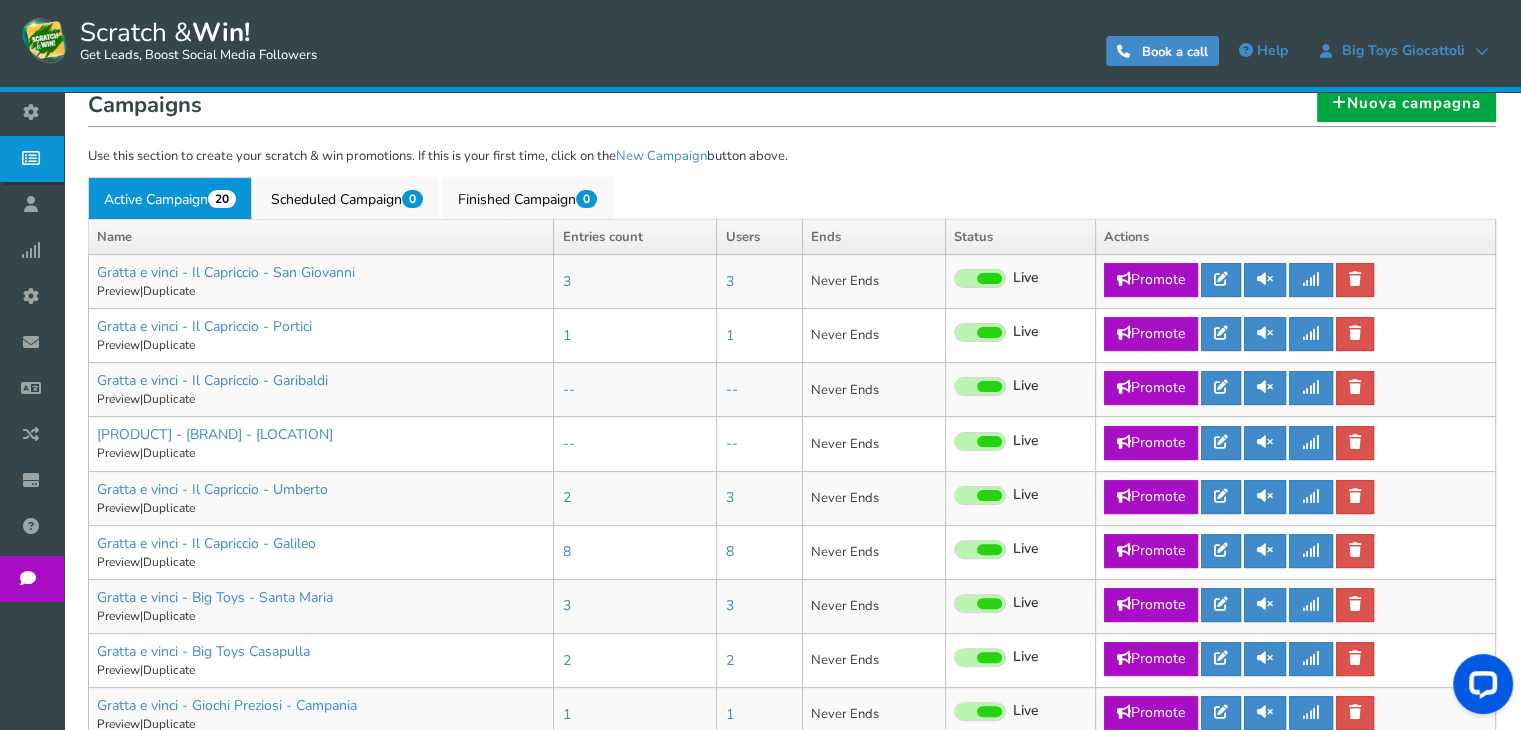 scroll, scrollTop: 441, scrollLeft: 0, axis: vertical 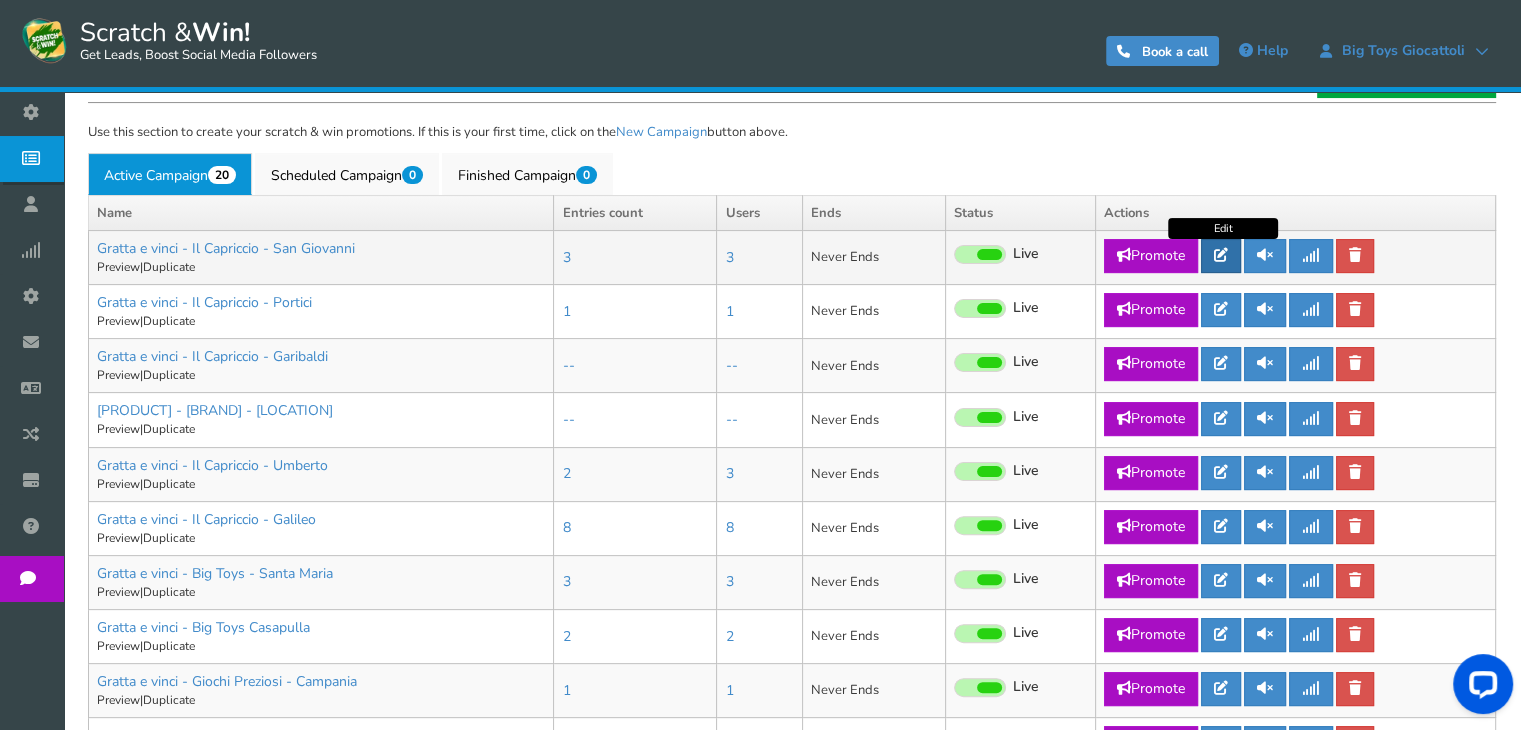 click at bounding box center [1221, 255] 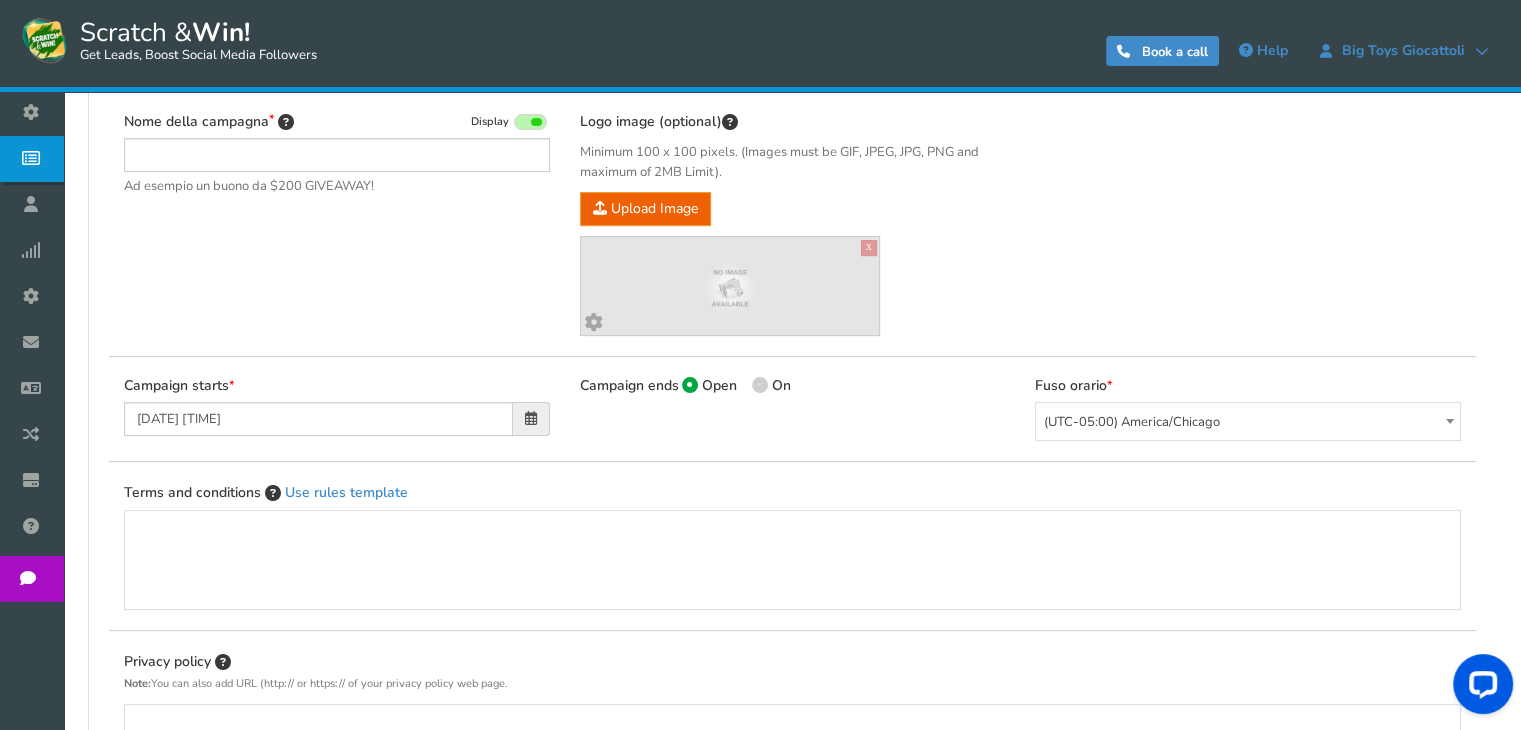 scroll, scrollTop: 0, scrollLeft: 0, axis: both 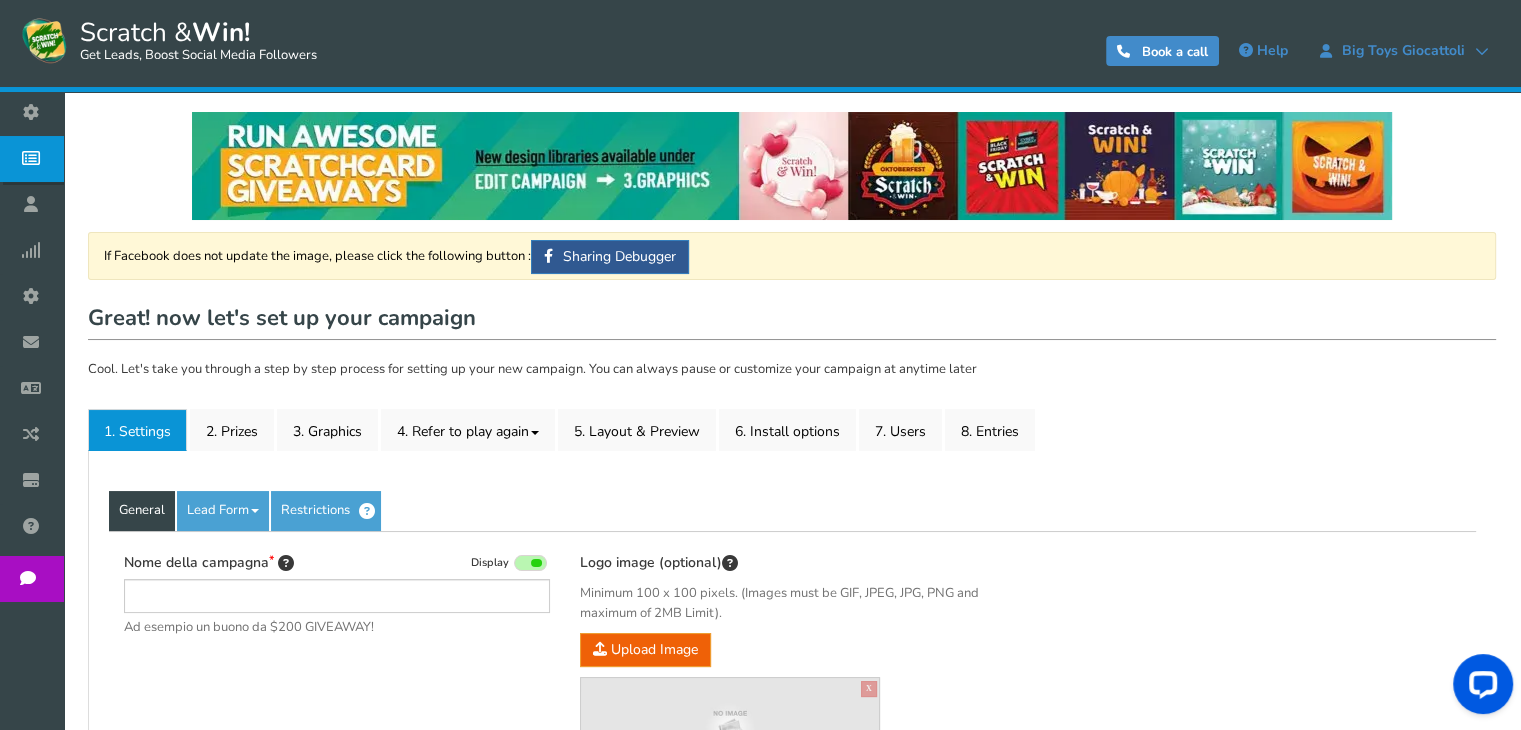 type on "Gratta e vinci - Il Capriccio - San Giovanni" 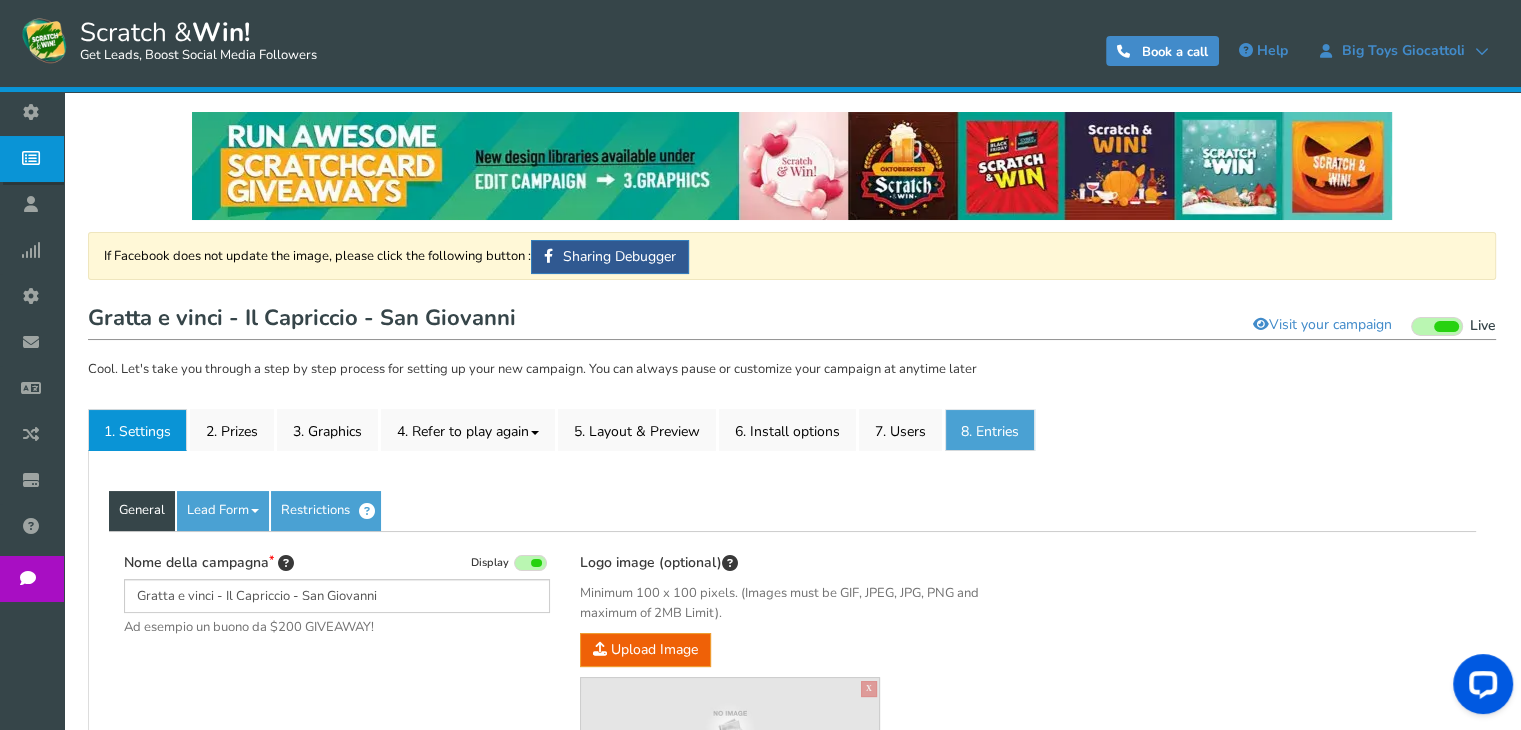click on "8. Entries" at bounding box center (990, 430) 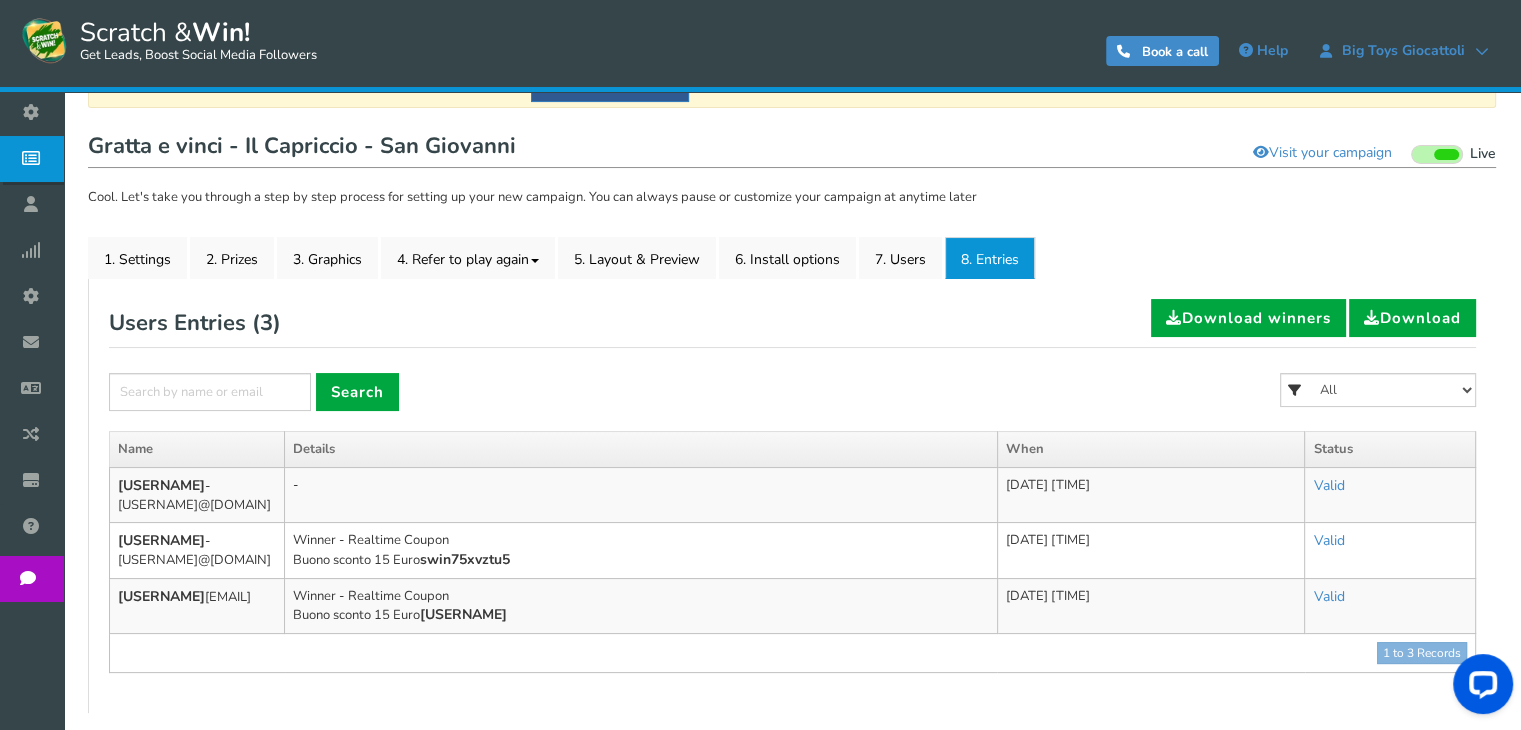 scroll, scrollTop: 165, scrollLeft: 0, axis: vertical 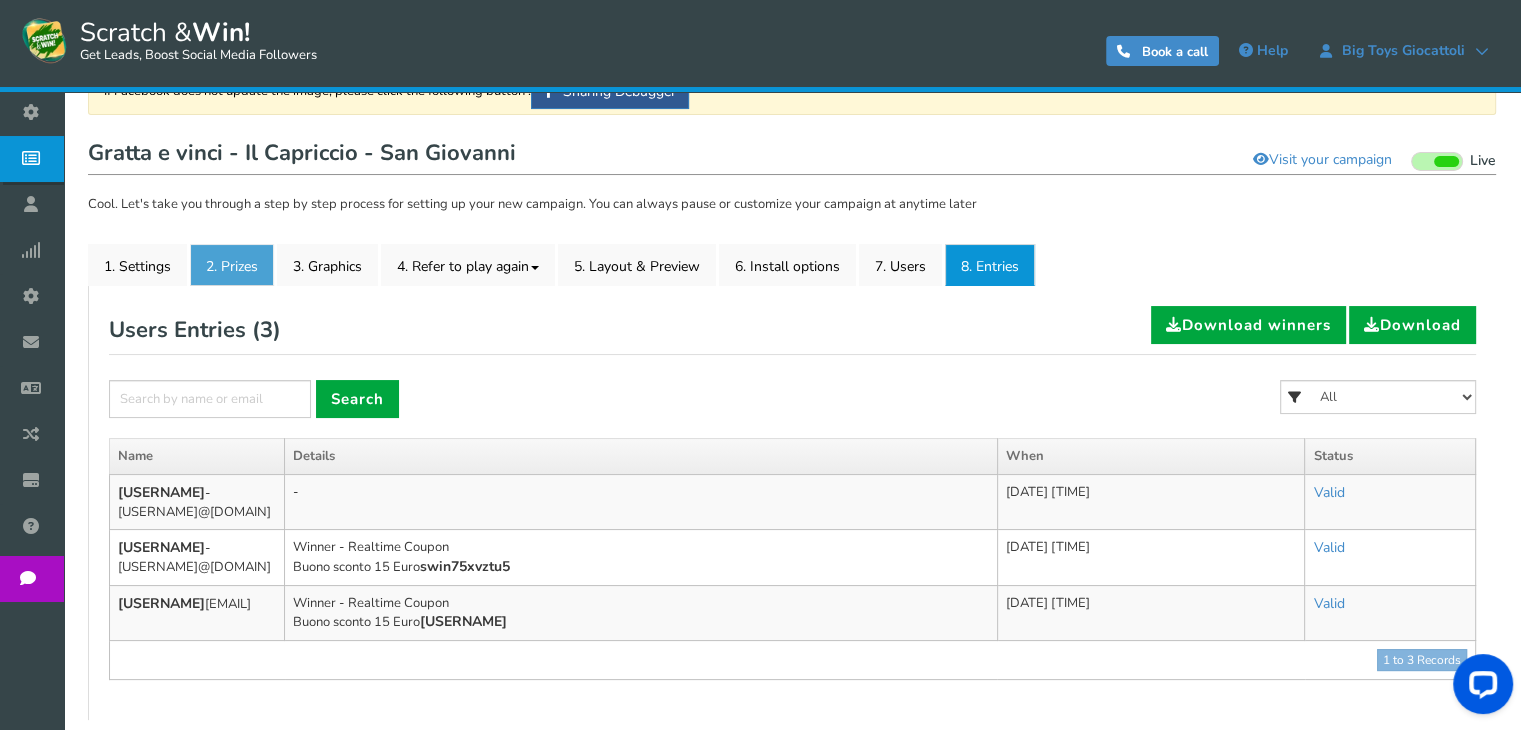 click on "2. Prizes" at bounding box center (232, 265) 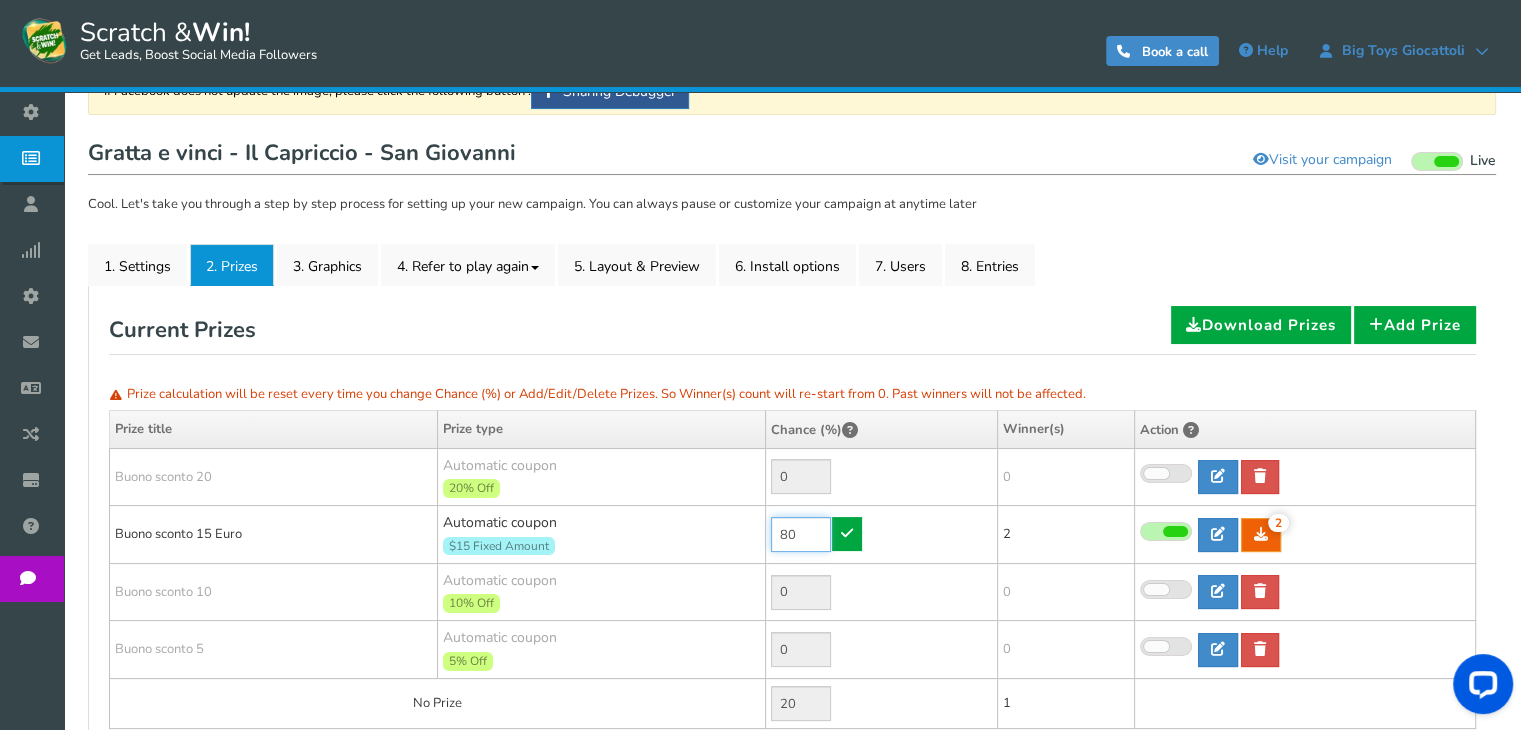 click on "80" at bounding box center [801, 534] 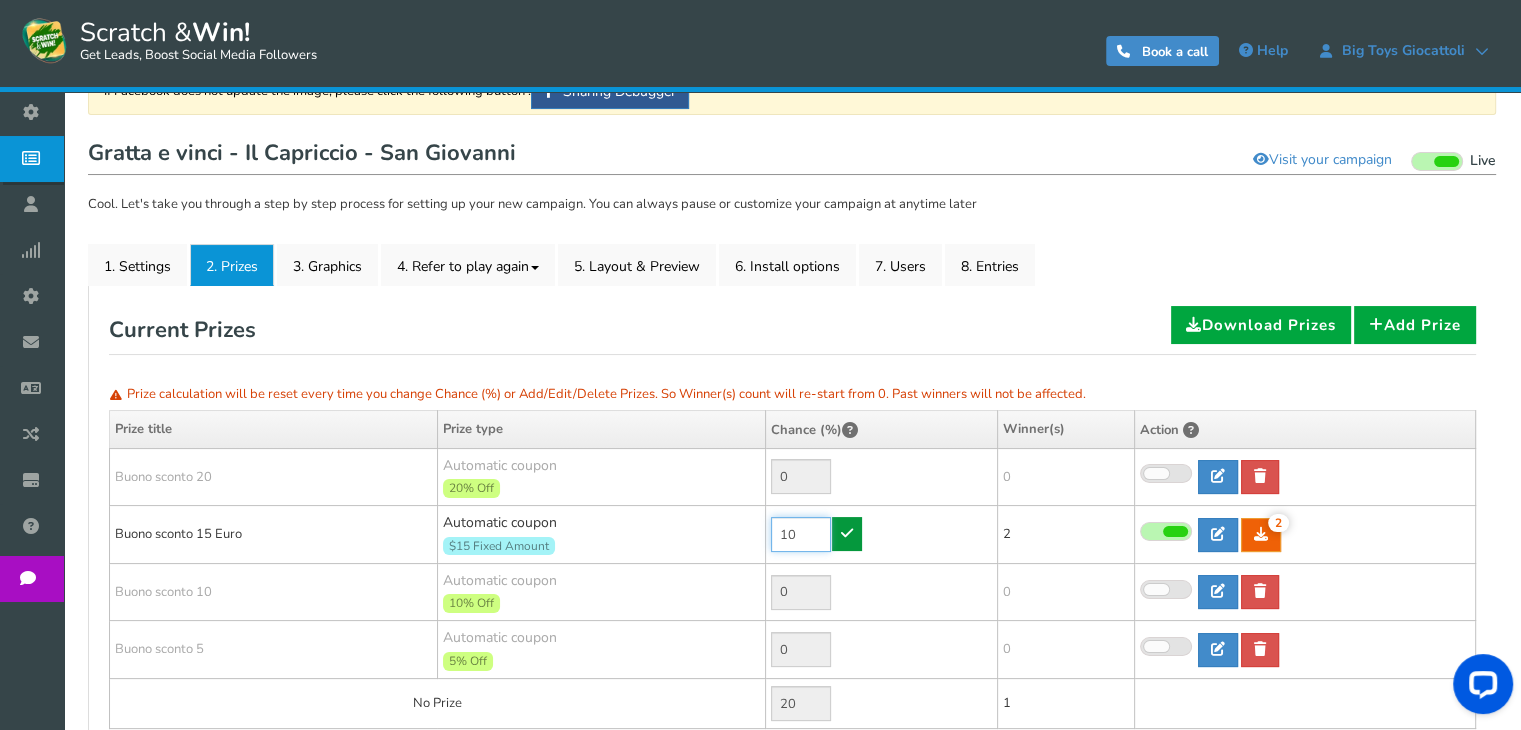 type on "10" 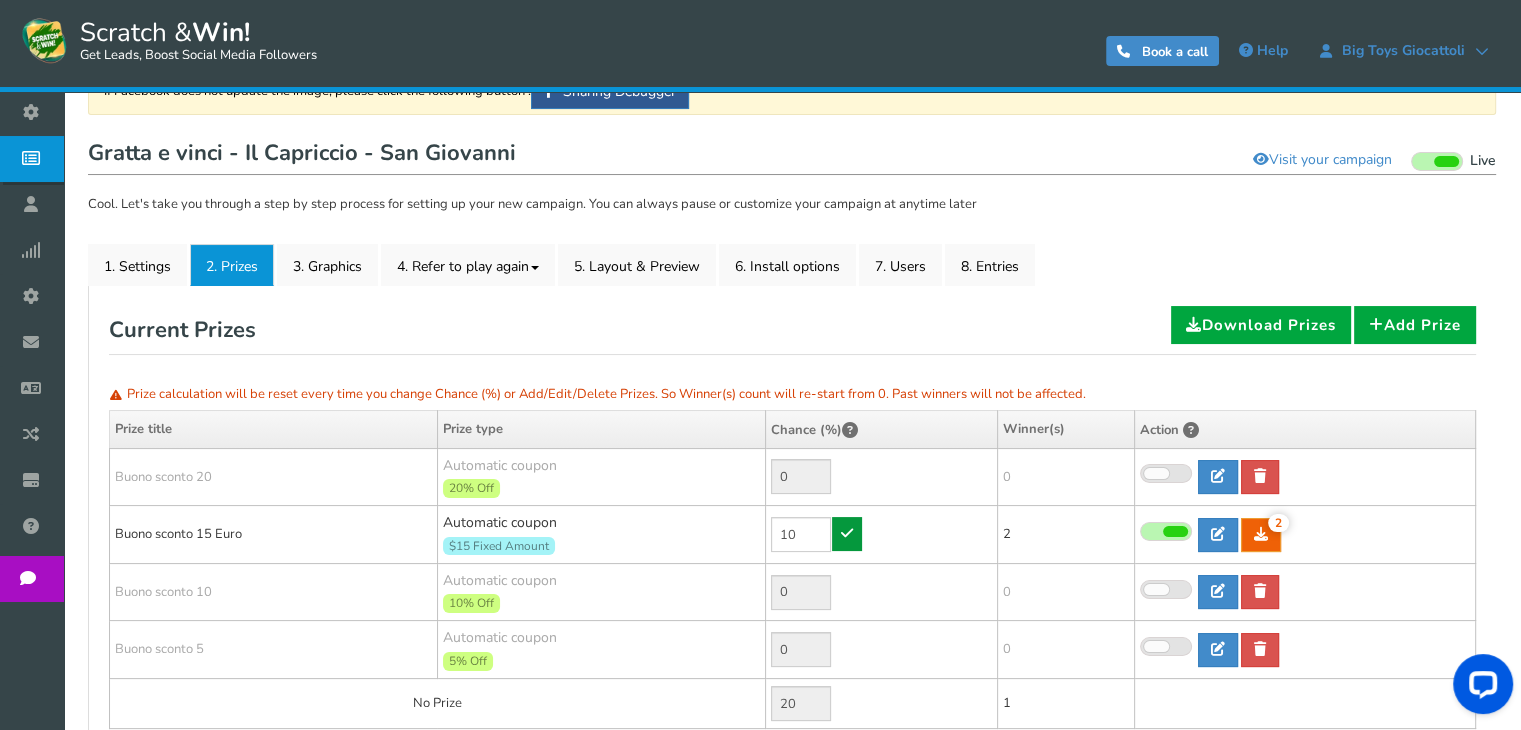 click at bounding box center [847, 533] 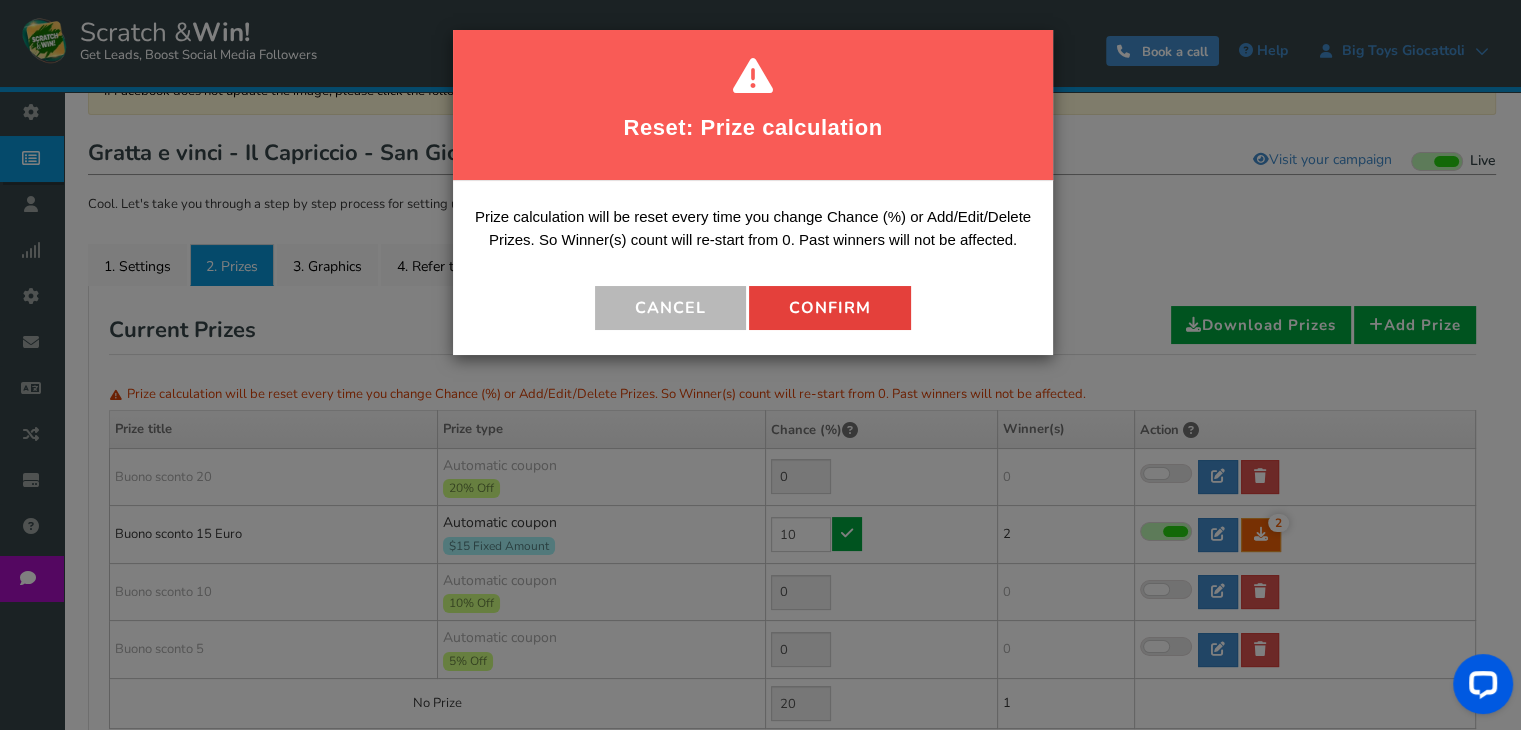 click on "Confirm" at bounding box center (830, 308) 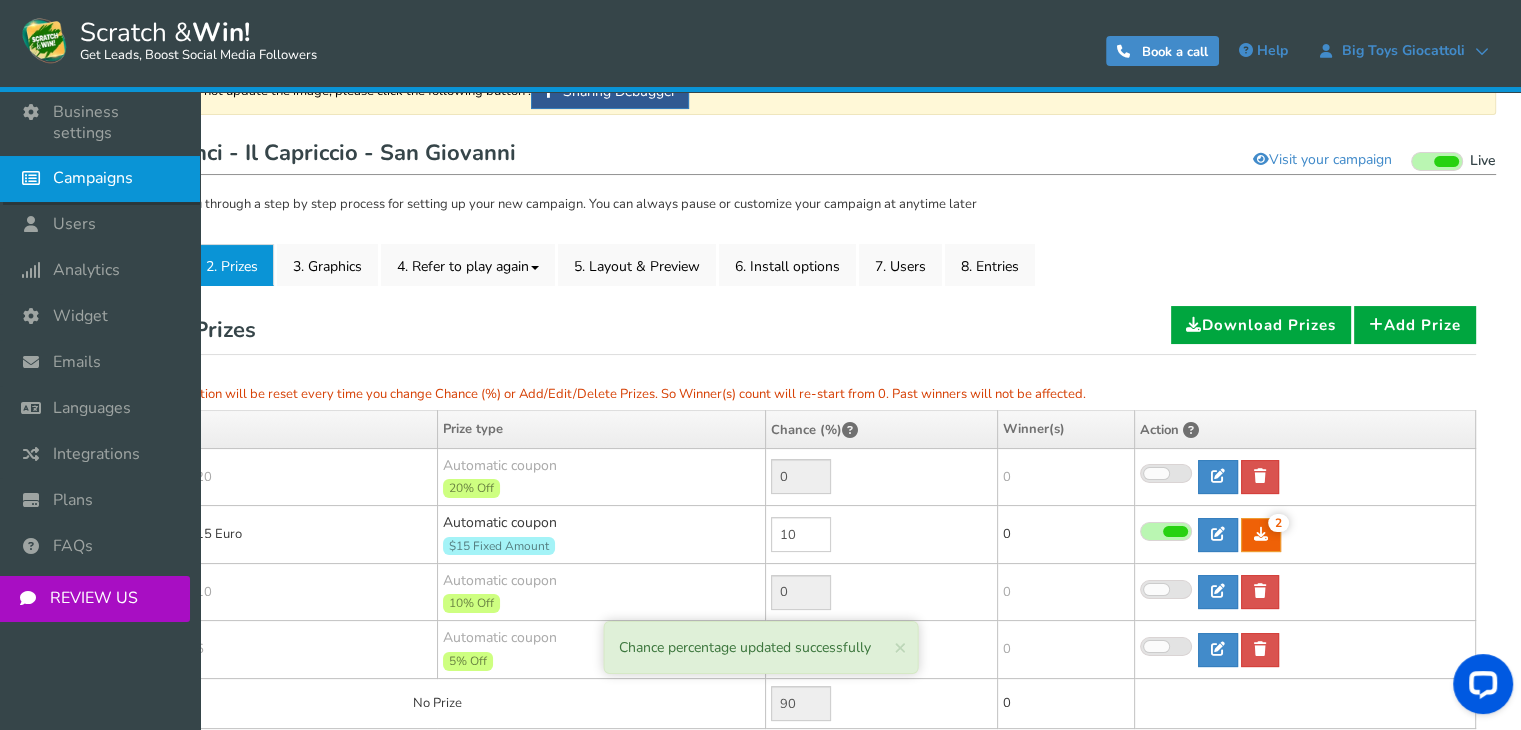 click on "Campaigns" at bounding box center (93, 178) 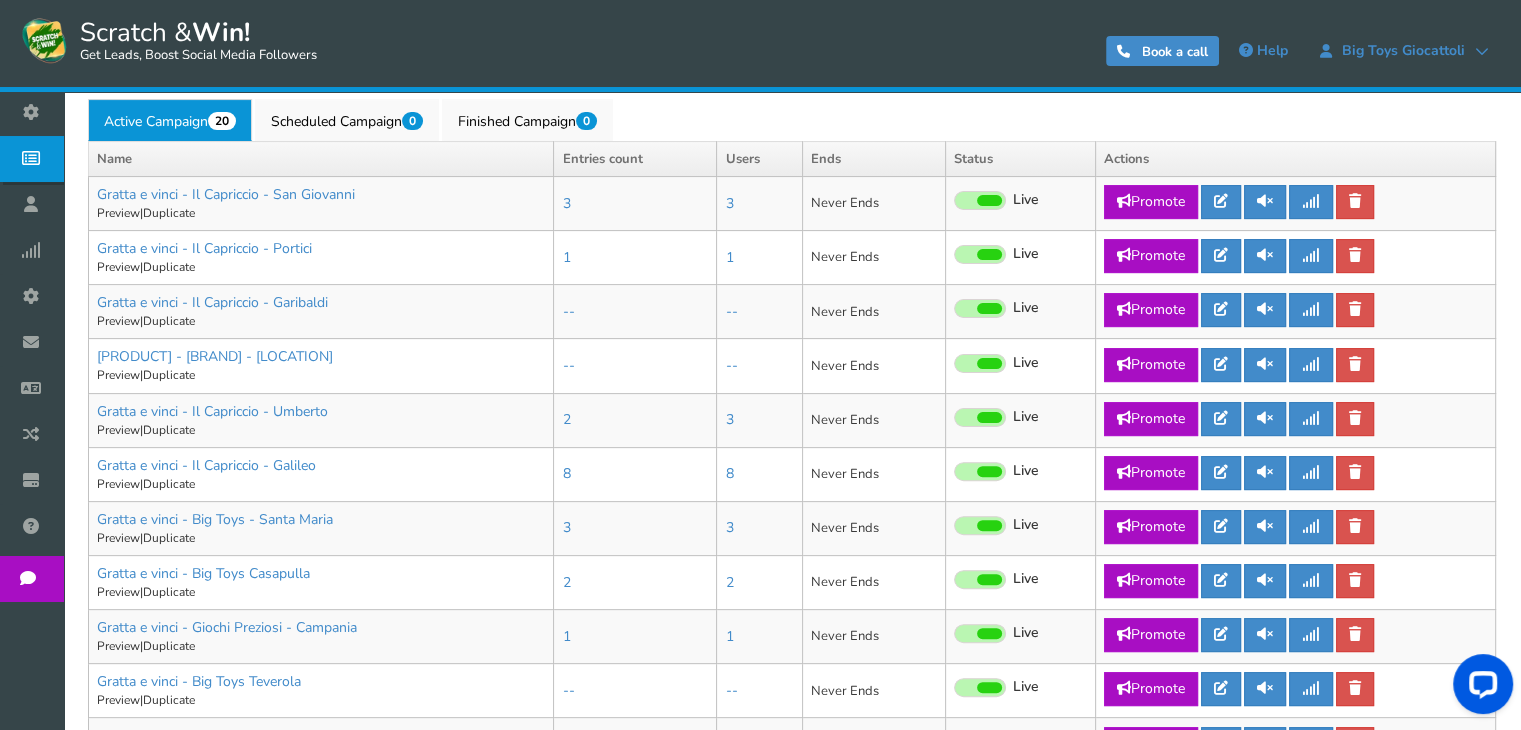 scroll, scrollTop: 516, scrollLeft: 0, axis: vertical 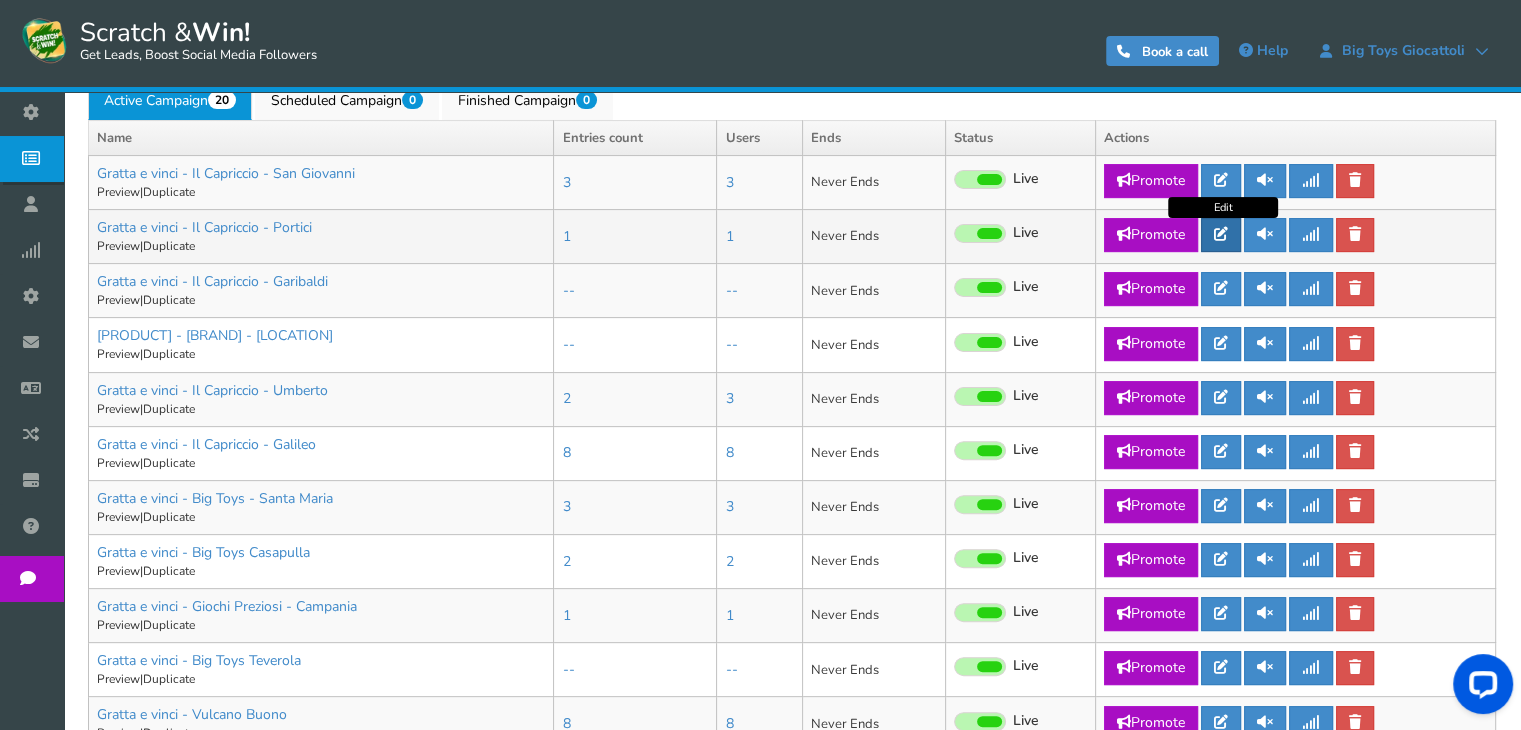 click at bounding box center (1221, 234) 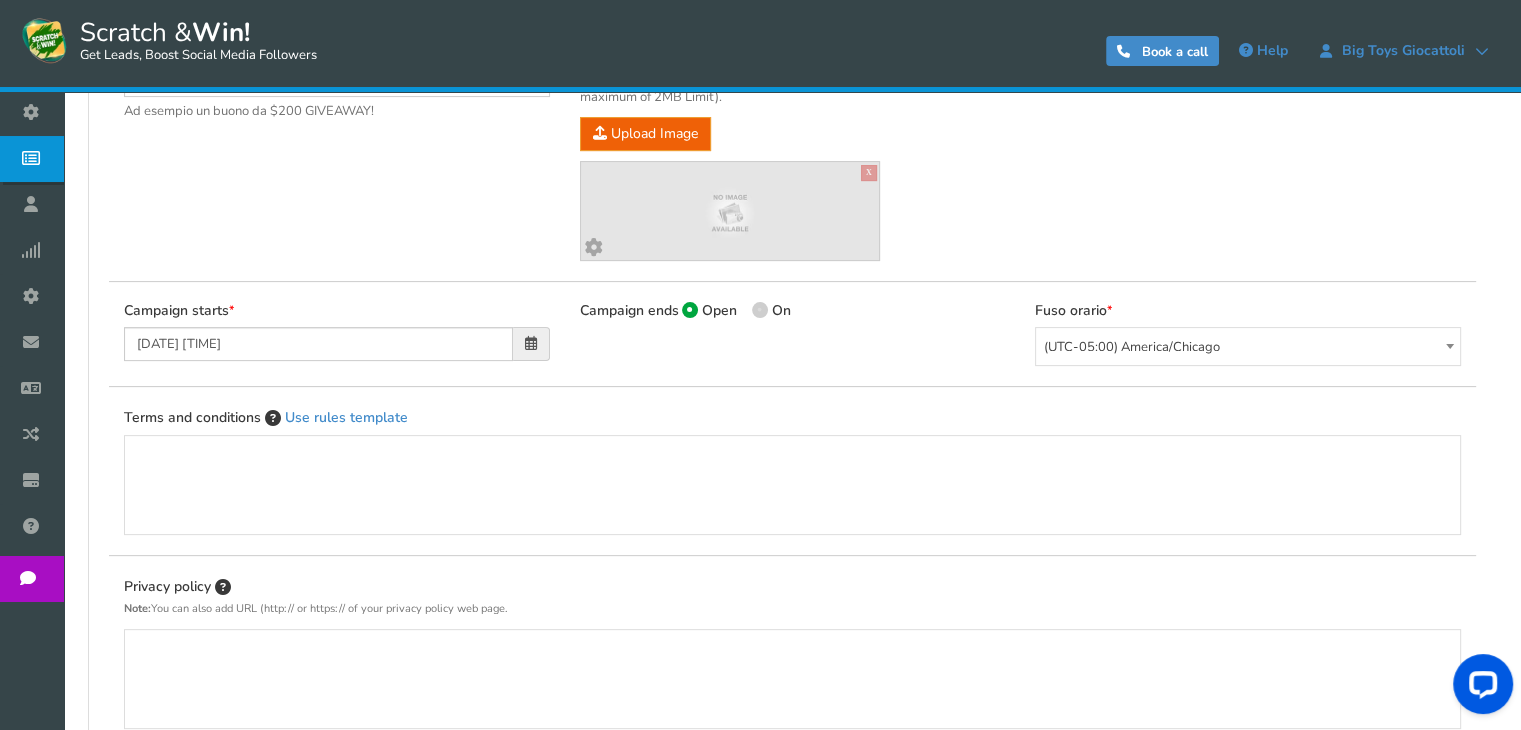 scroll, scrollTop: 0, scrollLeft: 0, axis: both 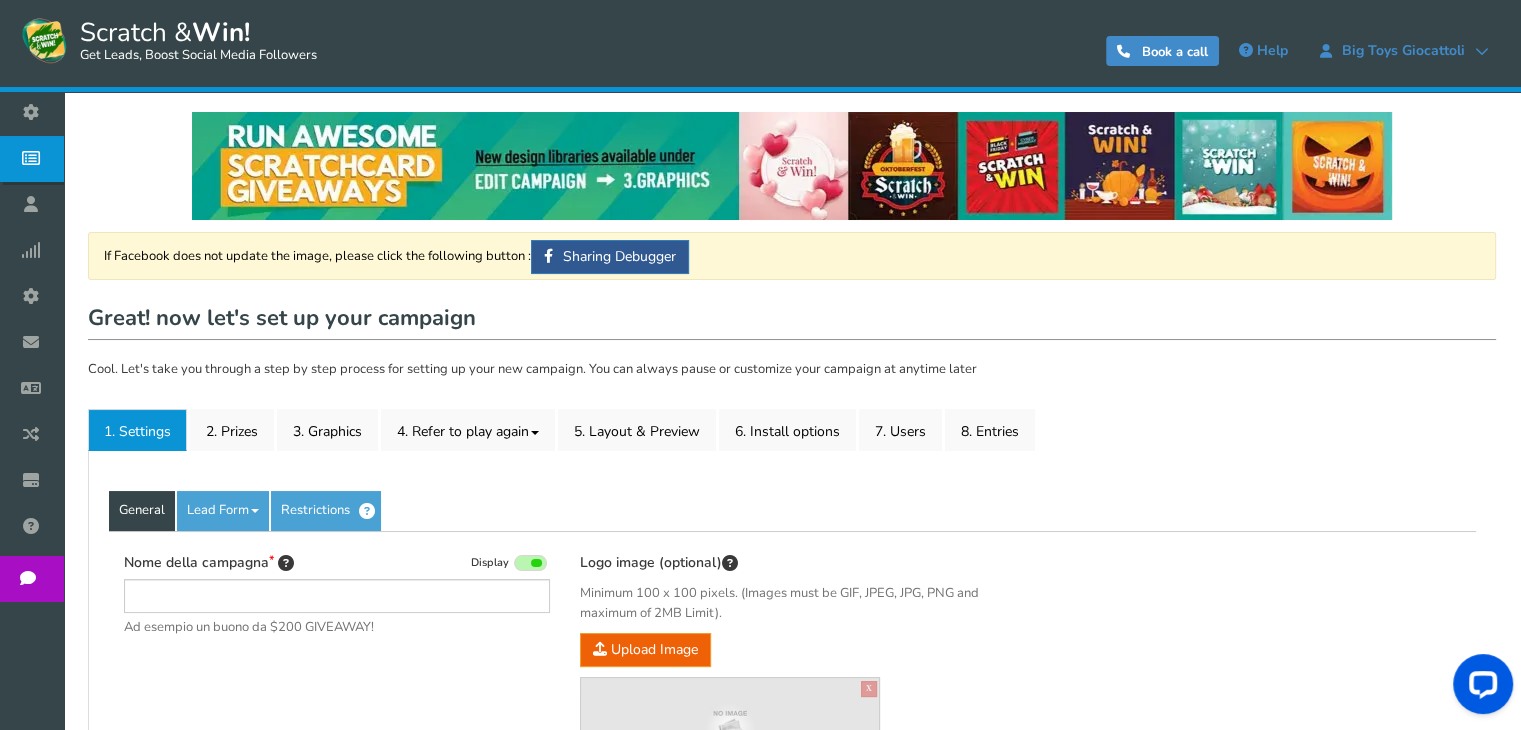 type on "Gratta e vinci - Il Capriccio - Portici" 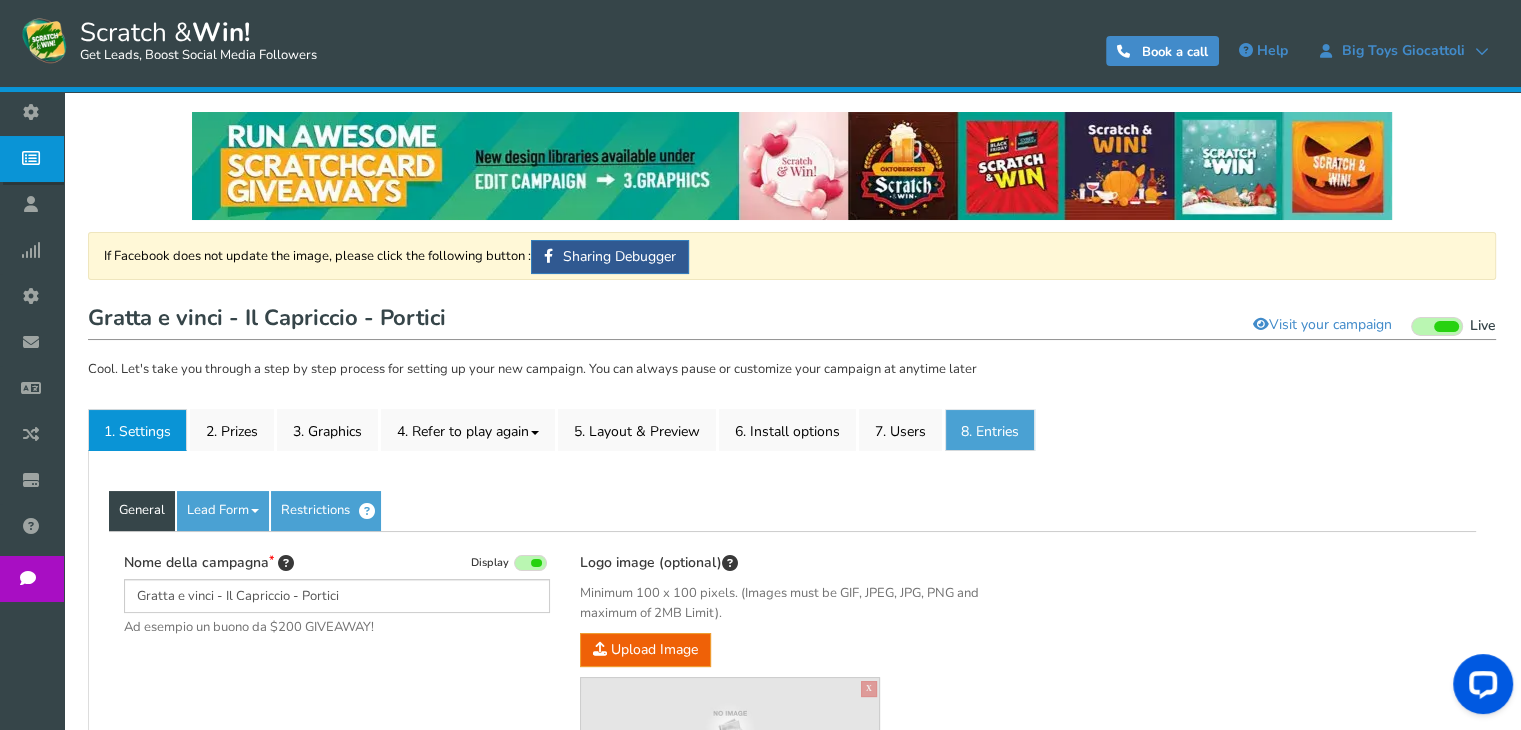 drag, startPoint x: 1005, startPoint y: 453, endPoint x: 1008, endPoint y: 437, distance: 16.27882 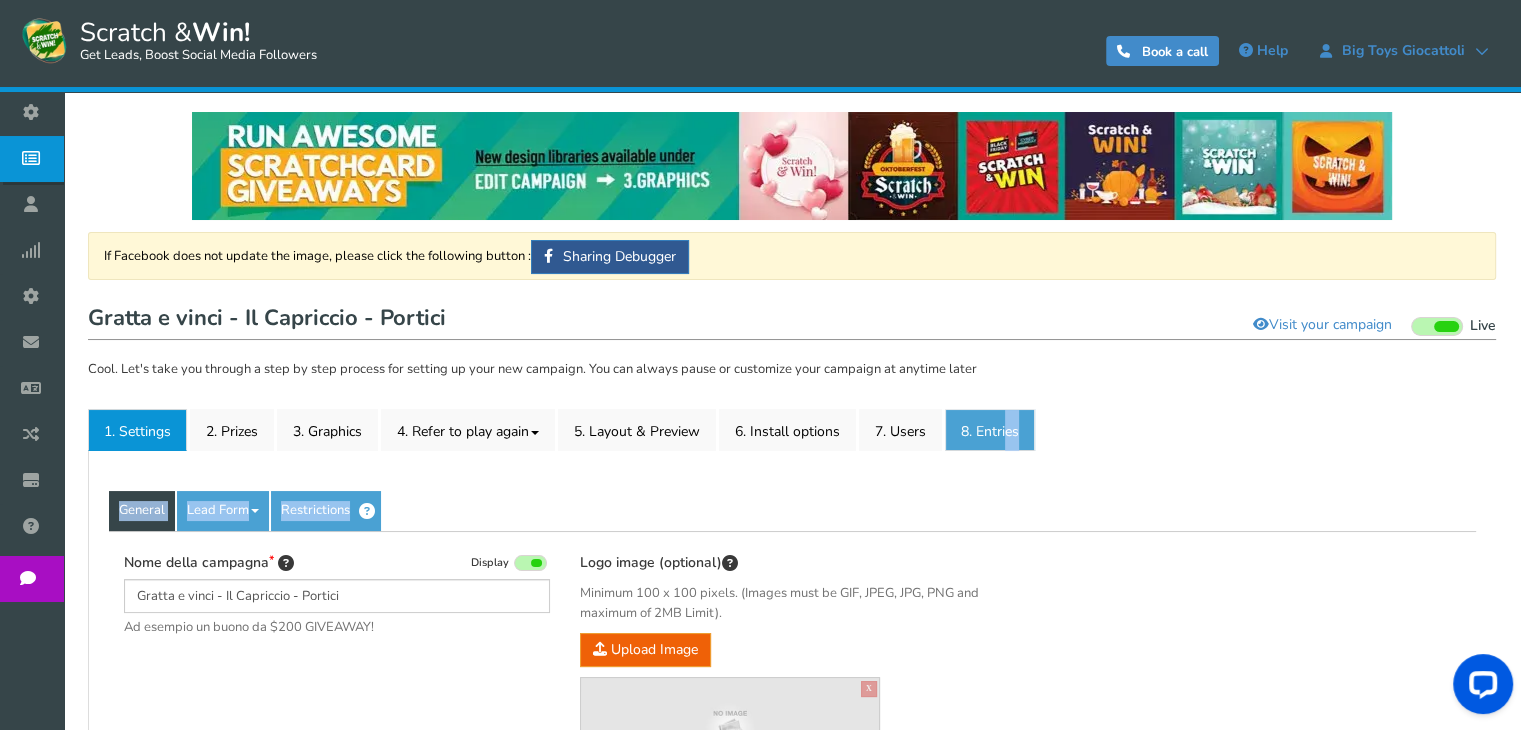 click on "8. Entries" at bounding box center (990, 430) 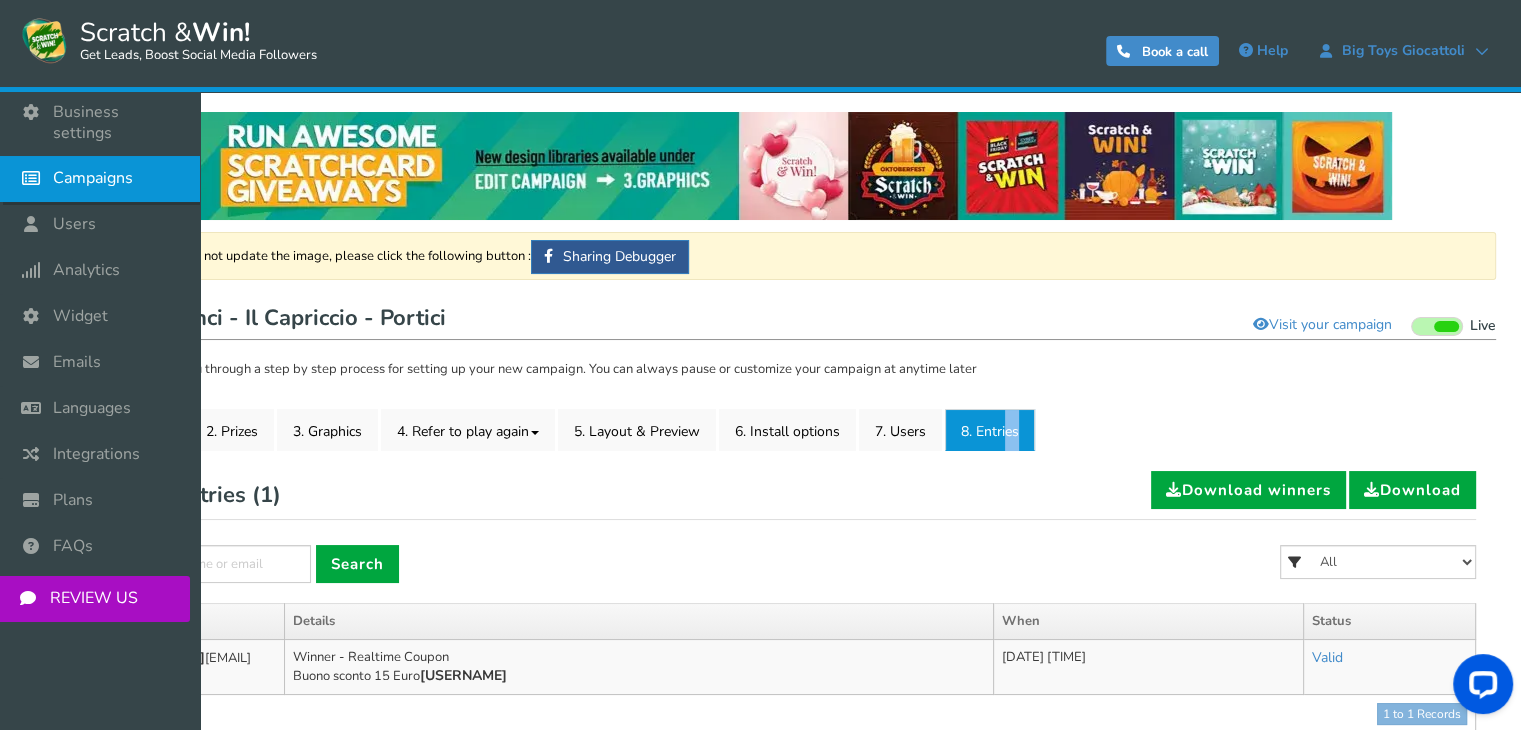 click on "Campaigns" at bounding box center (93, 178) 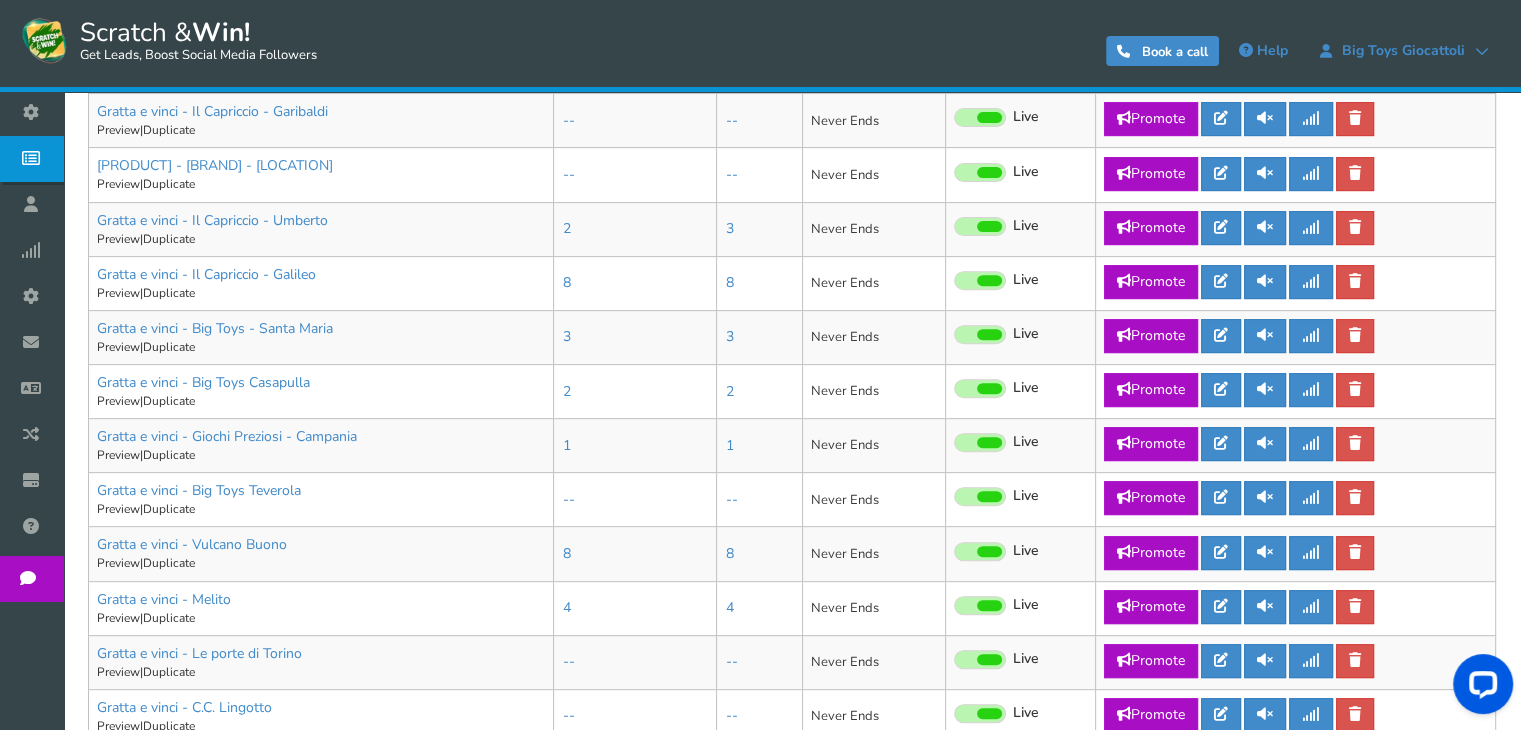 scroll, scrollTop: 708, scrollLeft: 0, axis: vertical 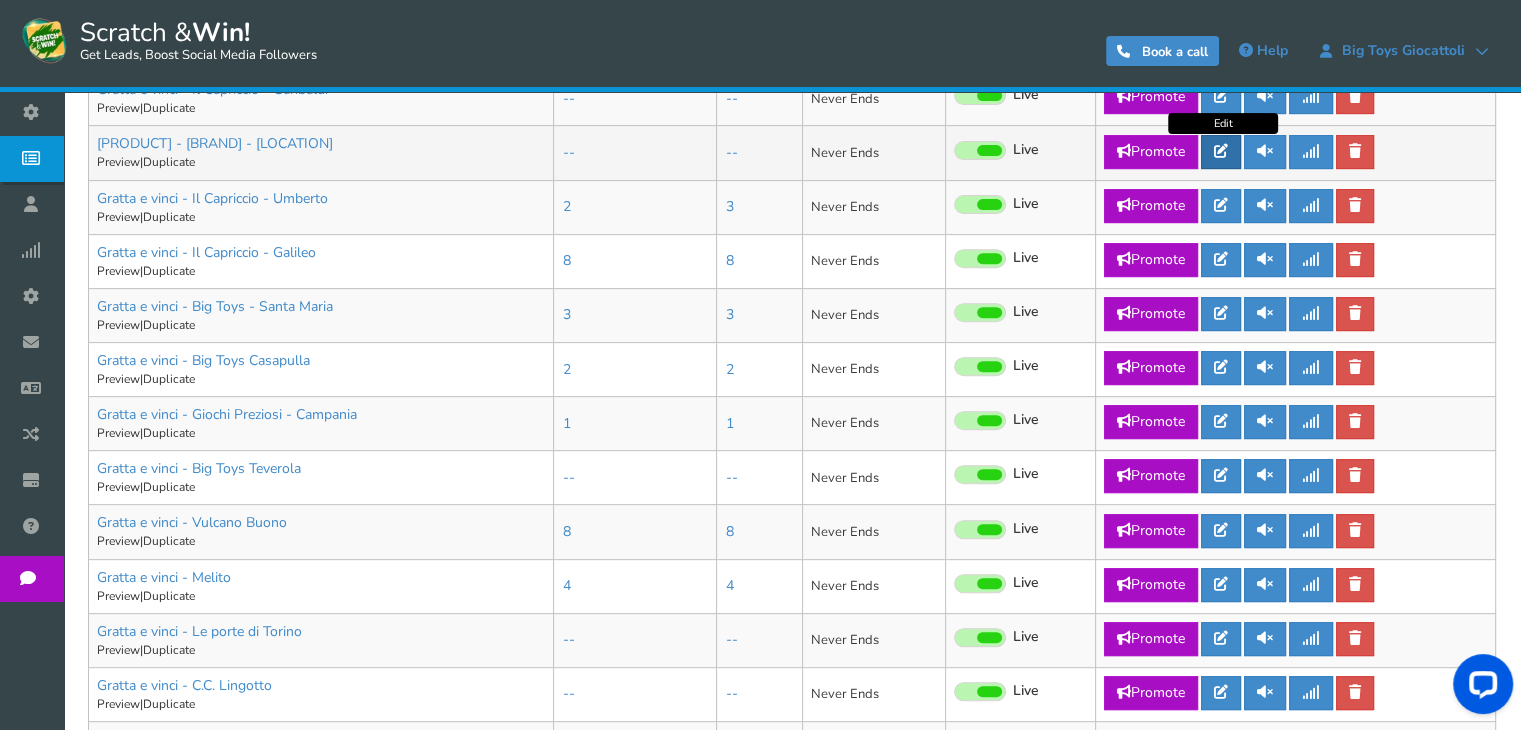 click at bounding box center (1221, 152) 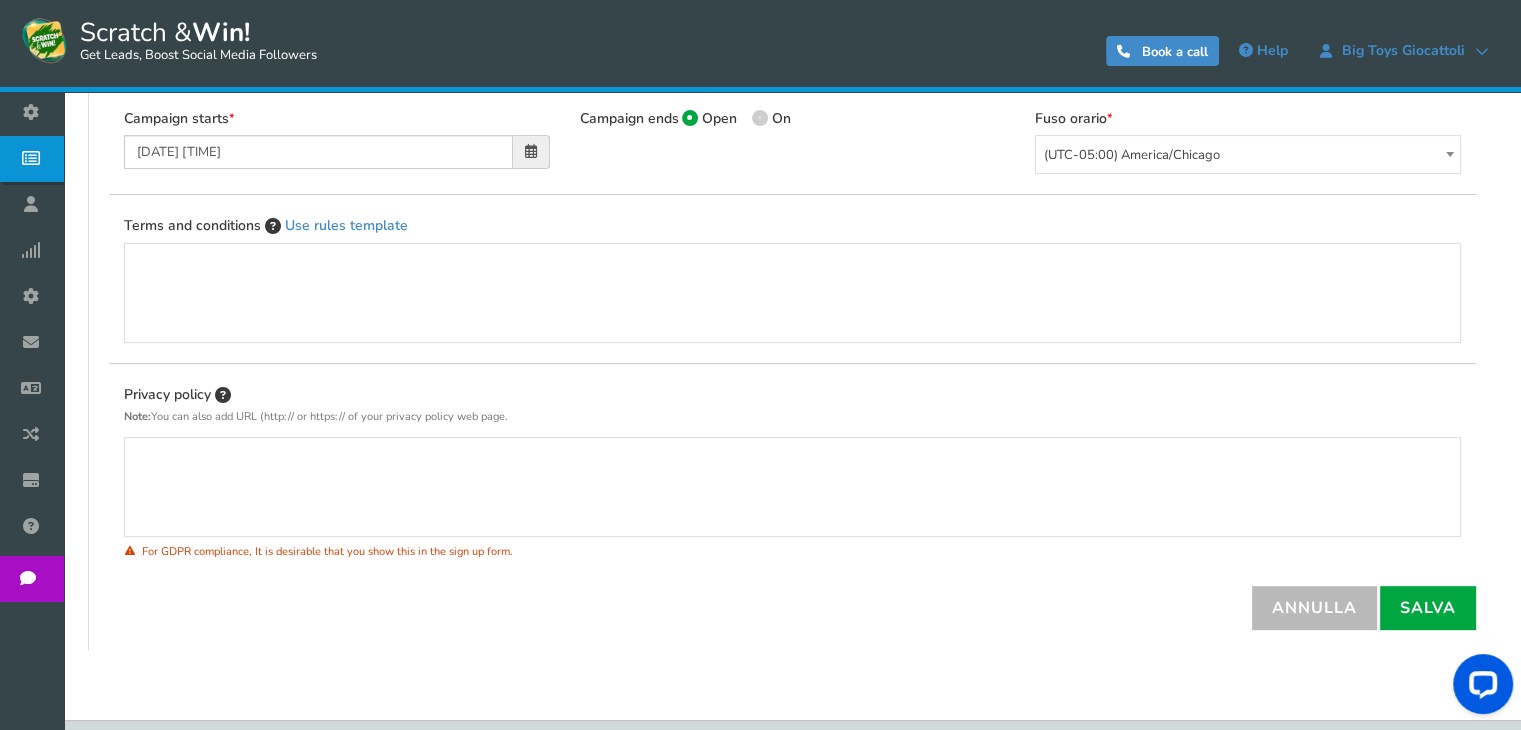scroll, scrollTop: 0, scrollLeft: 0, axis: both 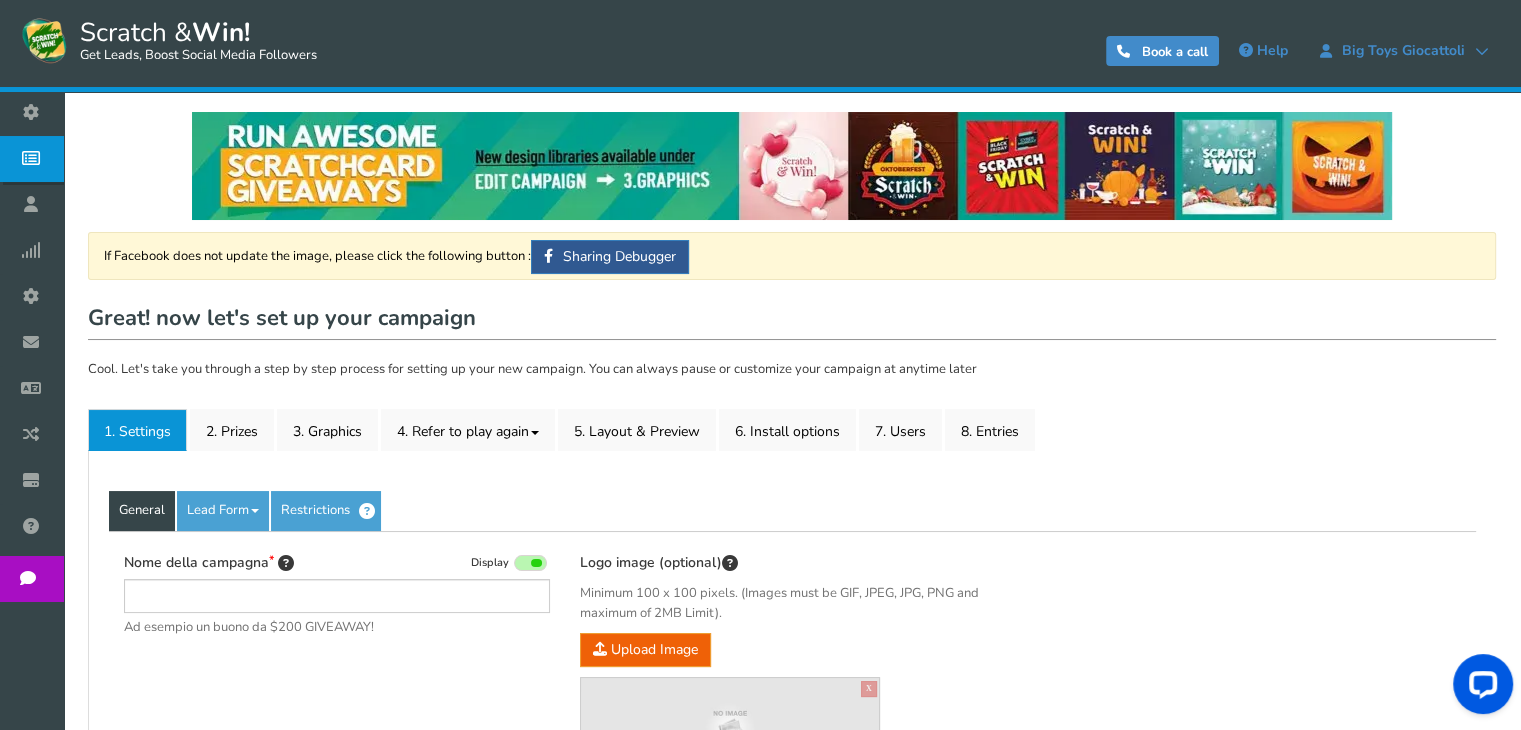 type on "[PRODUCT] - [BRAND] - [LOCATION]" 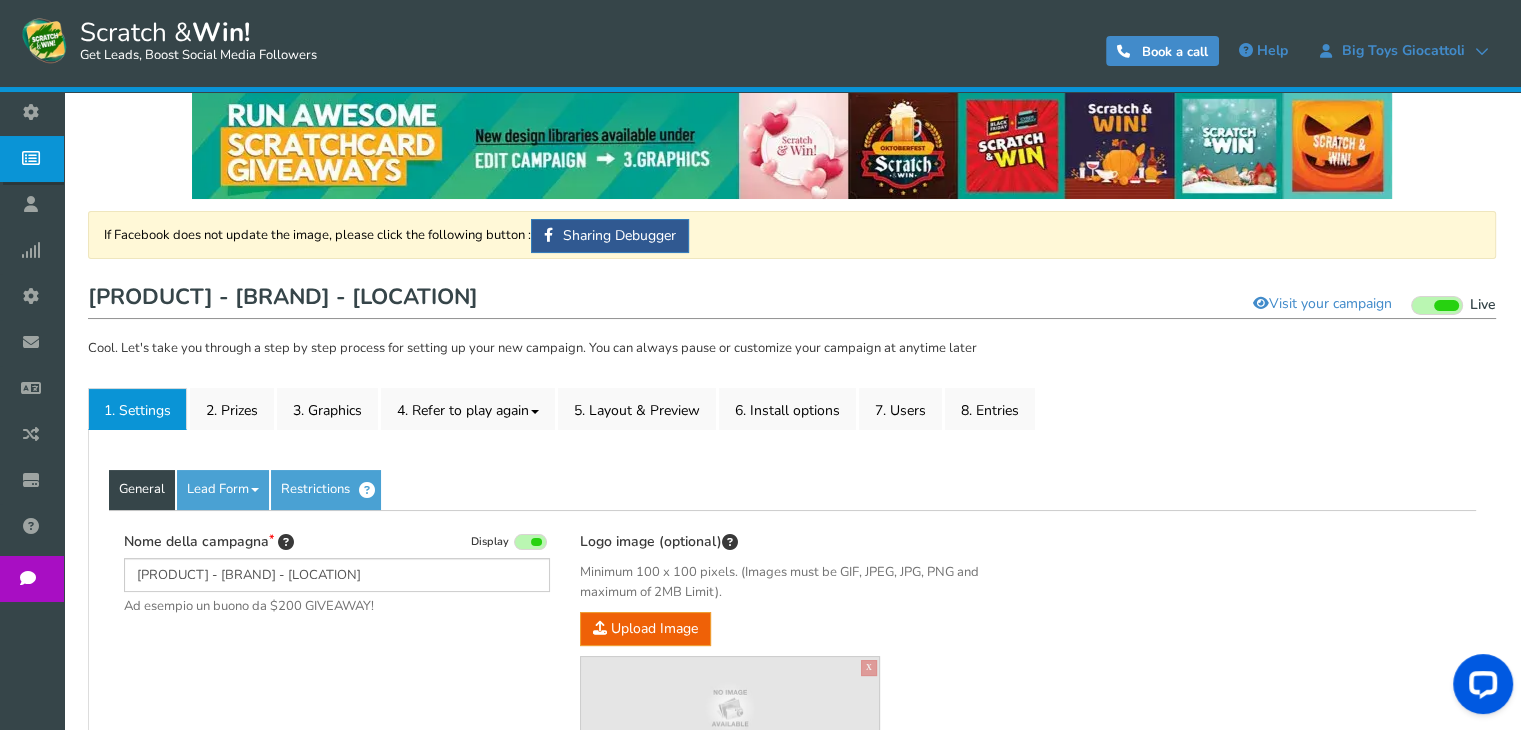 scroll, scrollTop: 16, scrollLeft: 0, axis: vertical 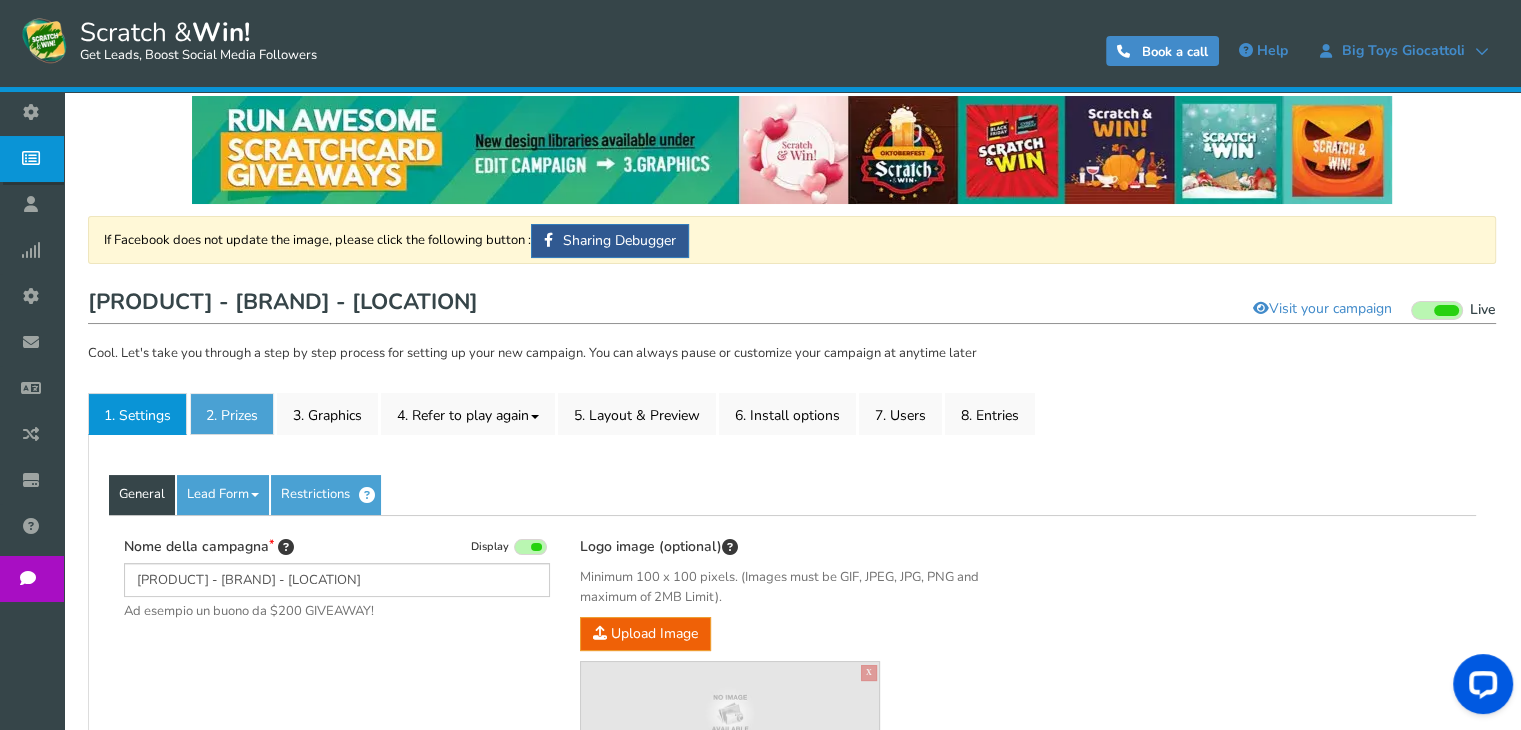 click on "2. Prizes" at bounding box center [232, 414] 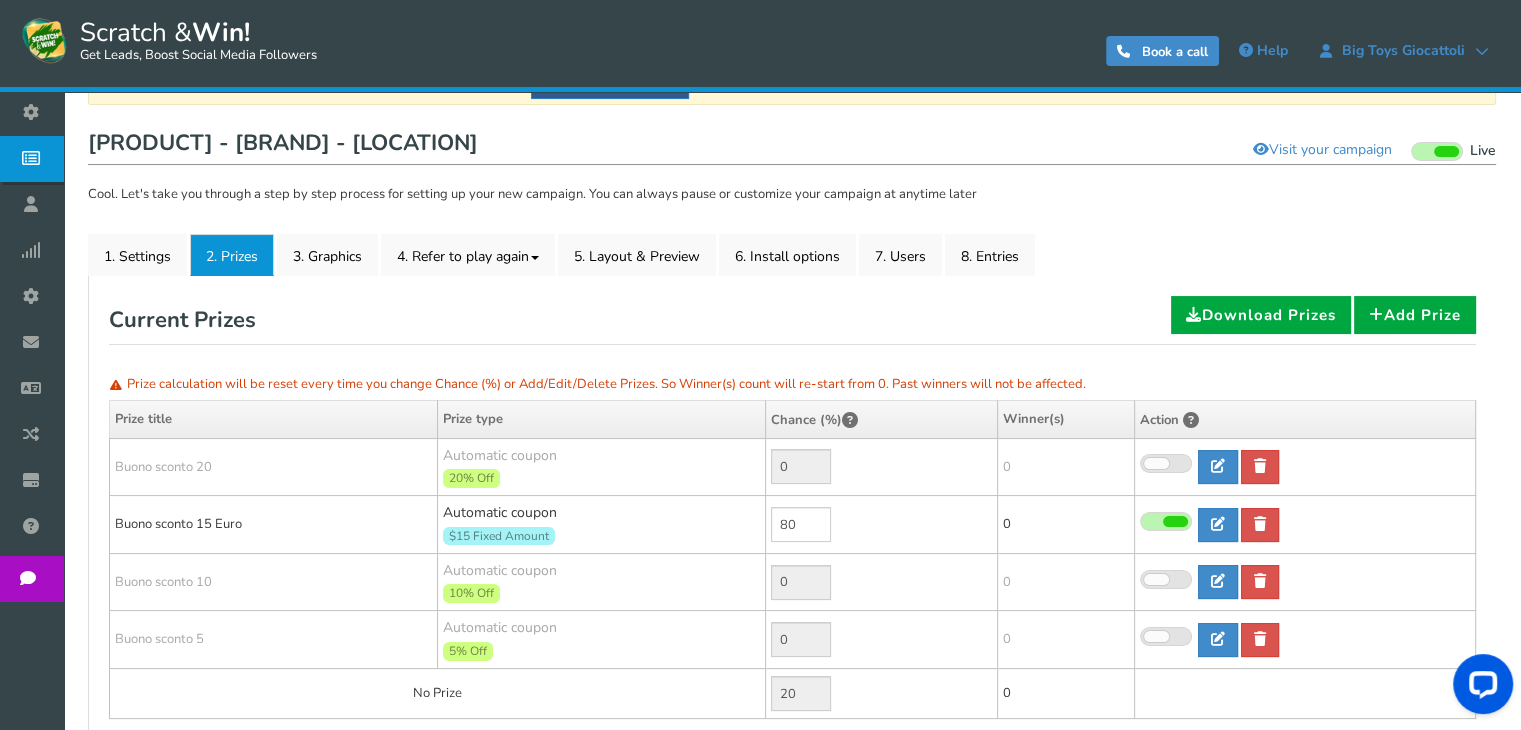 scroll, scrollTop: 169, scrollLeft: 0, axis: vertical 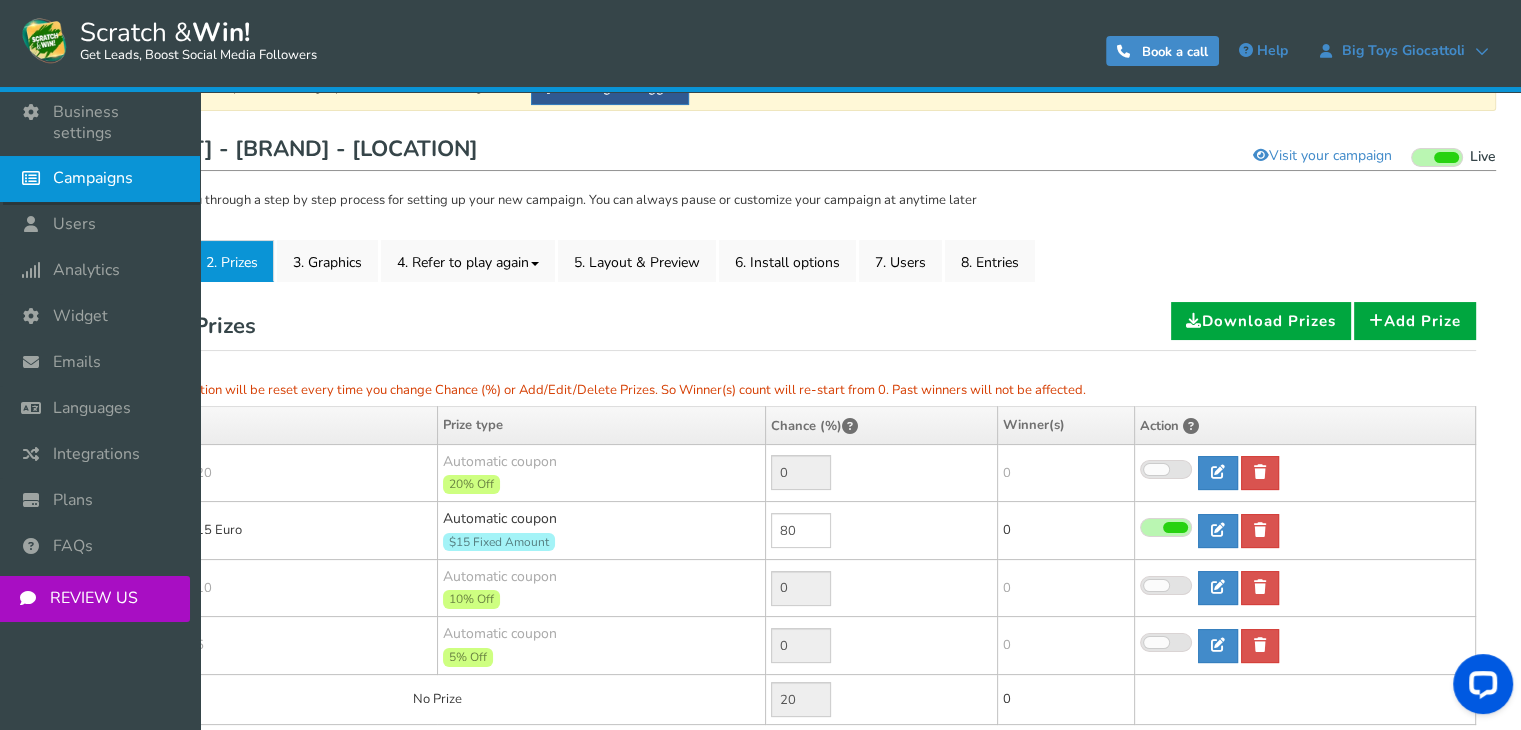 click at bounding box center (36, 178) 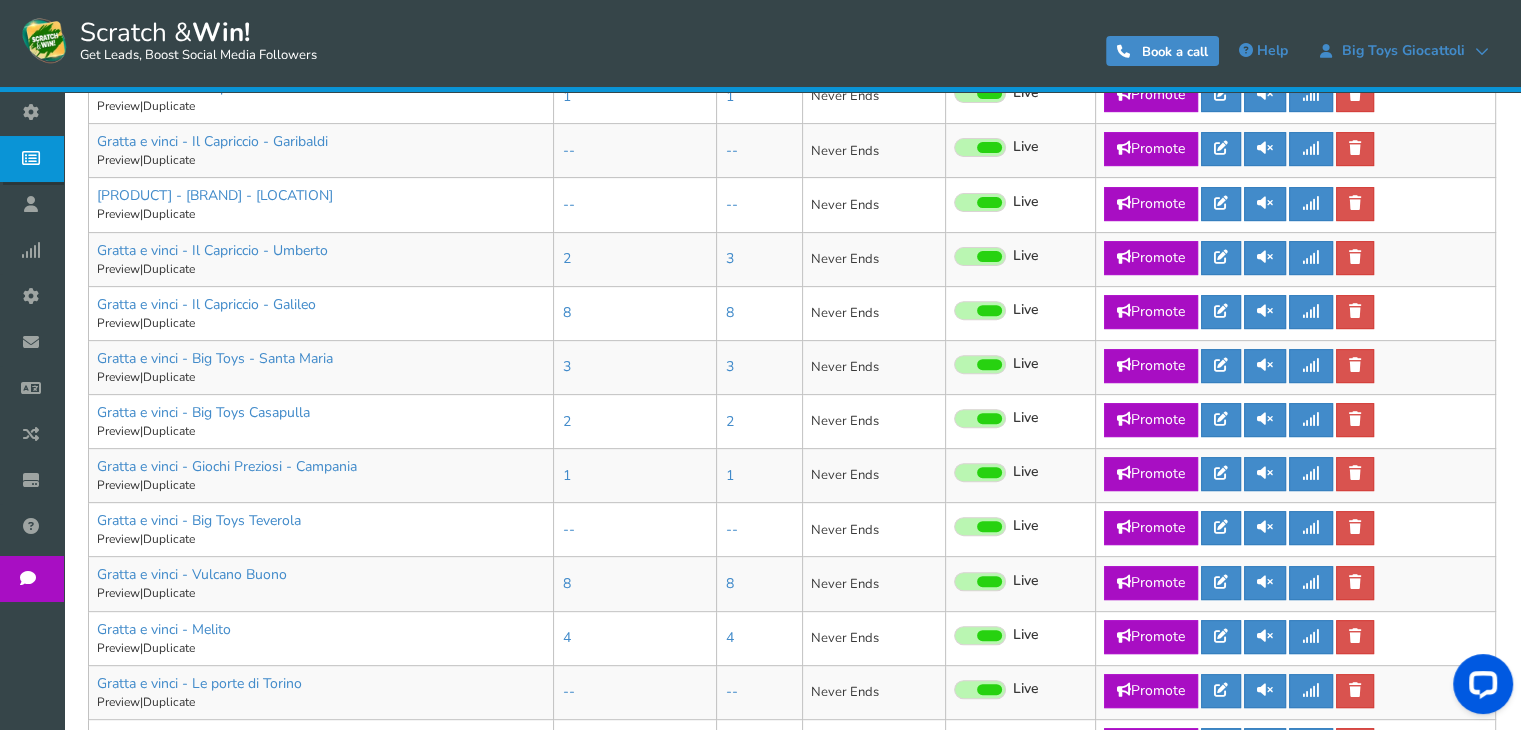 scroll, scrollTop: 648, scrollLeft: 0, axis: vertical 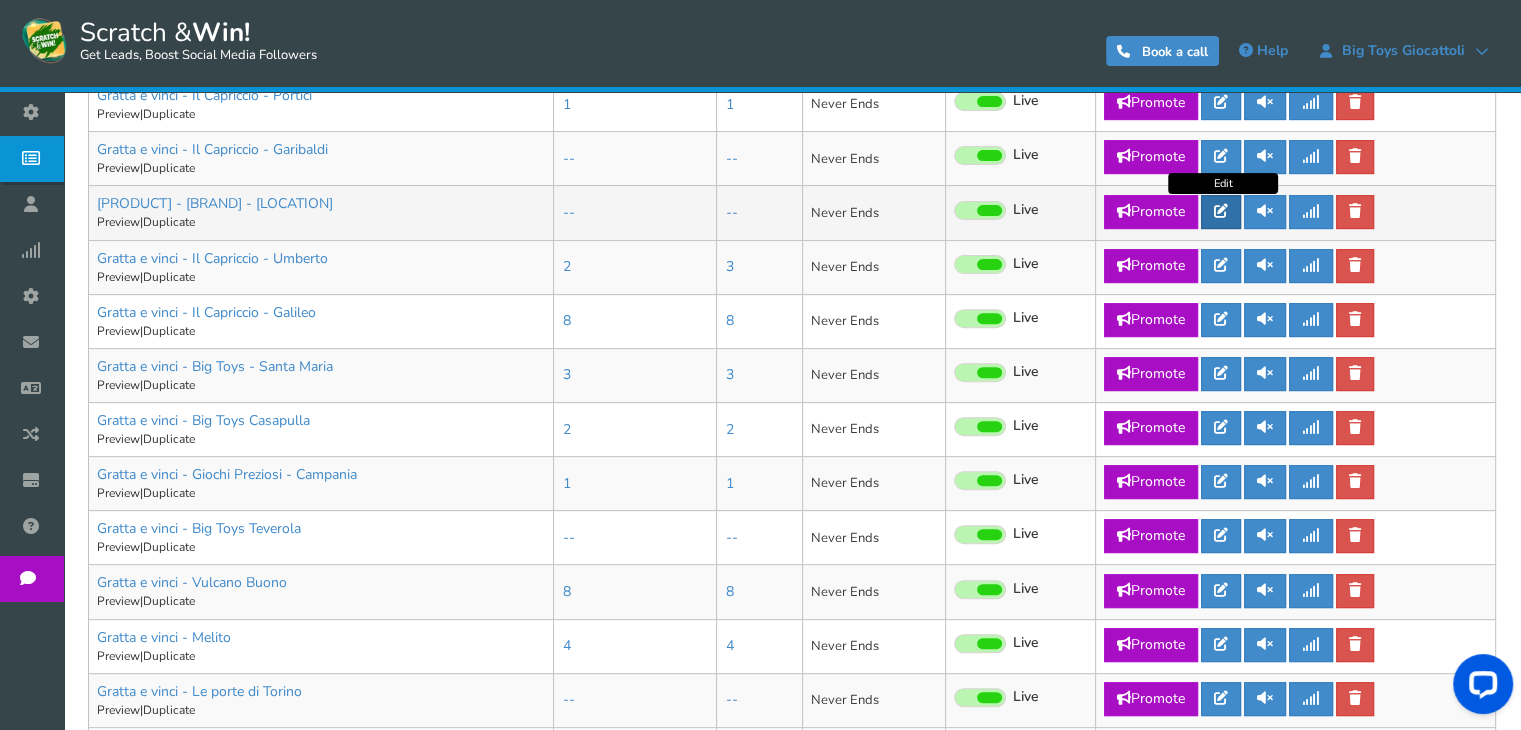 click at bounding box center [1221, 211] 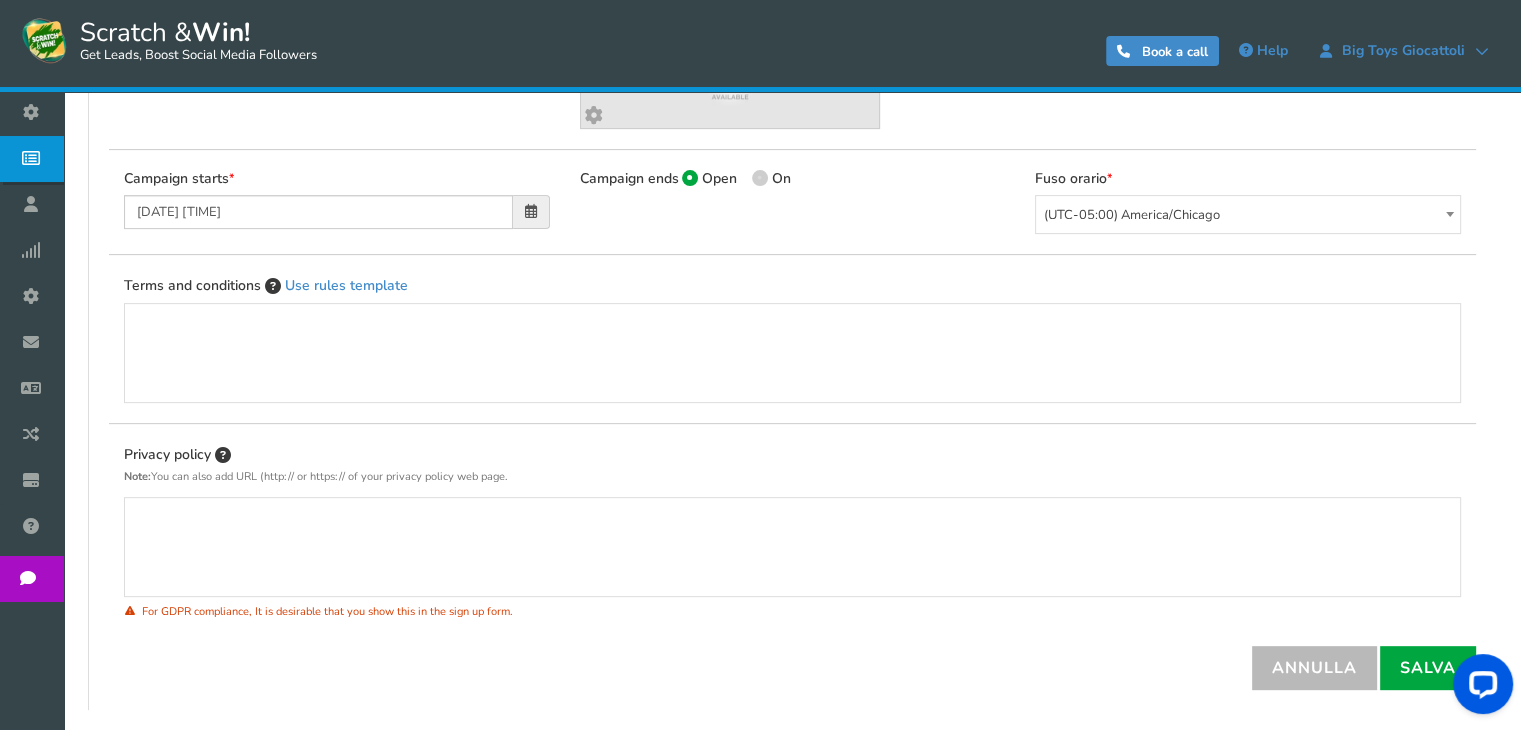 scroll, scrollTop: 0, scrollLeft: 0, axis: both 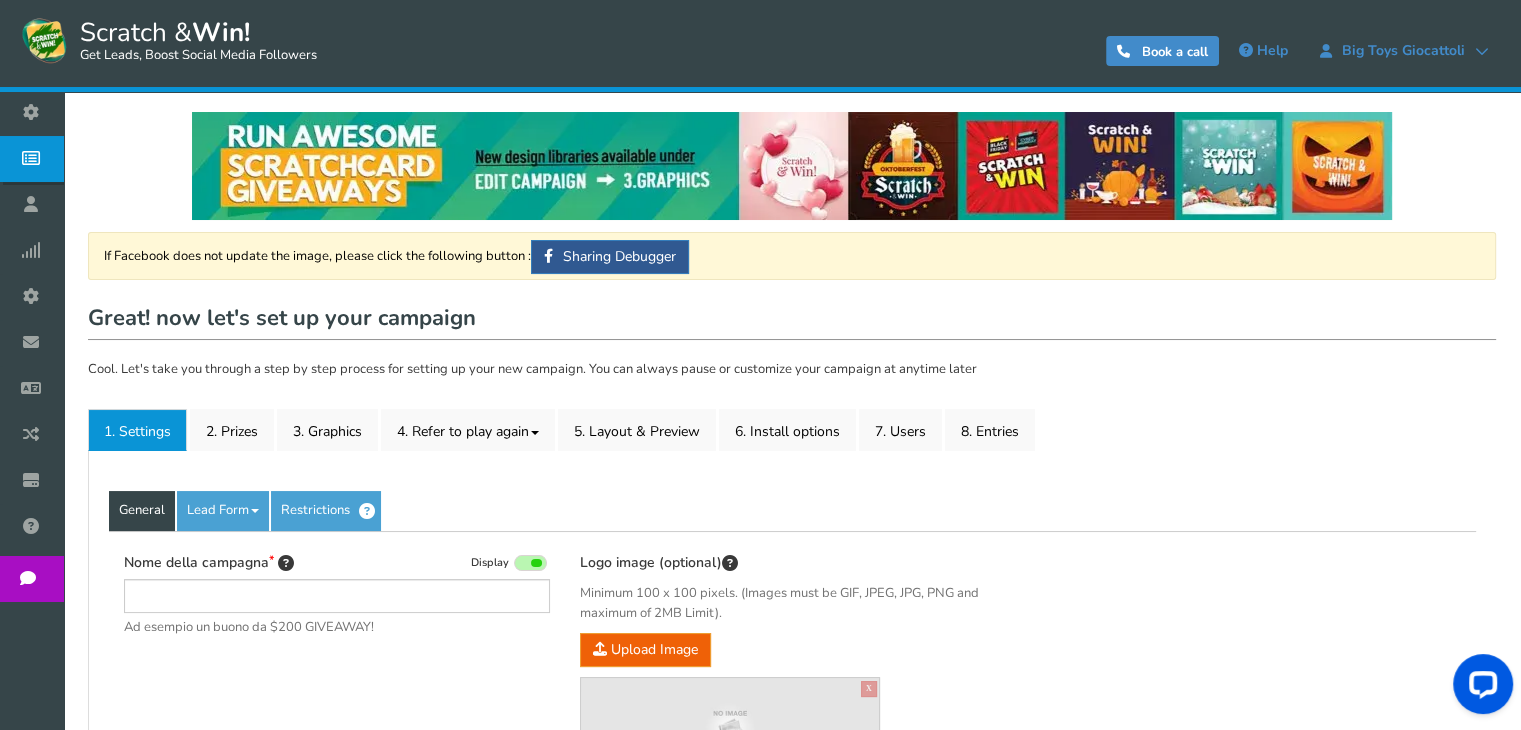 type on "[PRODUCT] - [BRAND] - [LOCATION]" 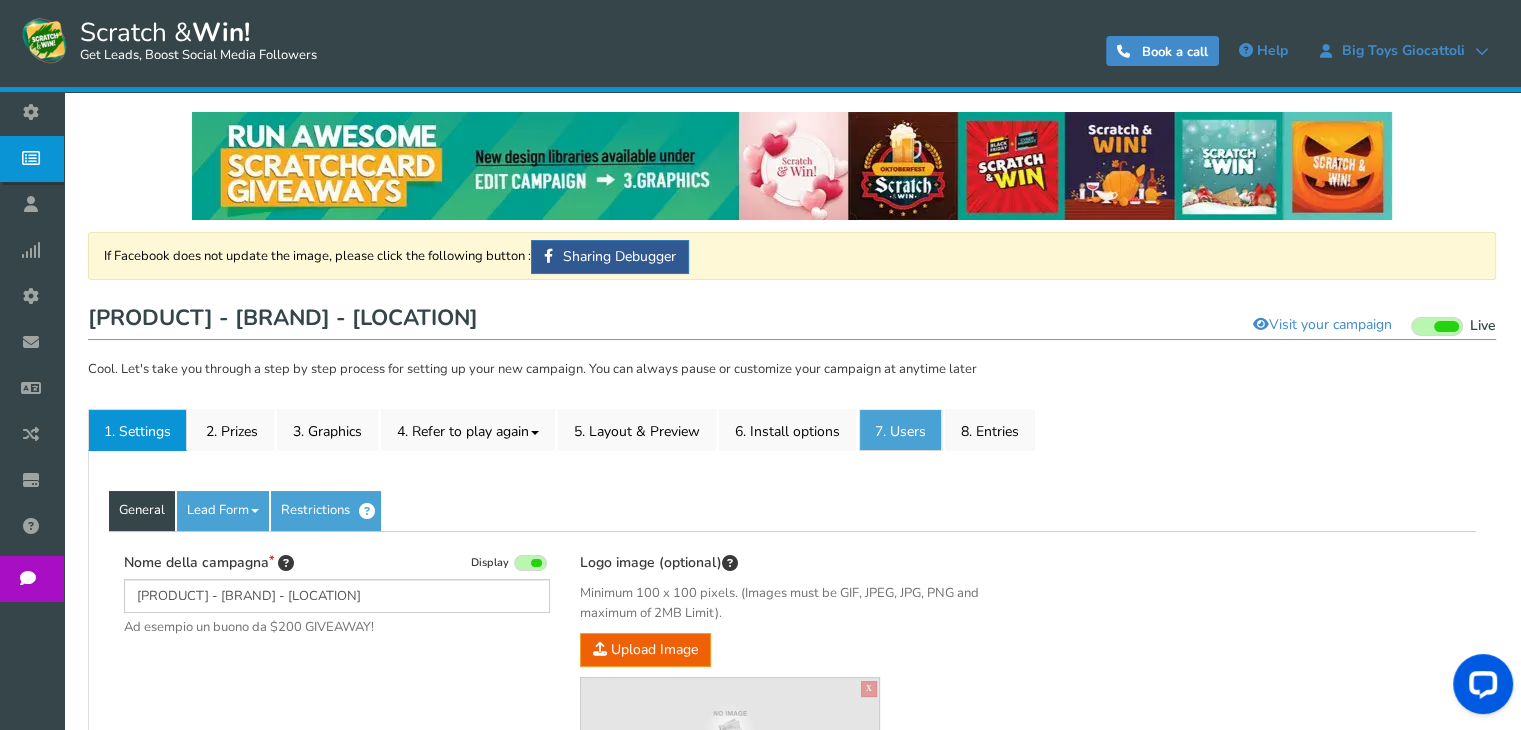 click on "7. Users" at bounding box center (900, 430) 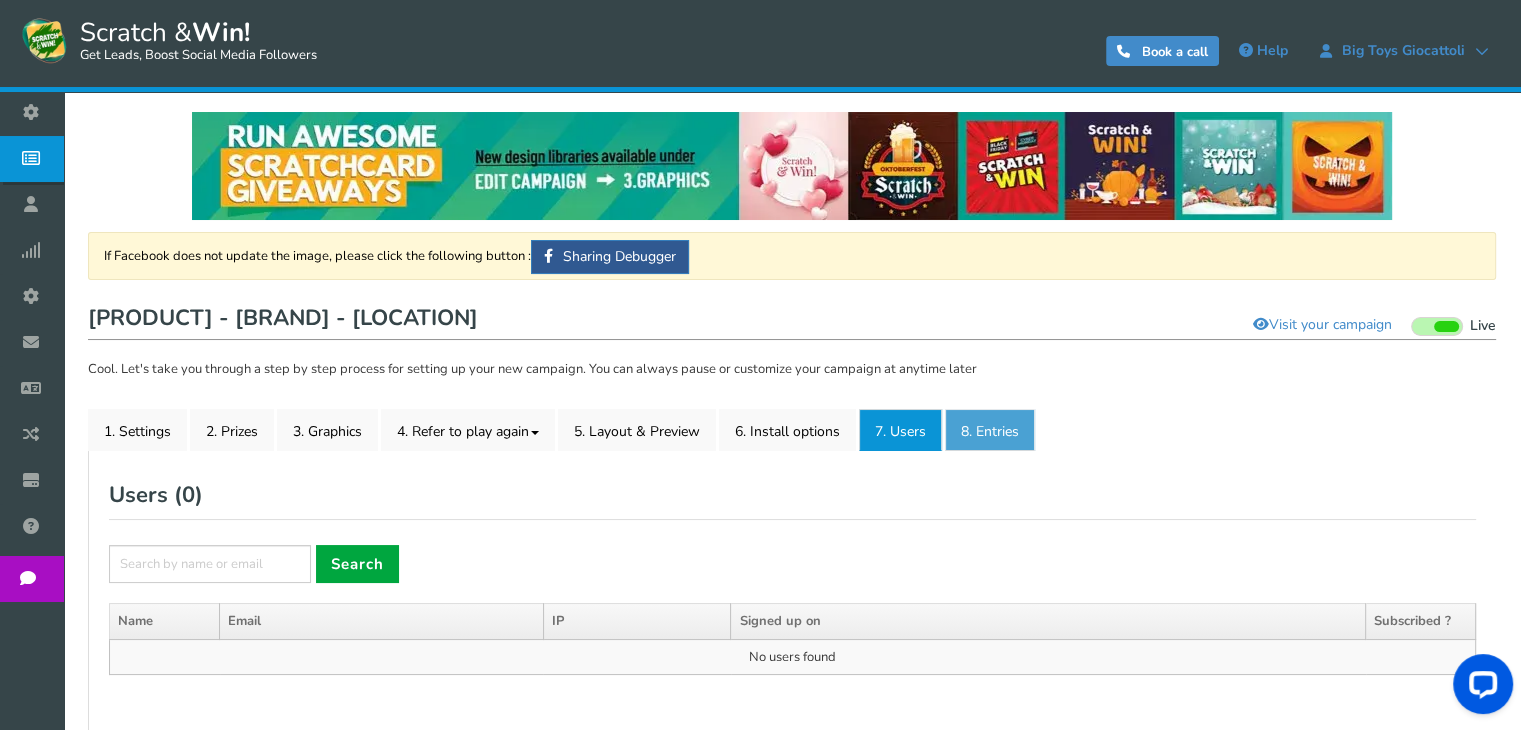 click on "8. Entries" at bounding box center [990, 430] 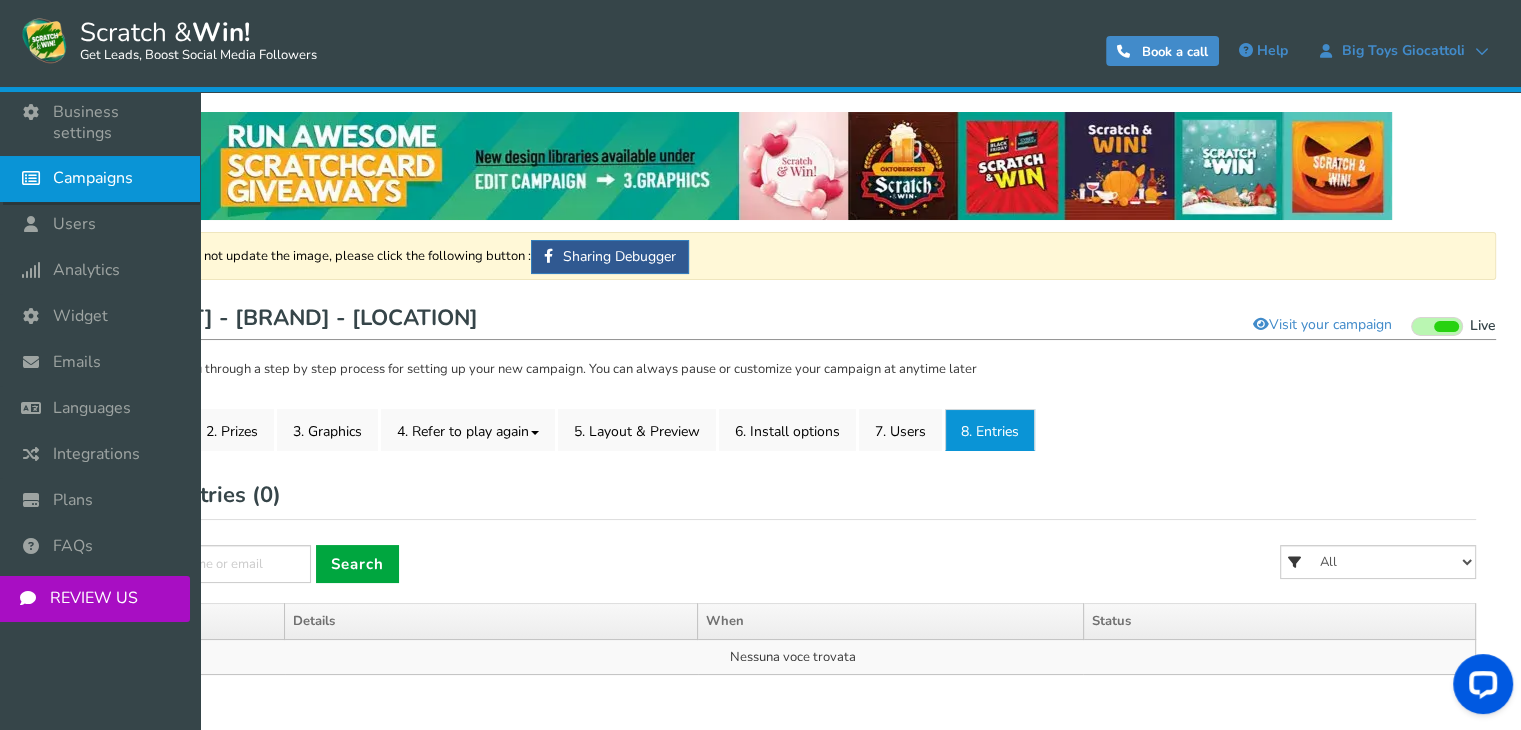 click at bounding box center [36, 178] 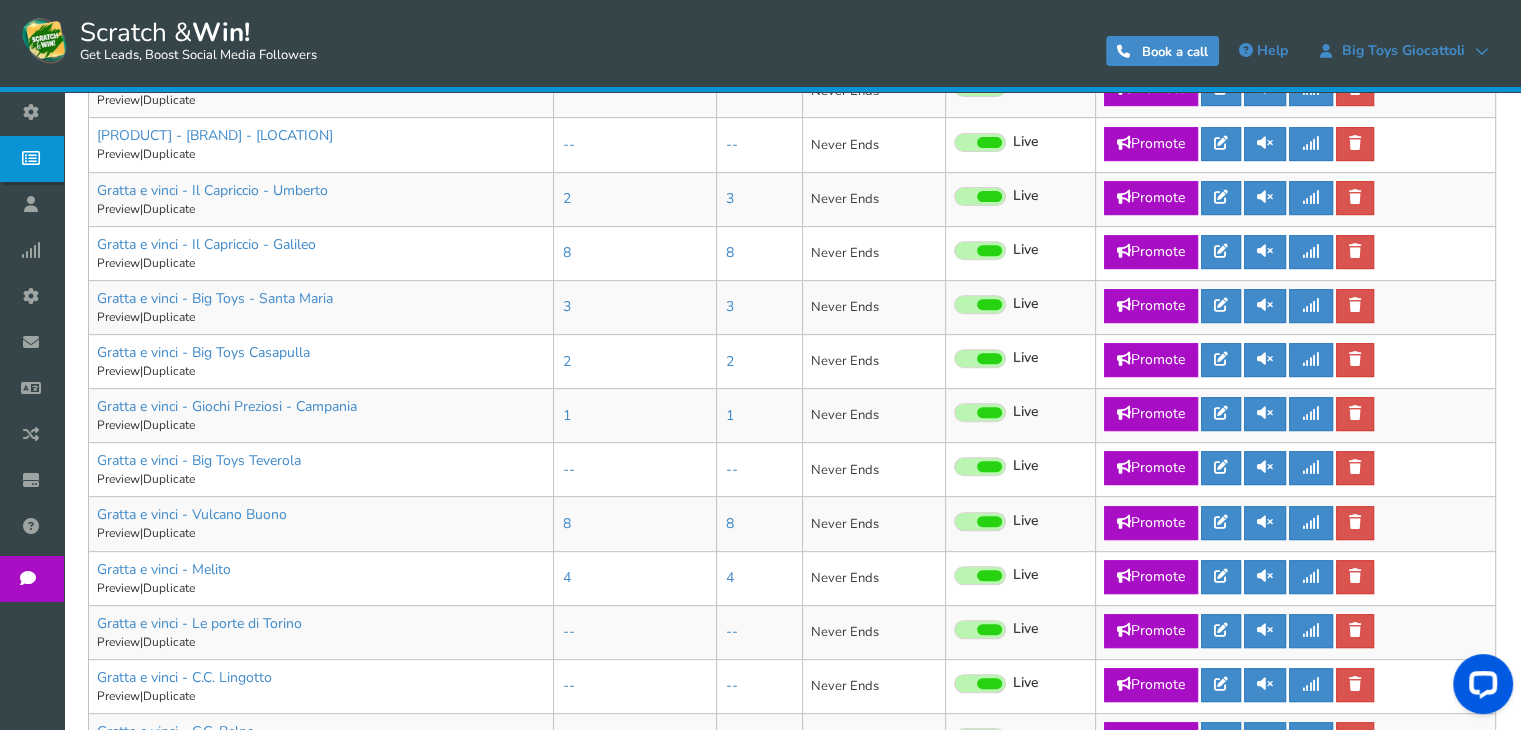 scroll, scrollTop: 719, scrollLeft: 0, axis: vertical 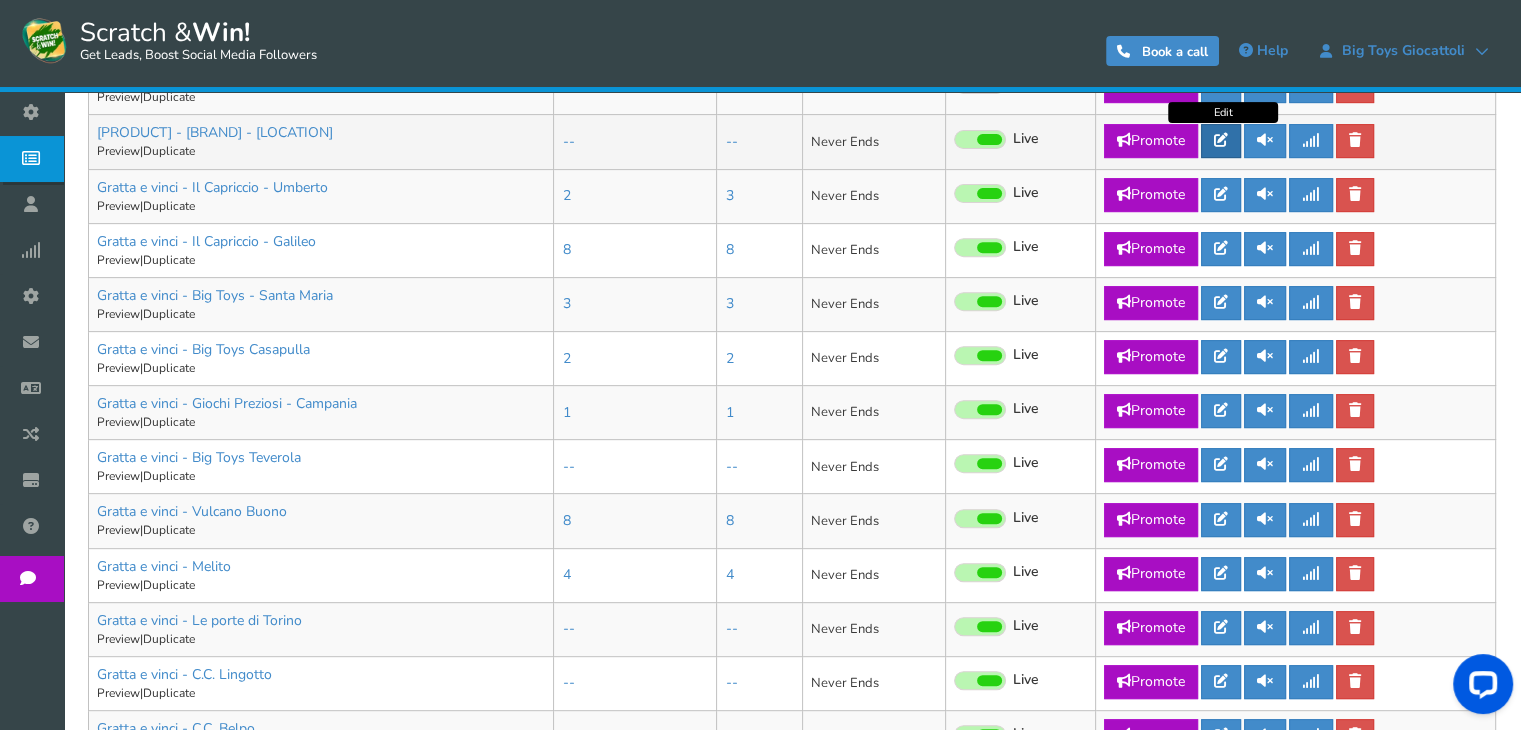 click at bounding box center [1221, 141] 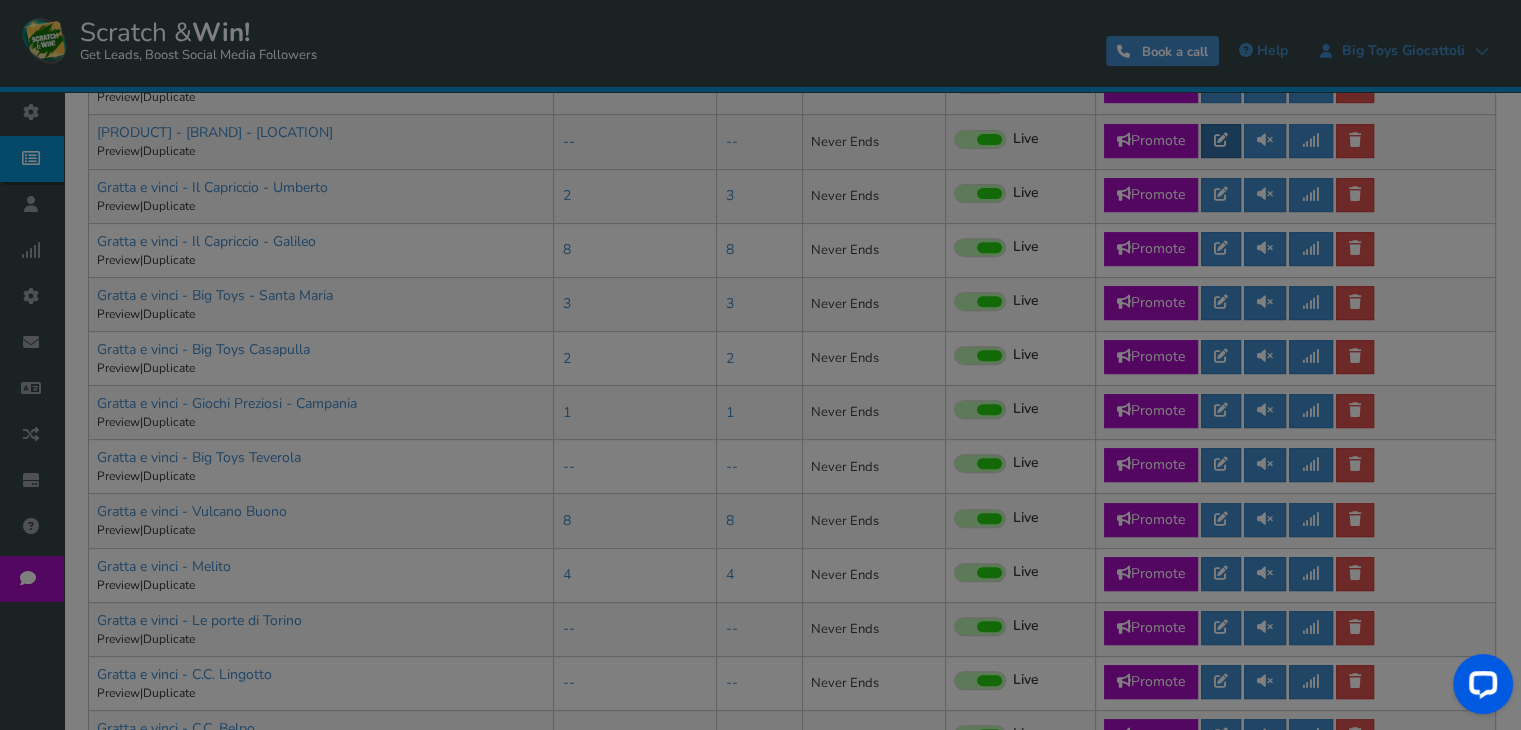 scroll, scrollTop: 0, scrollLeft: 0, axis: both 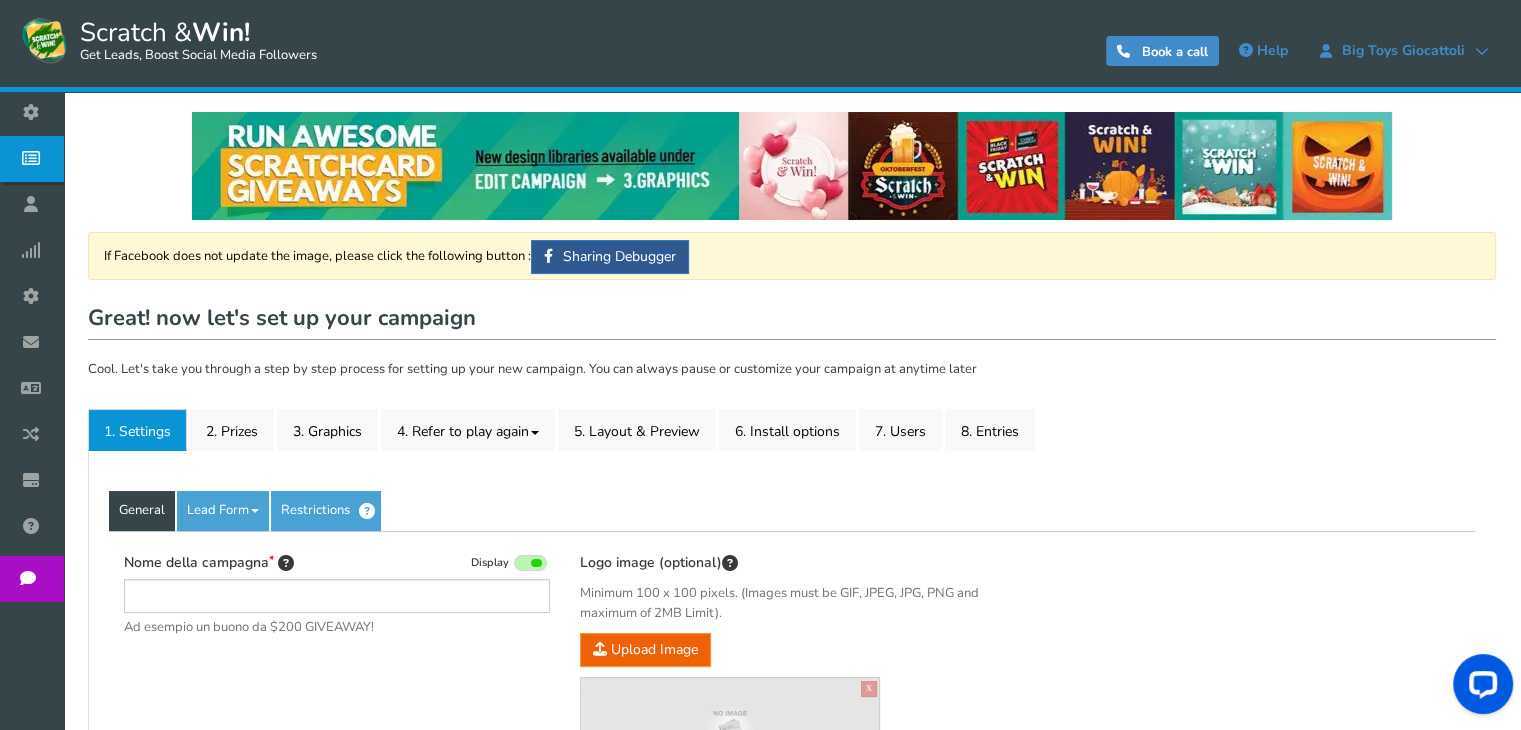 type on "[PRODUCT] - [BRAND] - [LOCATION]" 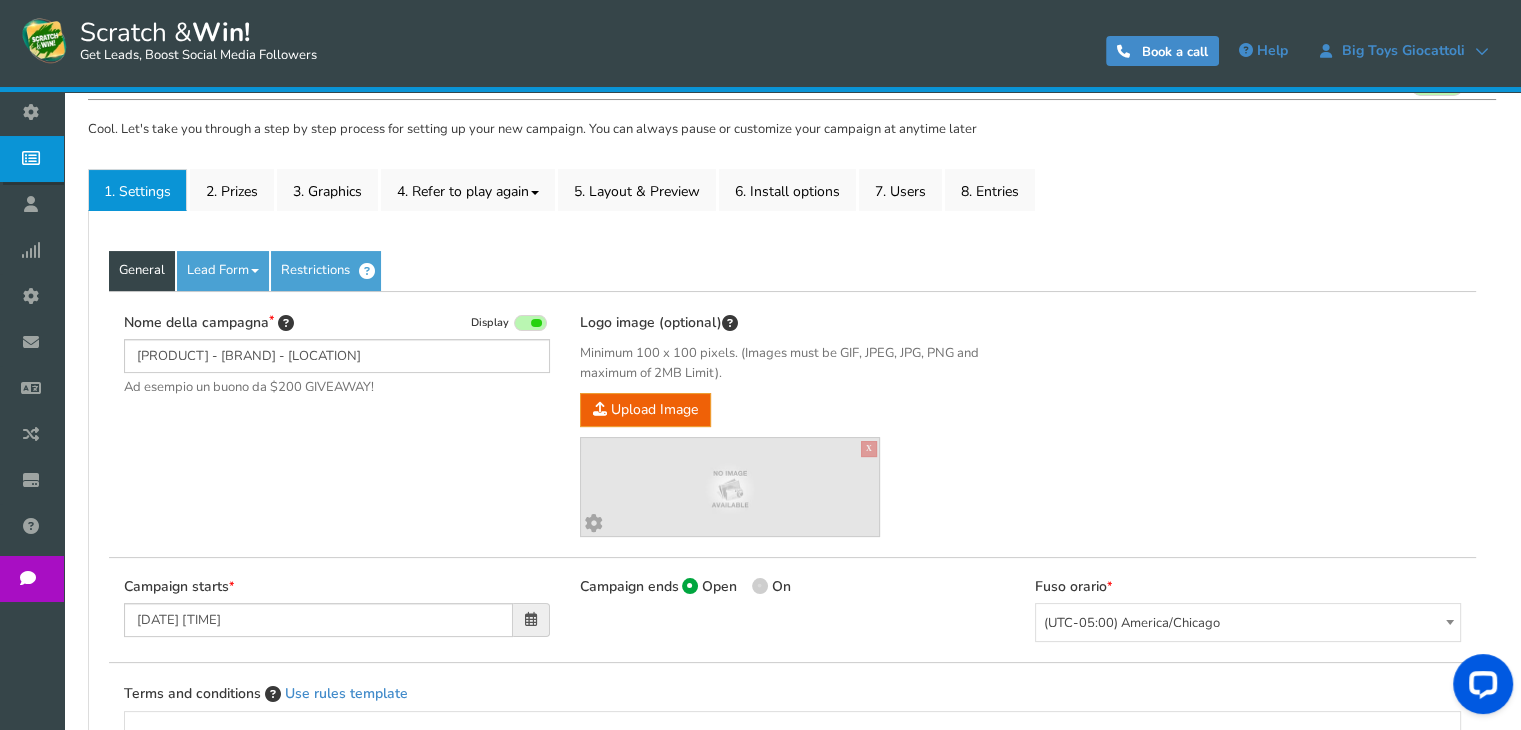 scroll, scrollTop: 247, scrollLeft: 0, axis: vertical 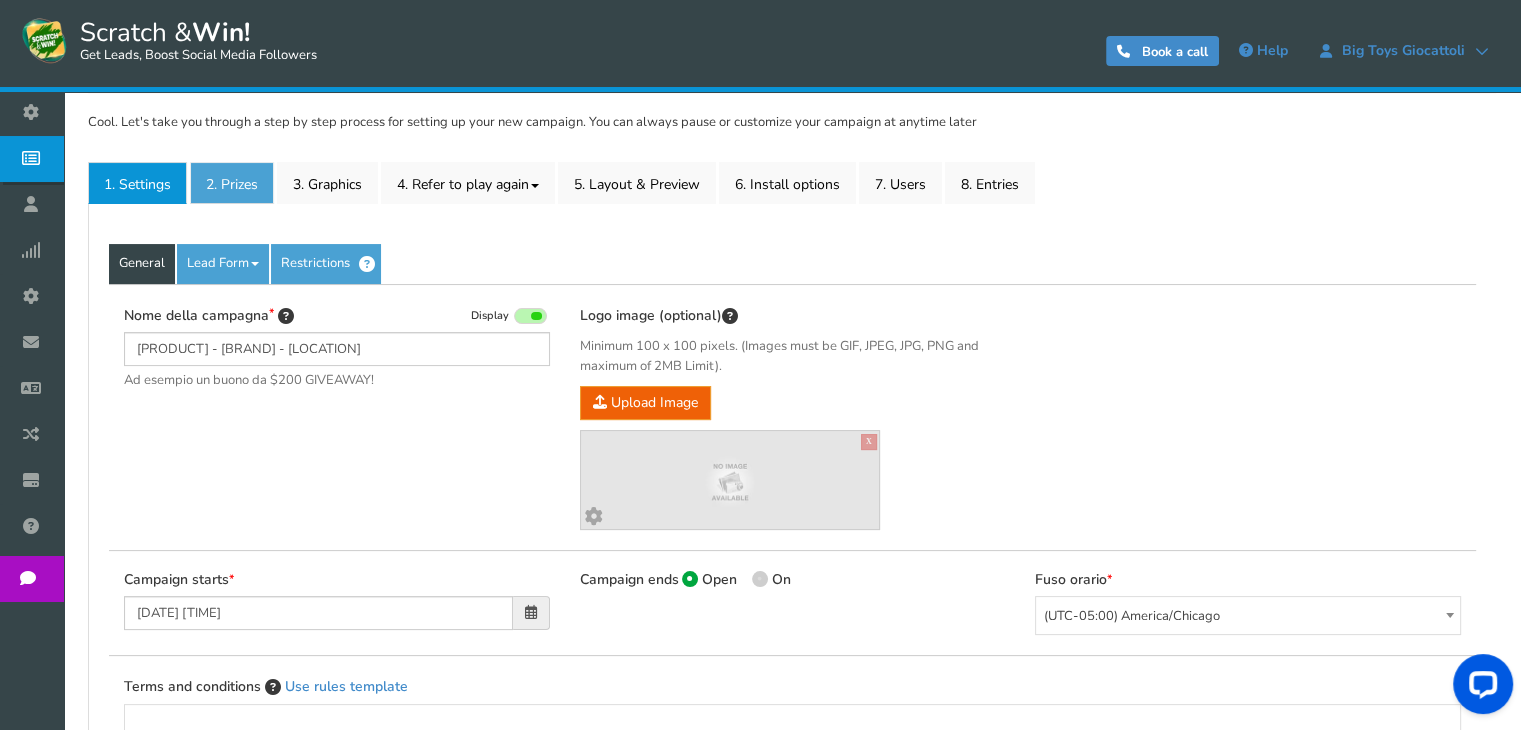 click on "2. Prizes" at bounding box center [232, 183] 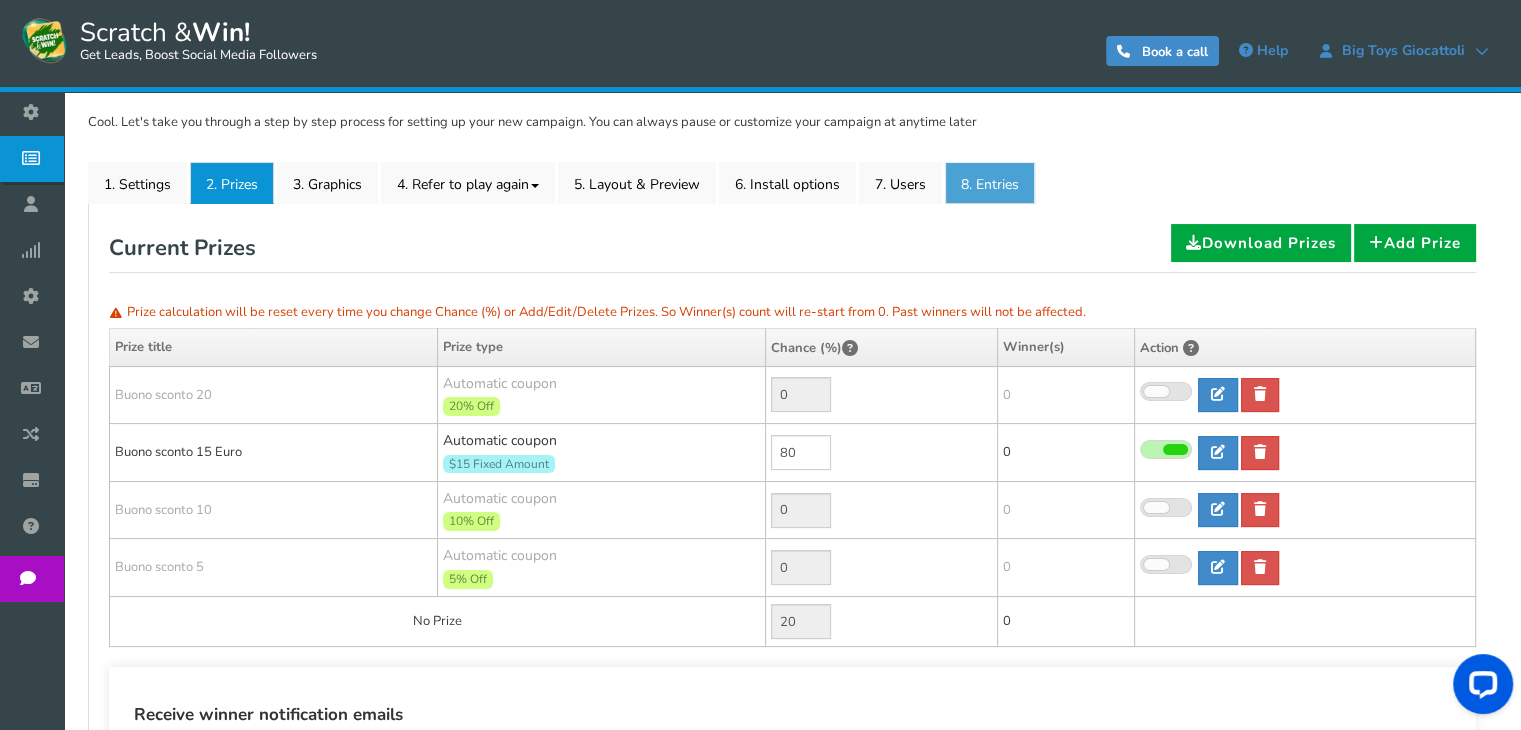 click on "8. Entries" at bounding box center (990, 183) 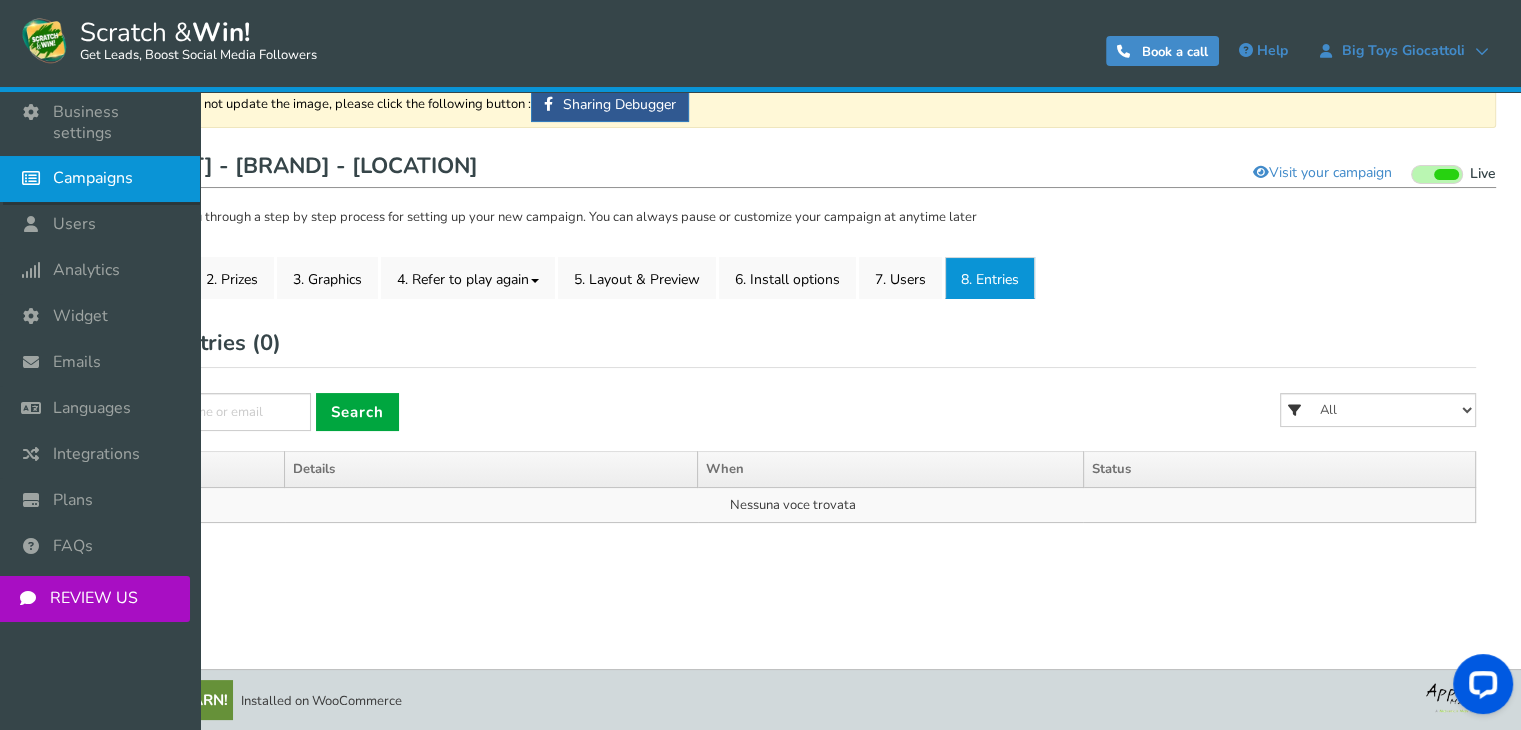 click on "Campaigns" at bounding box center (93, 178) 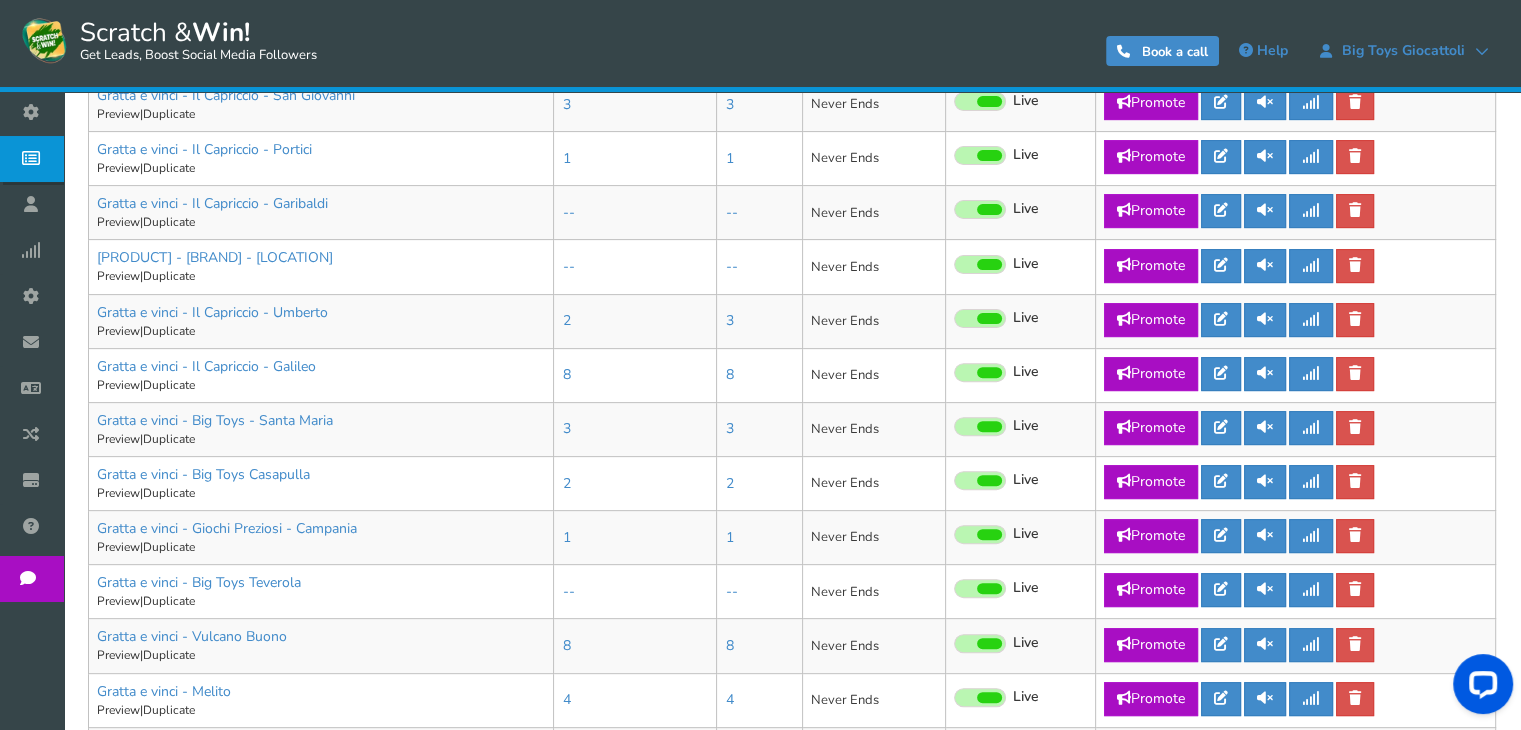 scroll, scrollTop: 592, scrollLeft: 0, axis: vertical 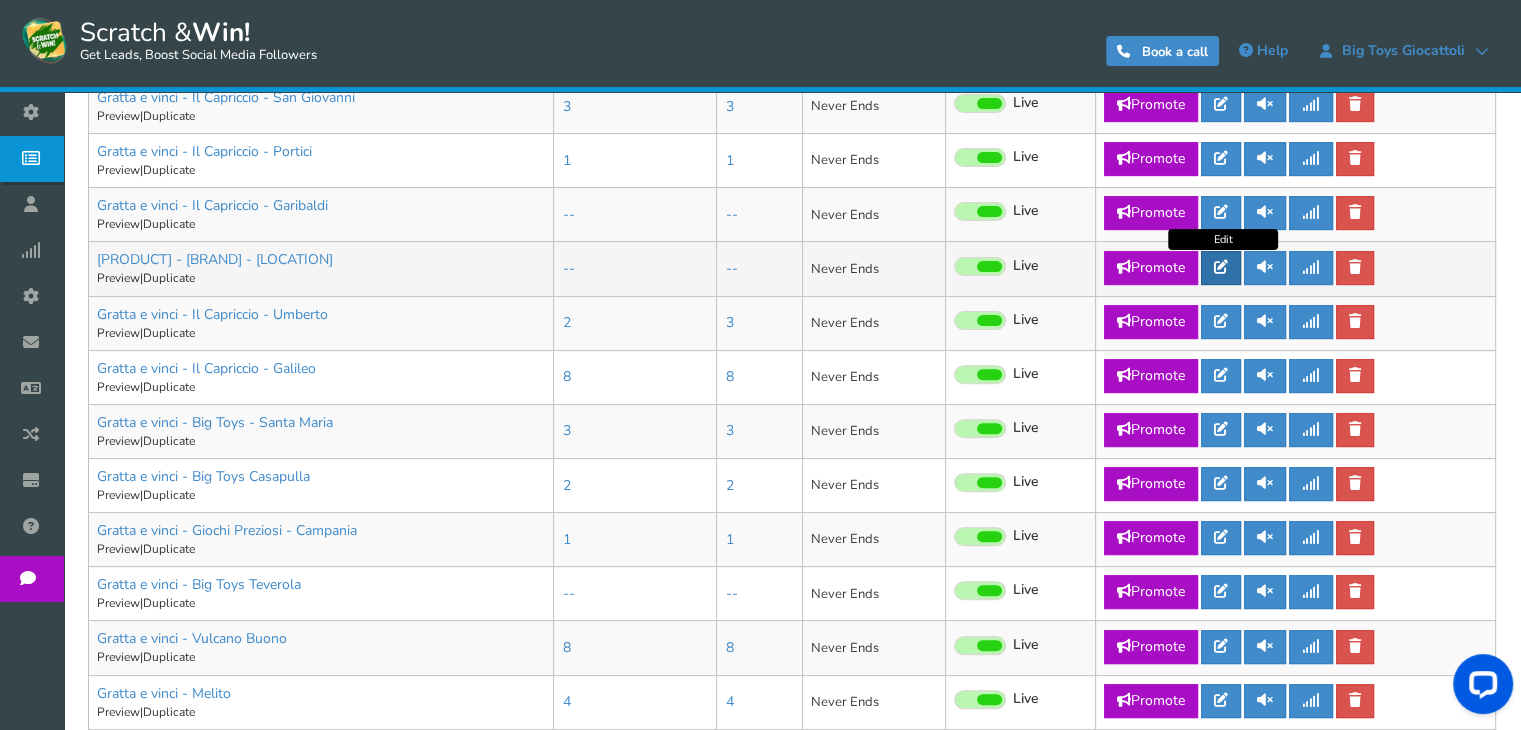 click at bounding box center (1221, 268) 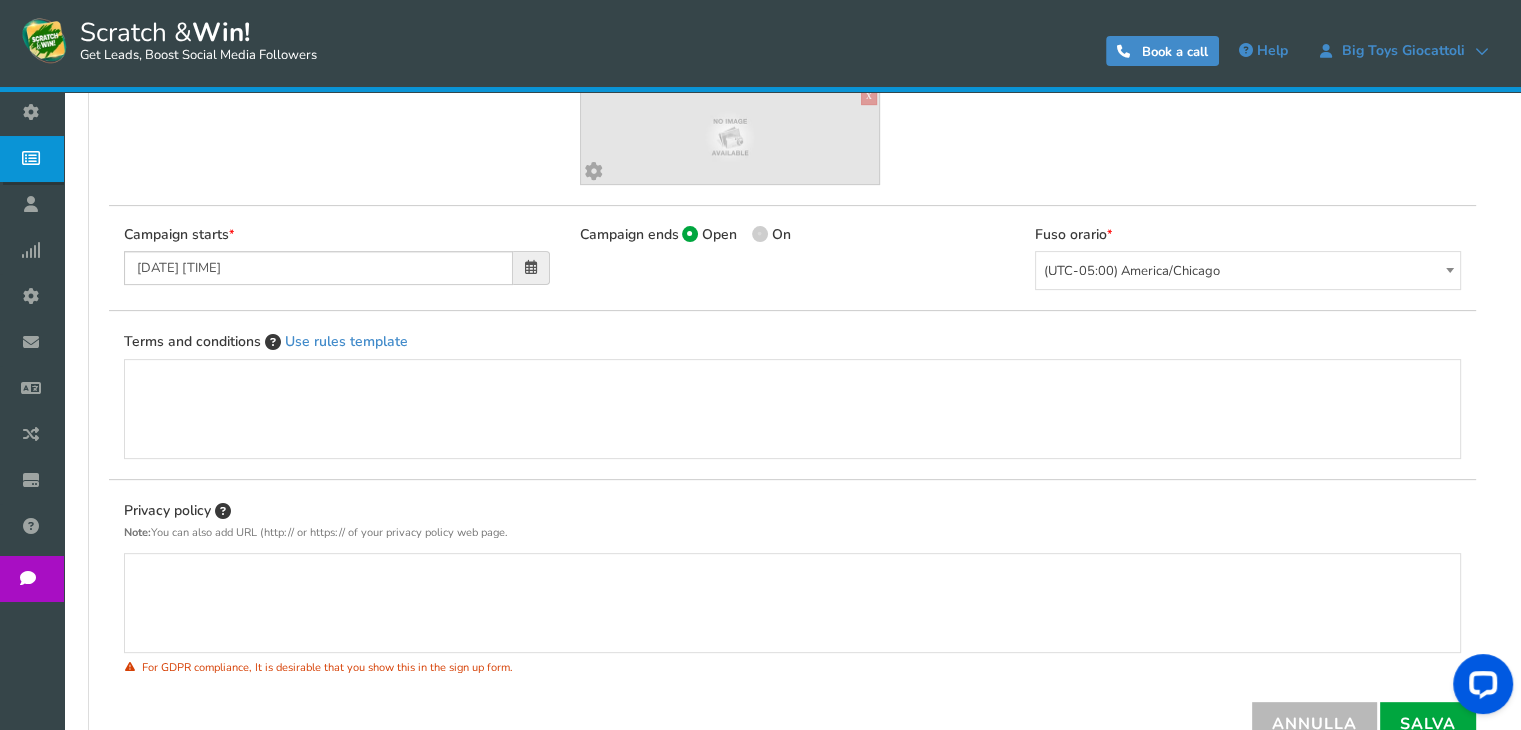 scroll, scrollTop: 0, scrollLeft: 0, axis: both 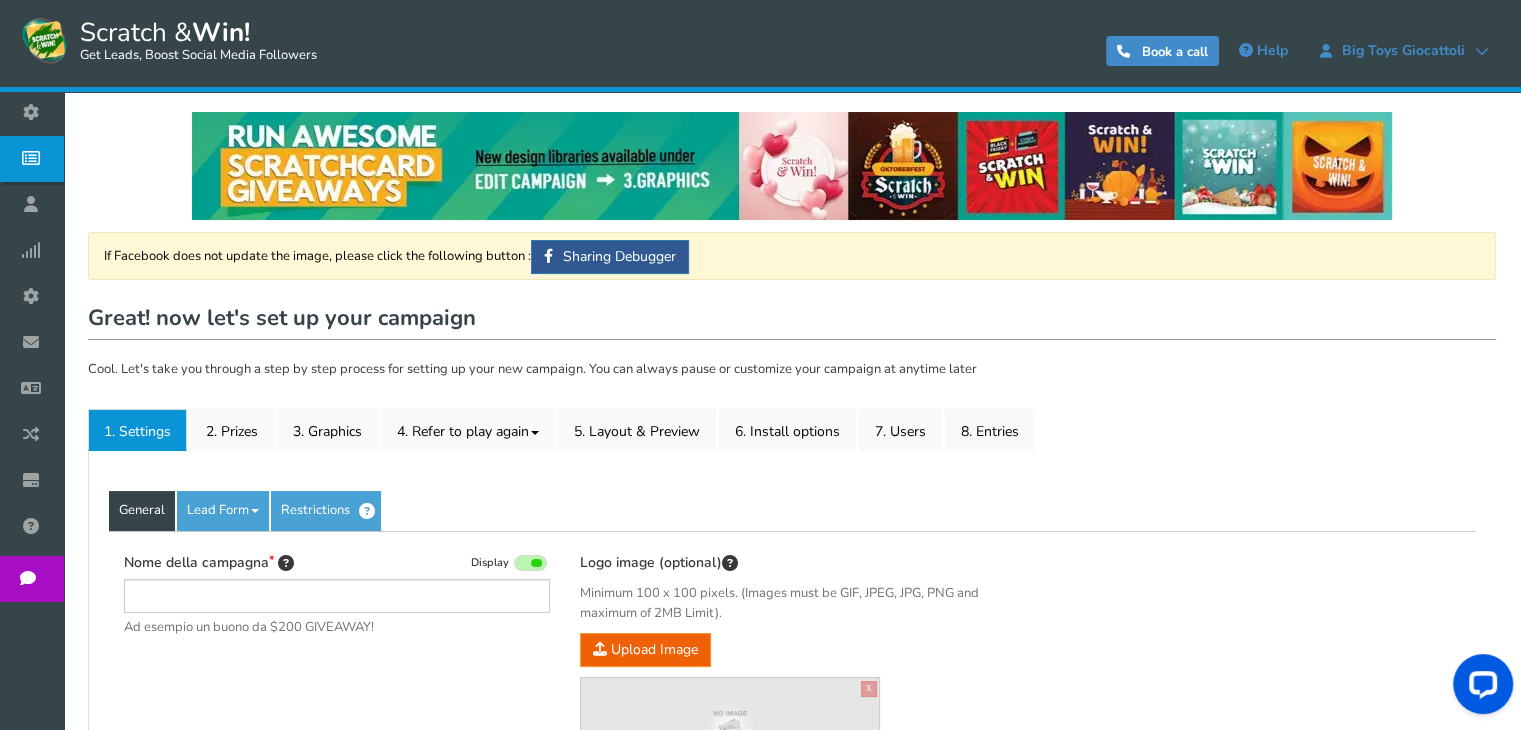 type on "[PRODUCT] - [BRAND] - [LOCATION]" 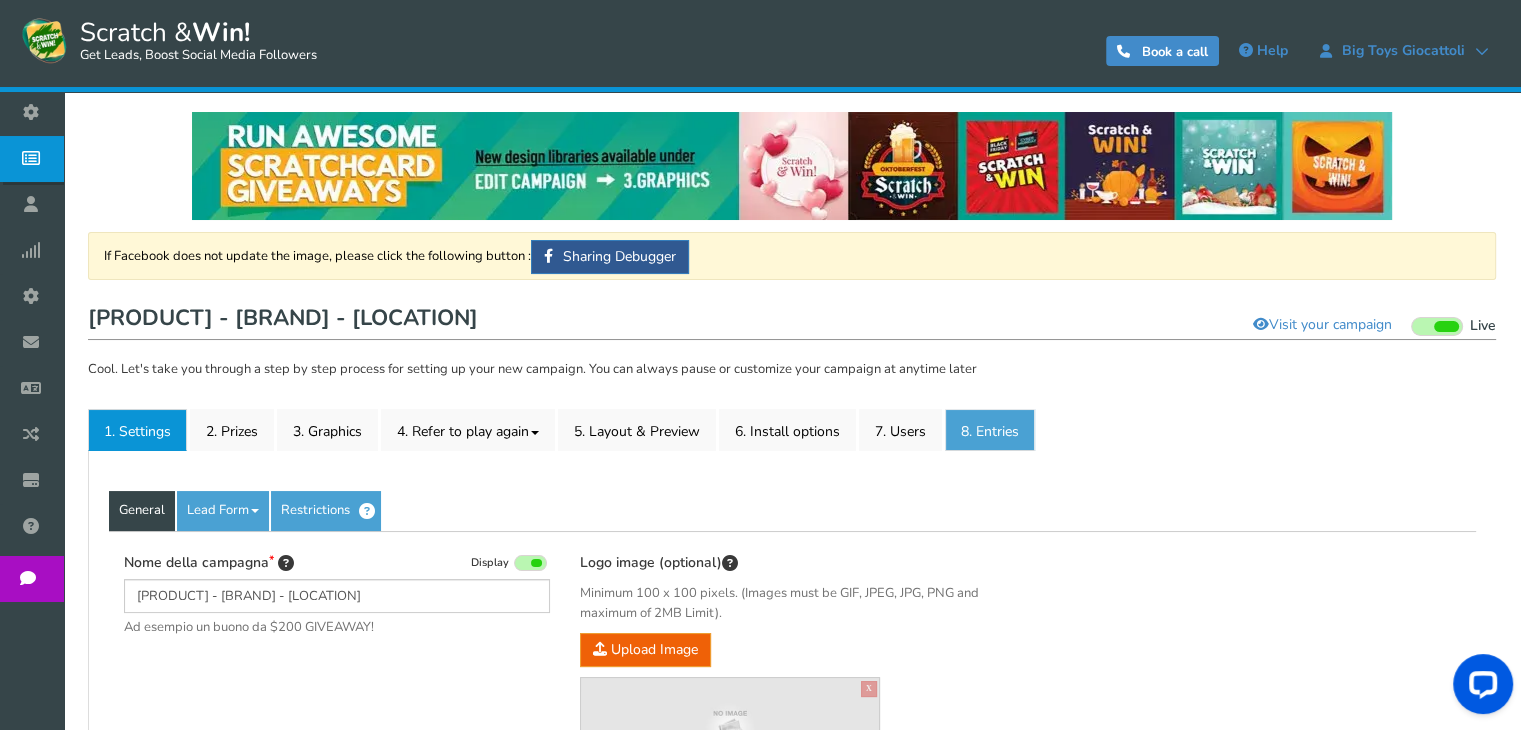 click on "8. Entries" at bounding box center [990, 430] 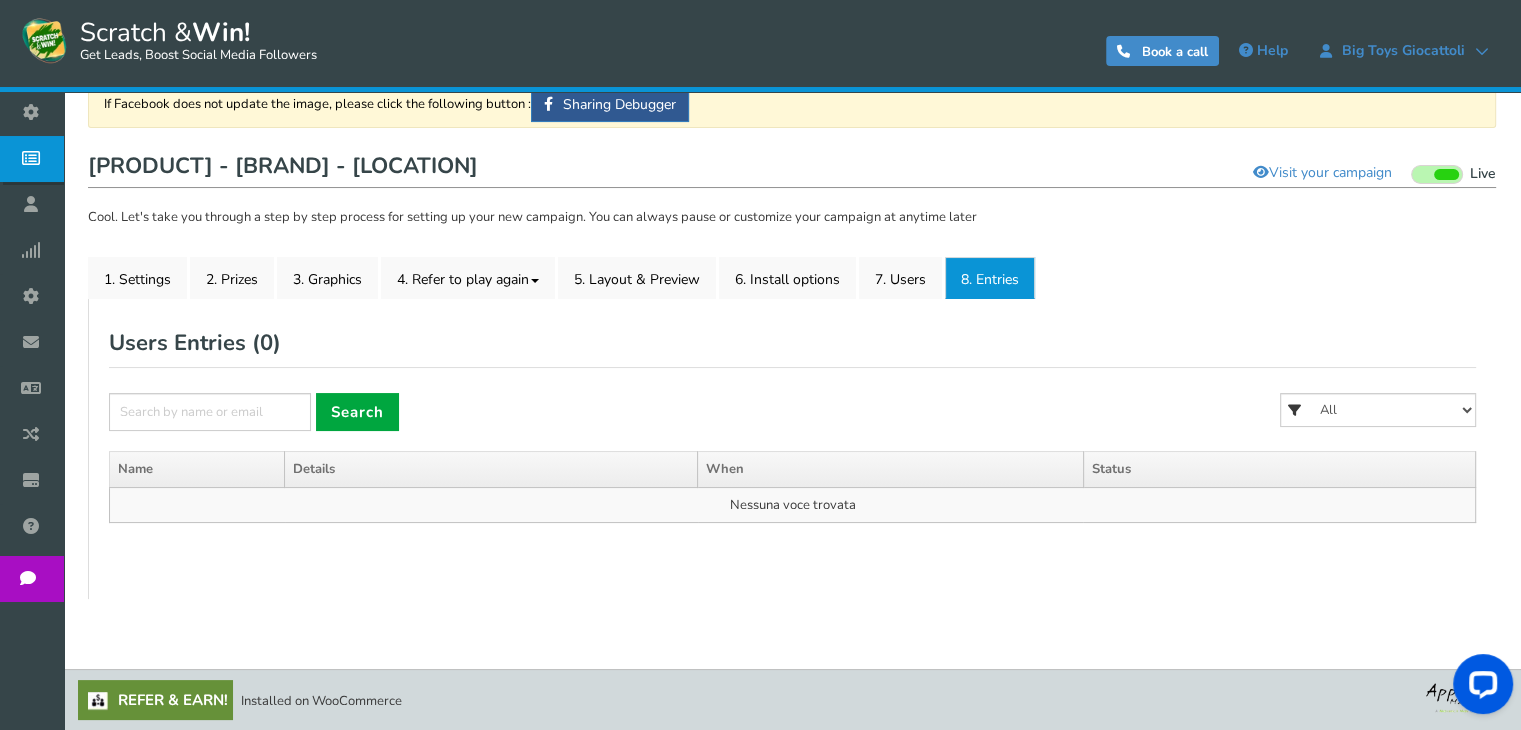 scroll, scrollTop: 8, scrollLeft: 0, axis: vertical 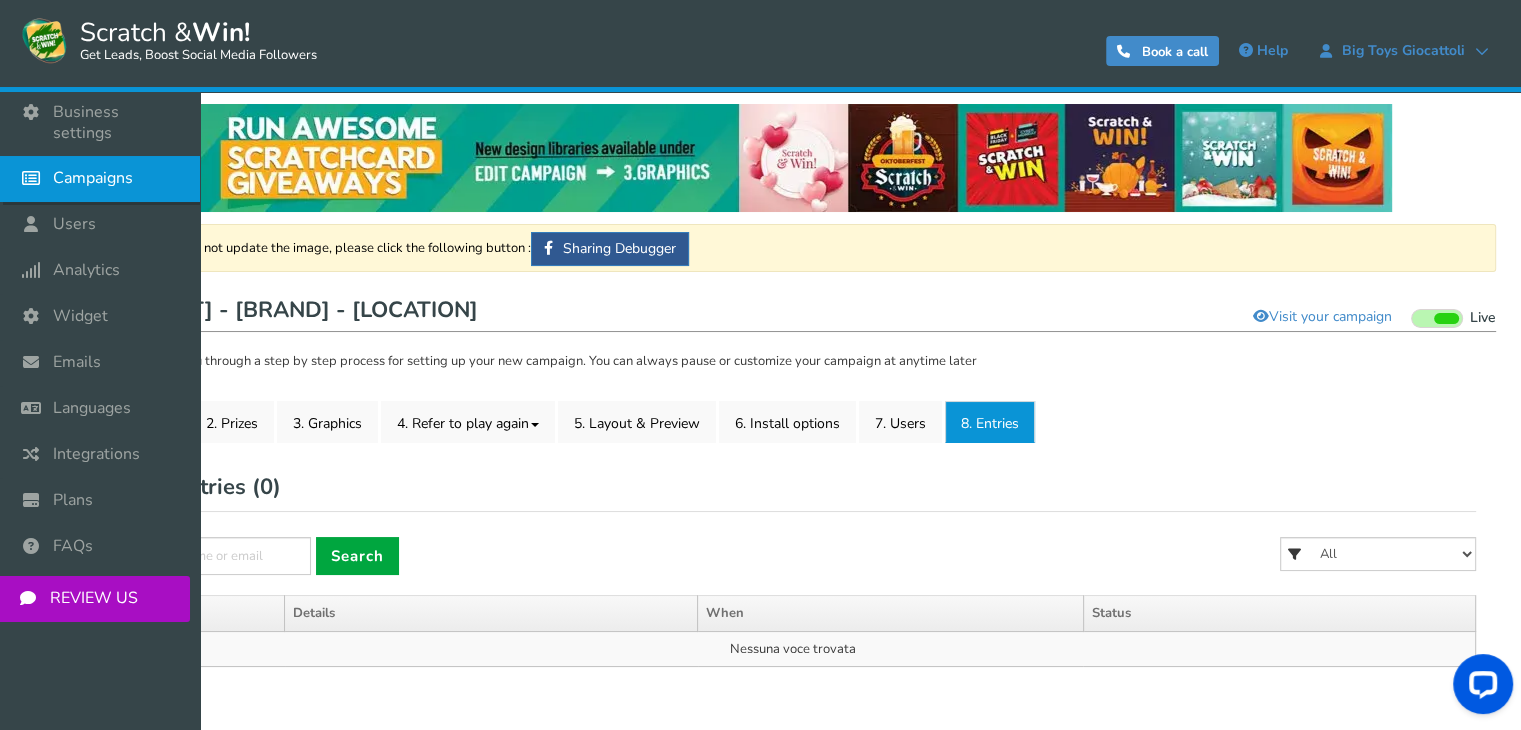 click on "Campaigns" at bounding box center (100, 179) 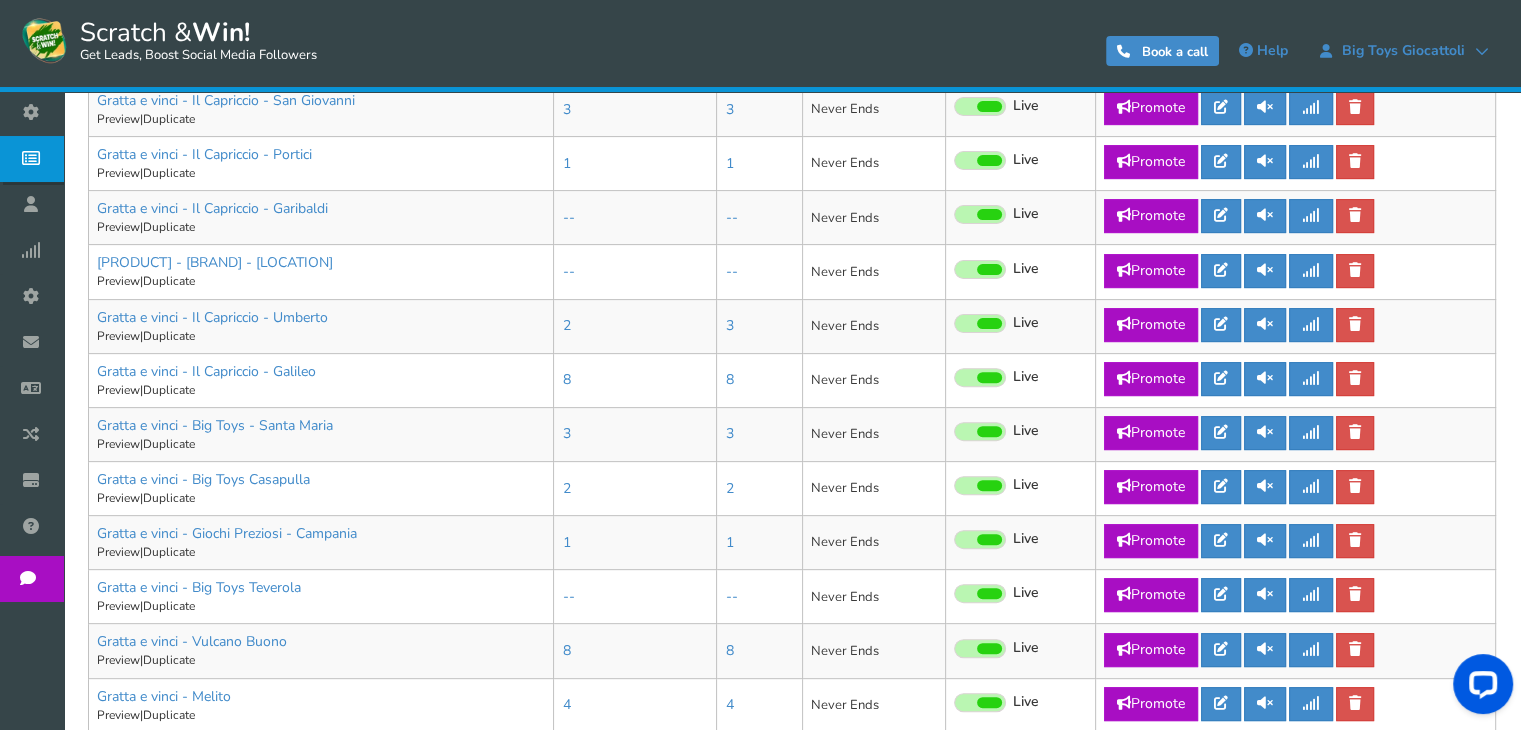 scroll, scrollTop: 647, scrollLeft: 0, axis: vertical 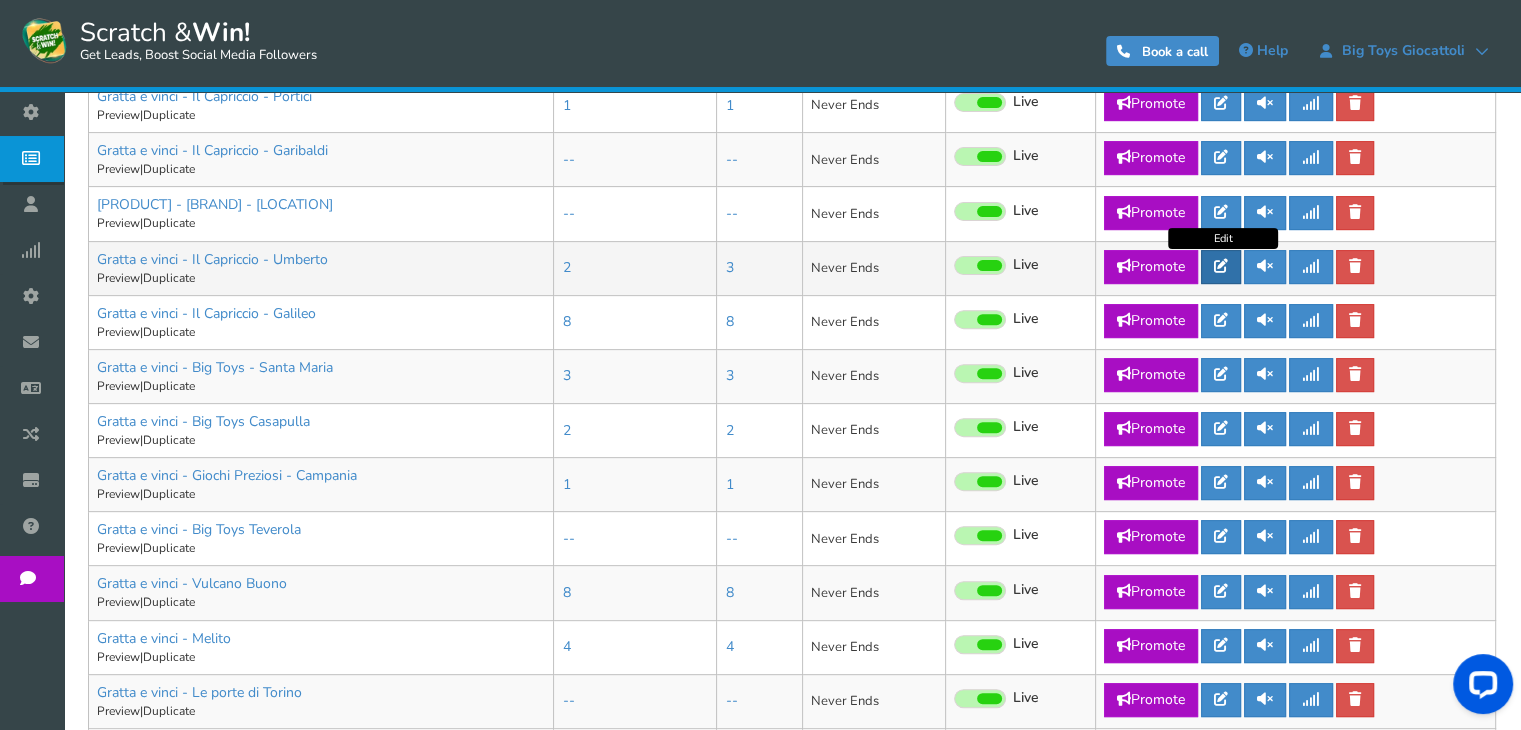 click at bounding box center [1221, 266] 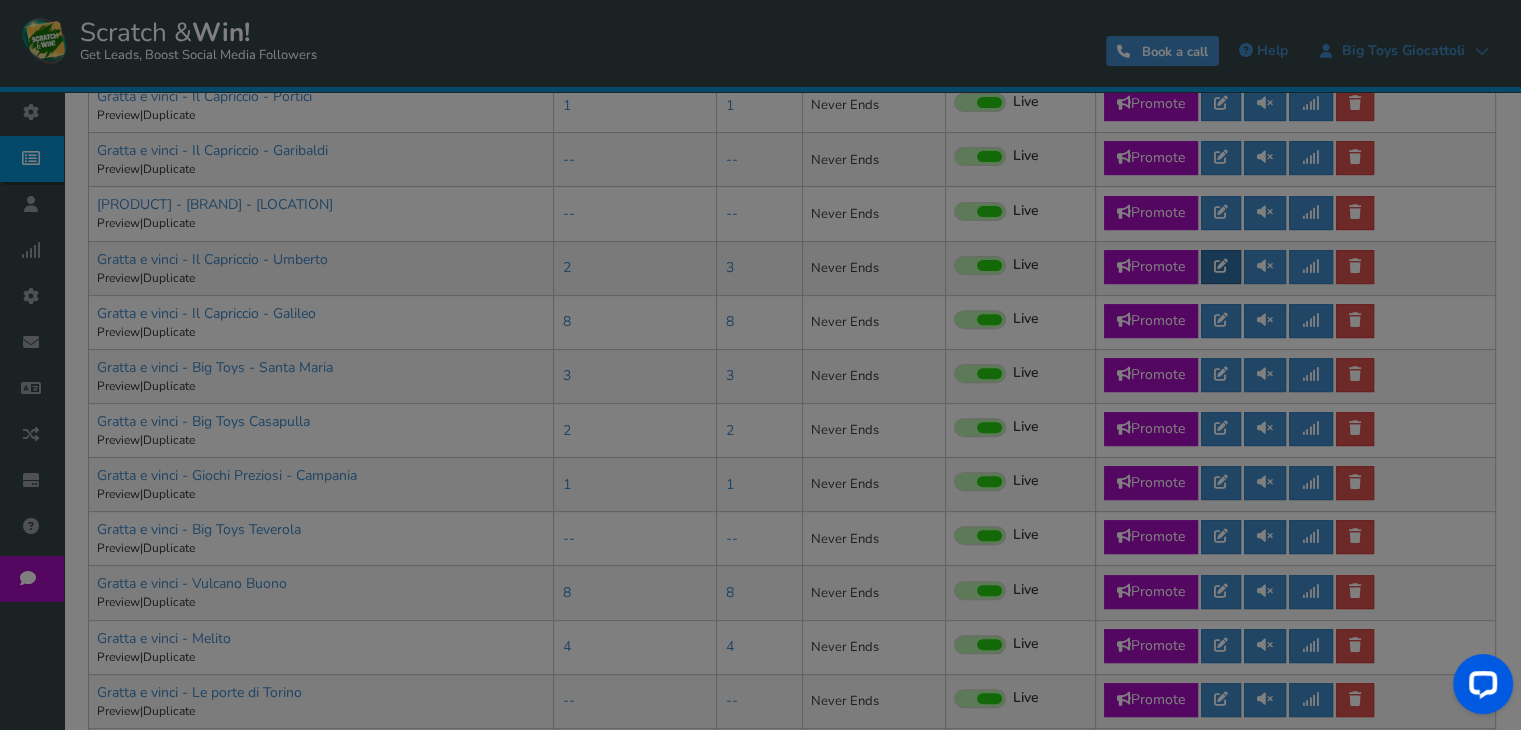 scroll, scrollTop: 0, scrollLeft: 0, axis: both 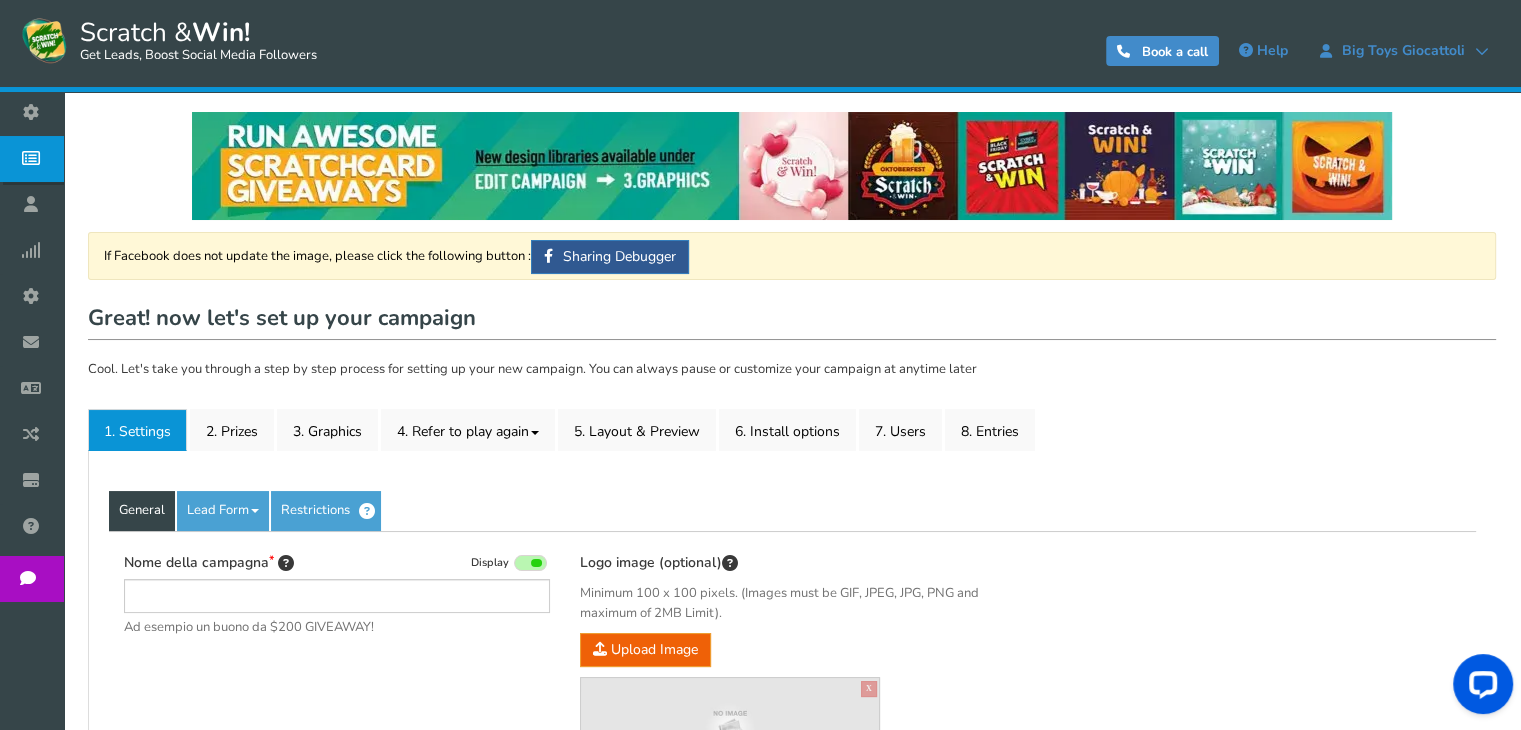 type on "Gratta e vinci - Il Capriccio - Umberto" 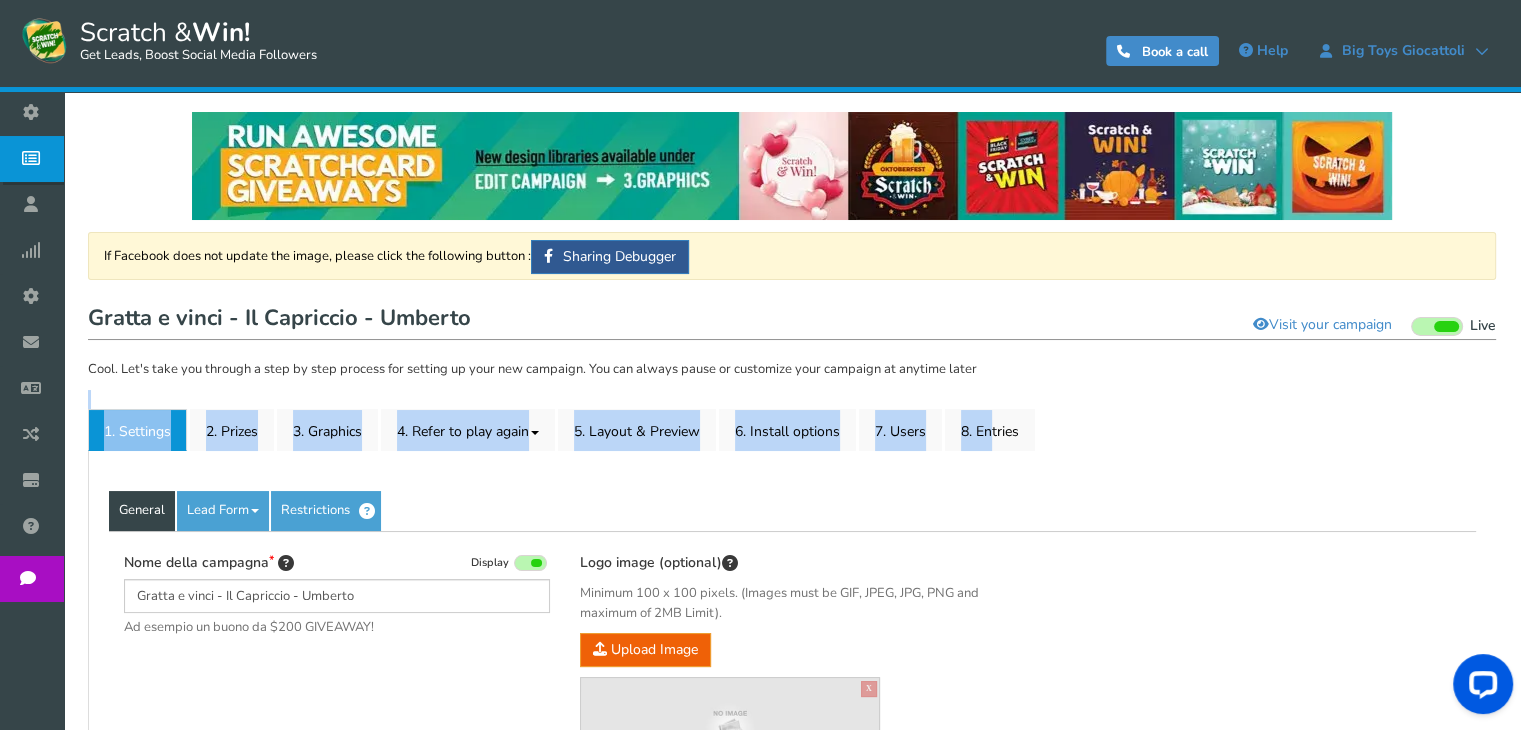 drag, startPoint x: 1004, startPoint y: 406, endPoint x: 992, endPoint y: 465, distance: 60.207973 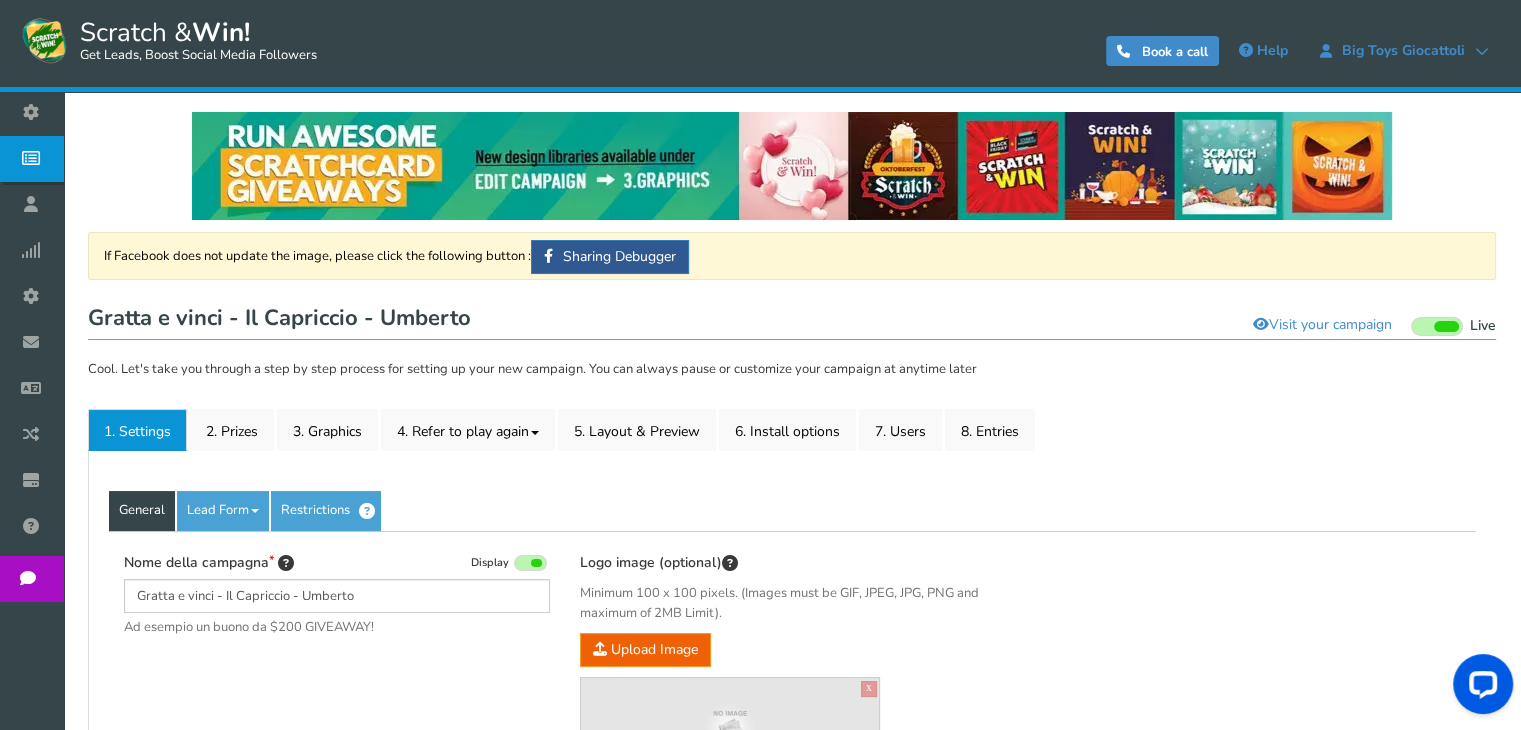 click on "General
Lead Form
Labels
Fields setup
Restrictions
Allow users to play again after a certain time interval
Yes
Recommended
No 1440 in Minutes" at bounding box center [792, 904] 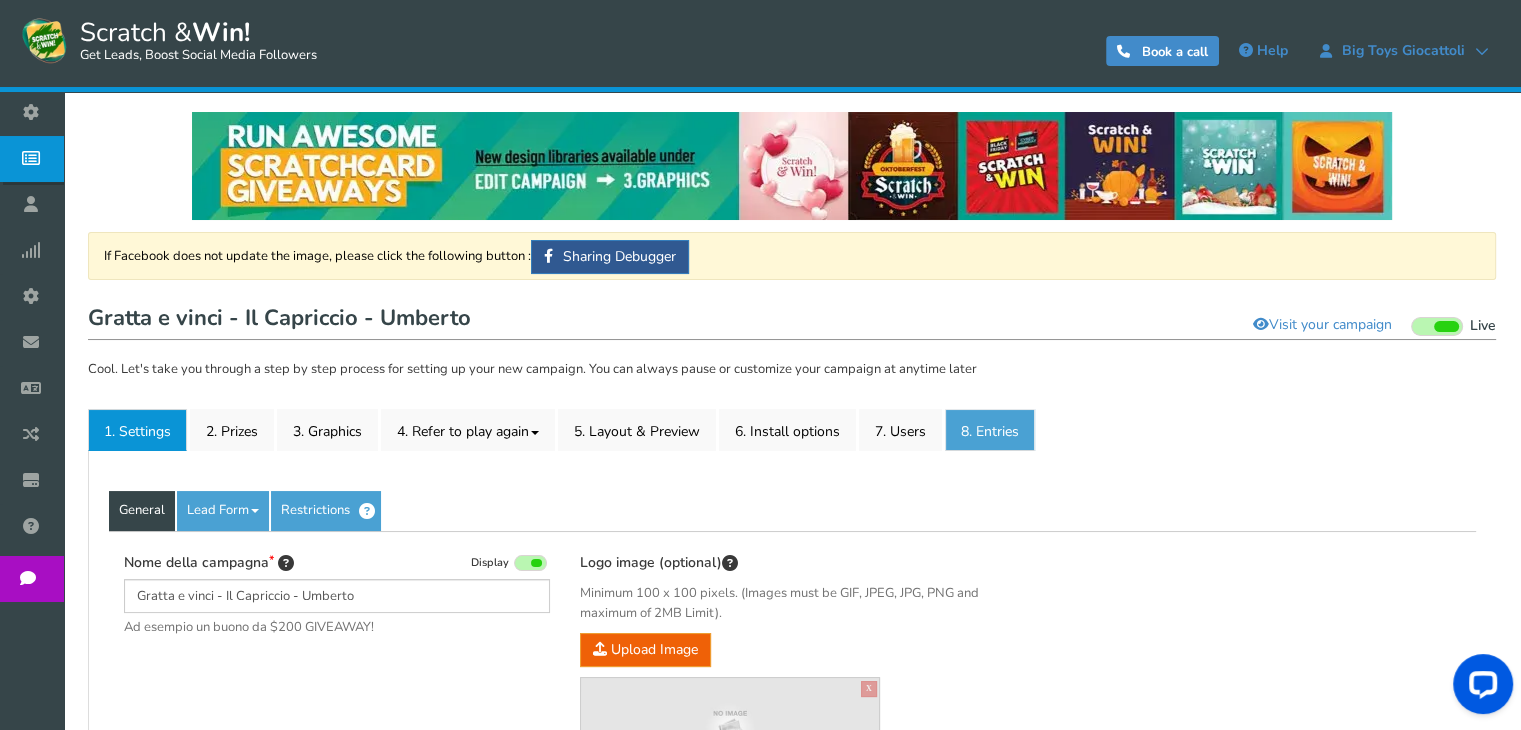 click on "8. Entries" at bounding box center (990, 430) 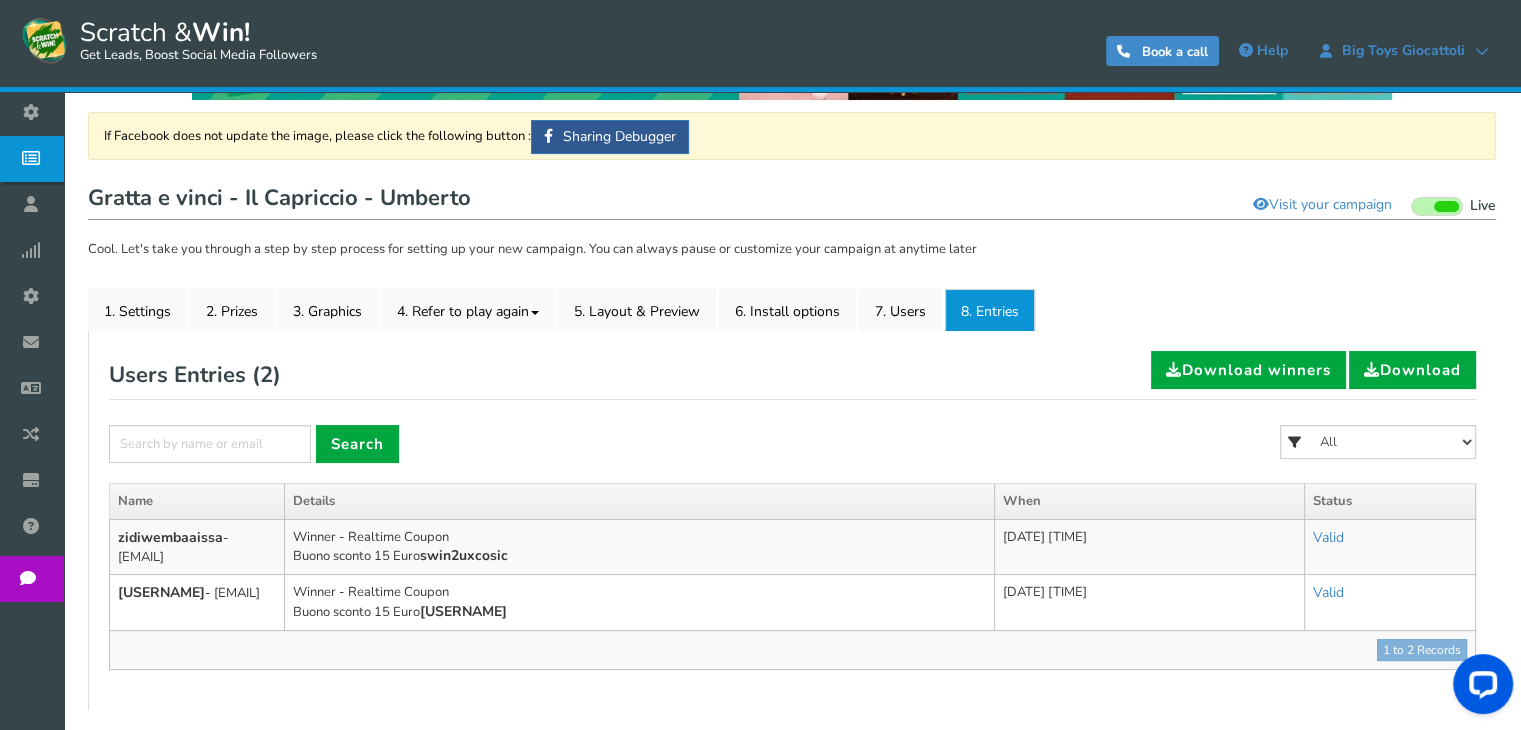 scroll, scrollTop: 0, scrollLeft: 0, axis: both 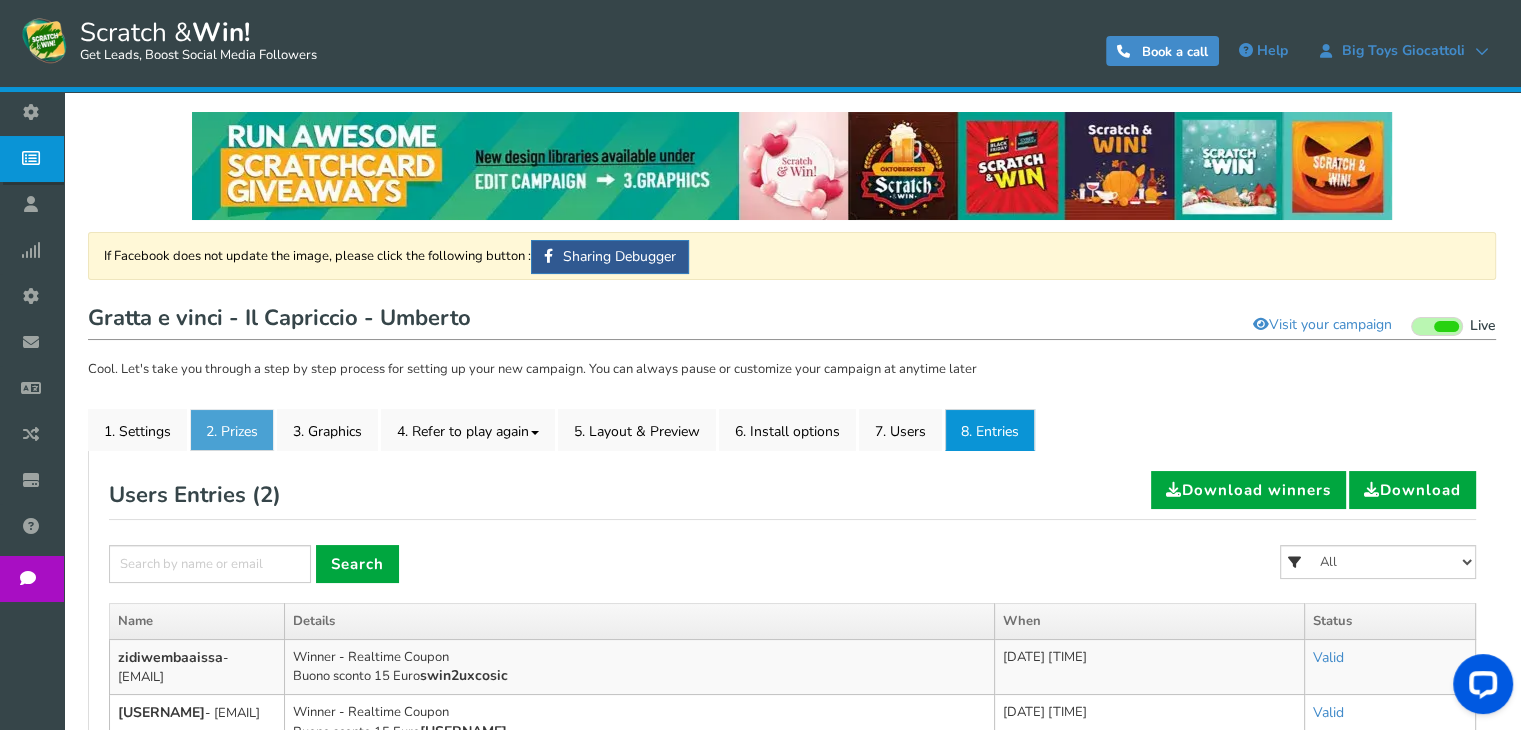 click on "2. Prizes" at bounding box center (232, 430) 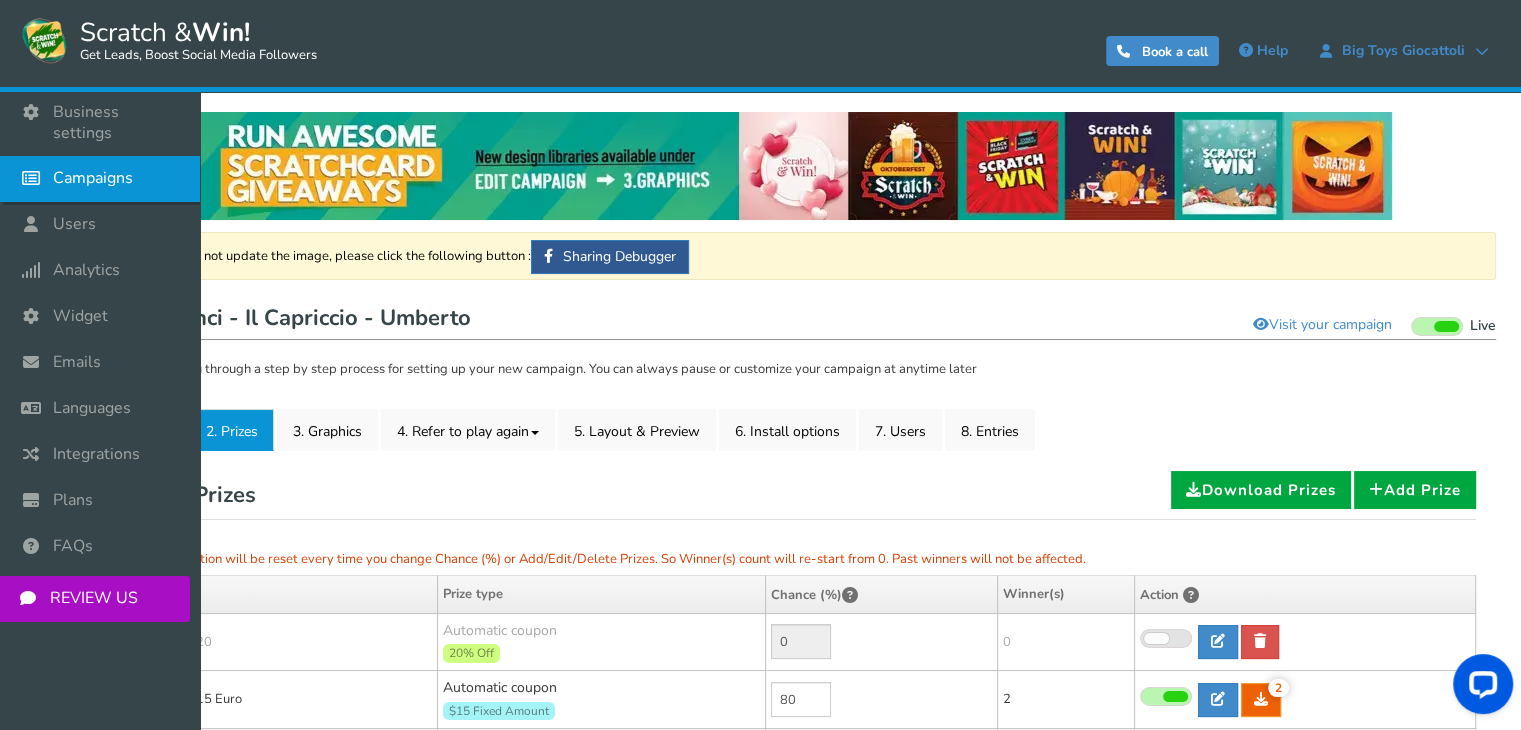 click on "Campaigns" at bounding box center [93, 178] 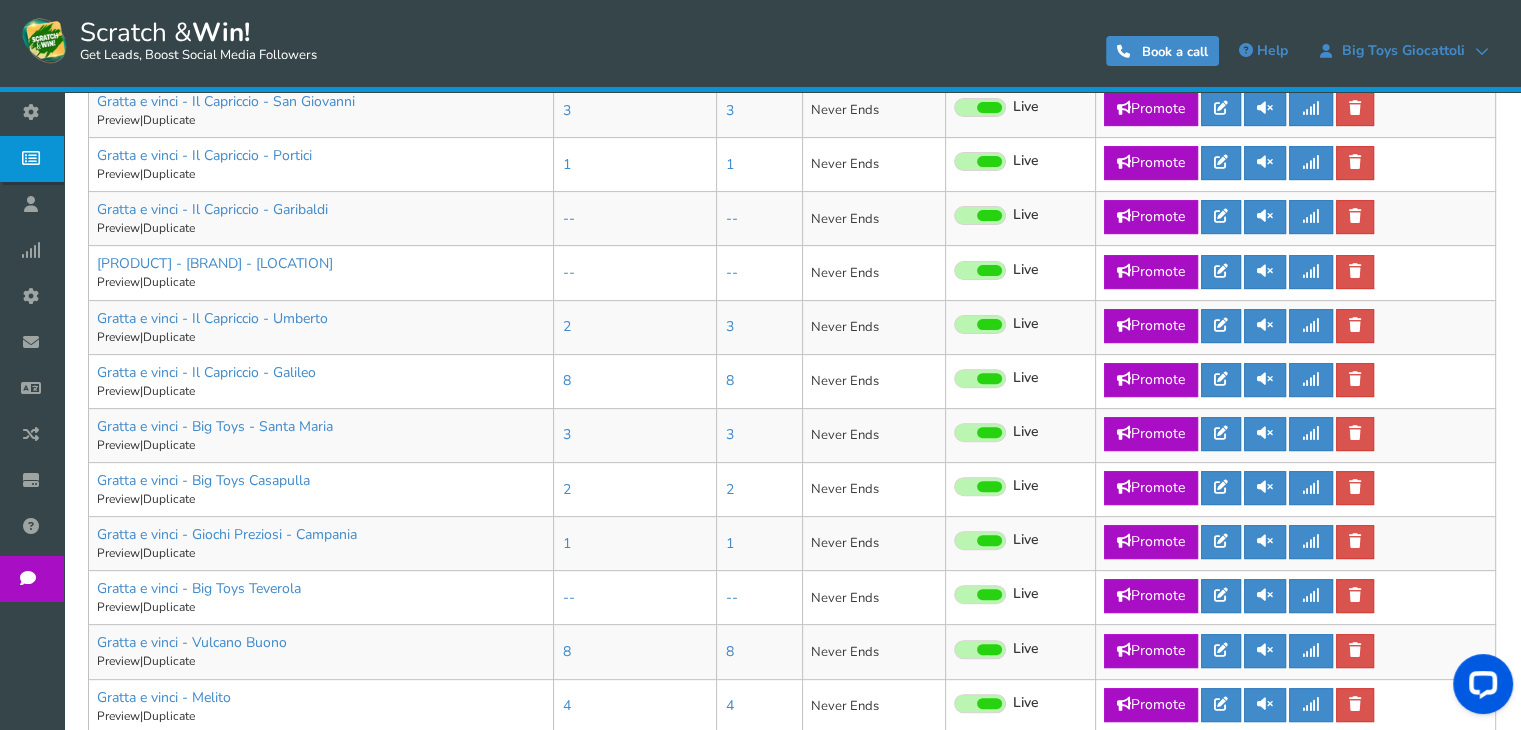 scroll, scrollTop: 584, scrollLeft: 0, axis: vertical 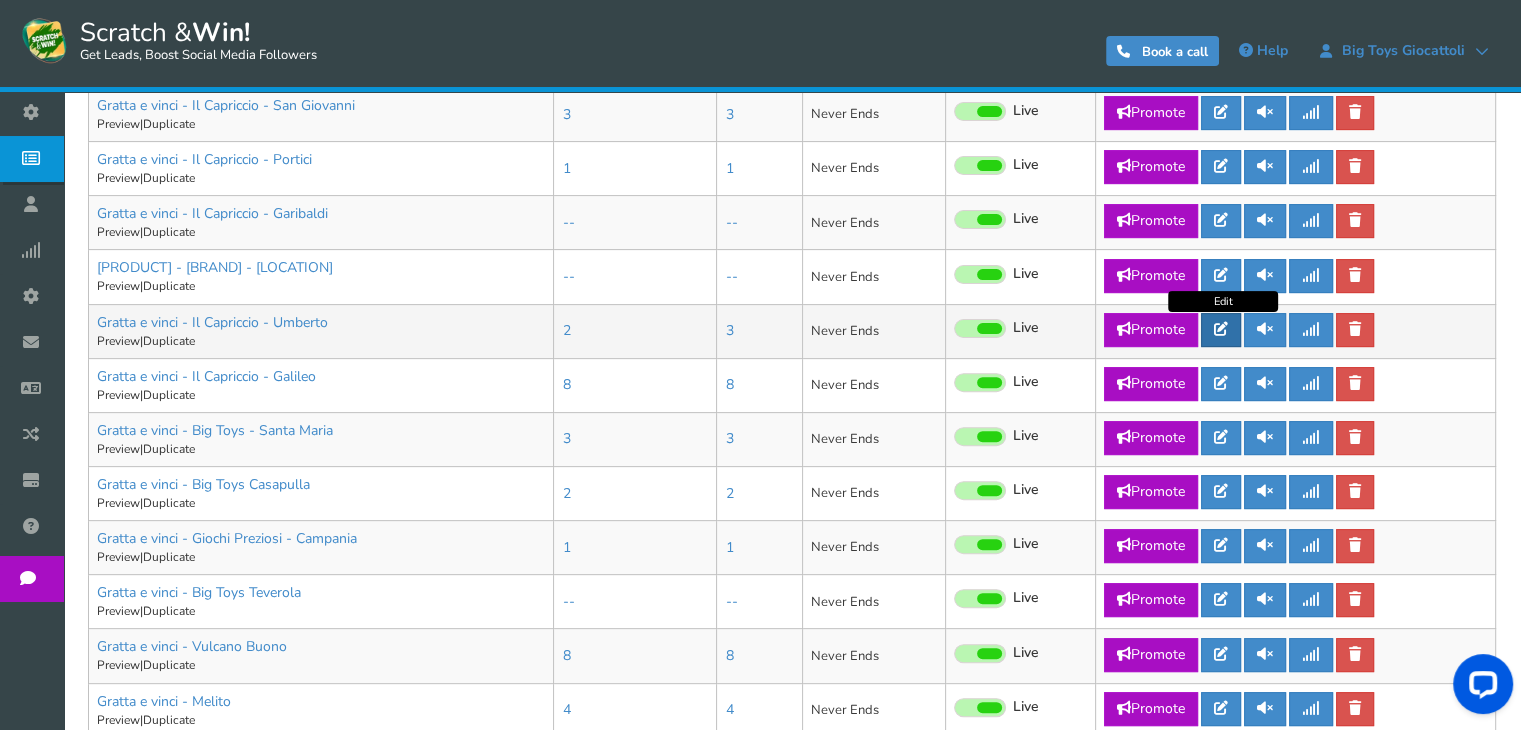 click at bounding box center (1221, 329) 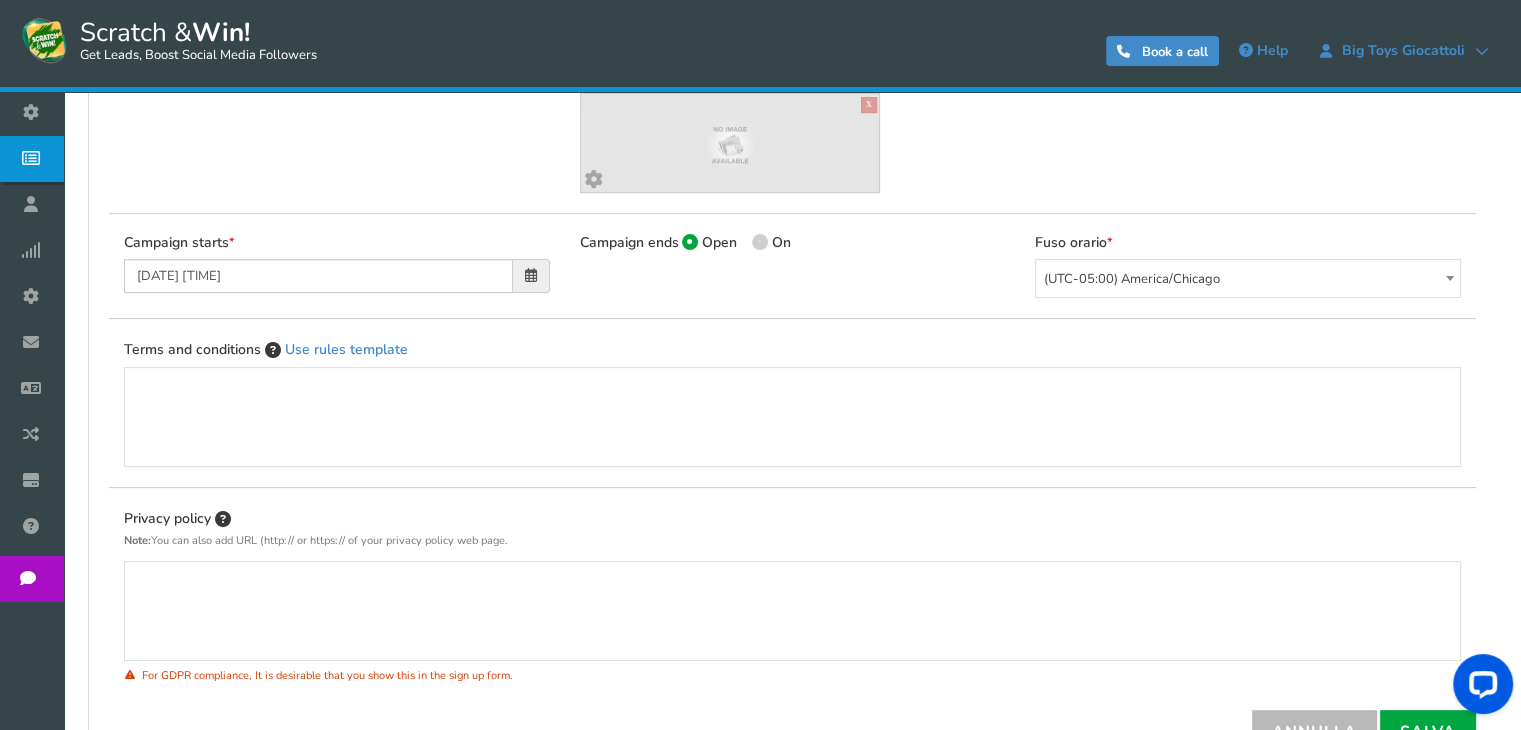 scroll, scrollTop: 0, scrollLeft: 0, axis: both 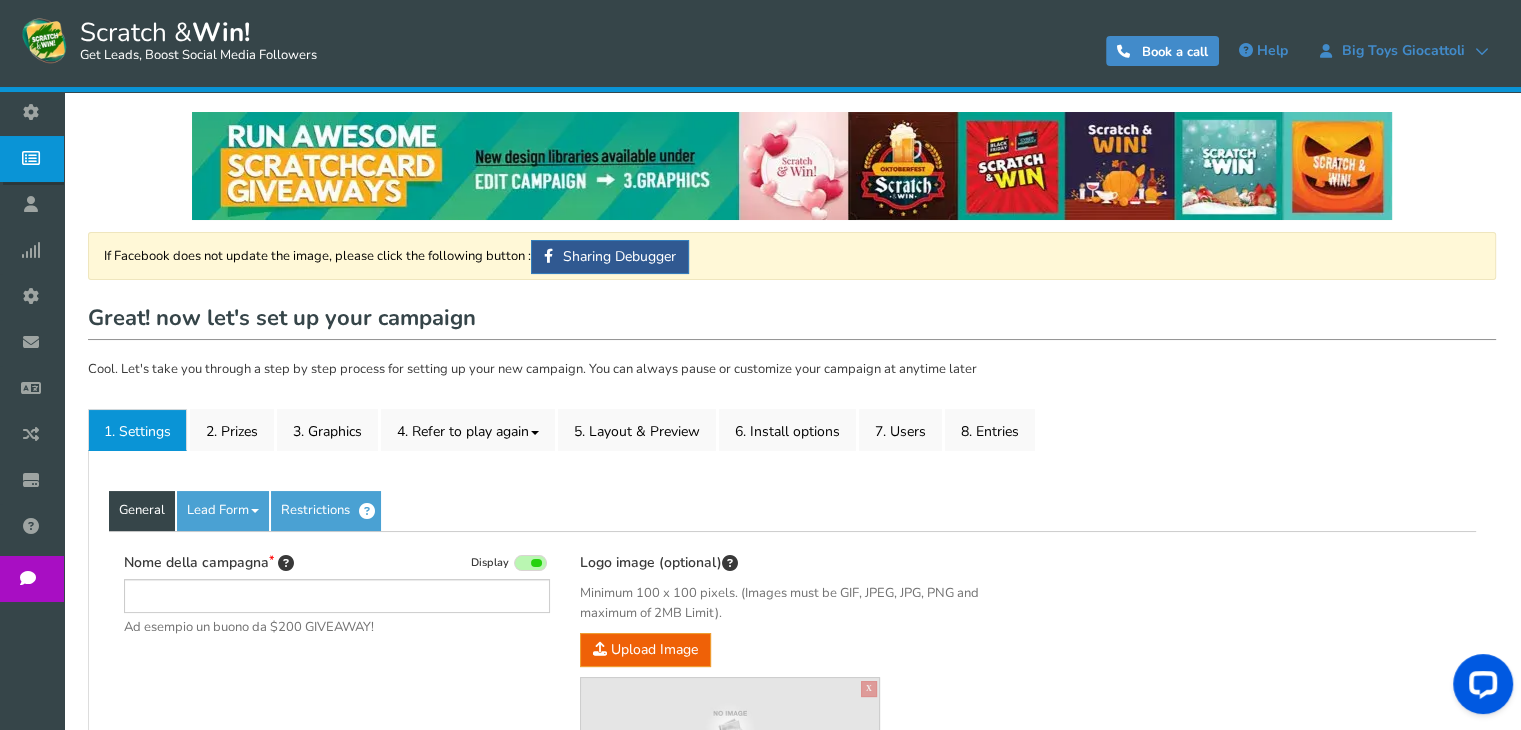 type on "Gratta e vinci - Il Capriccio - Umberto" 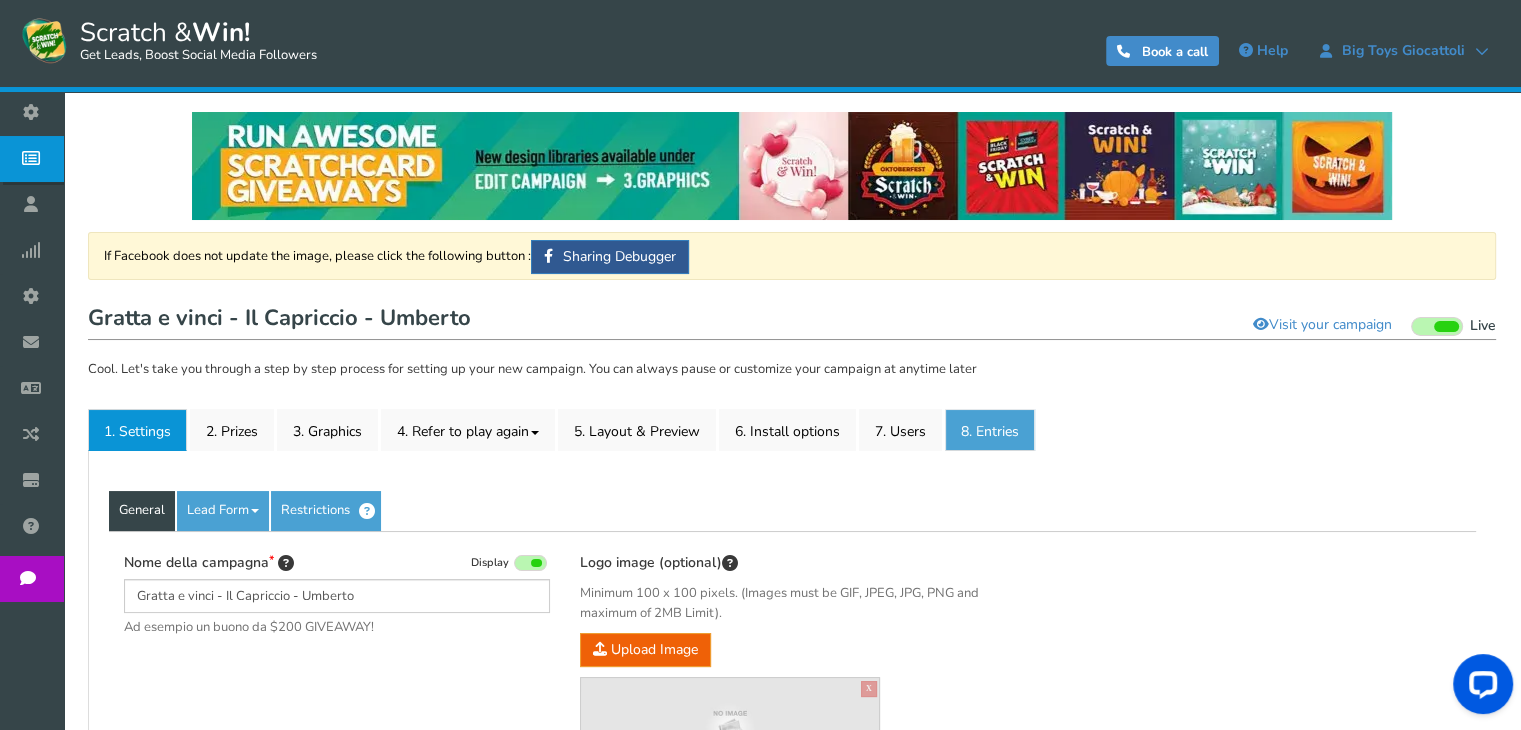 click on "8. Entries" at bounding box center (990, 430) 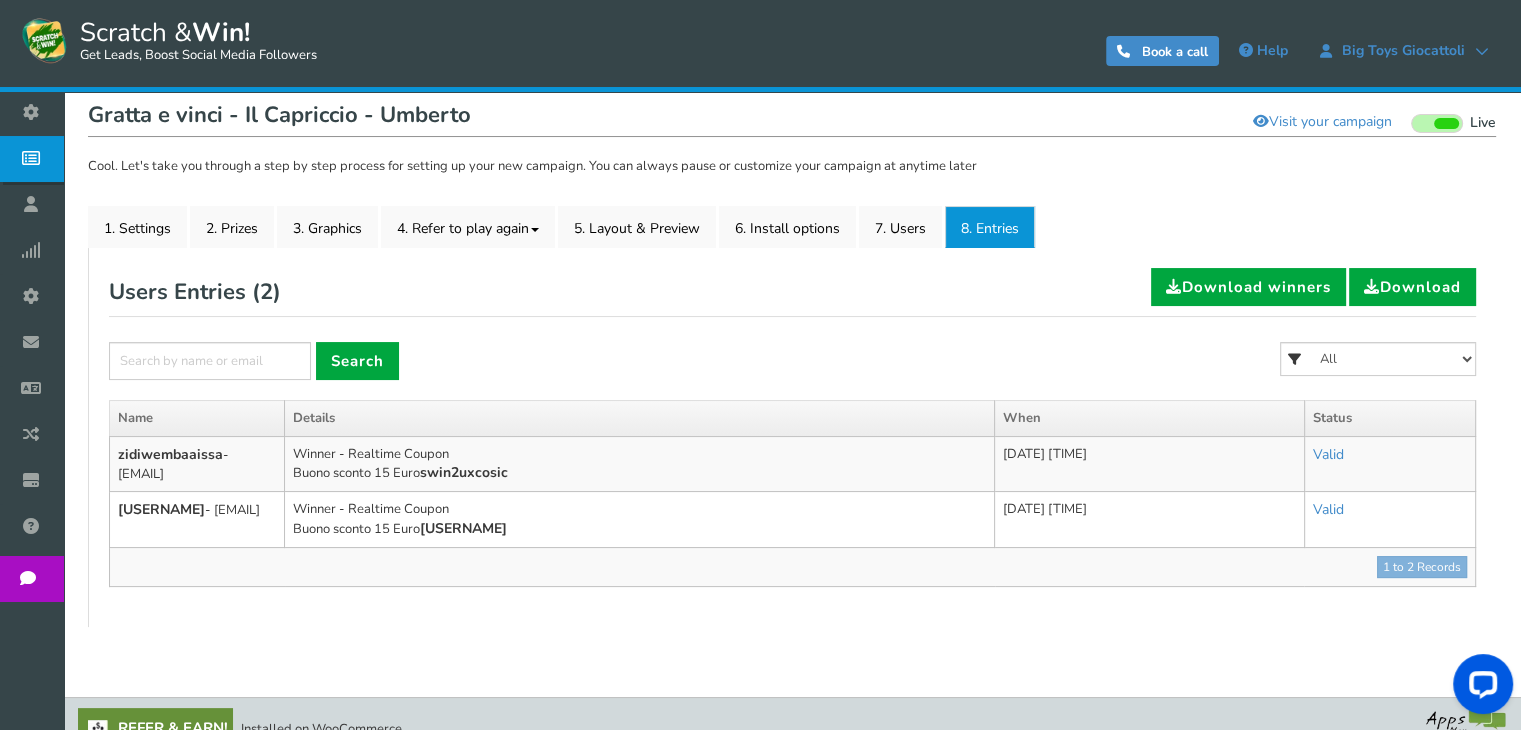 scroll, scrollTop: 0, scrollLeft: 0, axis: both 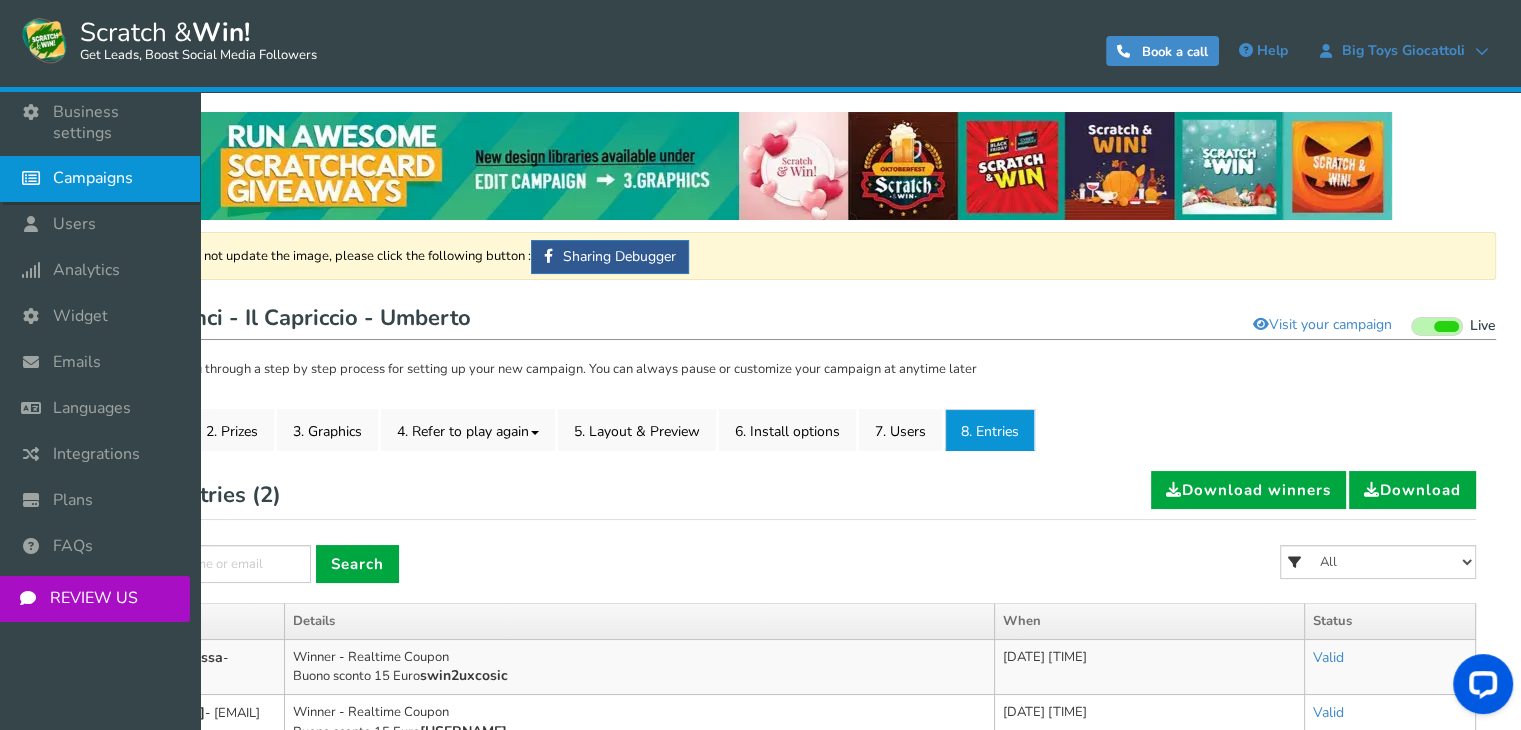 click on "Campaigns" at bounding box center (100, 179) 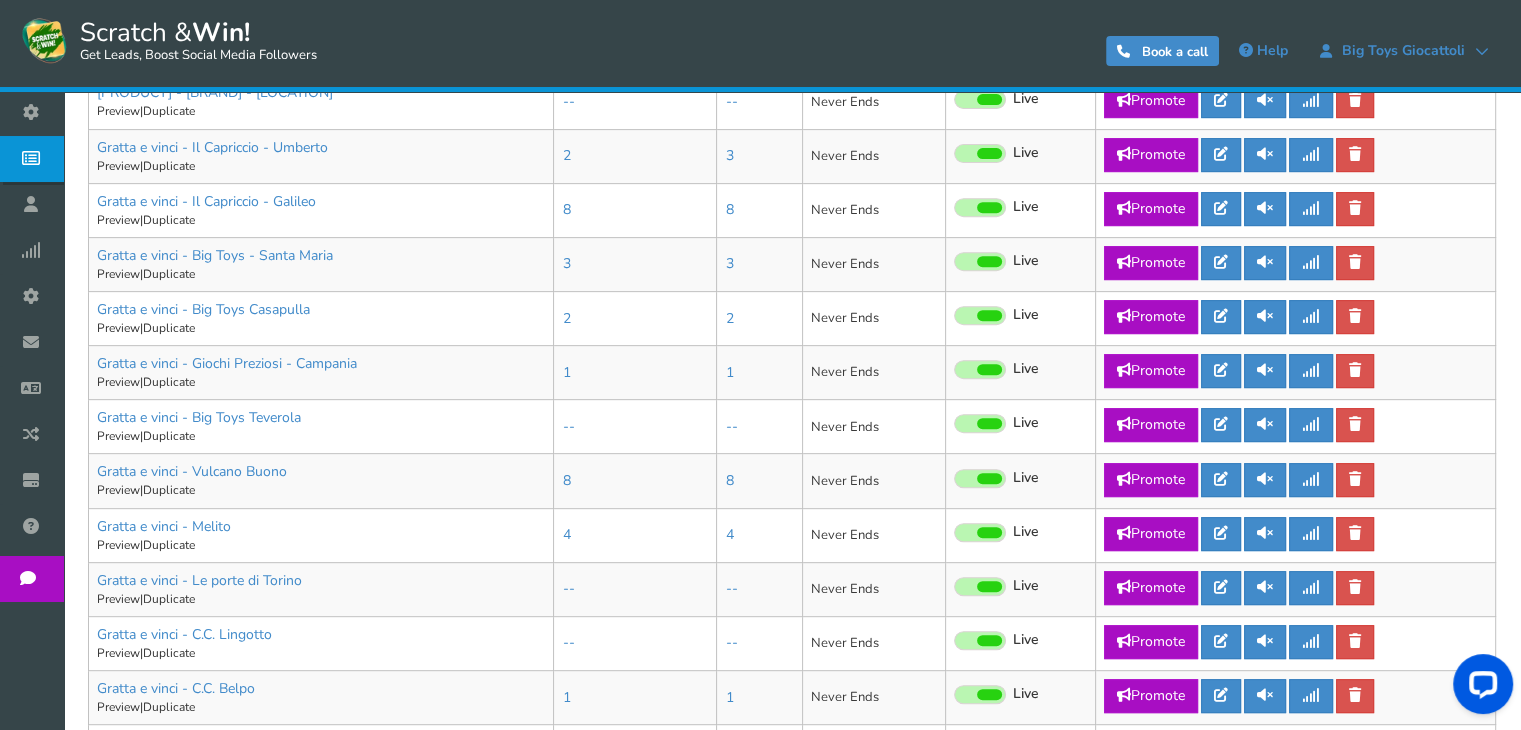 scroll, scrollTop: 803, scrollLeft: 0, axis: vertical 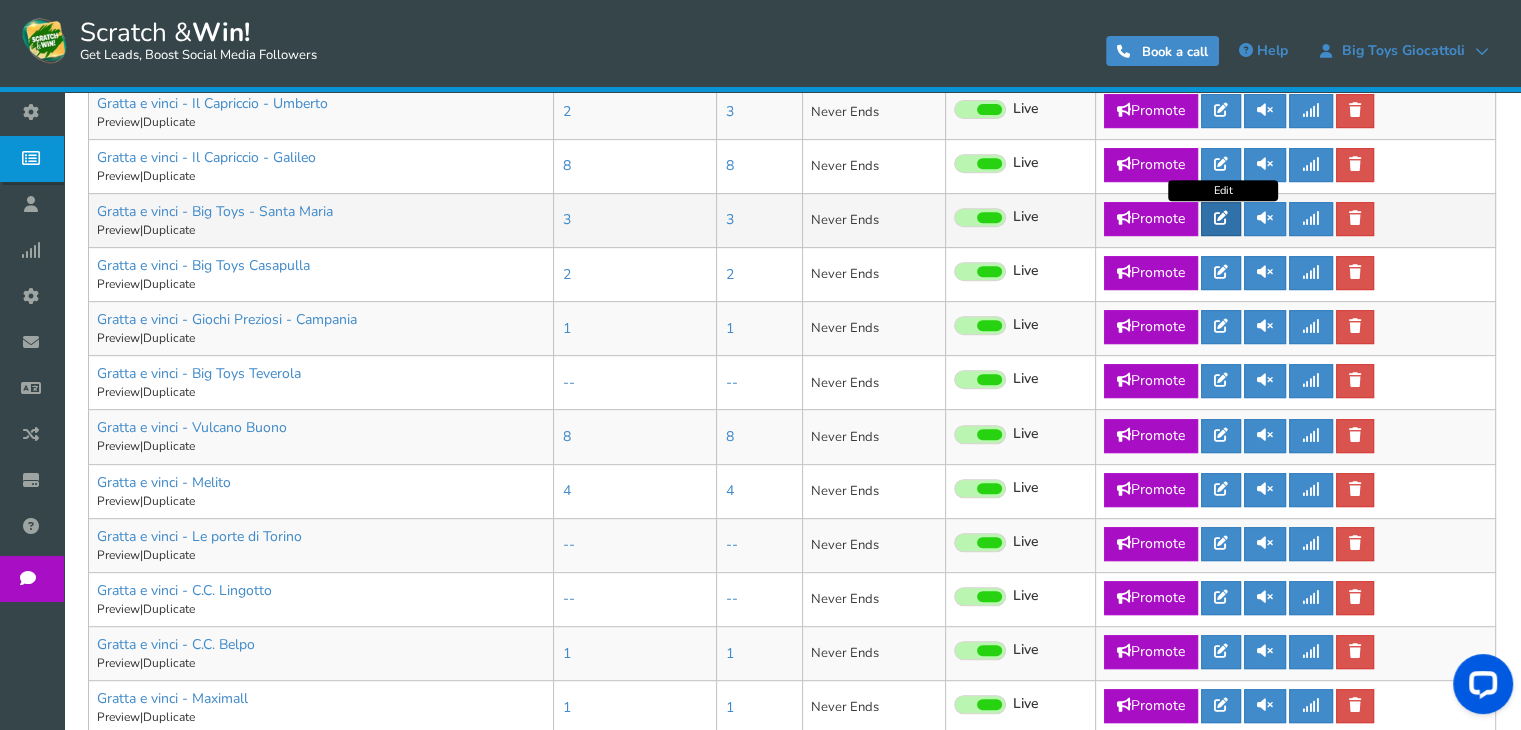 click at bounding box center [1221, 219] 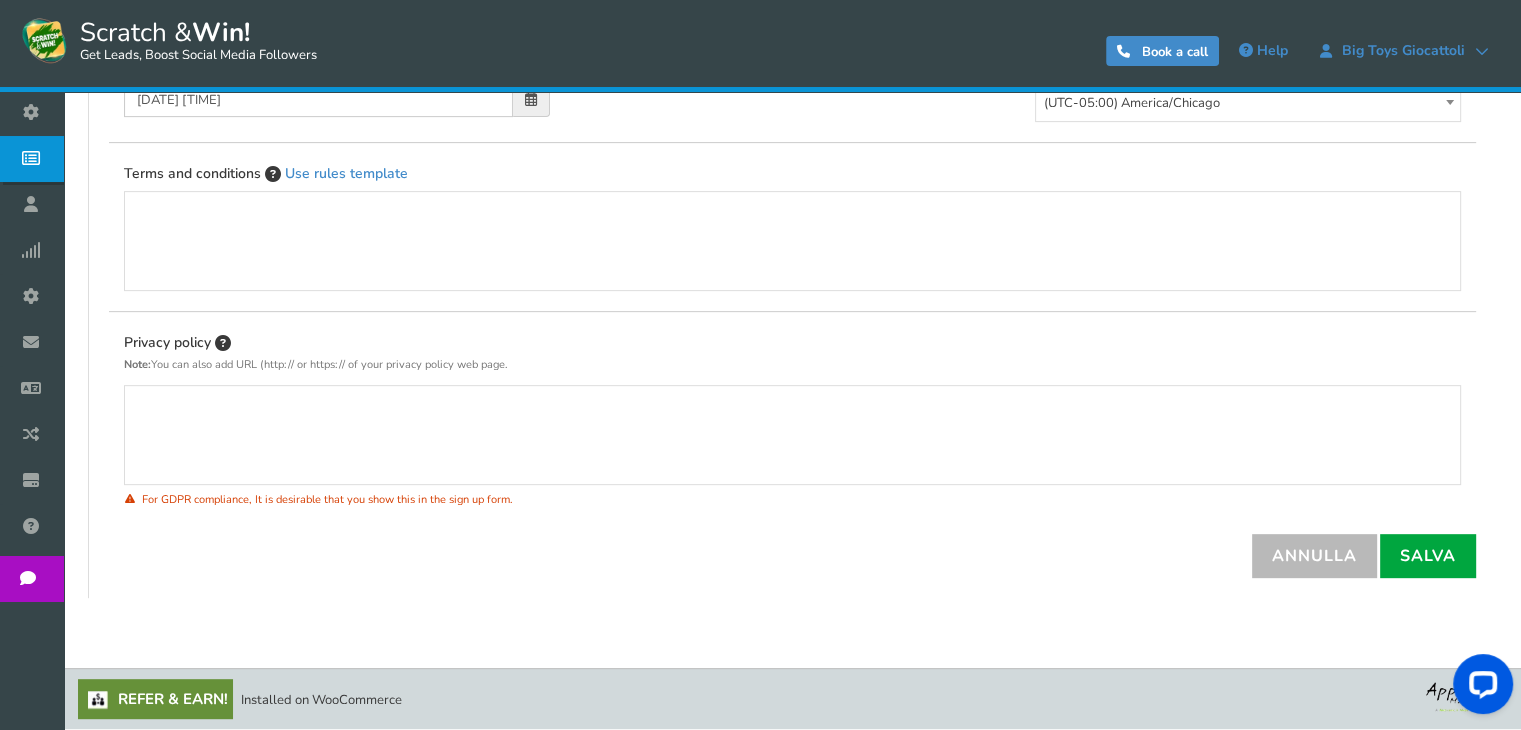 scroll, scrollTop: 0, scrollLeft: 0, axis: both 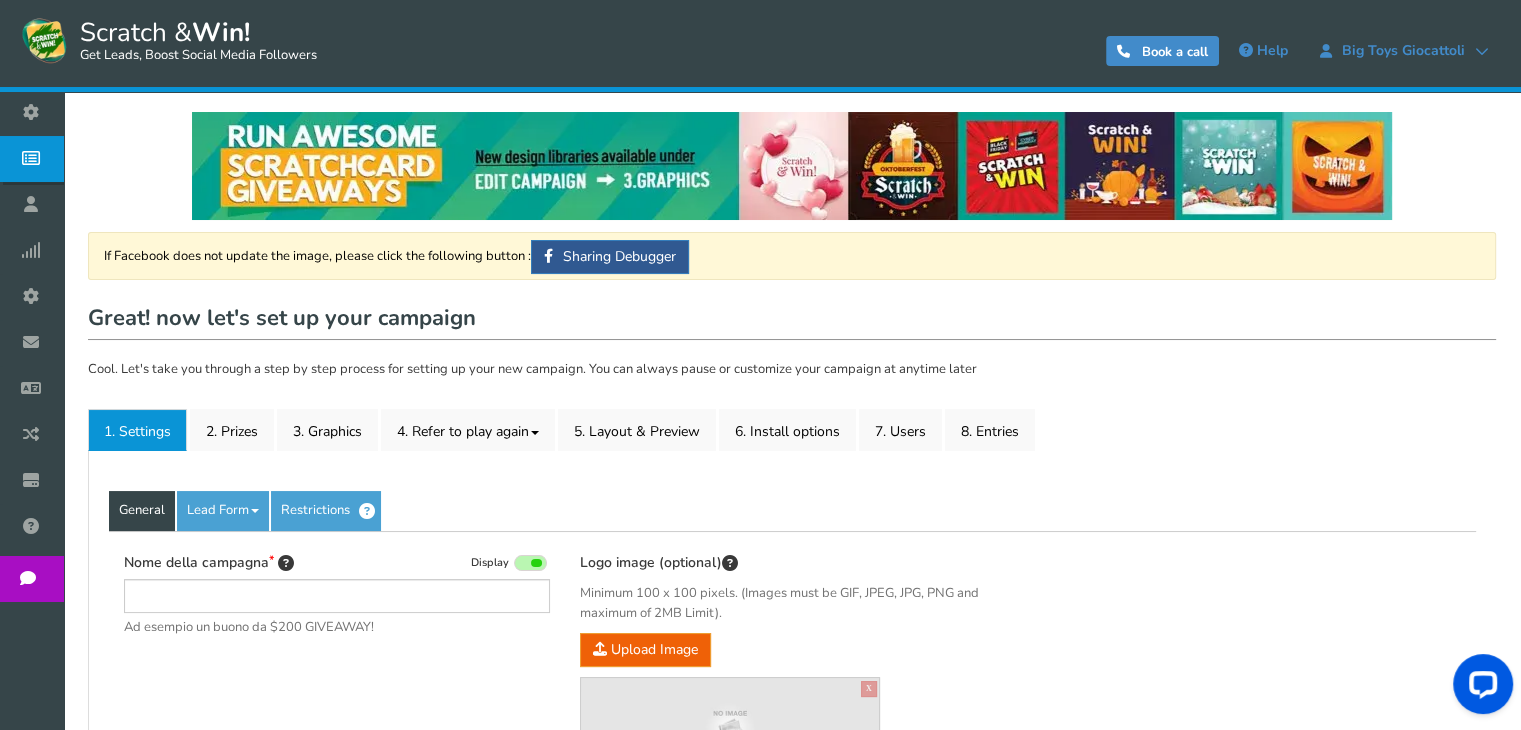type on "Gratta e vinci - Big Toys - Santa Maria" 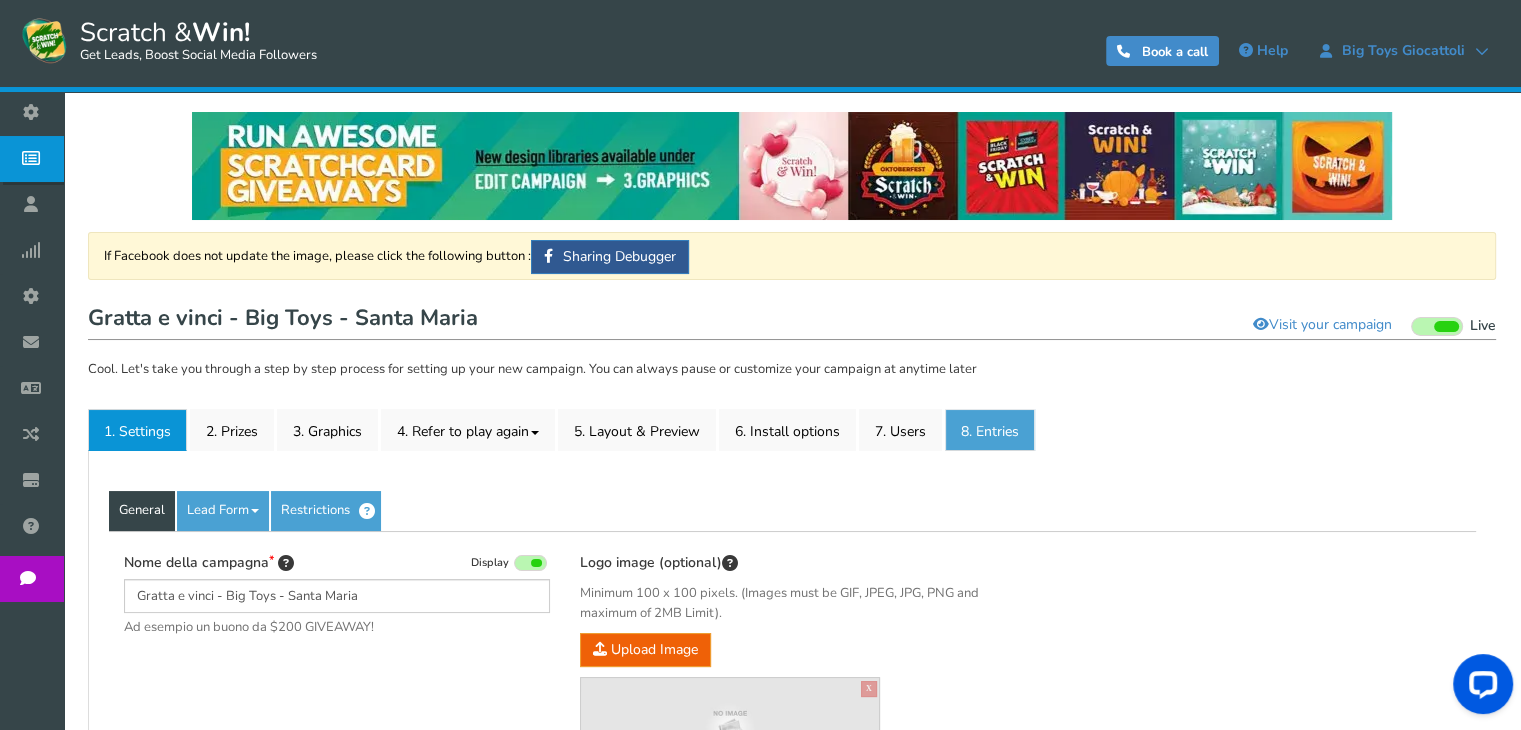 click on "8. Entries" at bounding box center [990, 430] 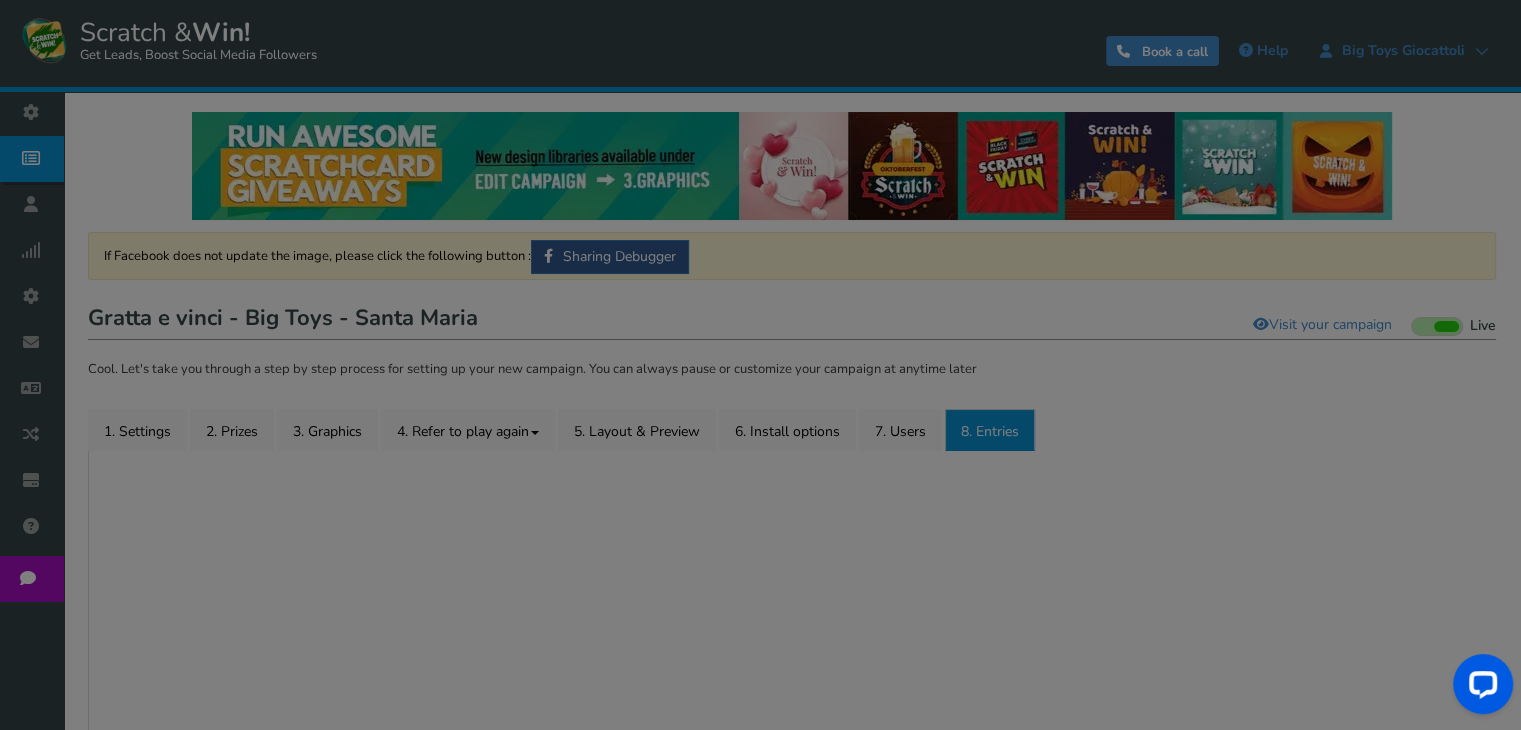 click on "●  ●  ●  ● 	●  ●" at bounding box center (760, 365) 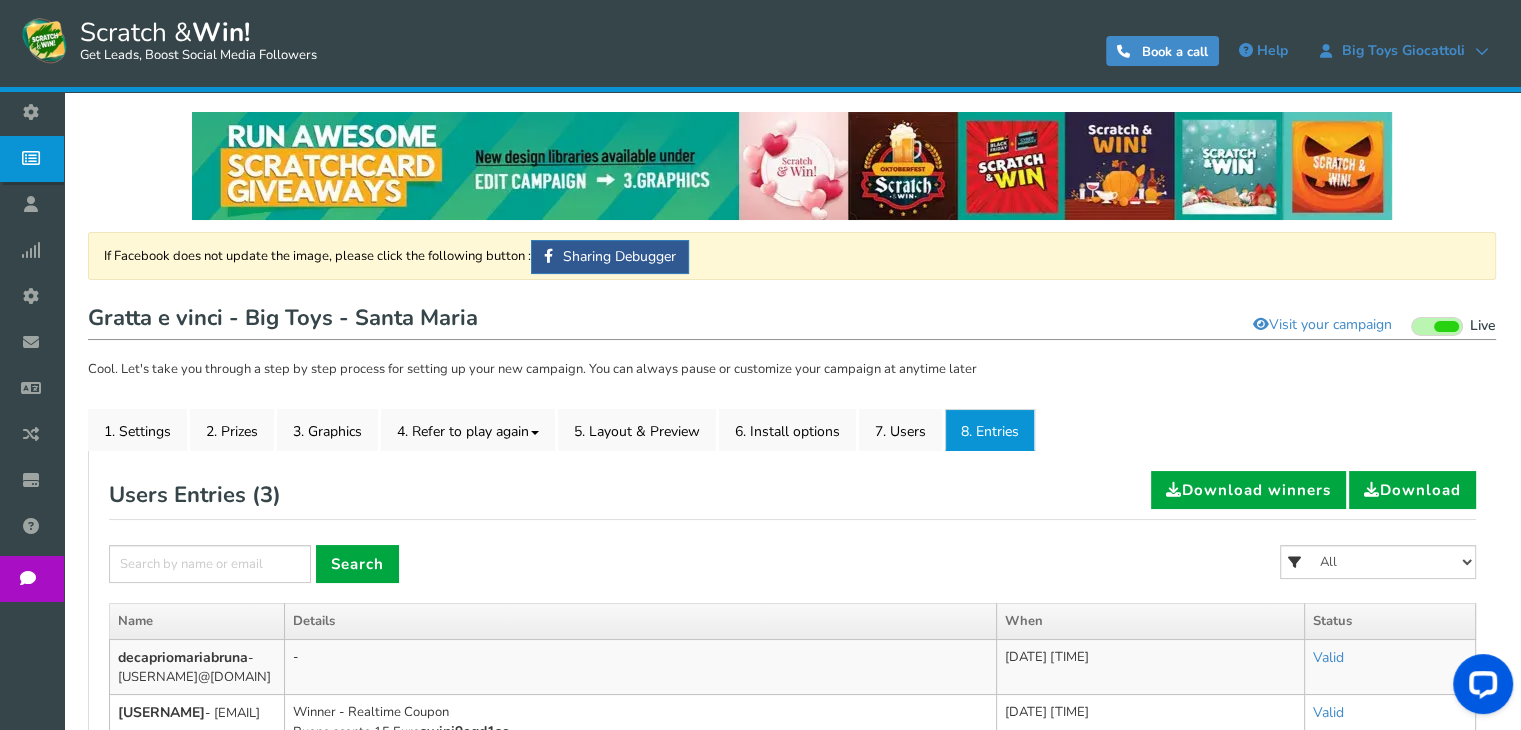 click on "[NUMBER] [UNIT]" at bounding box center (792, 495) 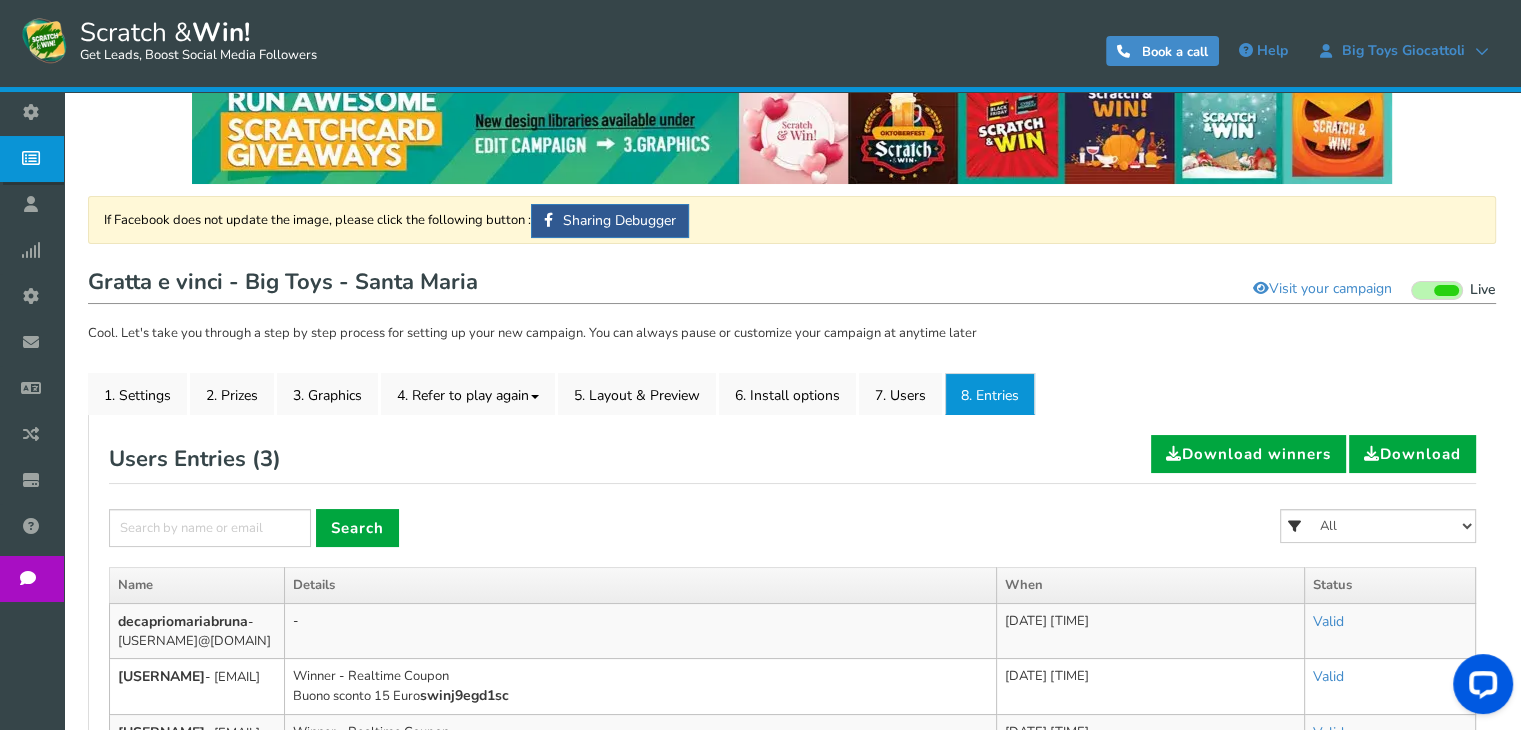 scroll, scrollTop: 14, scrollLeft: 0, axis: vertical 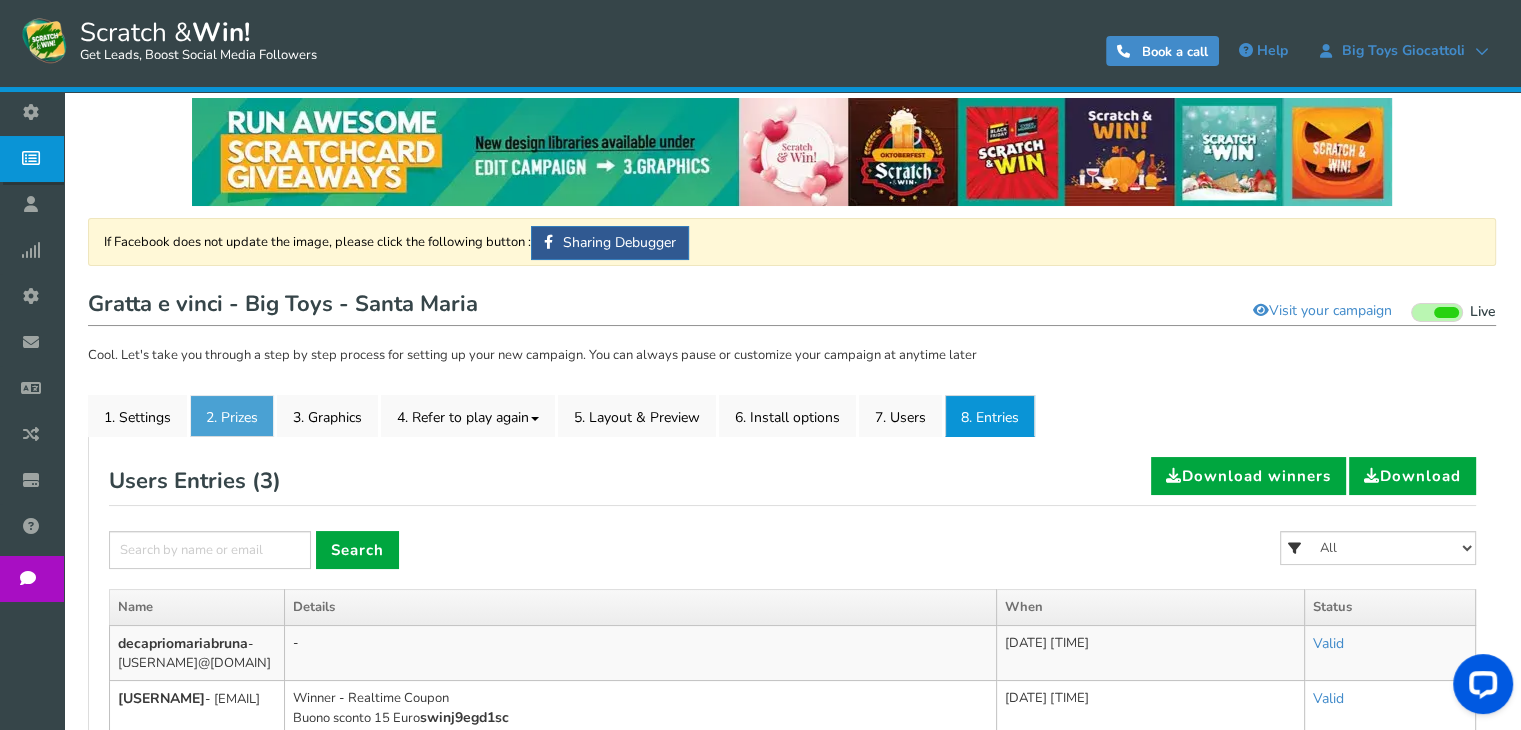 click on "2. Prizes" at bounding box center (232, 416) 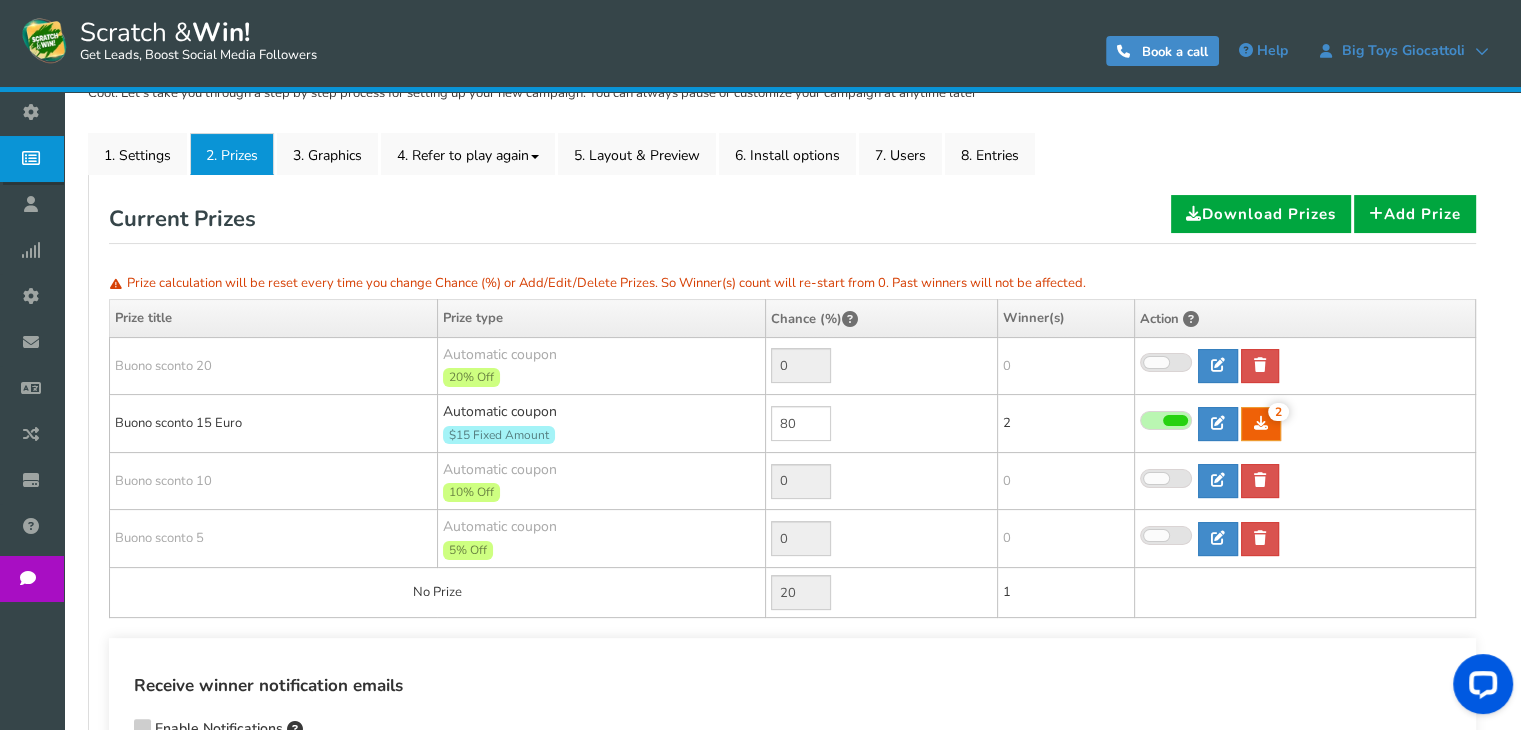 scroll, scrollTop: 279, scrollLeft: 0, axis: vertical 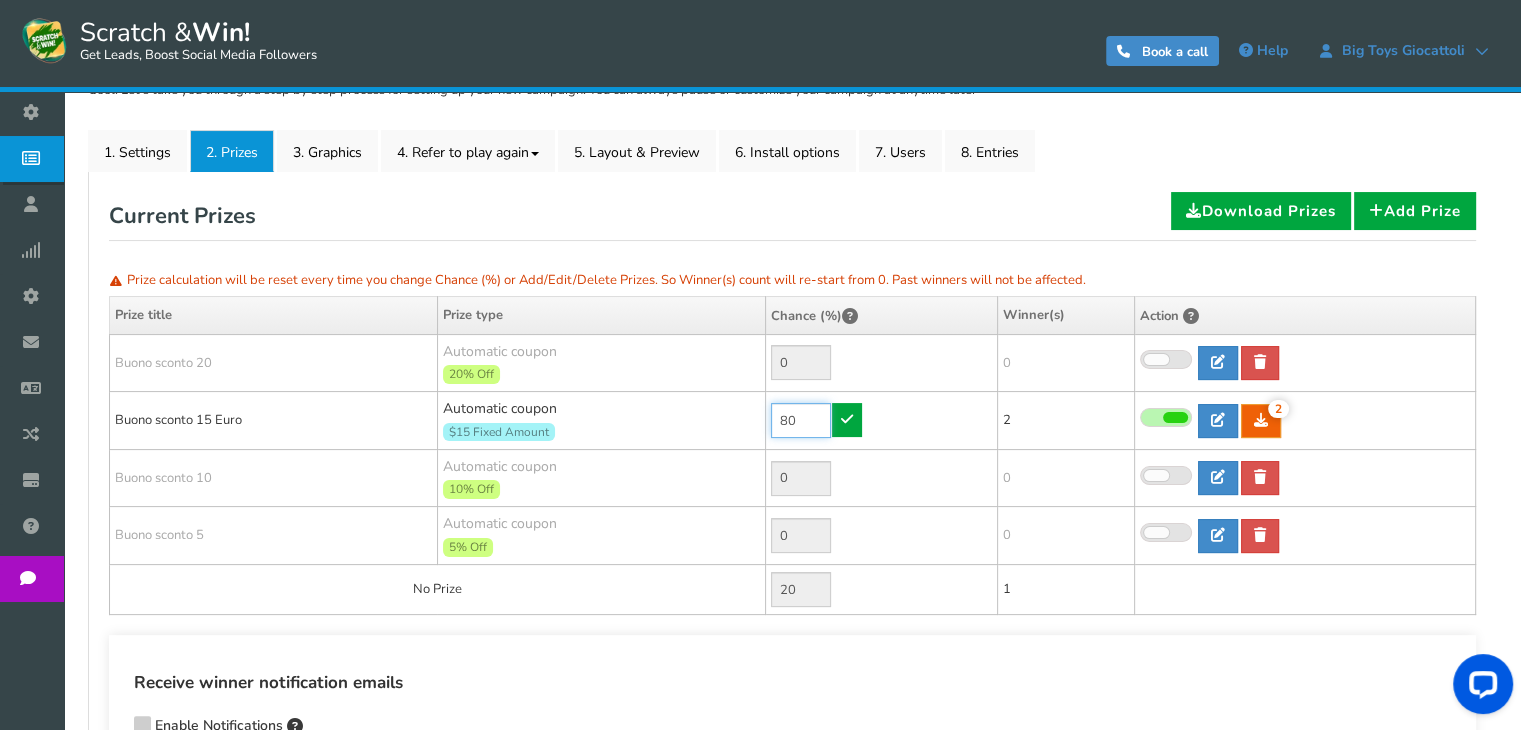 click on "80" at bounding box center [801, 420] 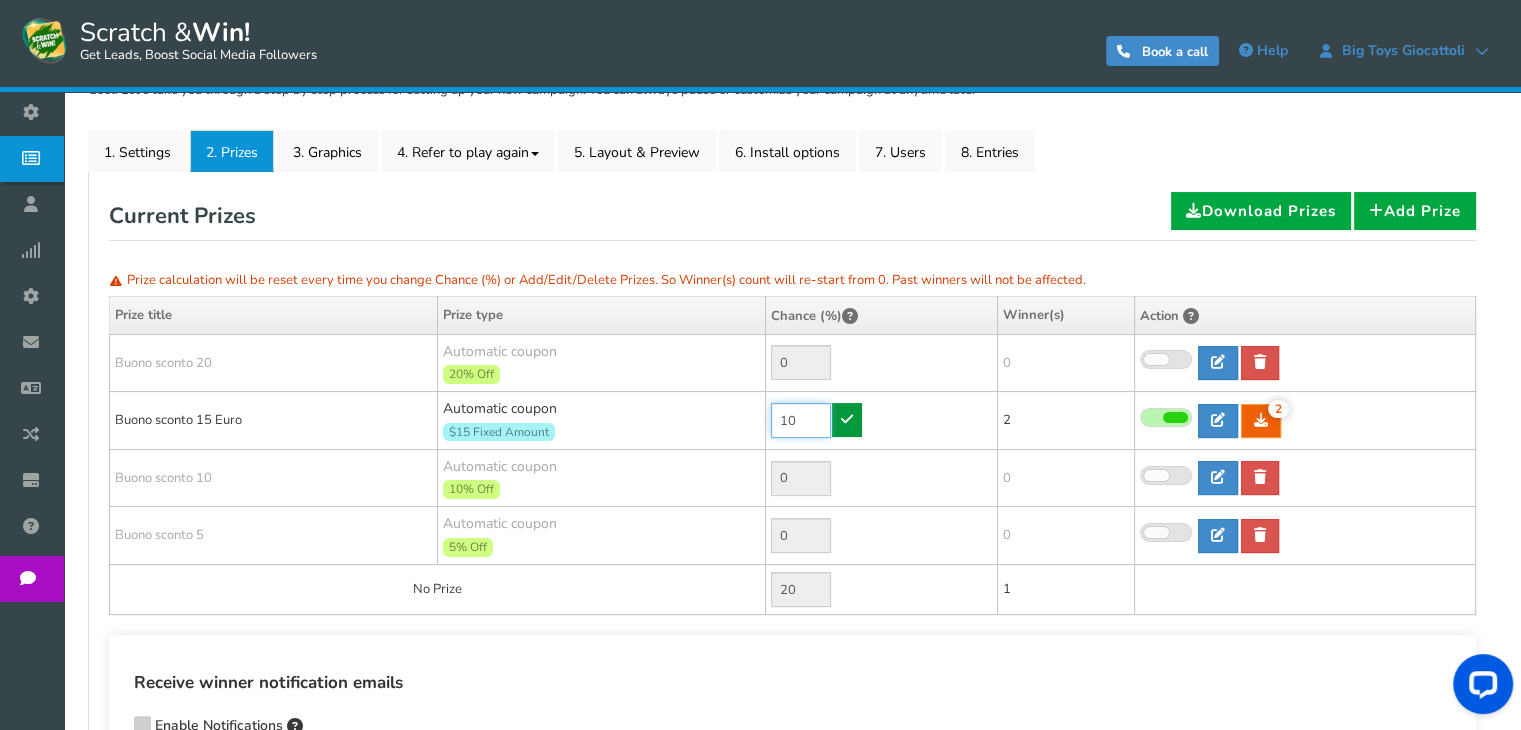 type on "10" 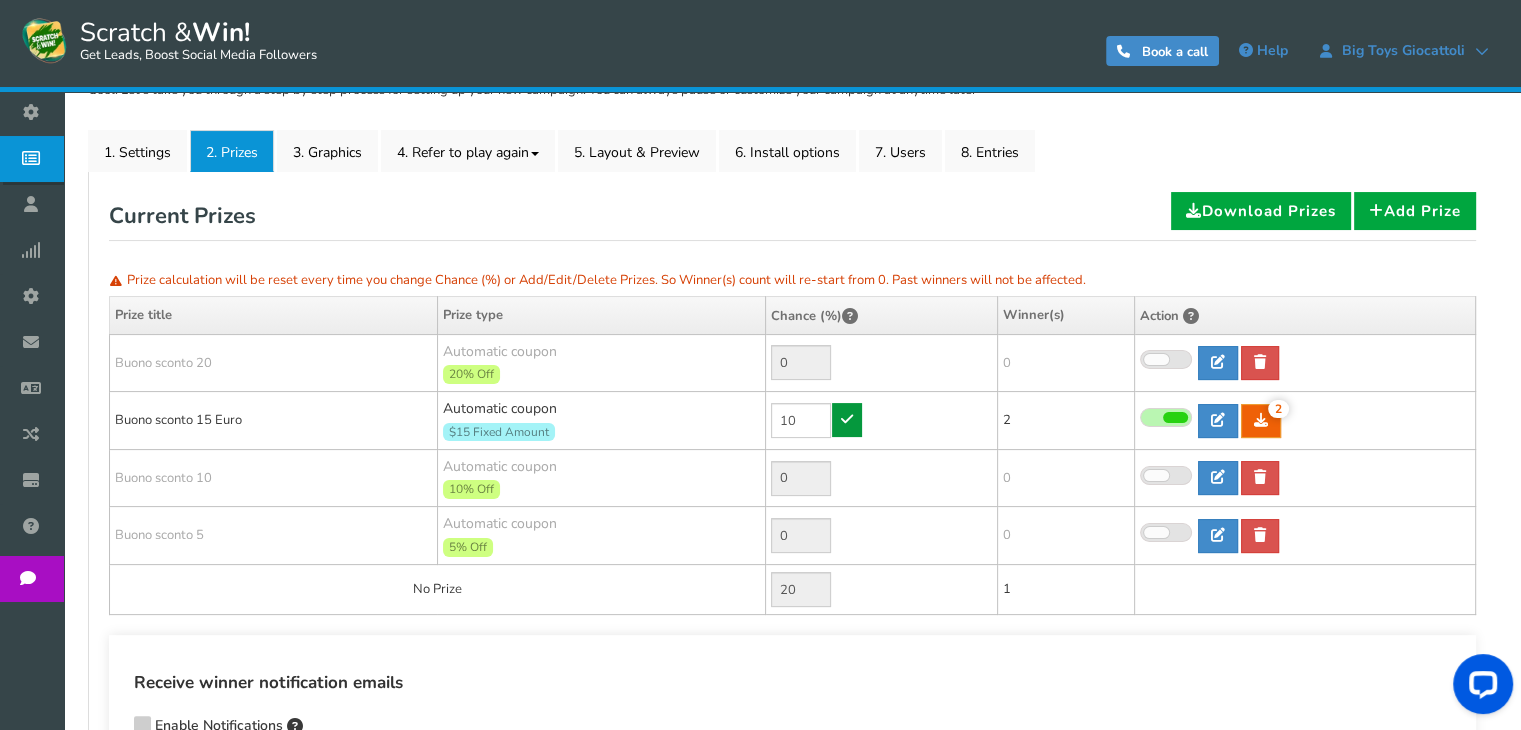 click at bounding box center [847, 419] 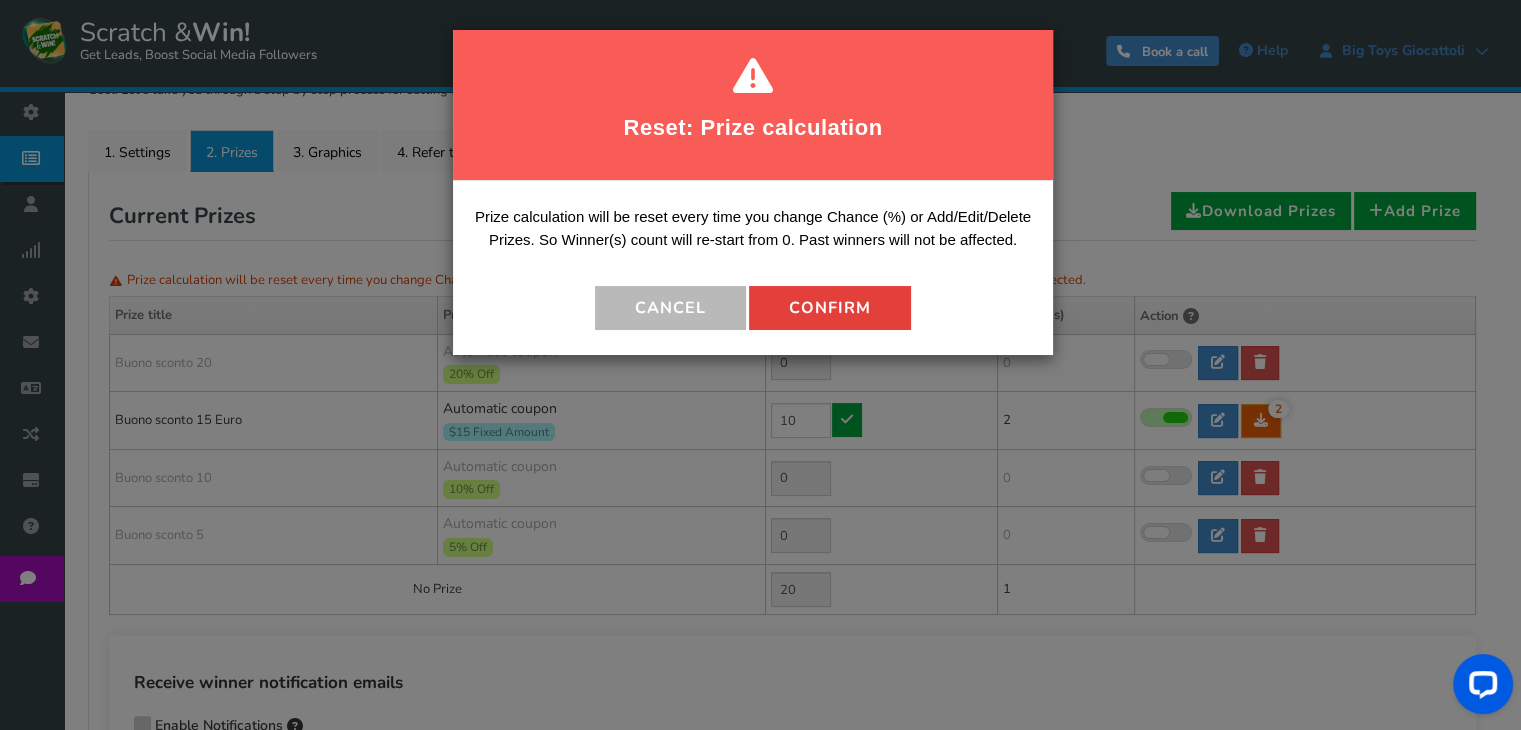 click on "Confirm" at bounding box center [830, 308] 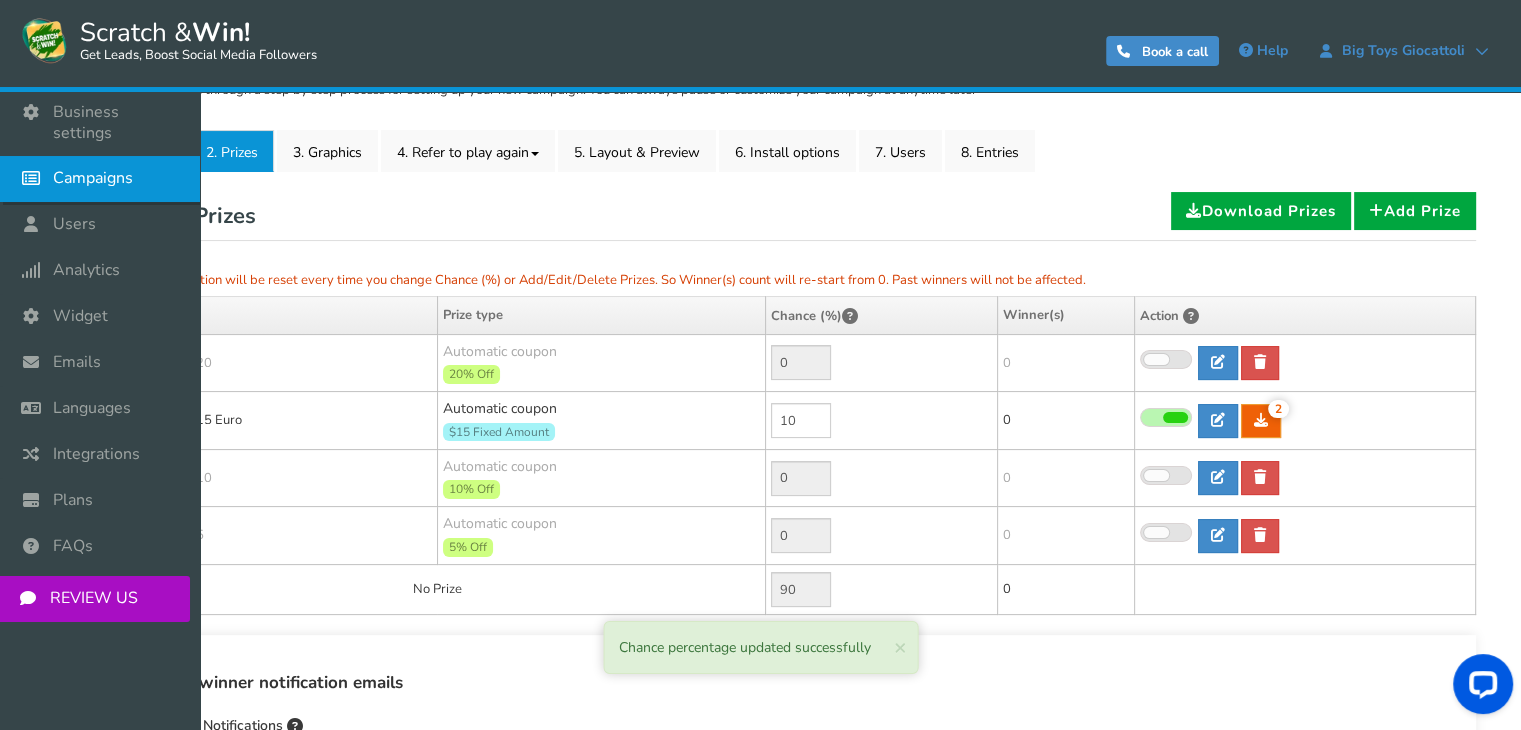 click on "Campaigns" at bounding box center [100, 179] 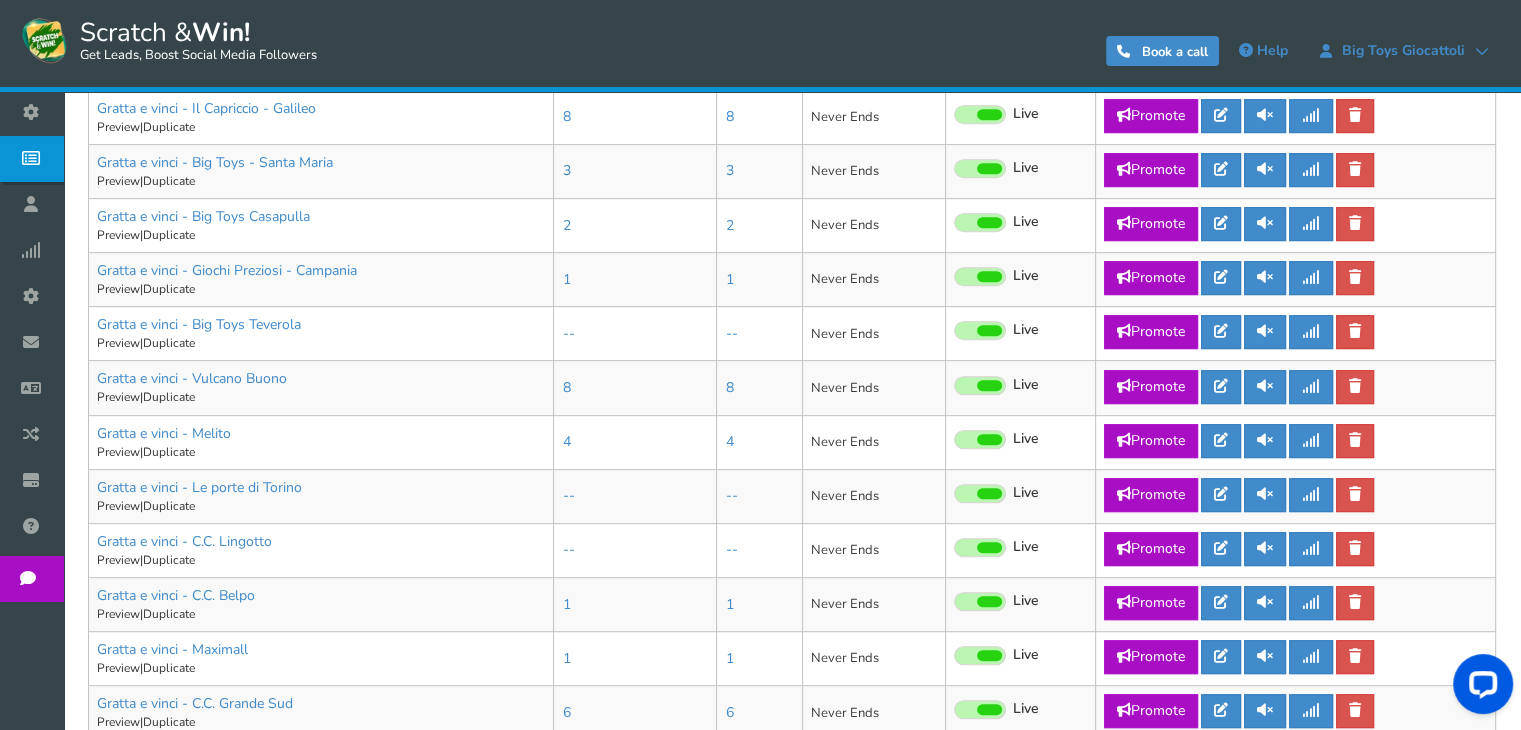 scroll, scrollTop: 790, scrollLeft: 0, axis: vertical 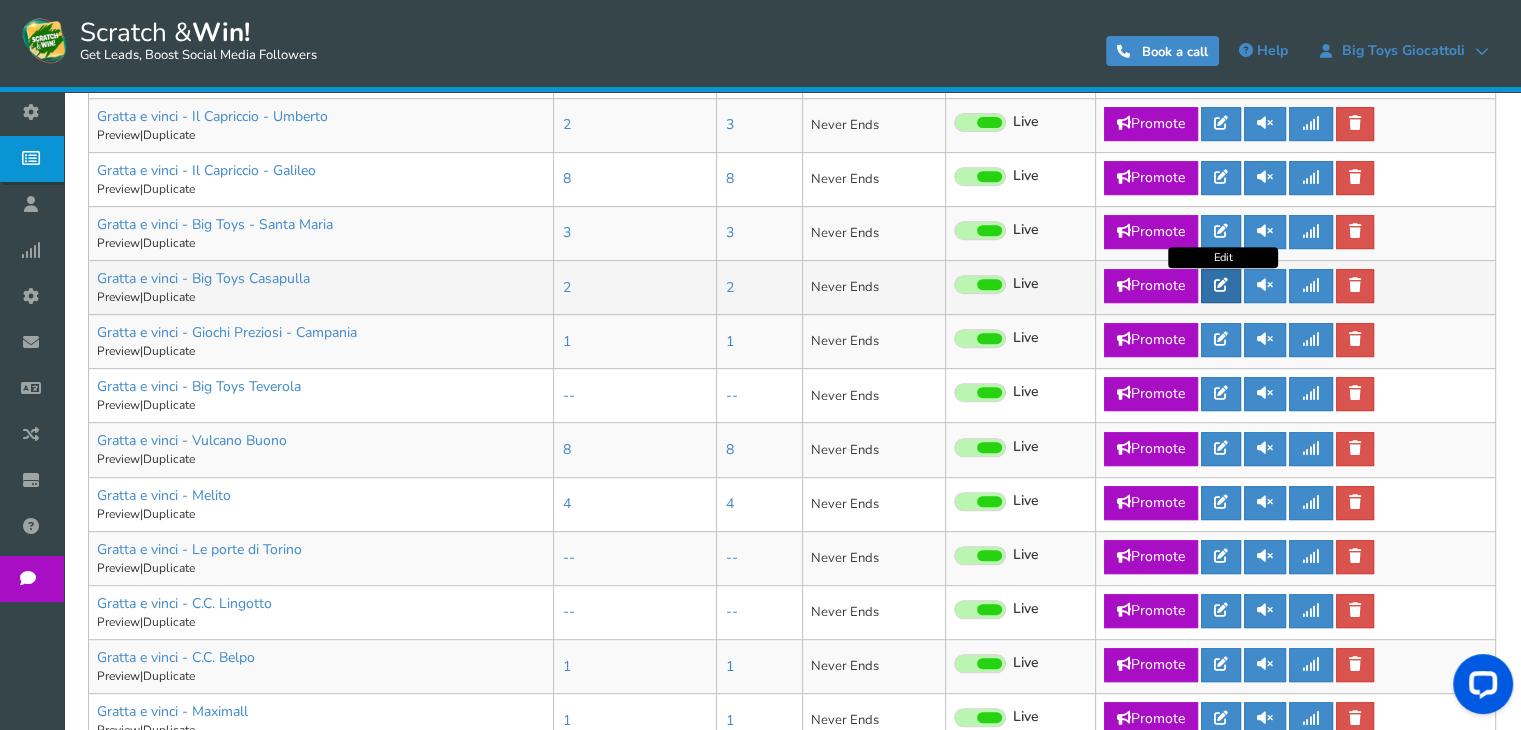 click at bounding box center [1221, 286] 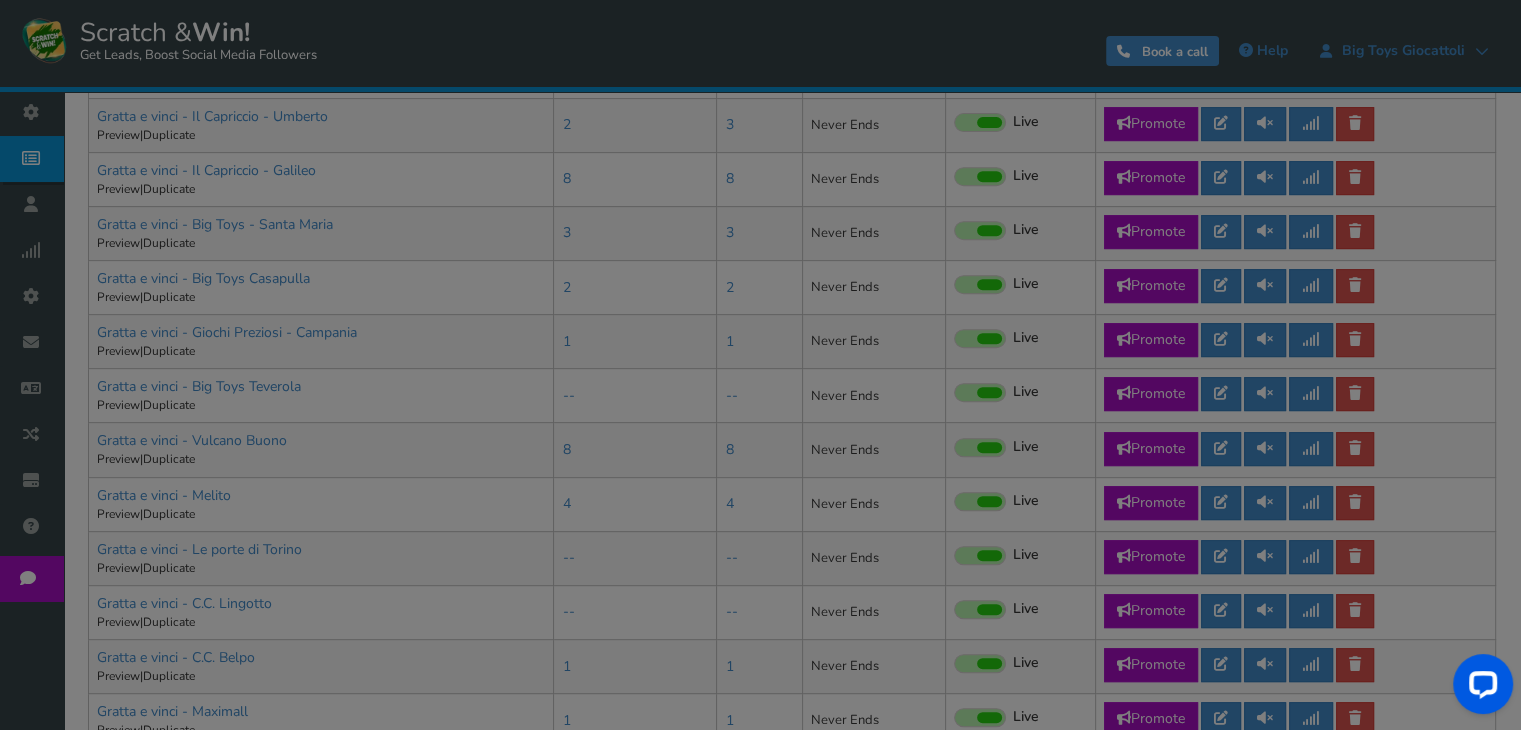 scroll, scrollTop: 0, scrollLeft: 0, axis: both 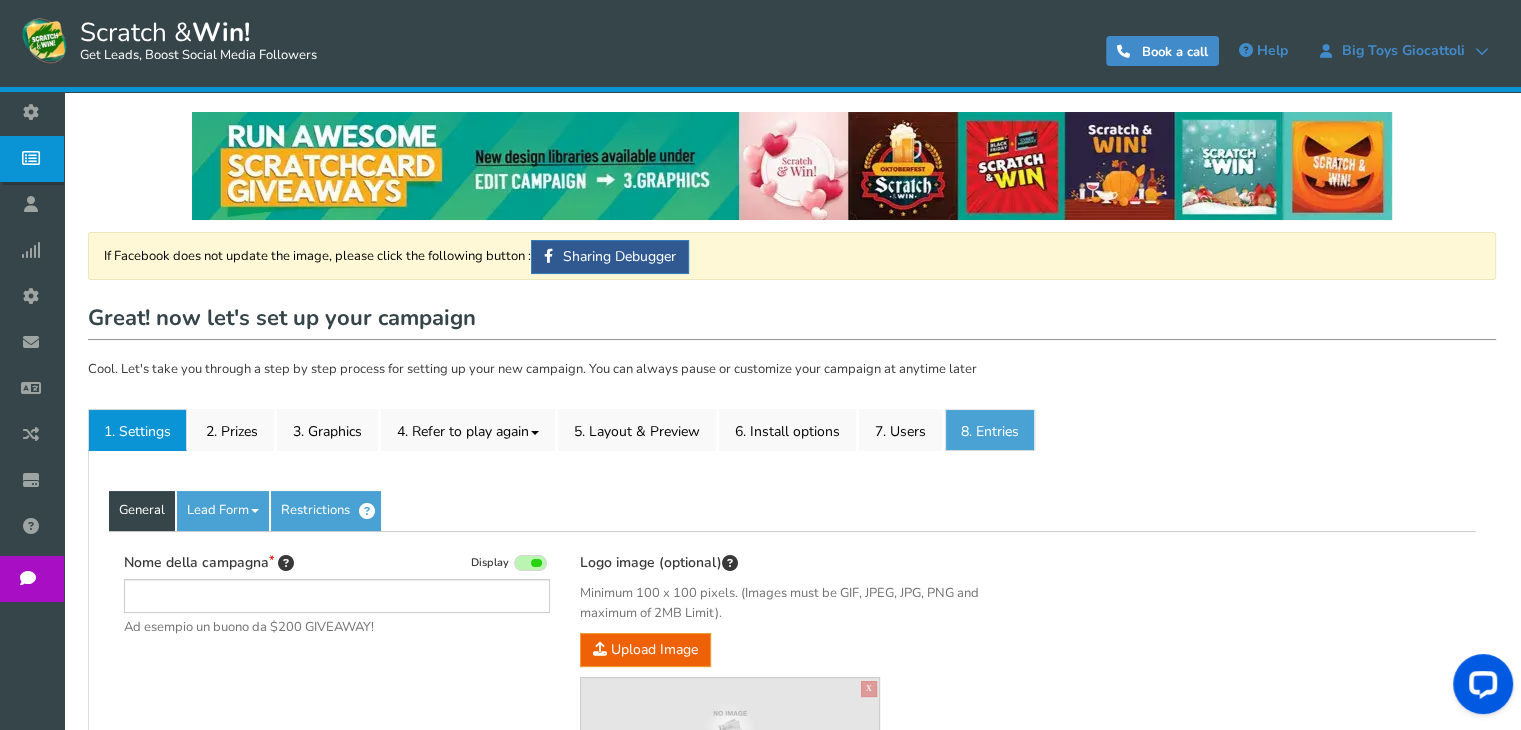 type on "Gratta e vinci - Big Toys Casapulla" 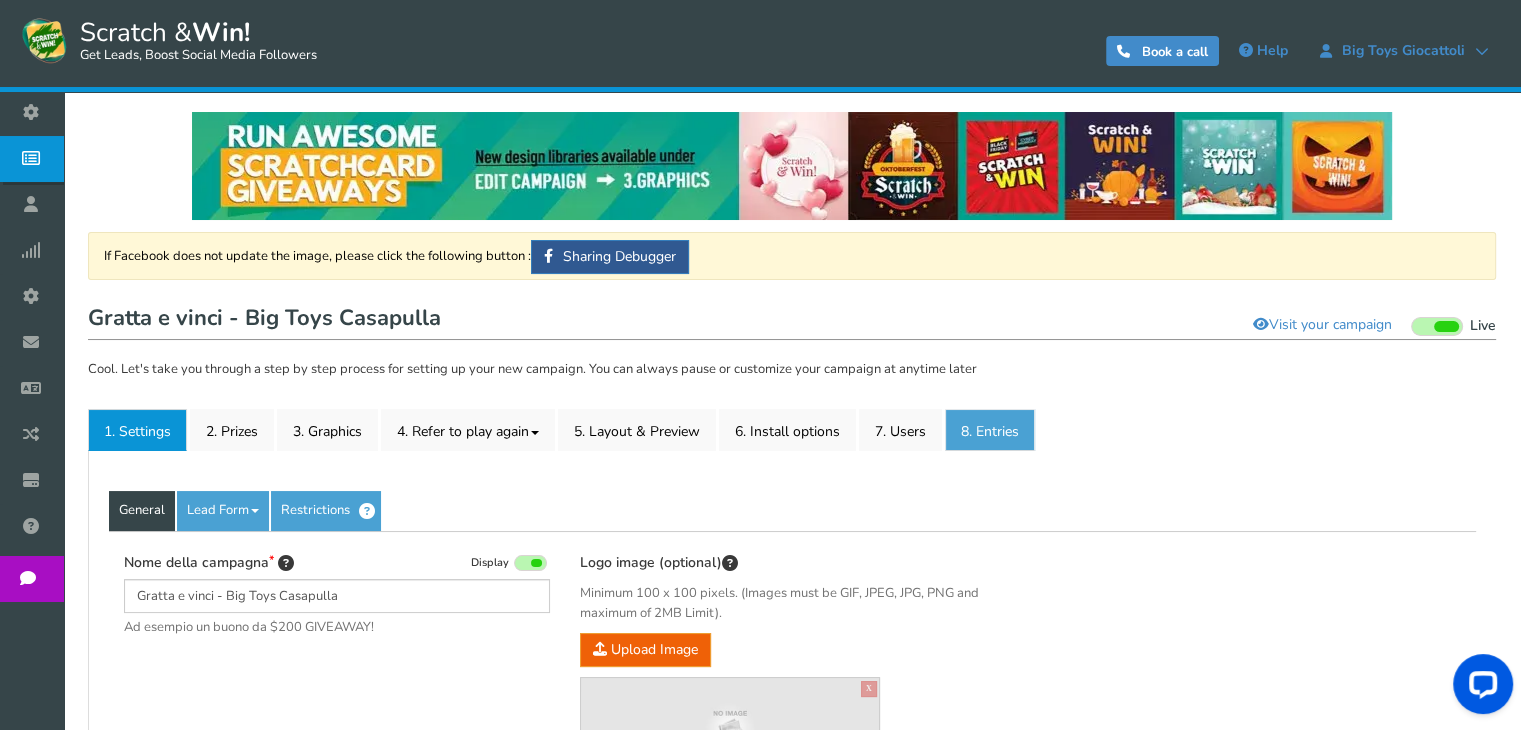 click on "8. Entries" at bounding box center [990, 430] 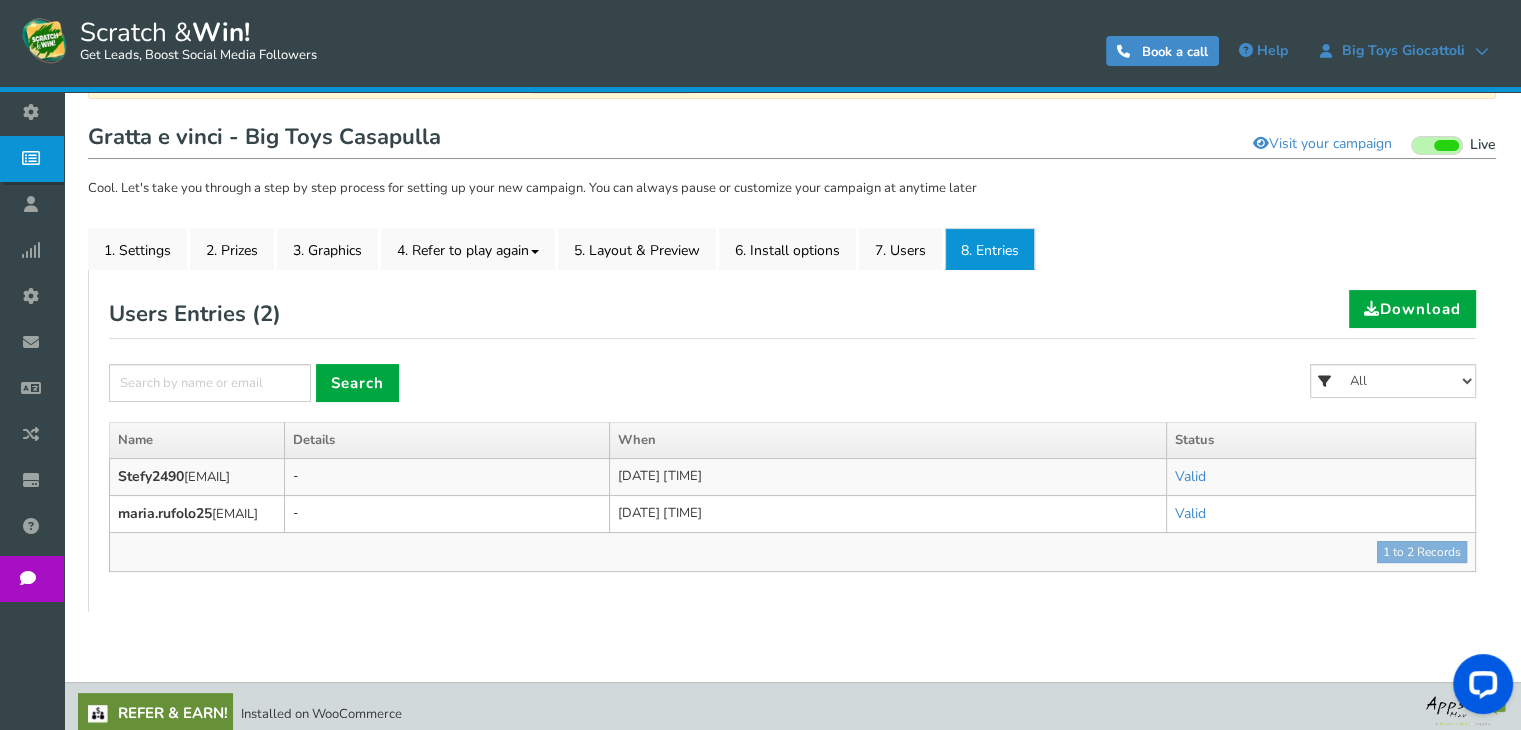 scroll, scrollTop: 184, scrollLeft: 0, axis: vertical 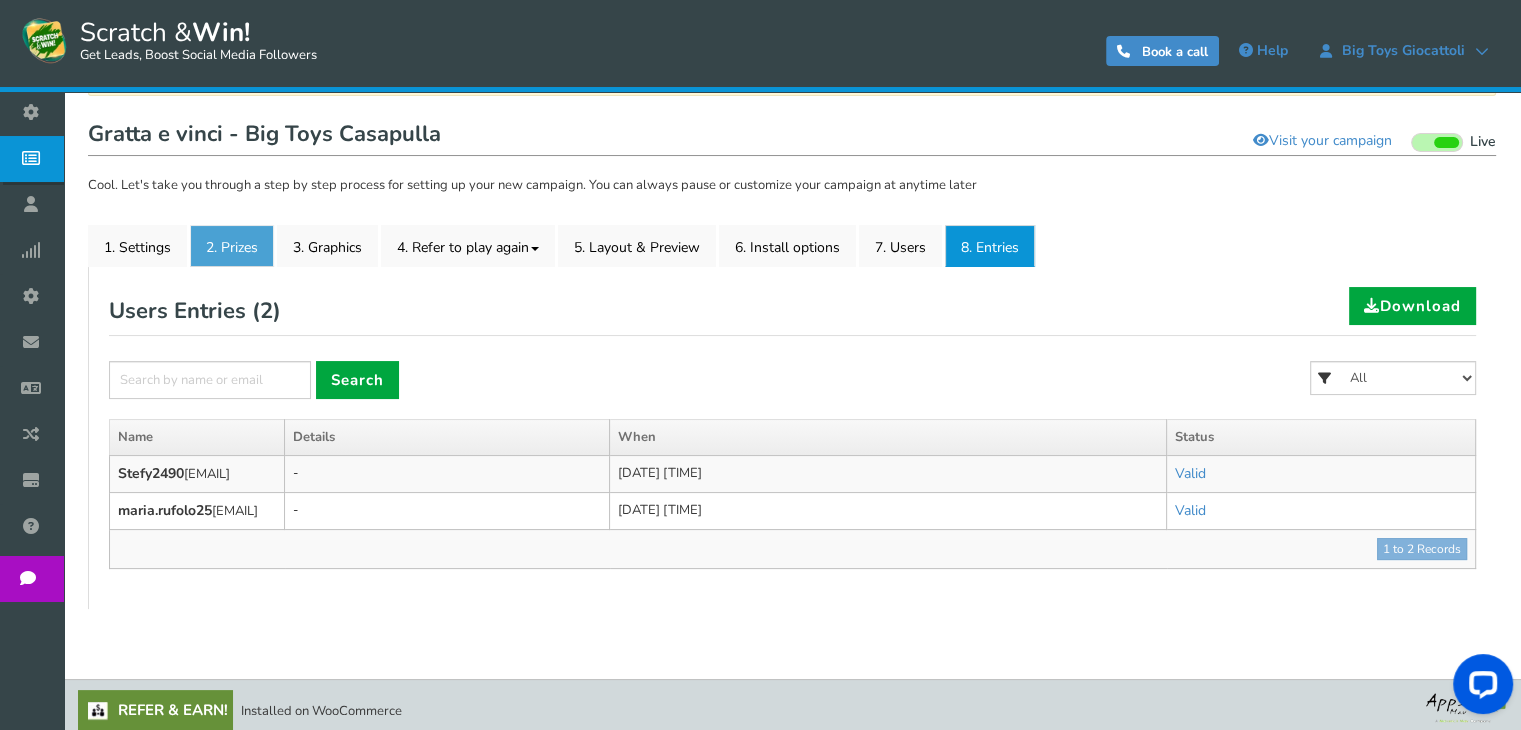 click on "2. Prizes" at bounding box center (232, 246) 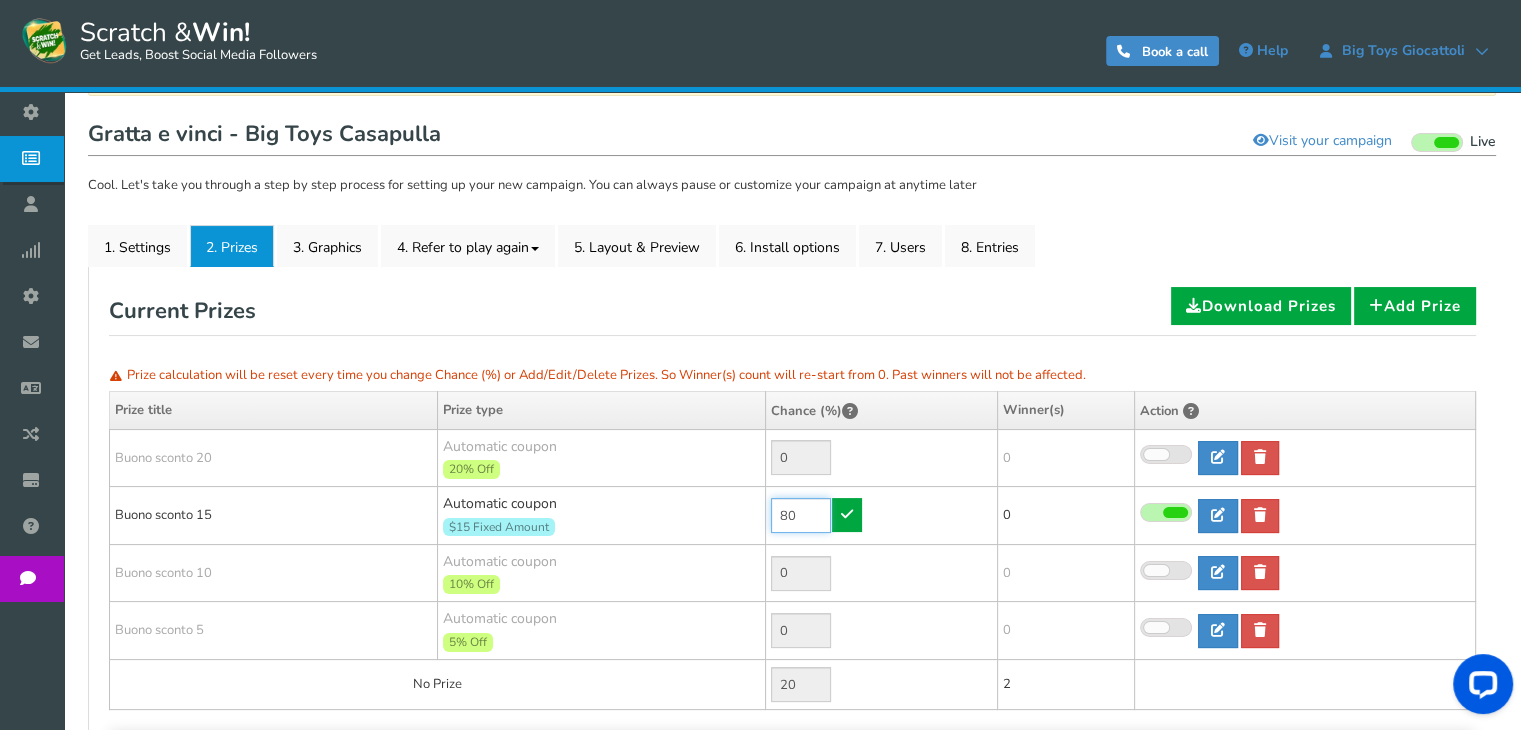 click on "80" at bounding box center [801, 515] 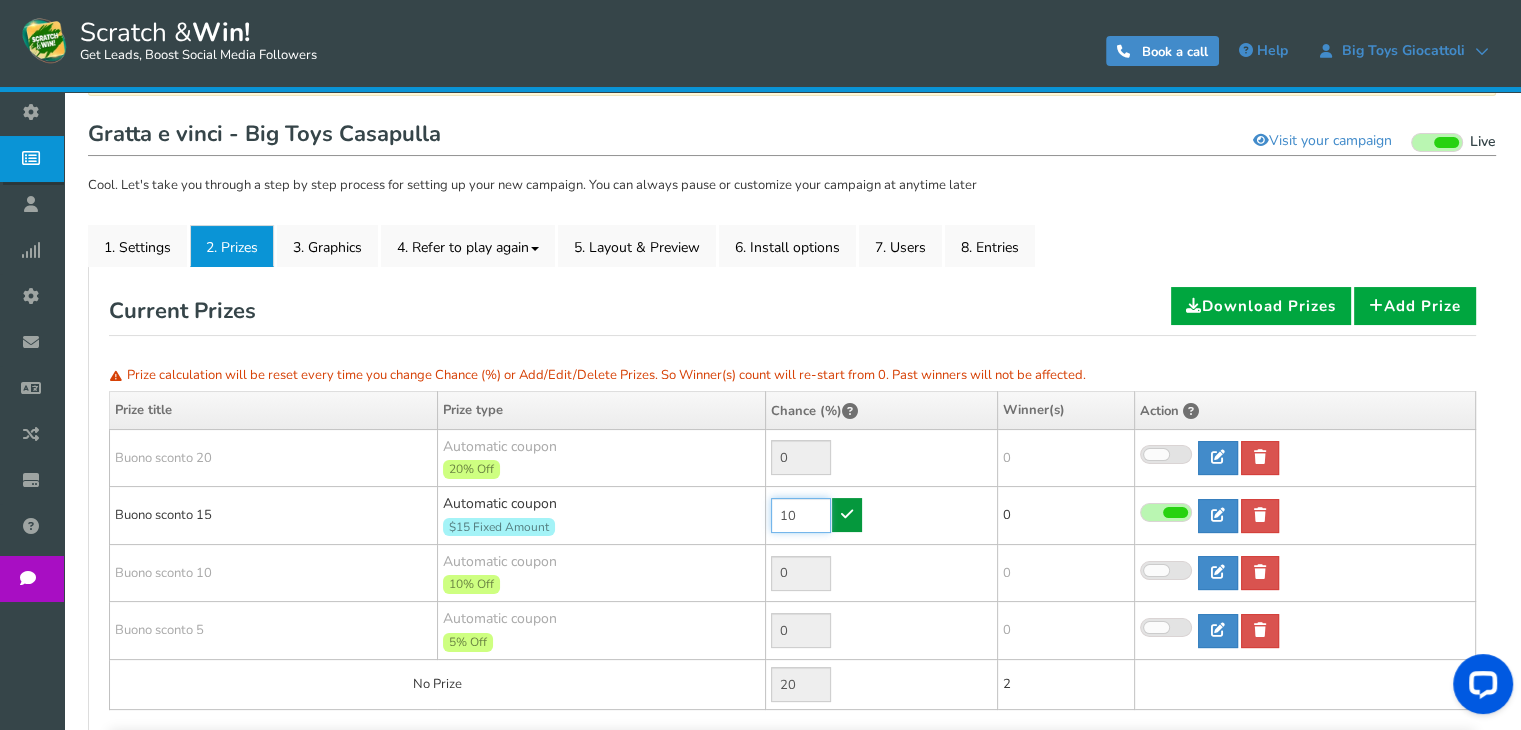 type on "10" 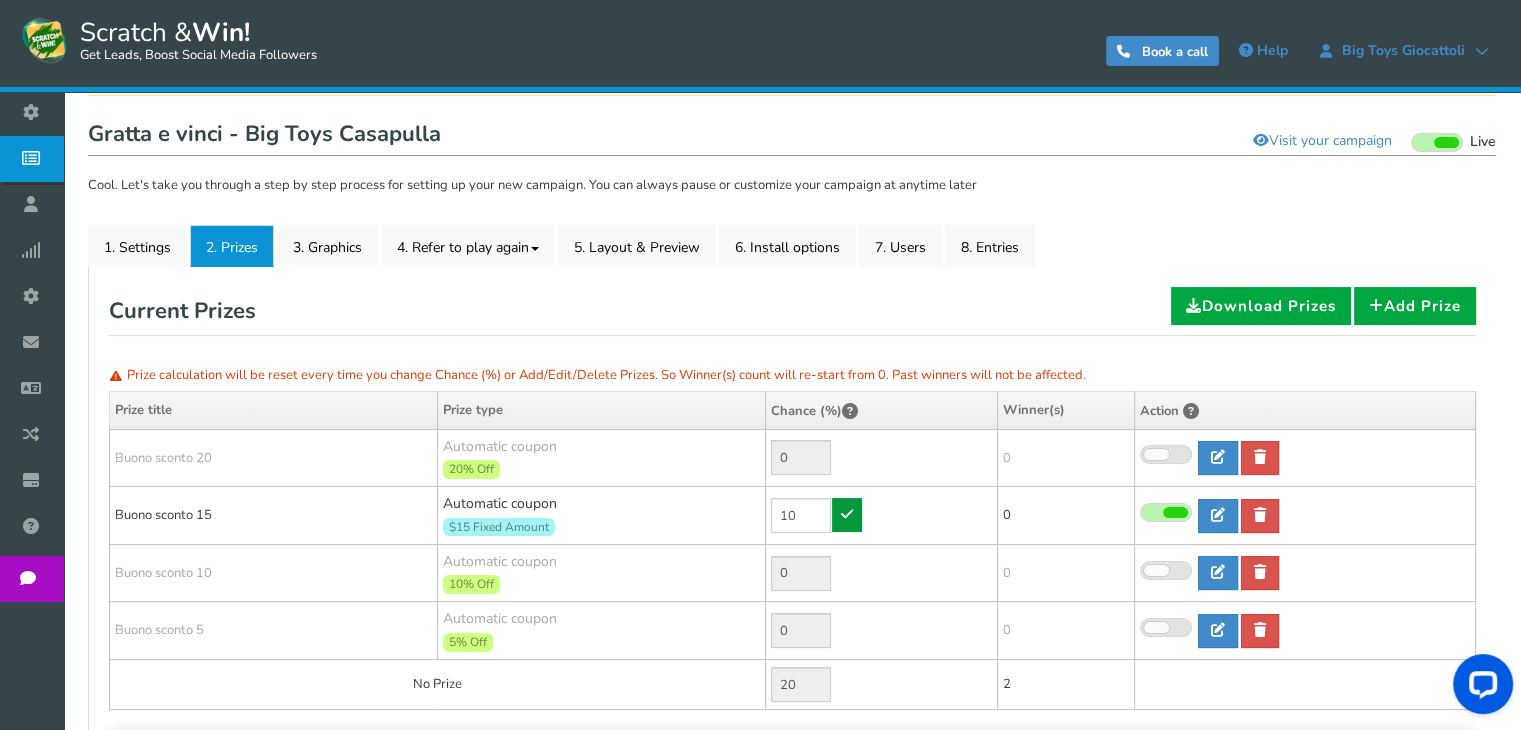 click at bounding box center (847, 515) 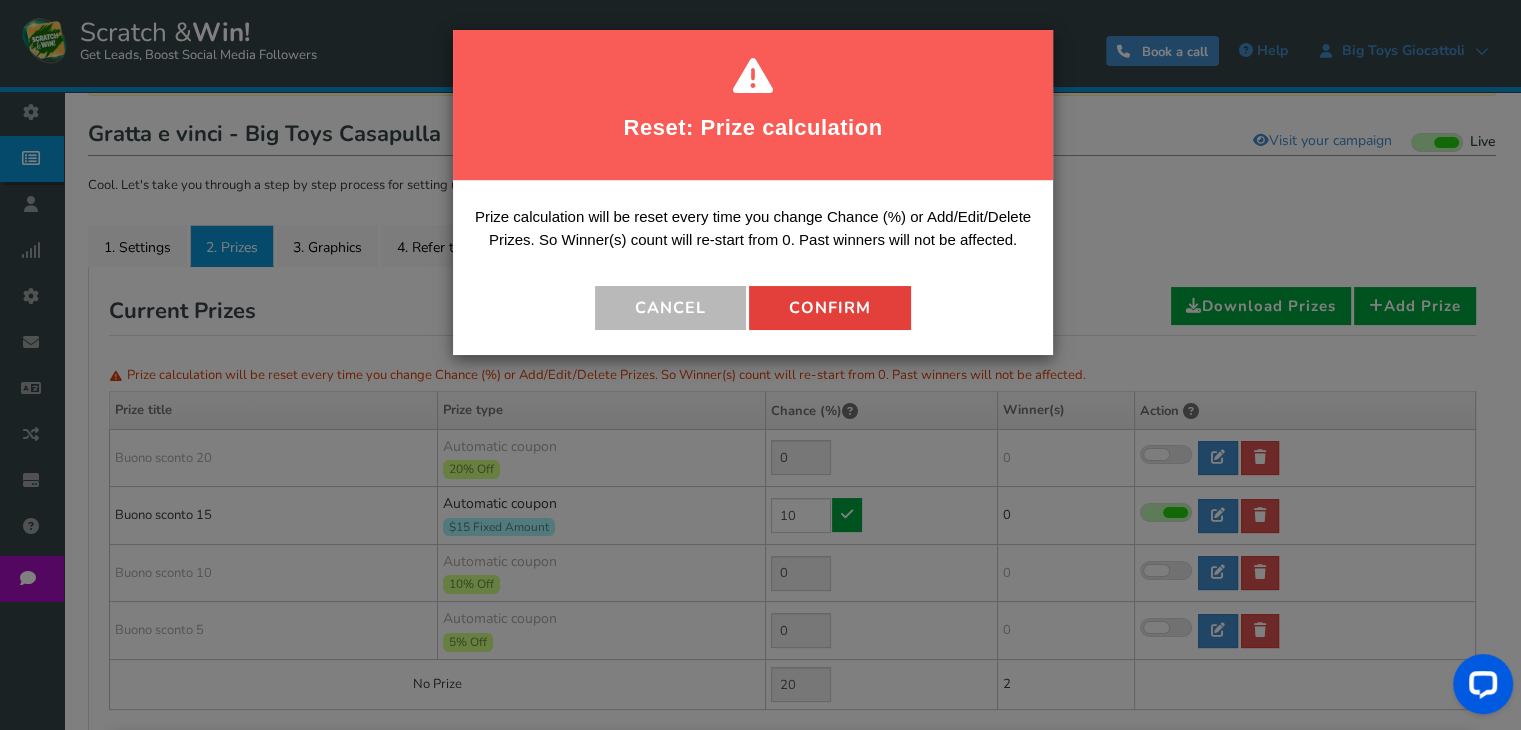 click on "Confirm" at bounding box center [830, 308] 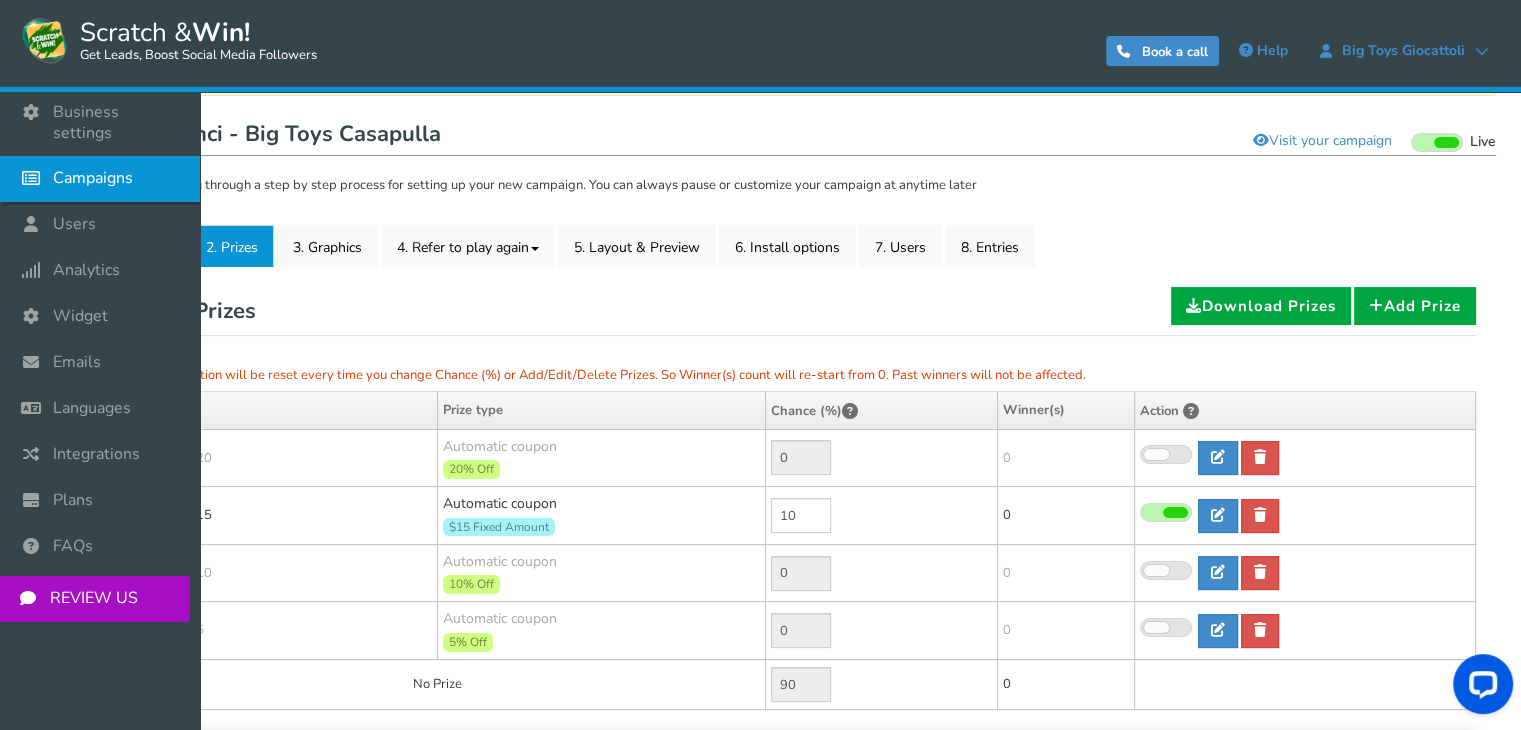 click on "Campaigns" at bounding box center (93, 178) 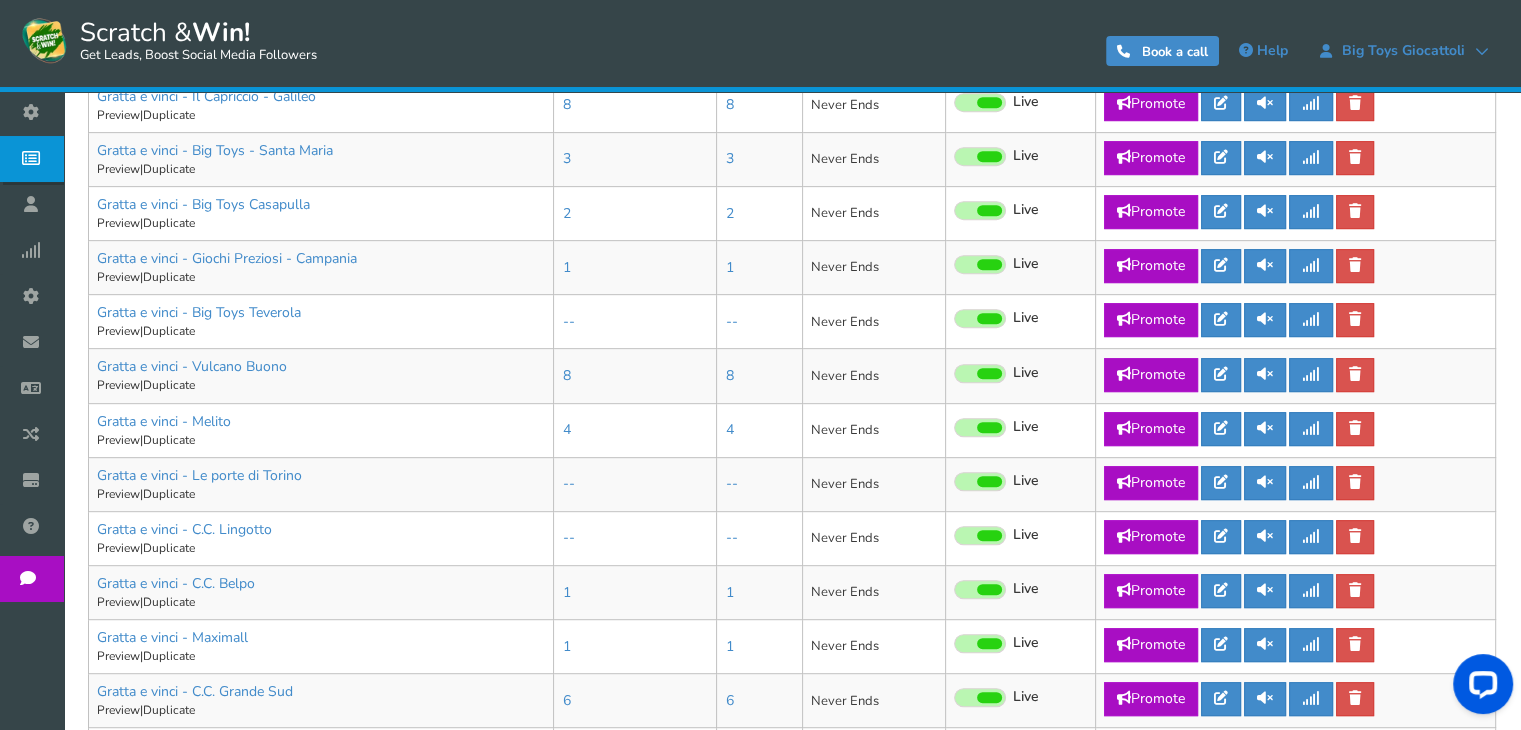 scroll, scrollTop: 897, scrollLeft: 0, axis: vertical 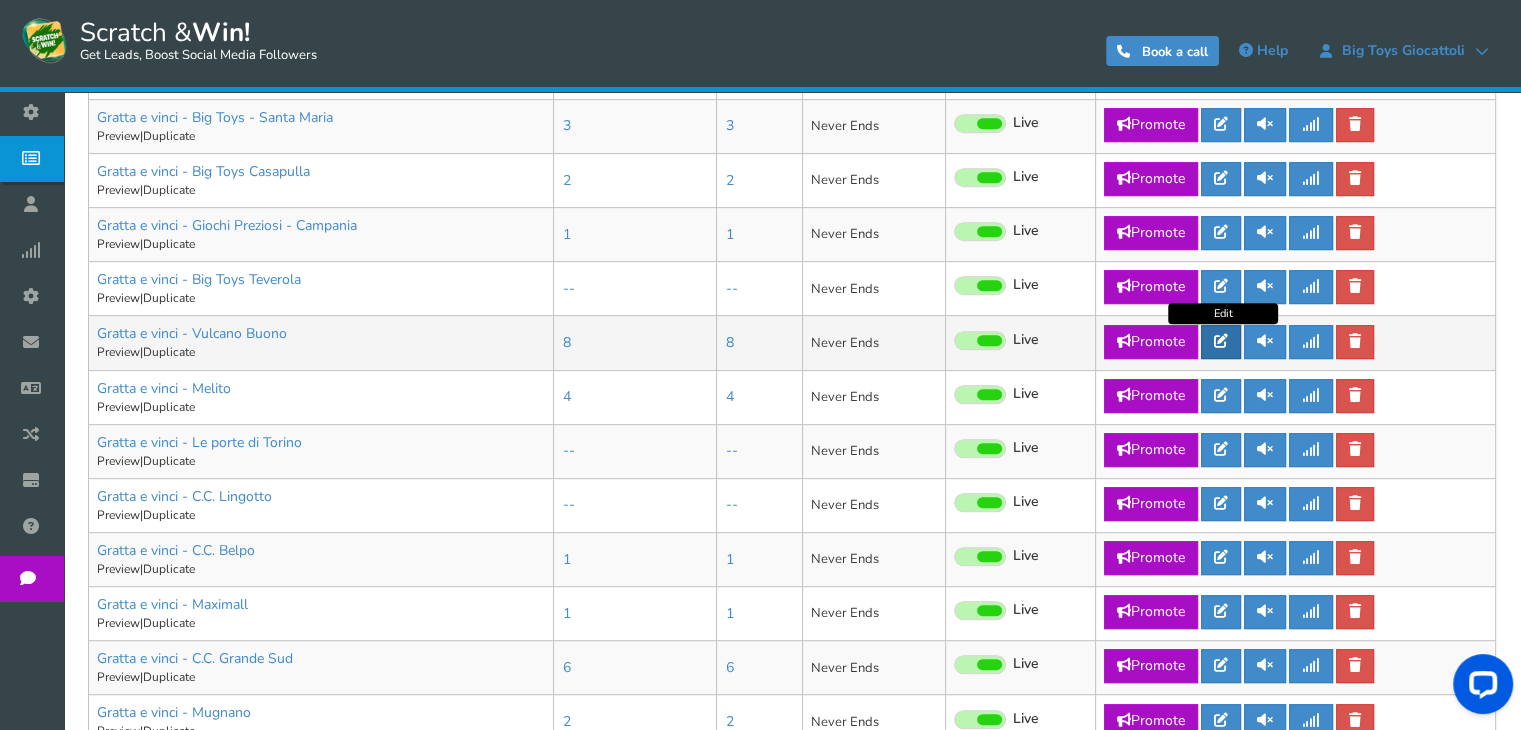 click at bounding box center (1221, 341) 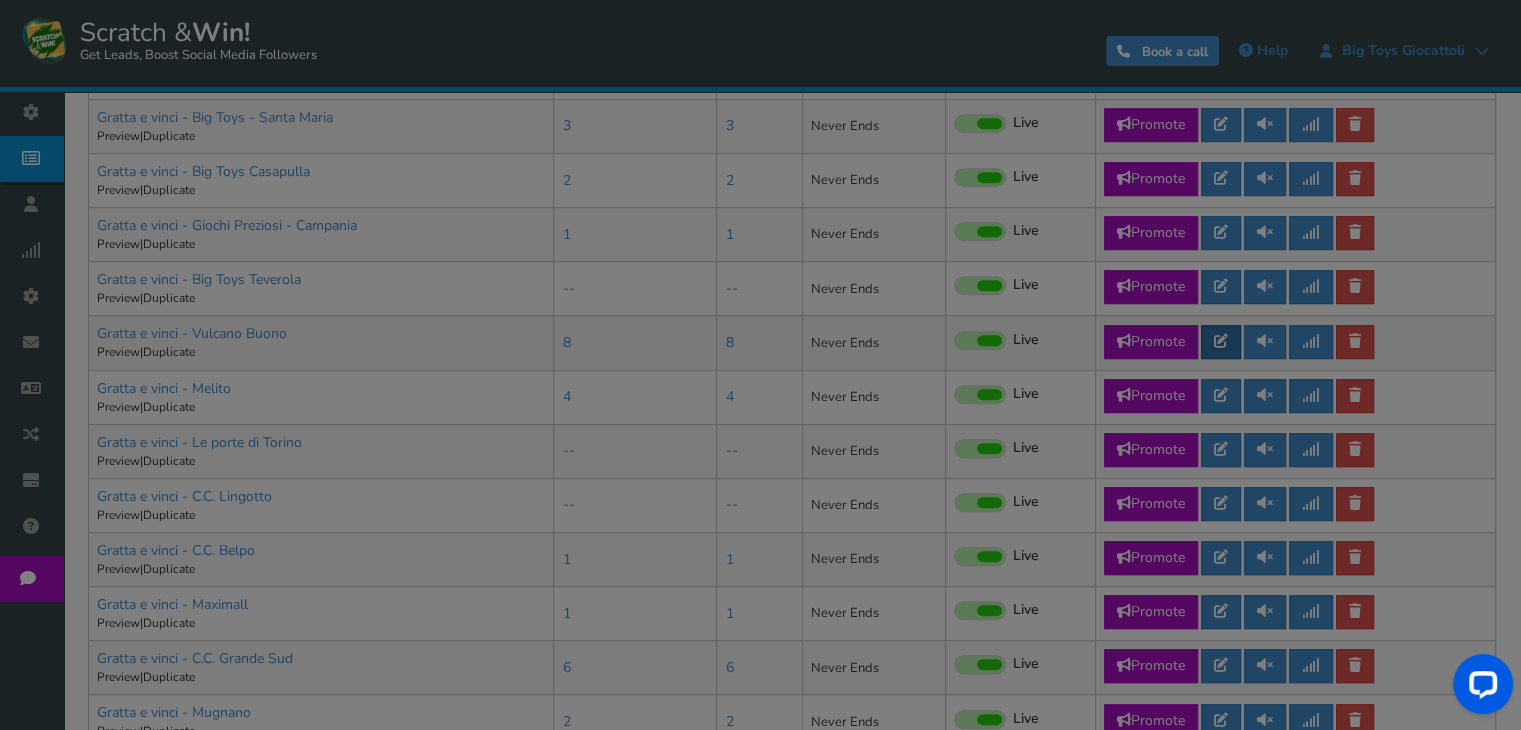 scroll, scrollTop: 0, scrollLeft: 0, axis: both 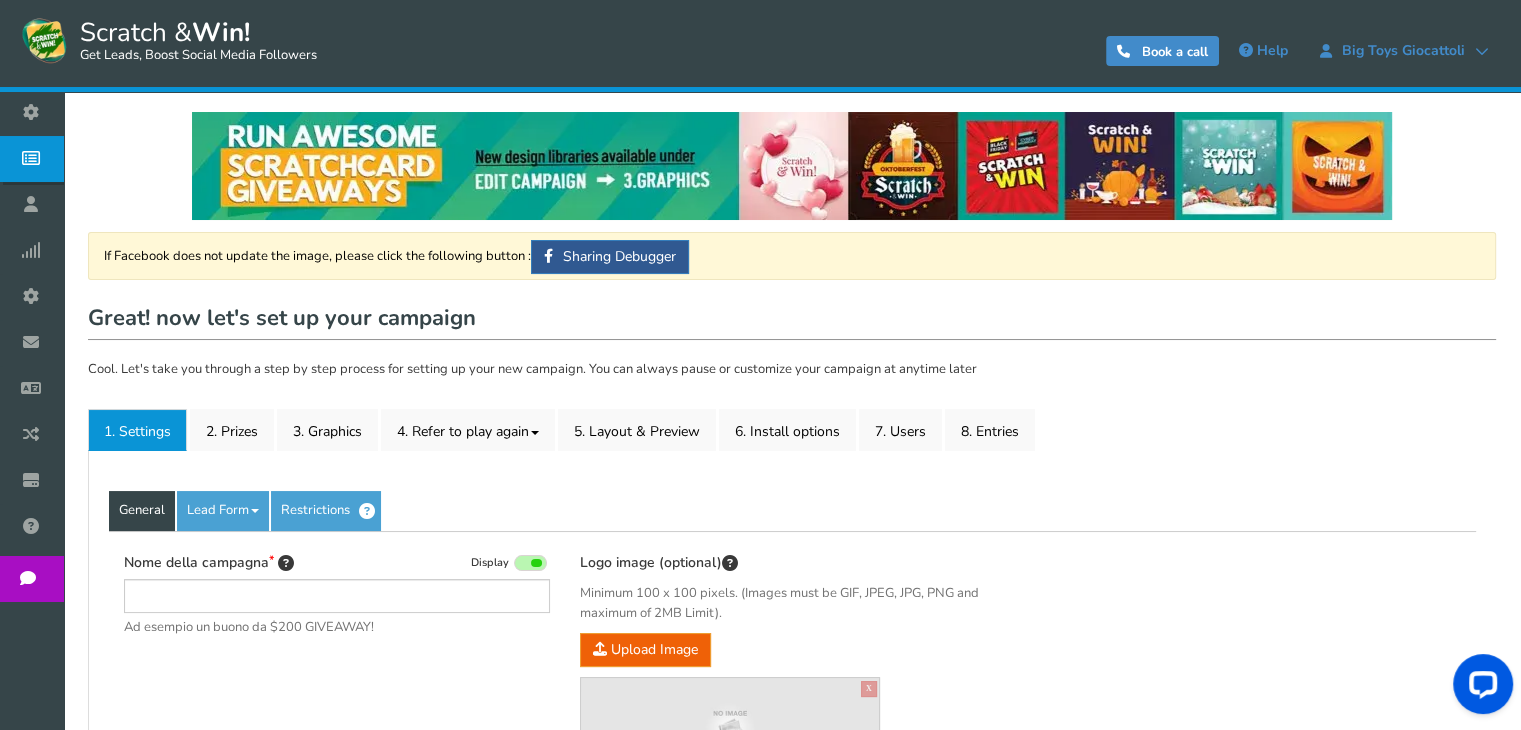type on "Gratta e vinci - Vulcano Buono" 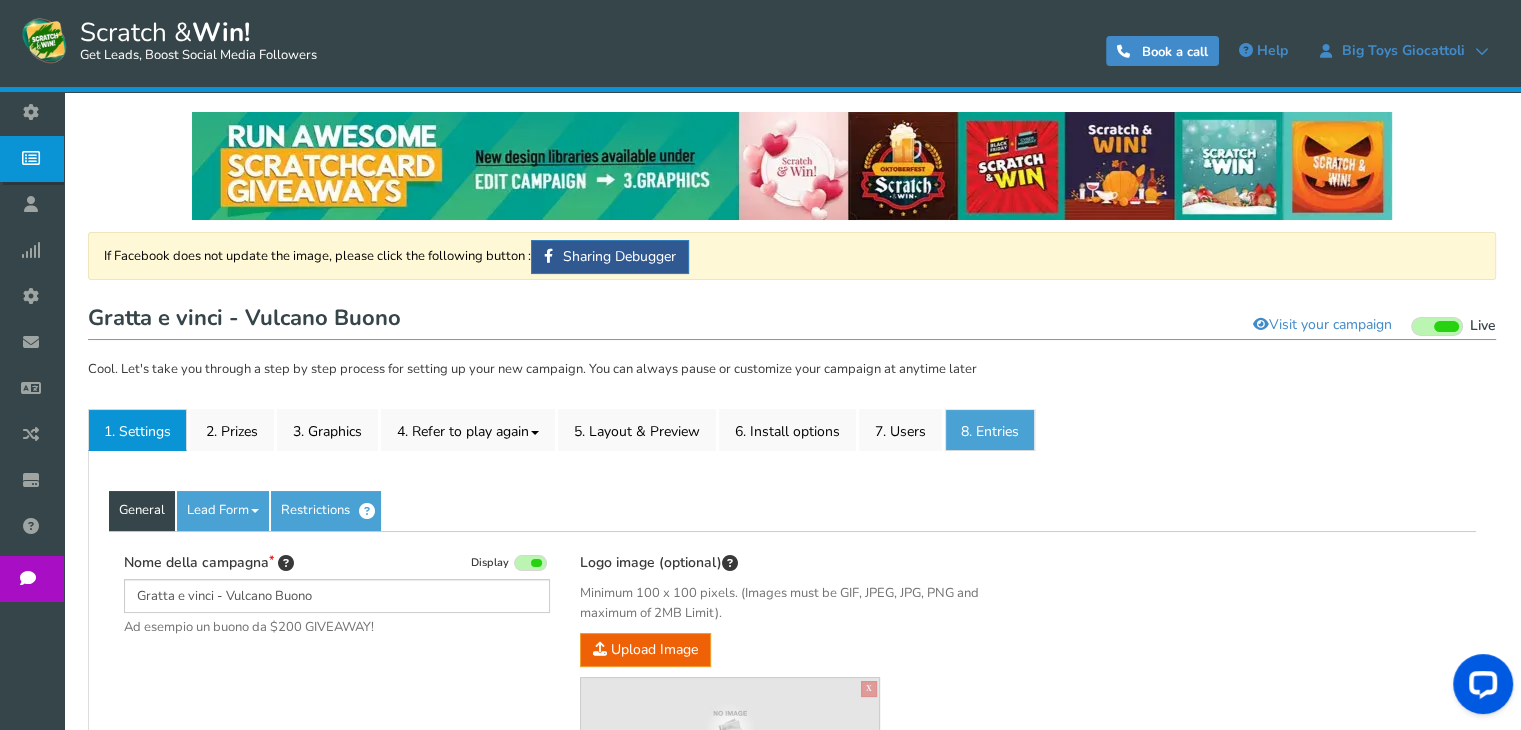 drag, startPoint x: 985, startPoint y: 452, endPoint x: 994, endPoint y: 441, distance: 14.21267 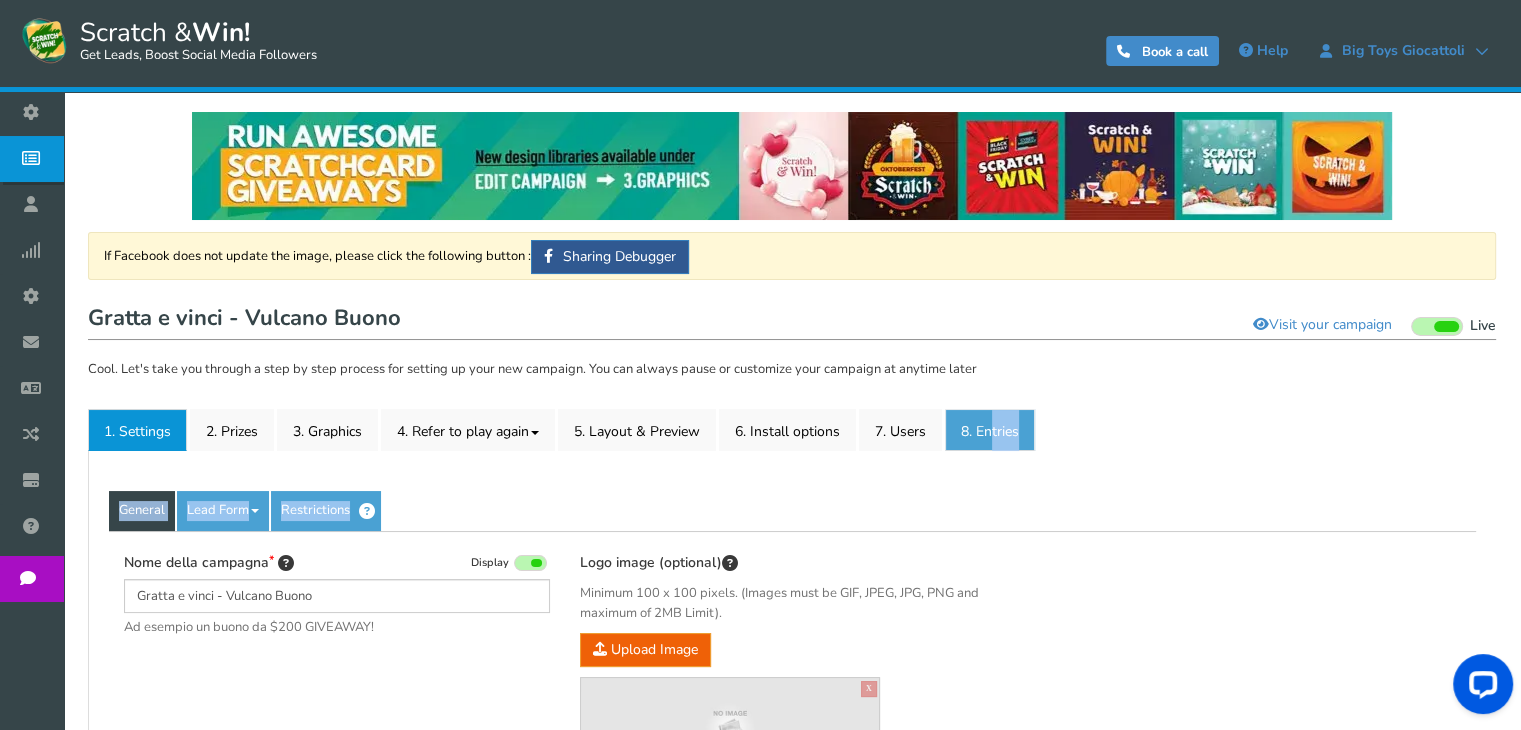 click on "8. Entries" at bounding box center [990, 430] 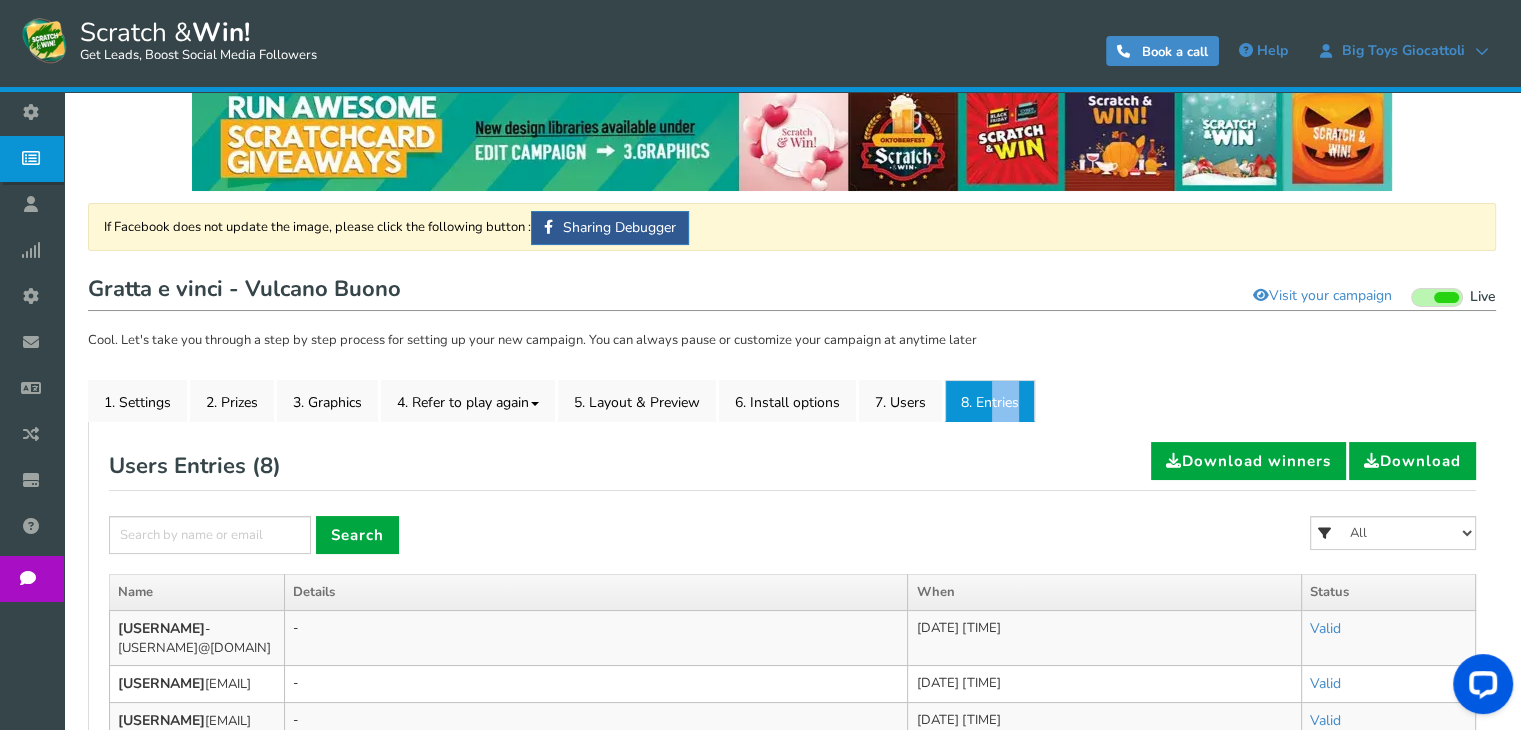 scroll, scrollTop: 21, scrollLeft: 0, axis: vertical 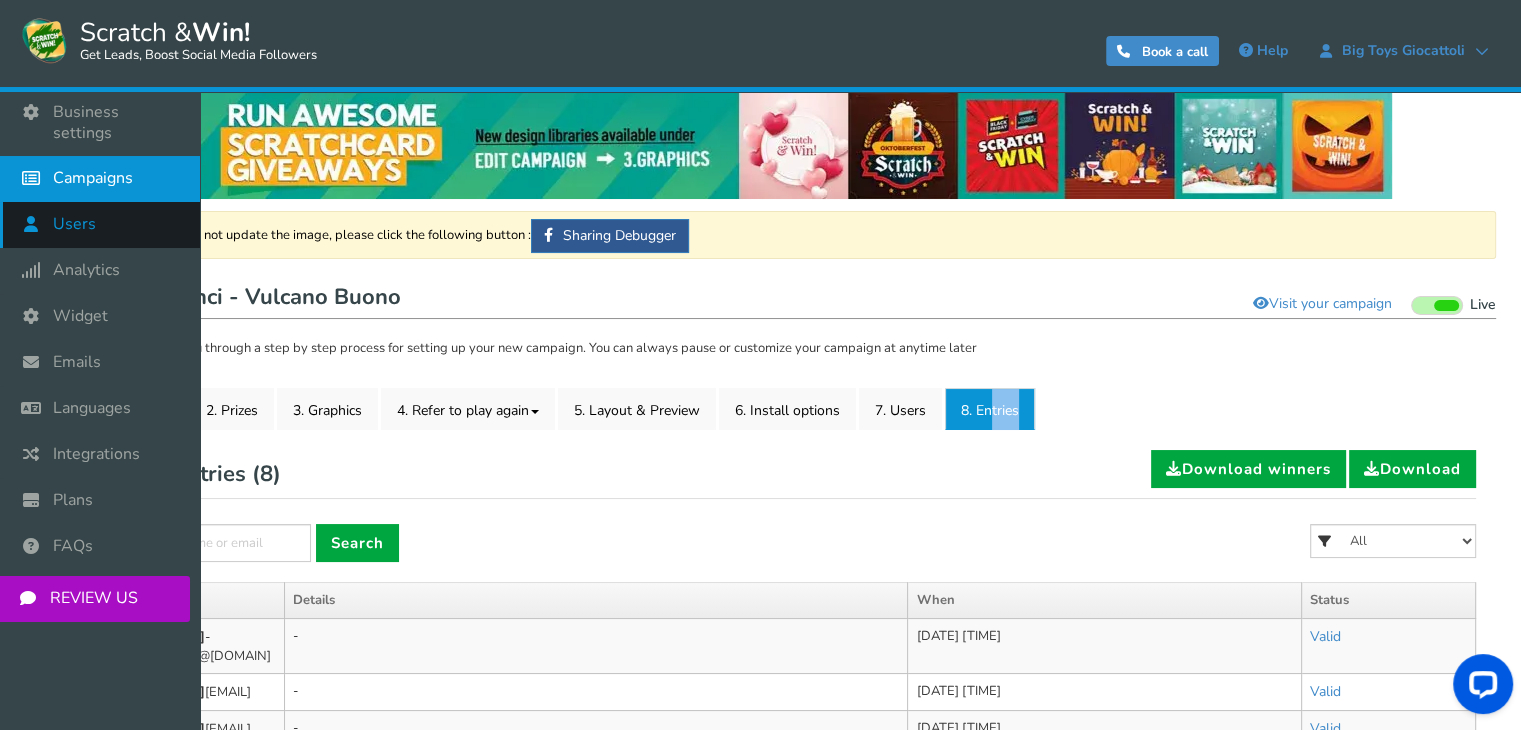 click on "Users" at bounding box center [74, 224] 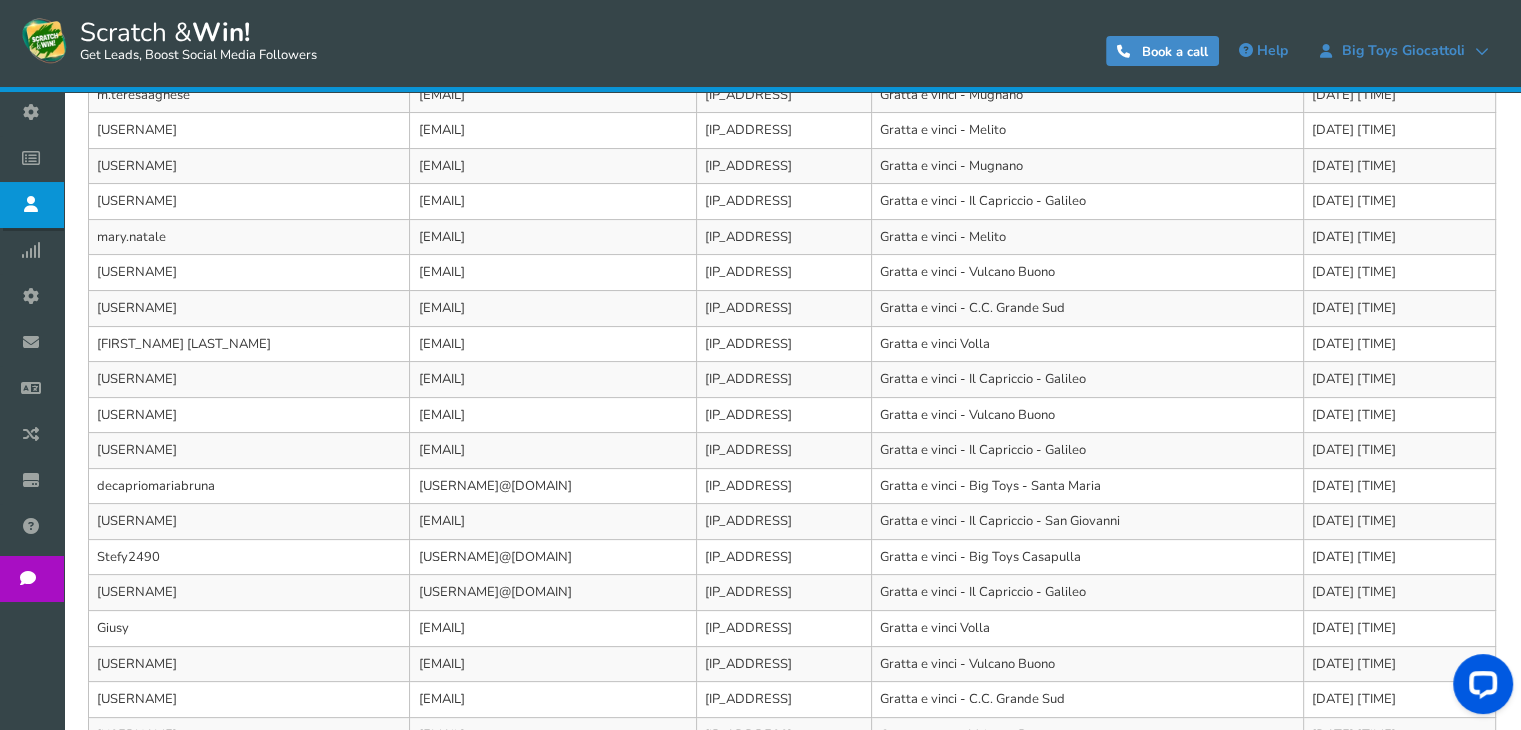 scroll, scrollTop: 0, scrollLeft: 0, axis: both 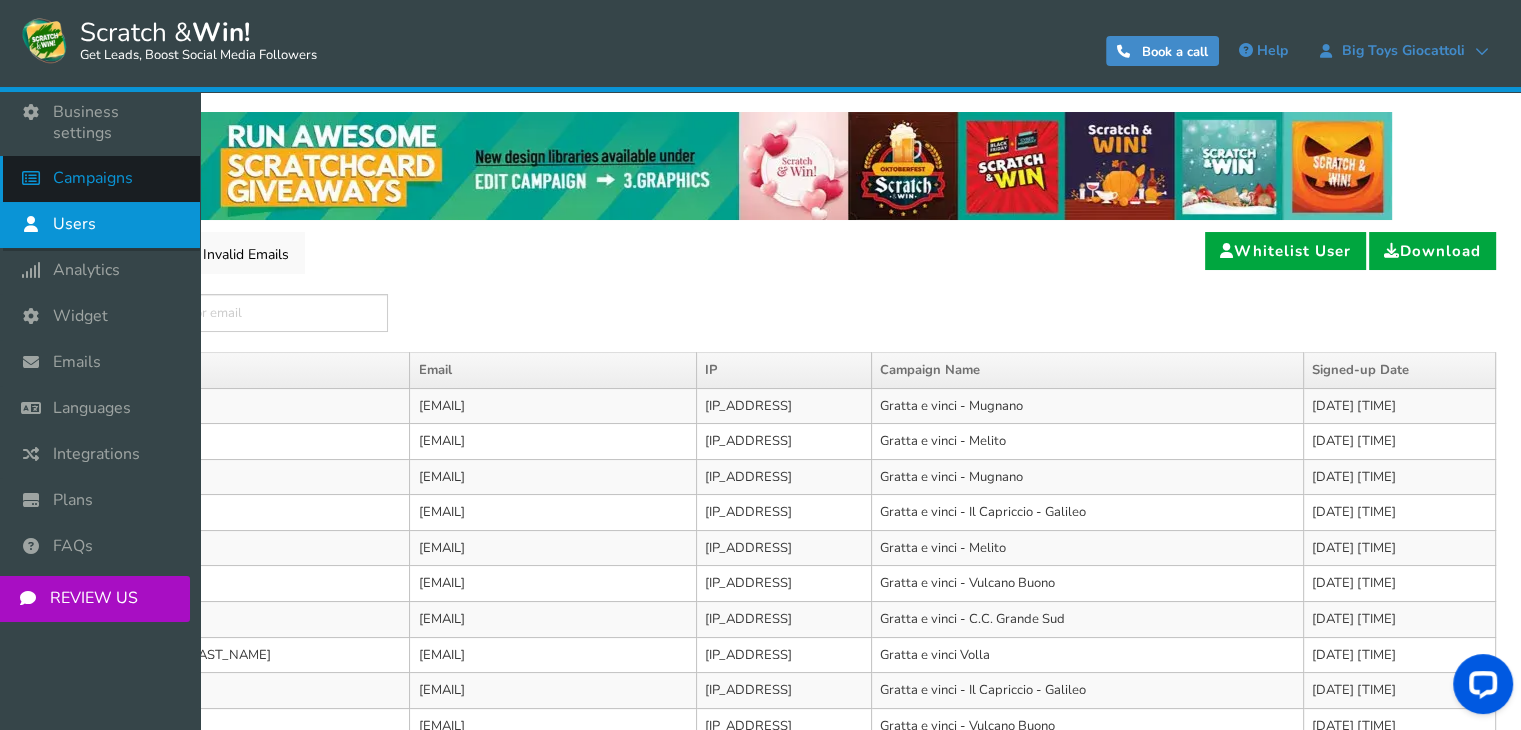 click at bounding box center (36, 178) 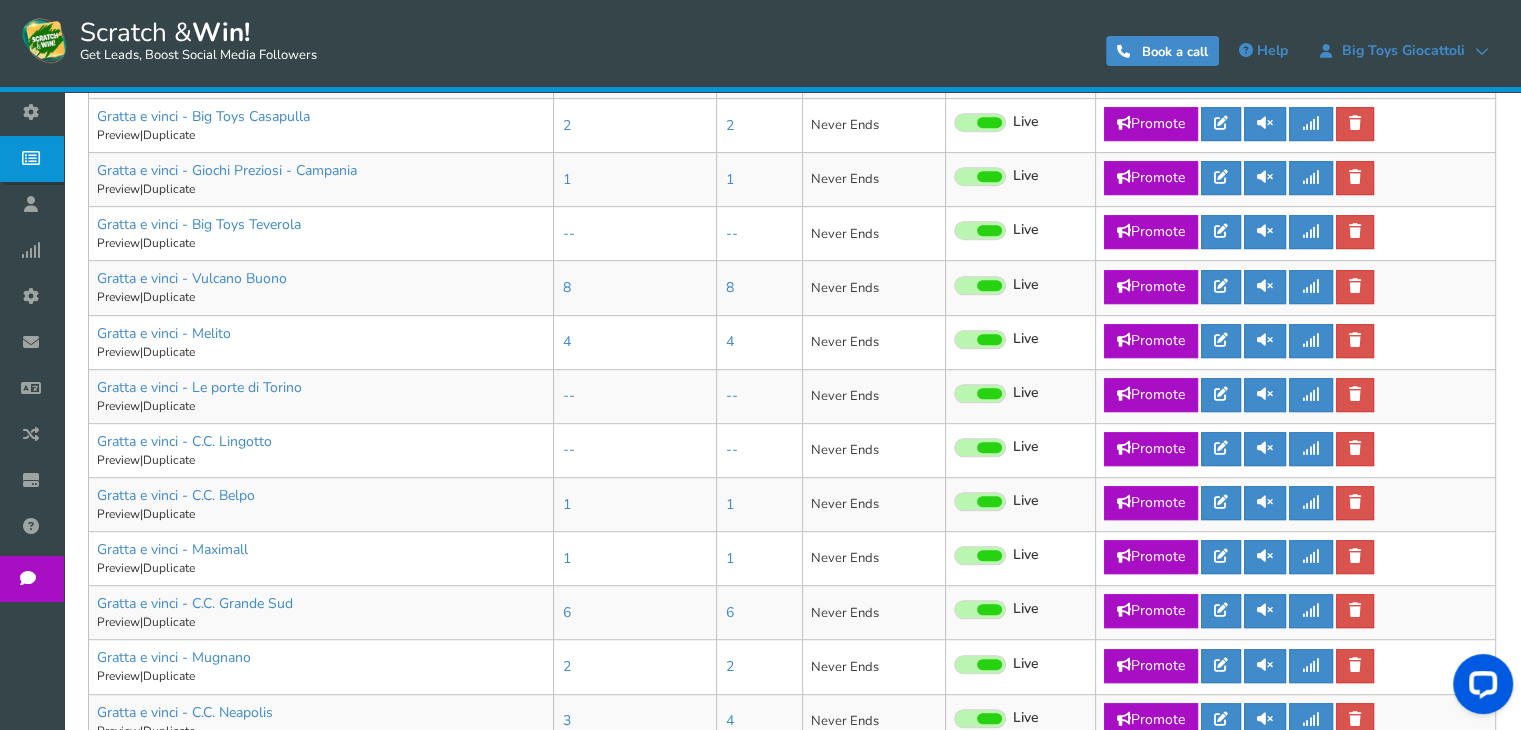 scroll, scrollTop: 955, scrollLeft: 0, axis: vertical 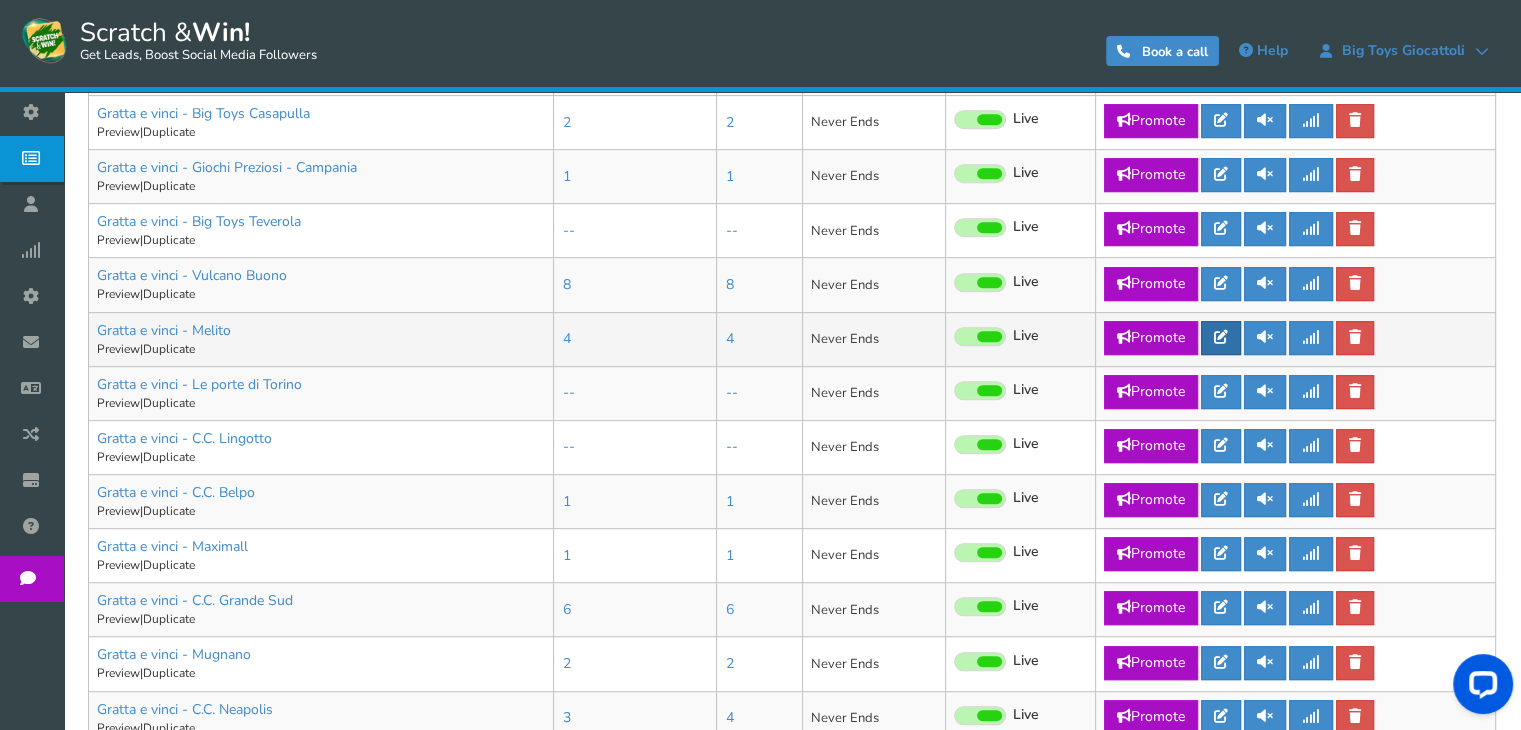 click at bounding box center [1221, 337] 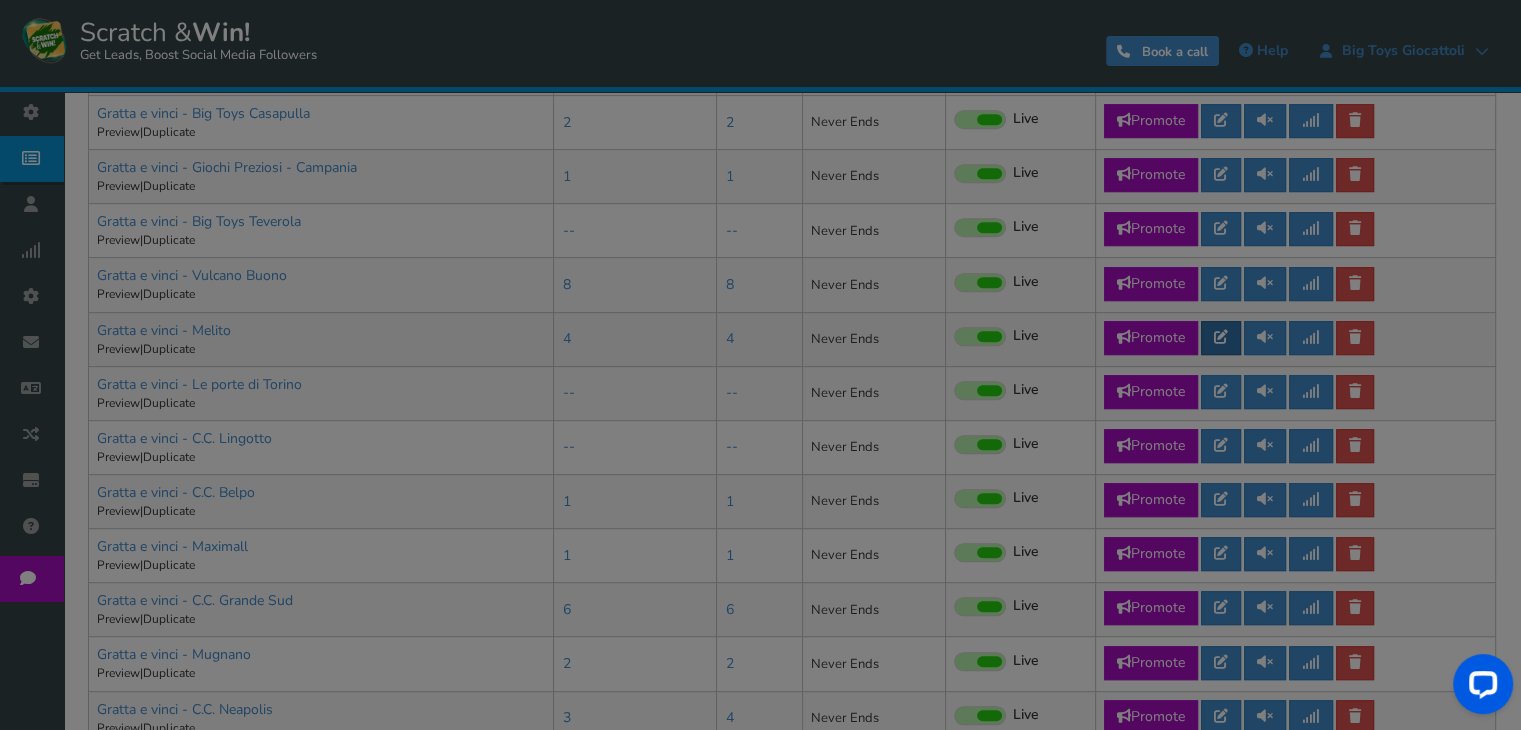 scroll, scrollTop: 0, scrollLeft: 0, axis: both 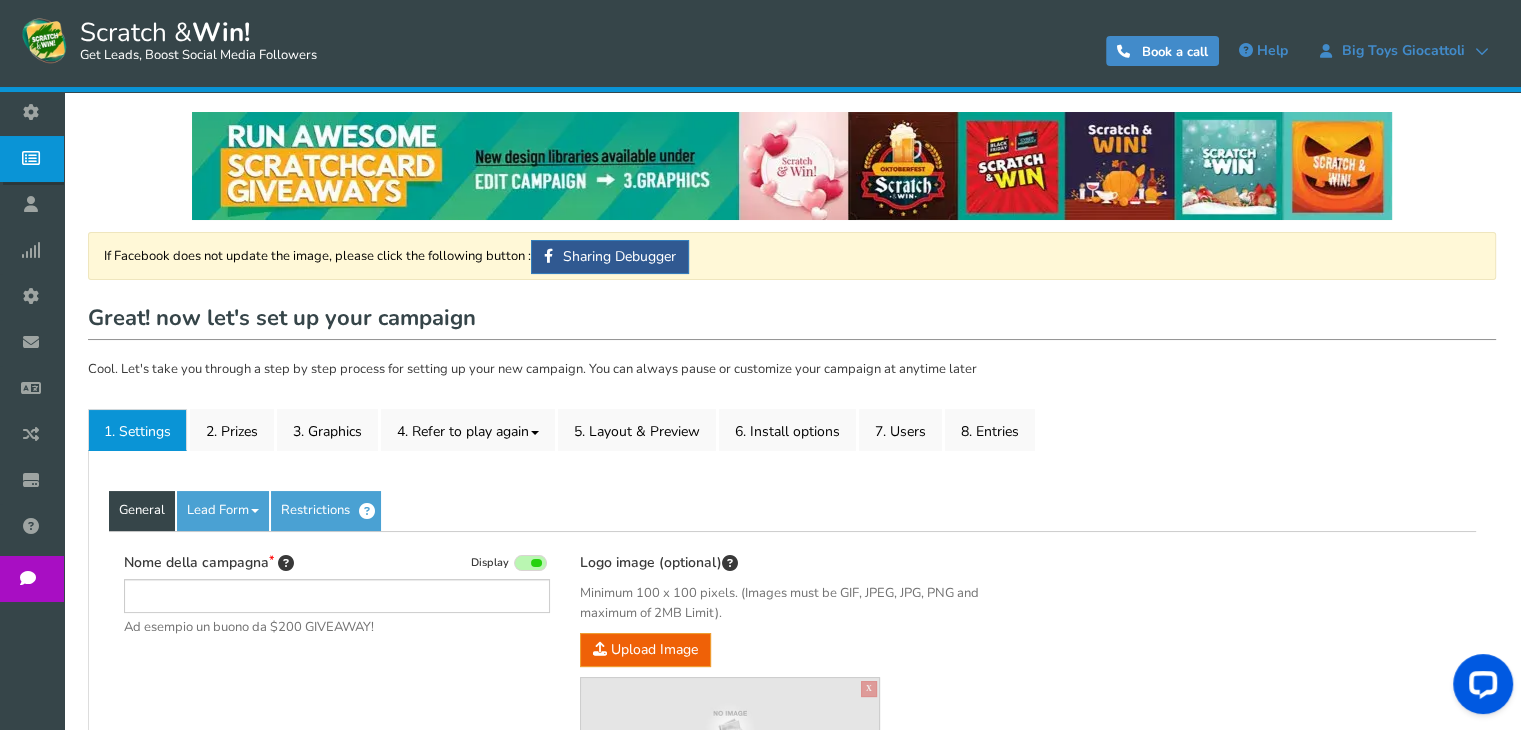 type on "Gratta e vinci - Melito" 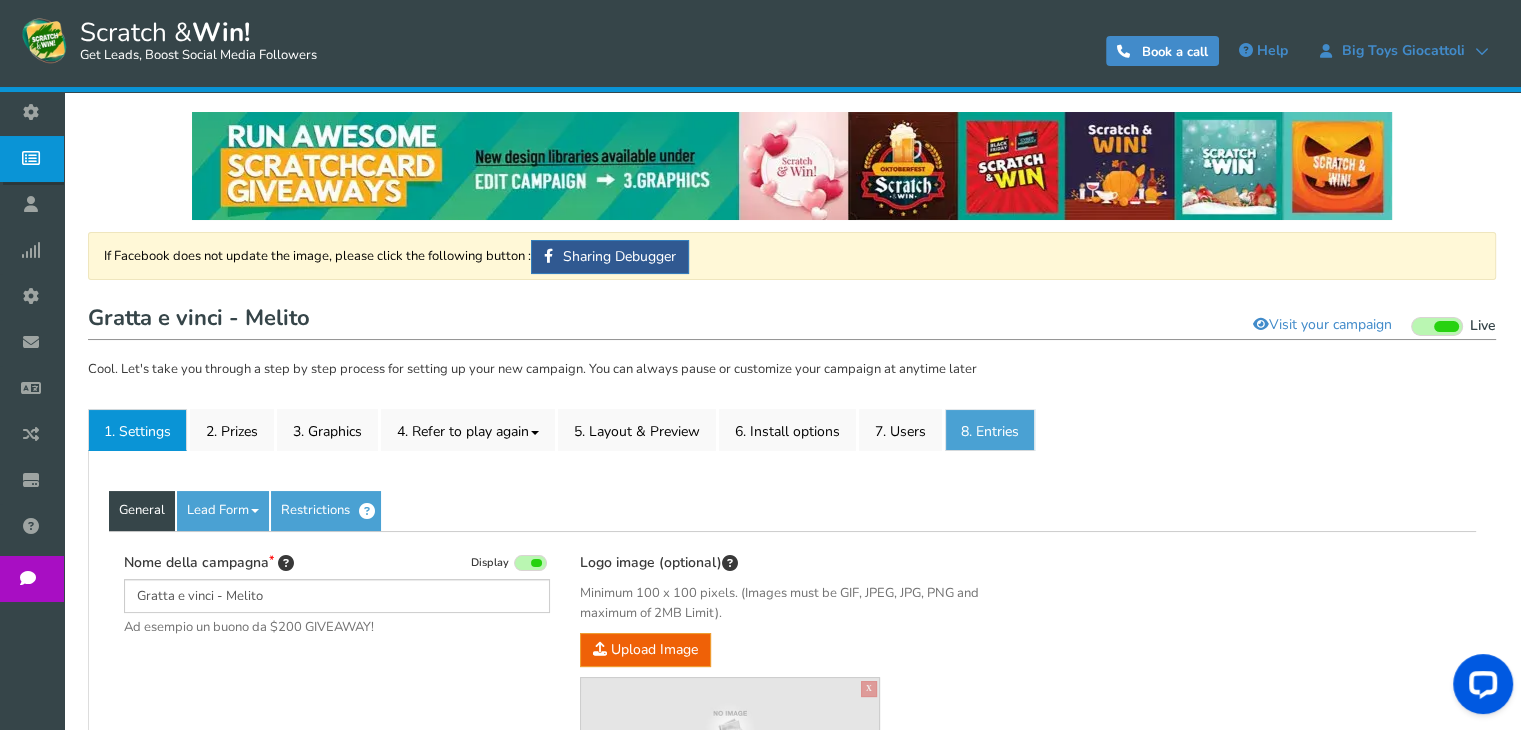 click on "8. Entries" at bounding box center (990, 430) 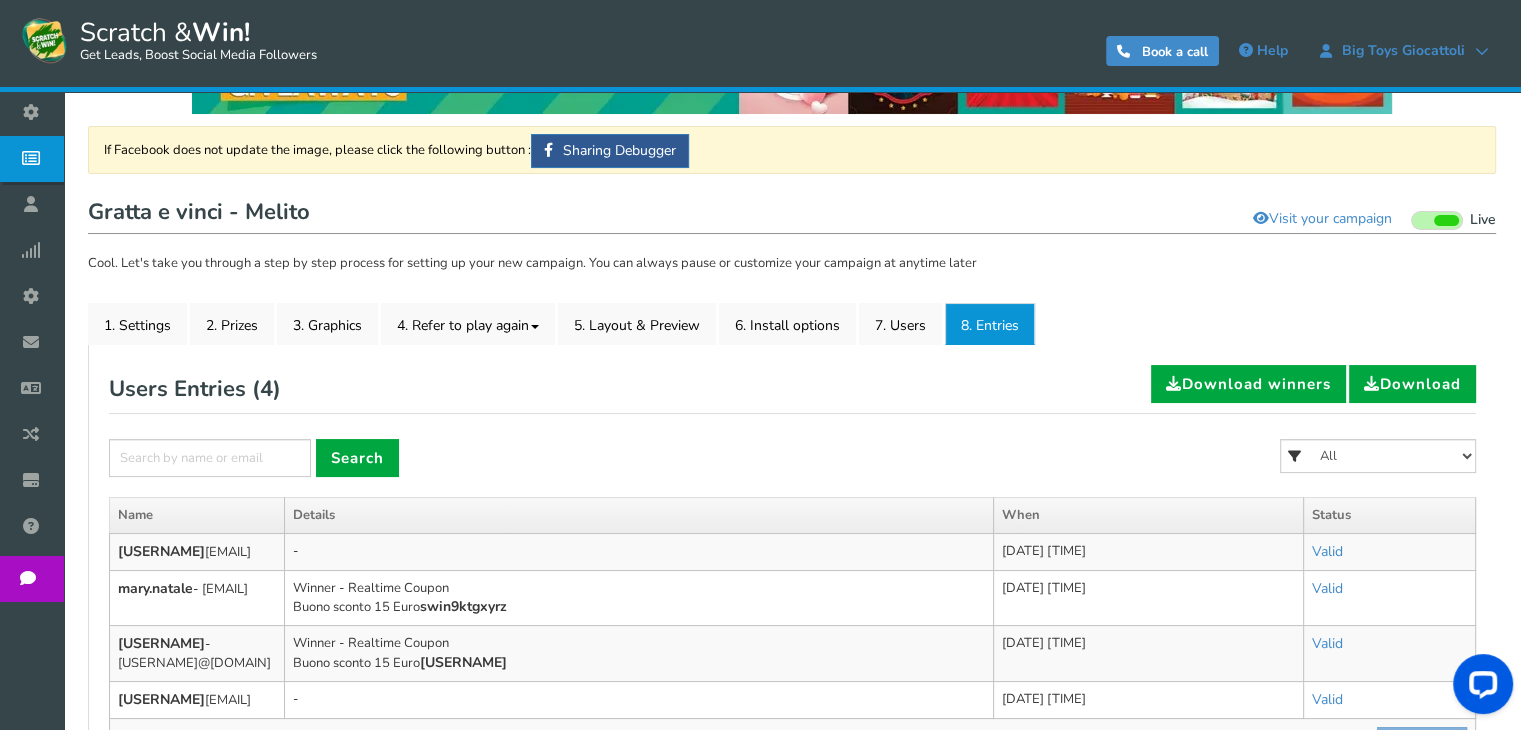 scroll, scrollTop: 0, scrollLeft: 0, axis: both 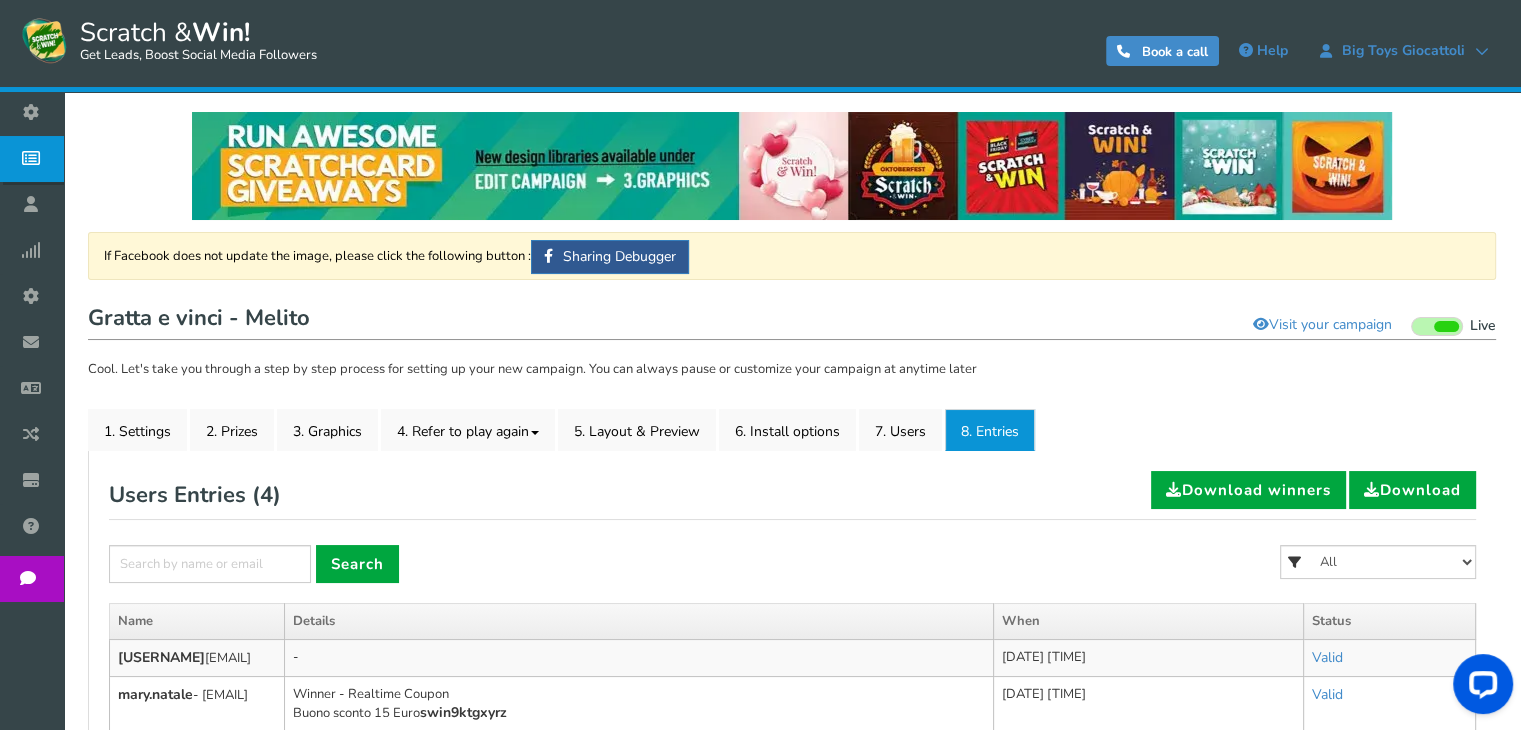 click on "General
Lead Form
Labels
Fields setup
Restrictions
Allow users to play again after a certain time interval
Yes
Recommended
No 1440 in Minutes" at bounding box center [792, 677] 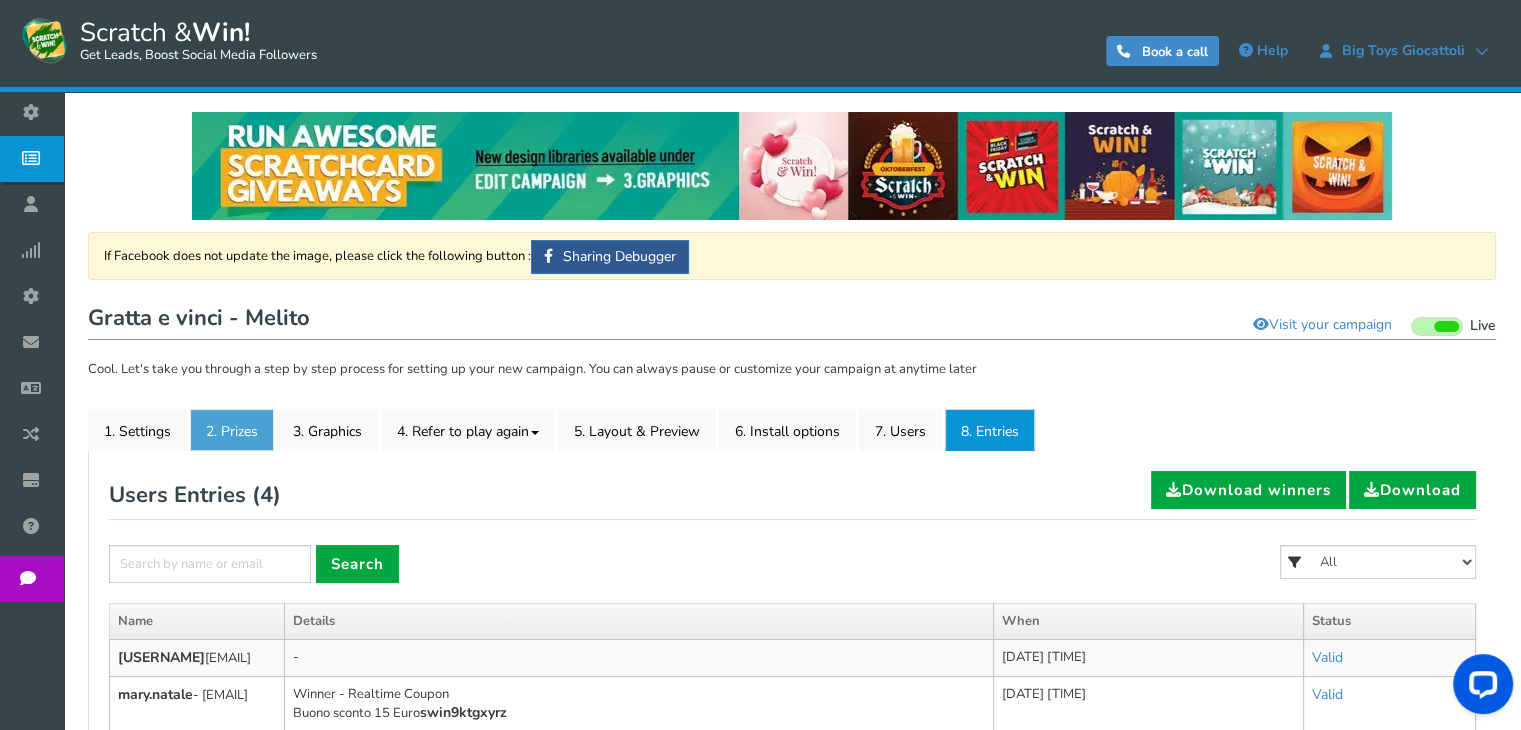 click on "2. Prizes" at bounding box center (232, 430) 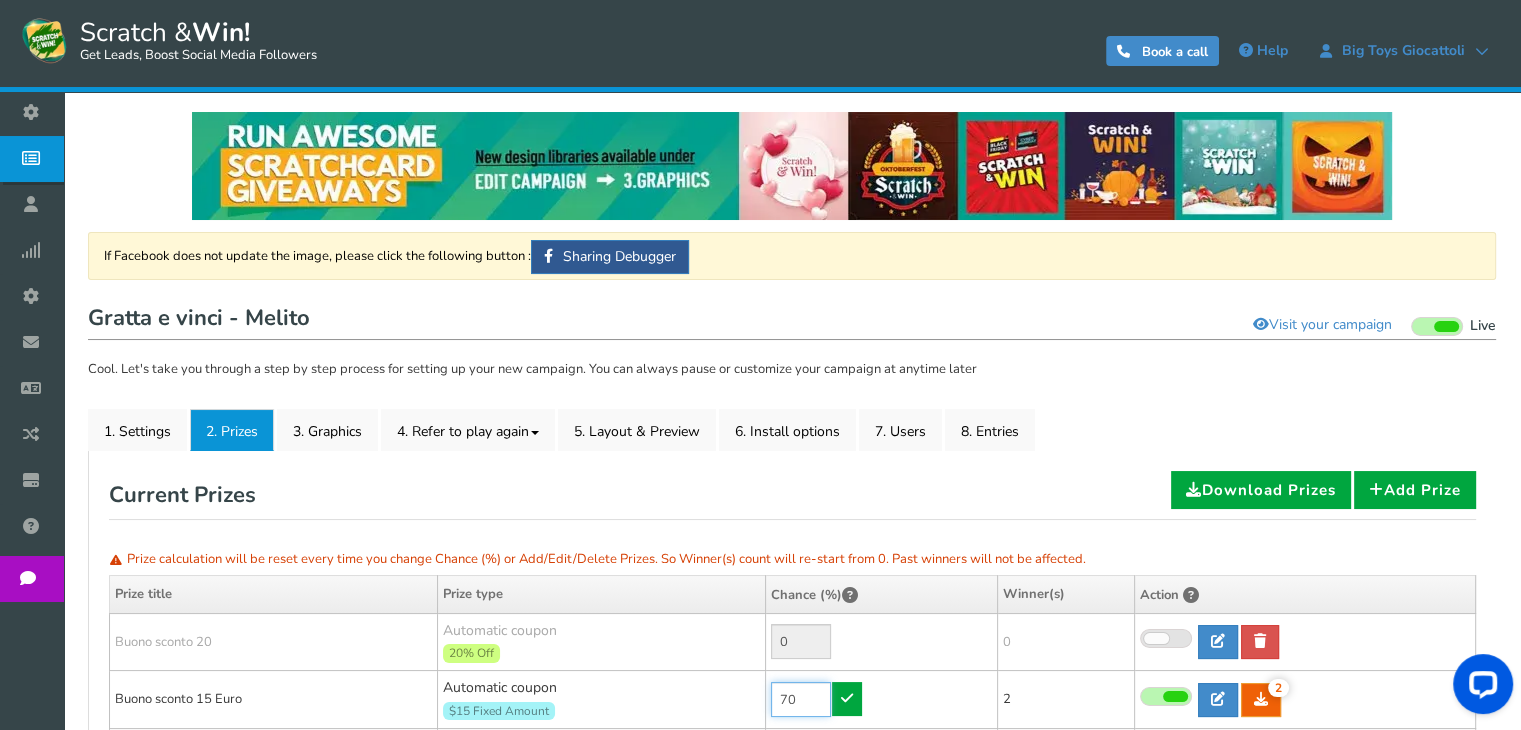 click on "70" at bounding box center [801, 699] 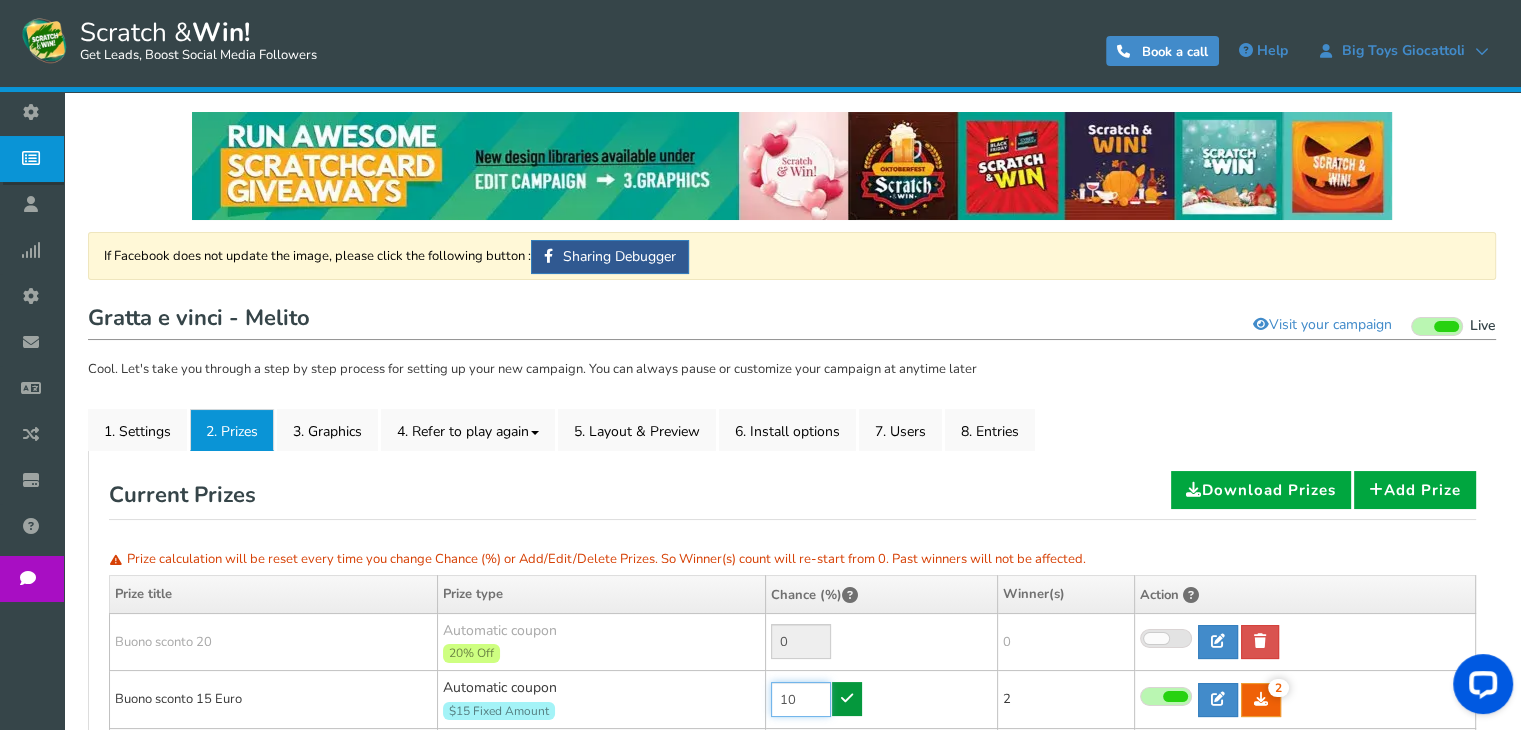 type on "10" 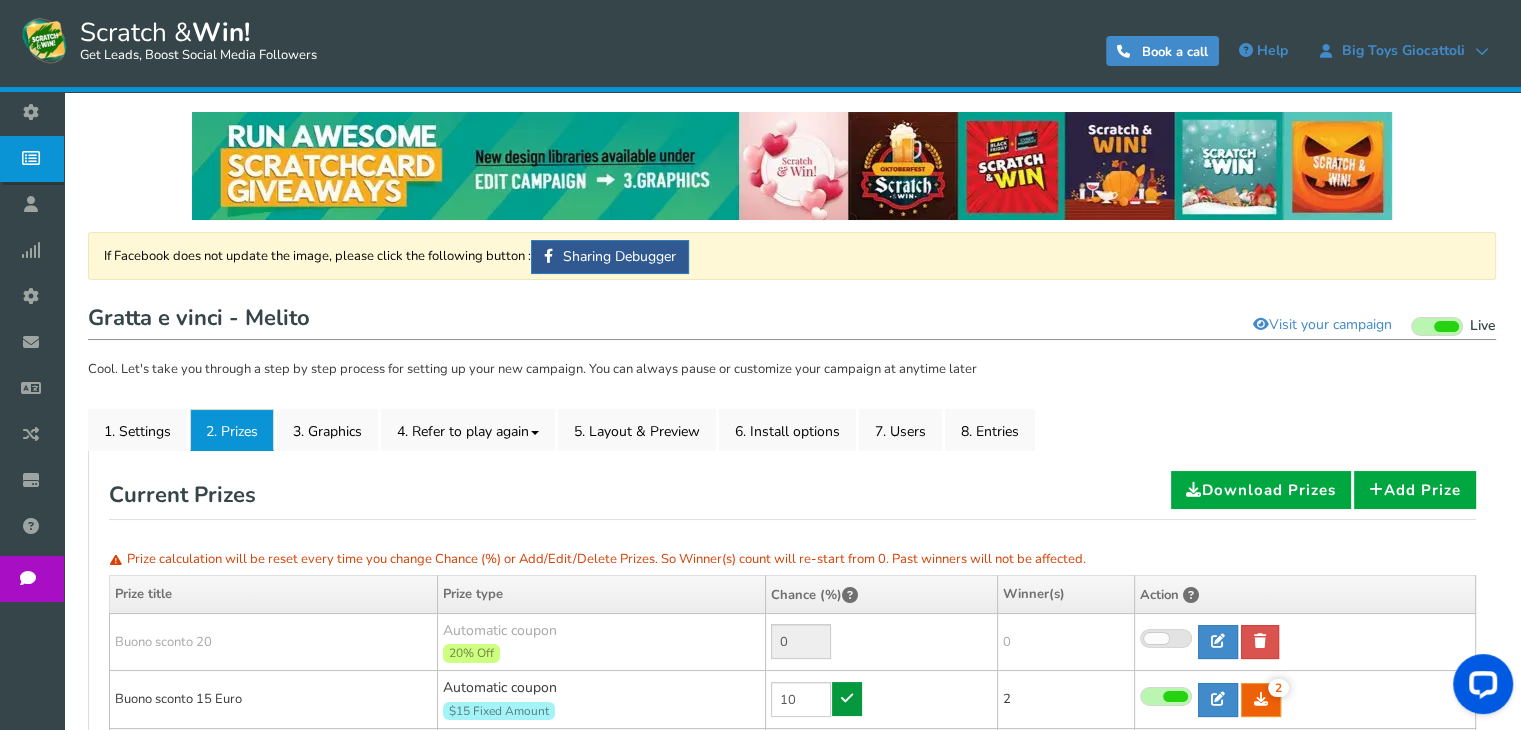 click at bounding box center [847, 698] 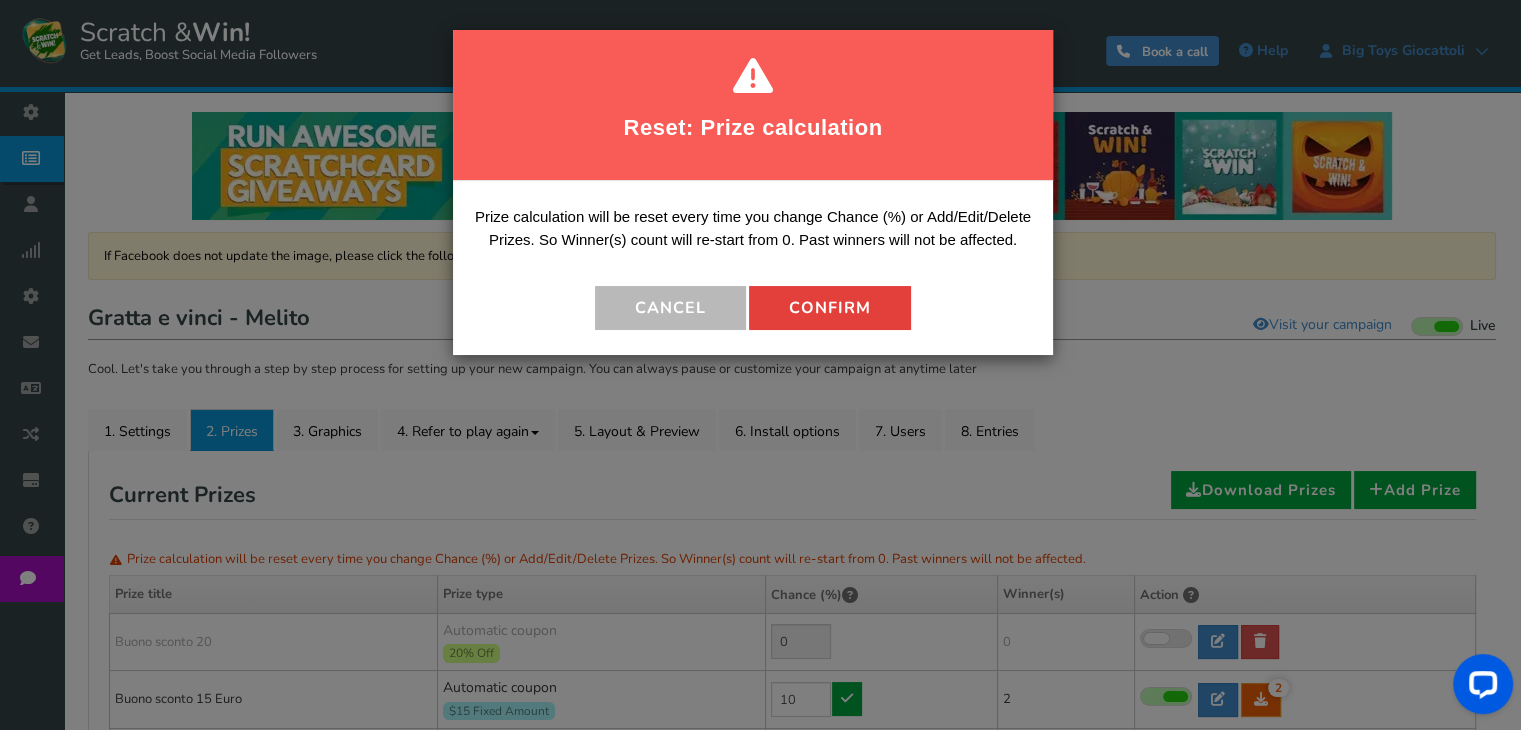 click on "Confirm" at bounding box center (830, 308) 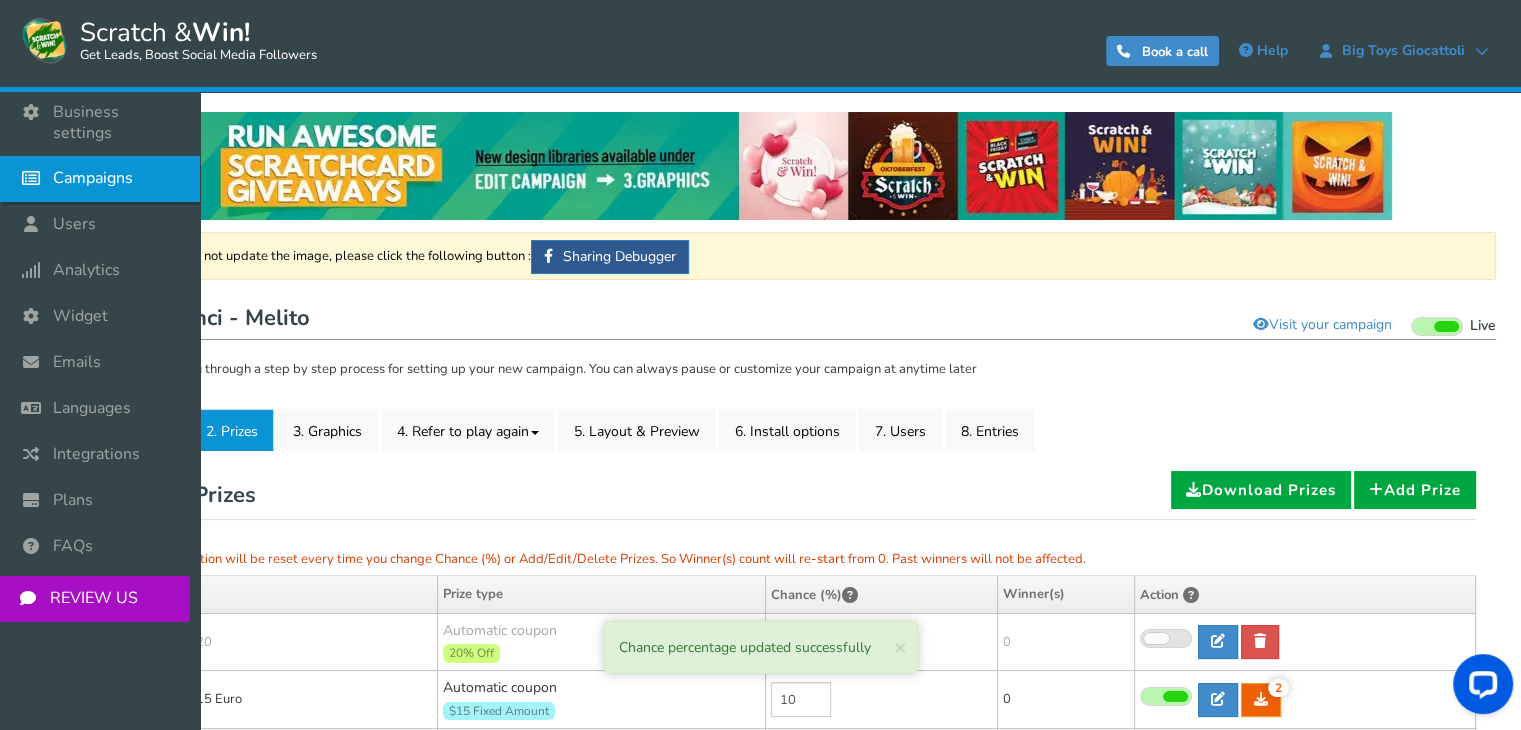 click on "Campaigns" at bounding box center [93, 178] 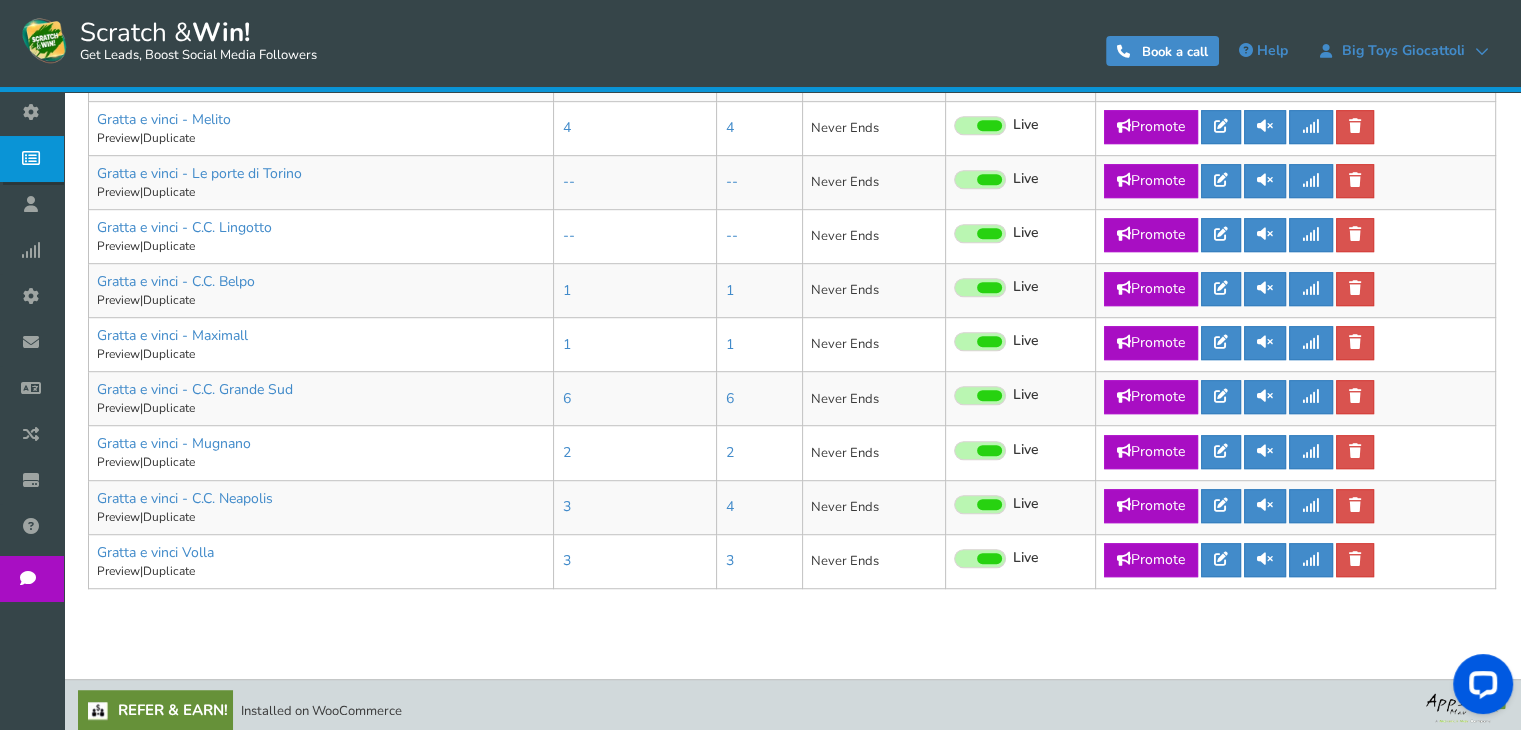 scroll, scrollTop: 1176, scrollLeft: 0, axis: vertical 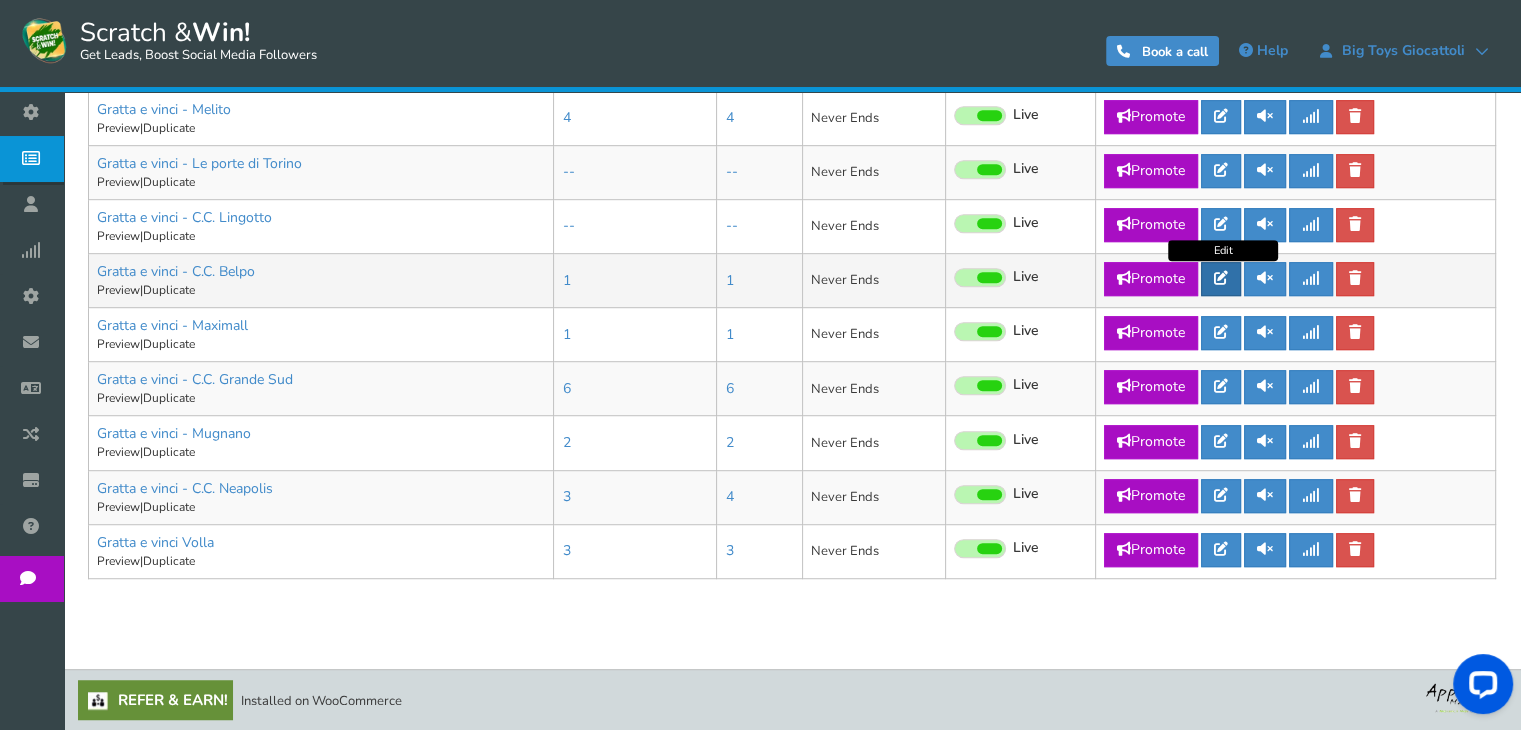 click at bounding box center [1221, 278] 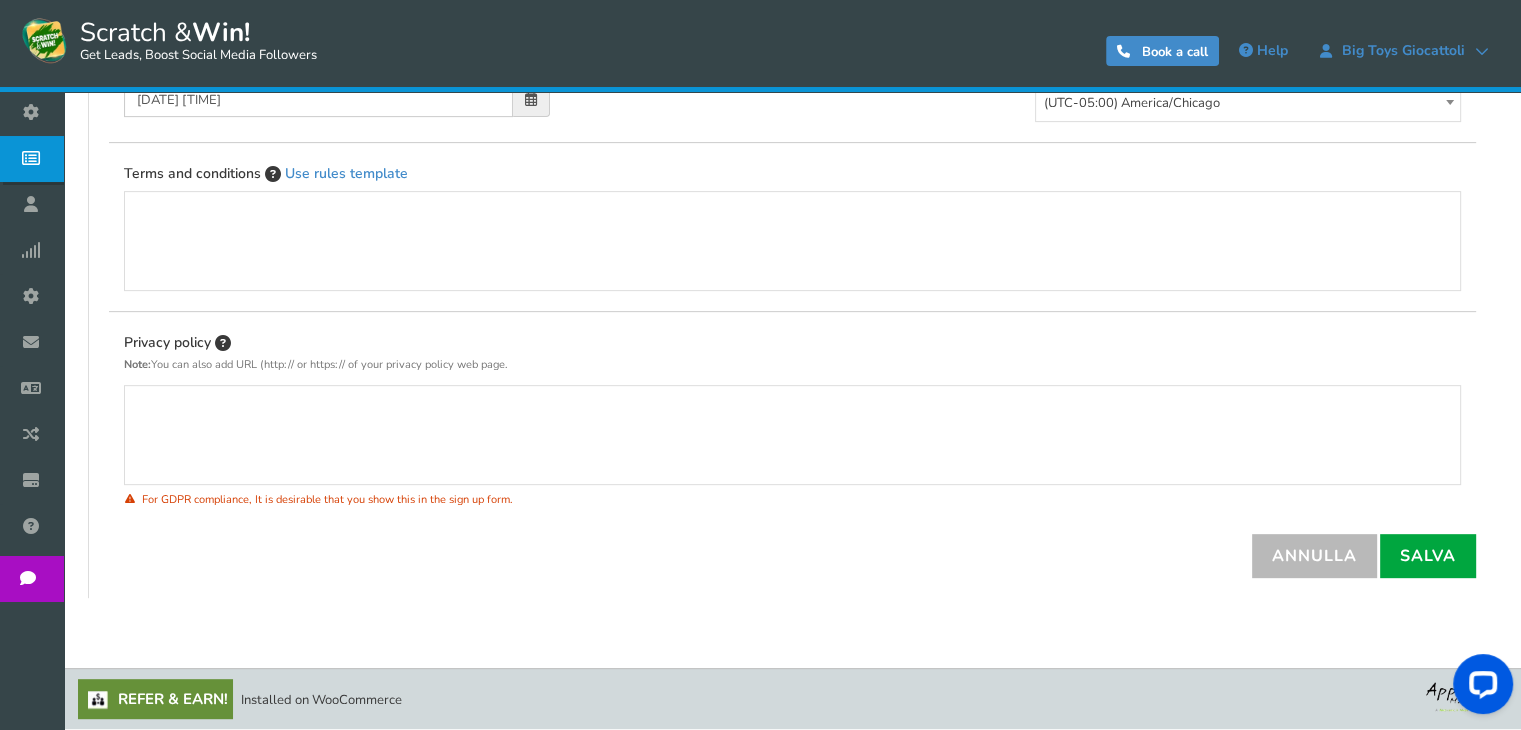 scroll, scrollTop: 0, scrollLeft: 0, axis: both 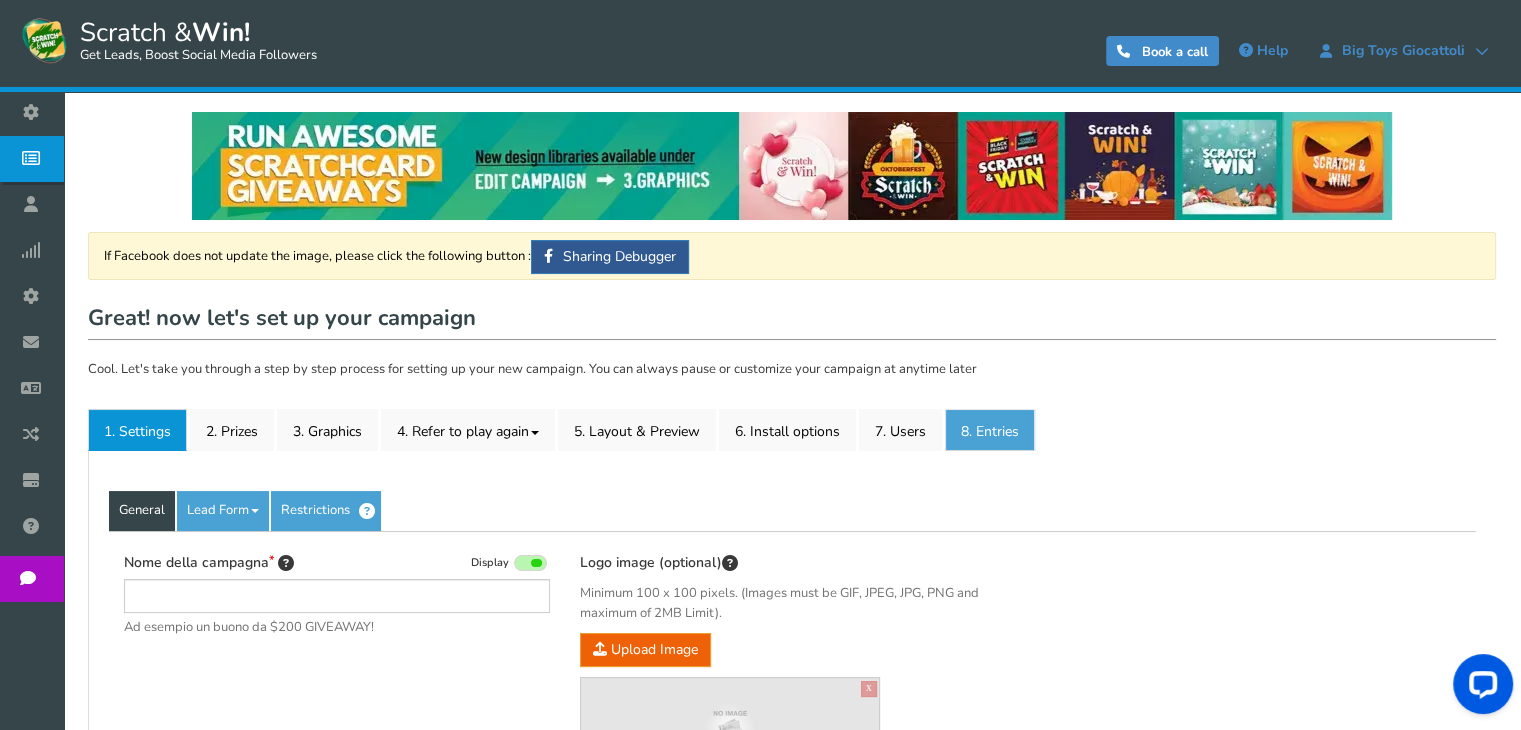 type on "Gratta e vinci - C.C. Belpo" 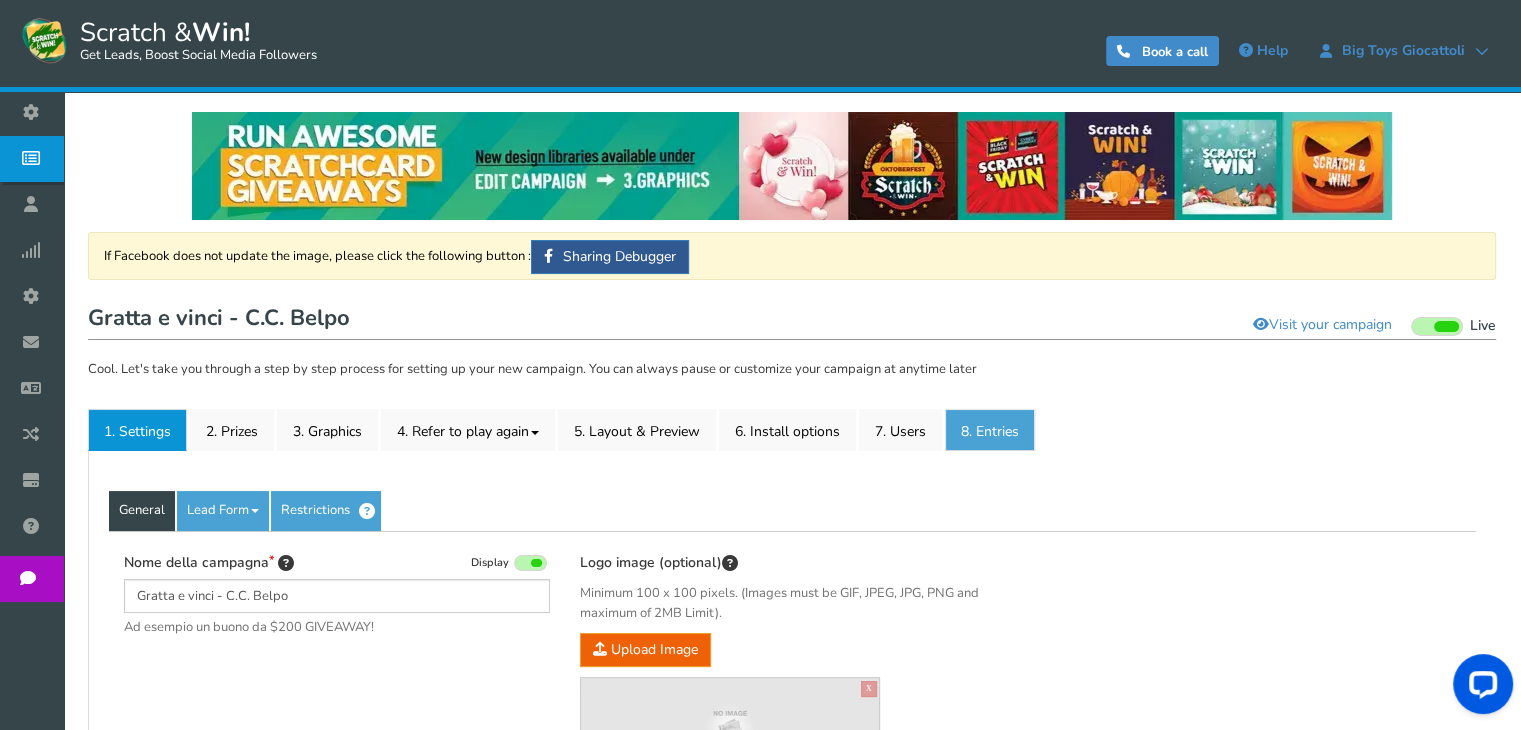 click on "8. Entries" at bounding box center [990, 430] 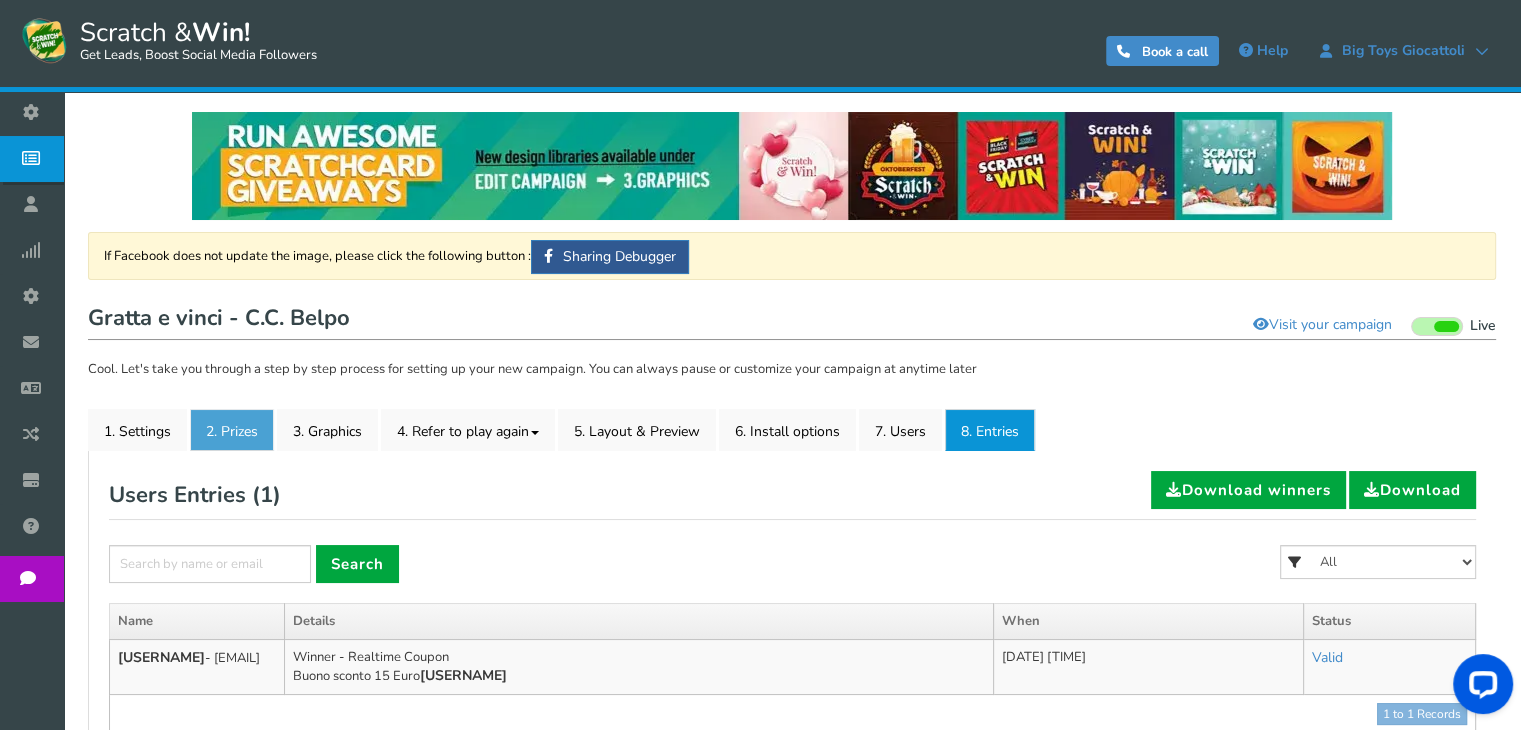 click on "2. Prizes" at bounding box center (232, 430) 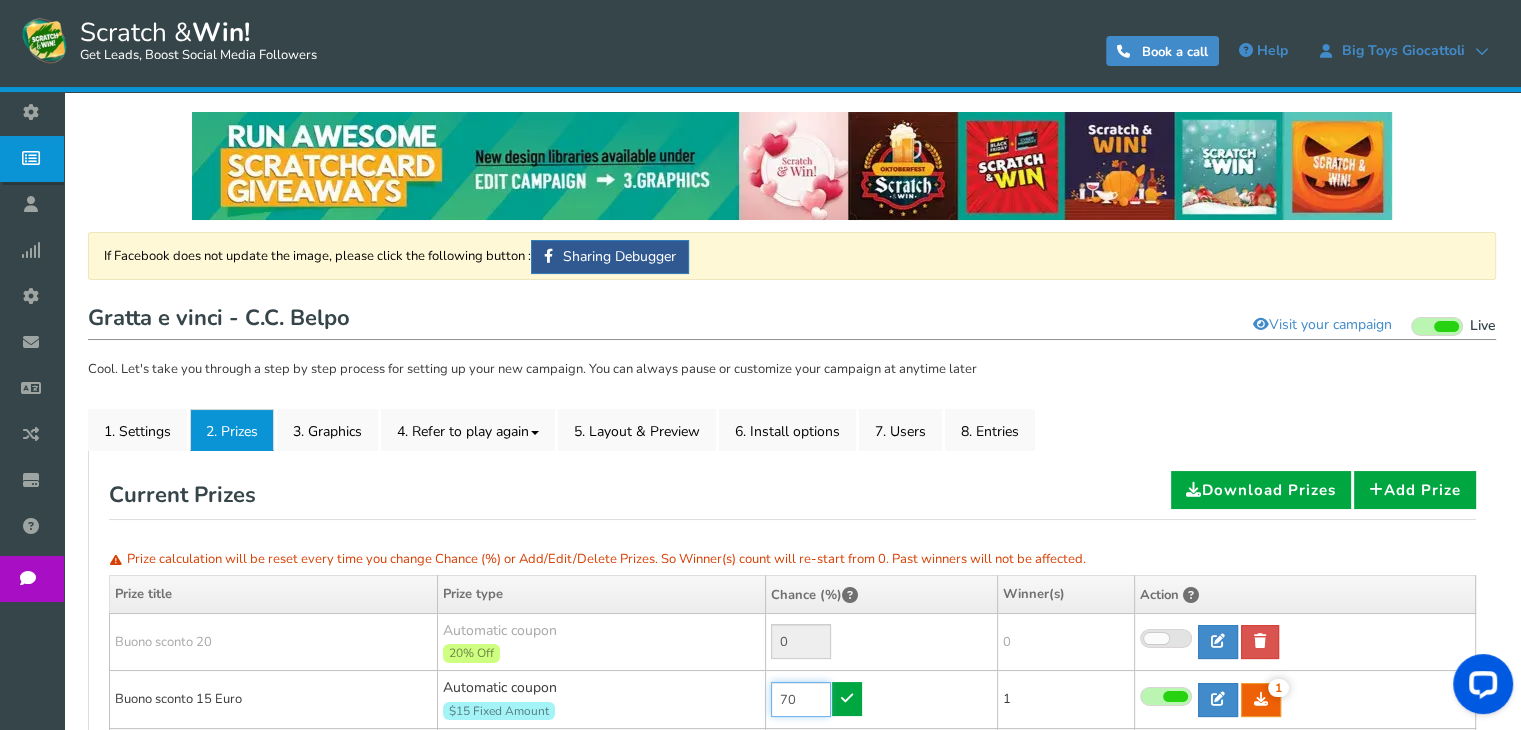 click on "70" at bounding box center [801, 699] 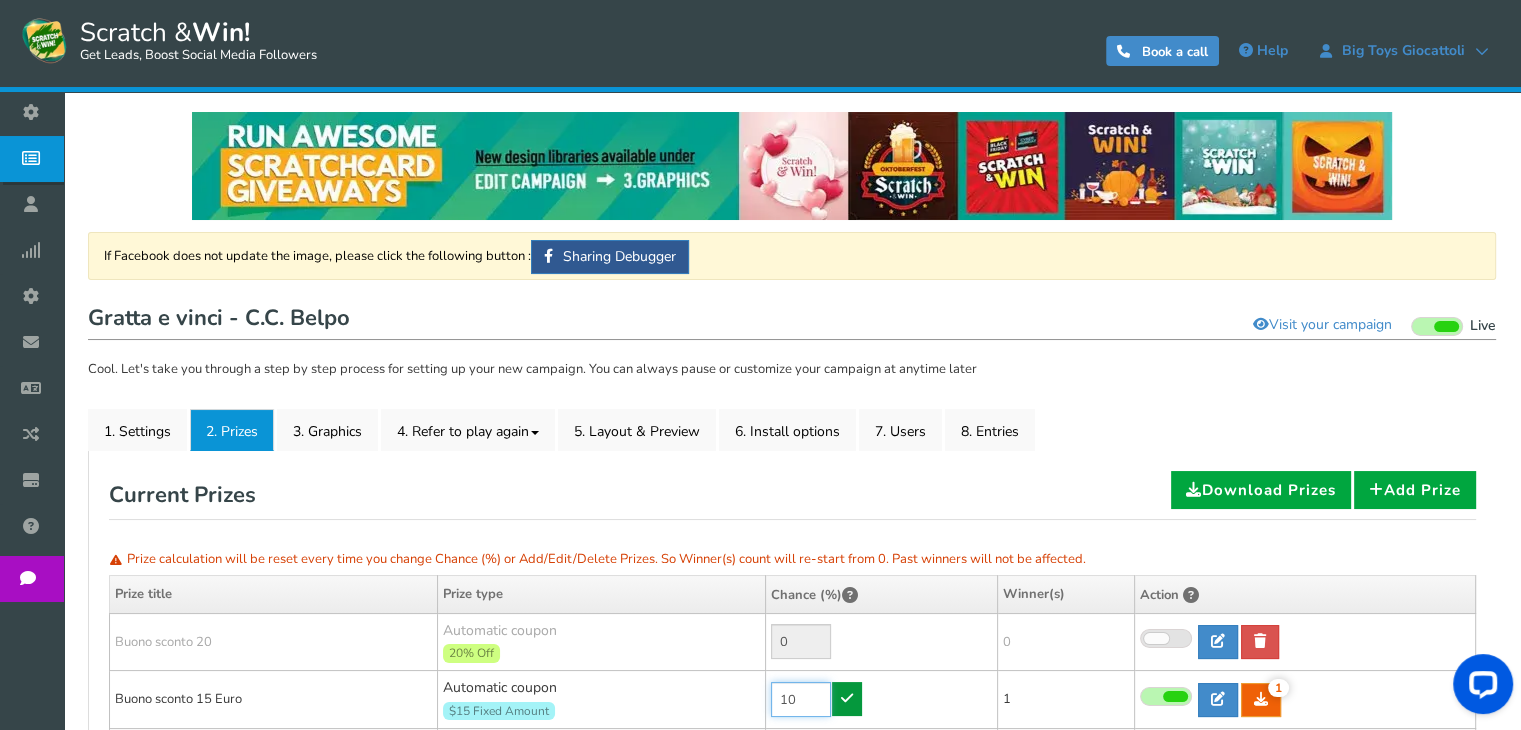 type on "10" 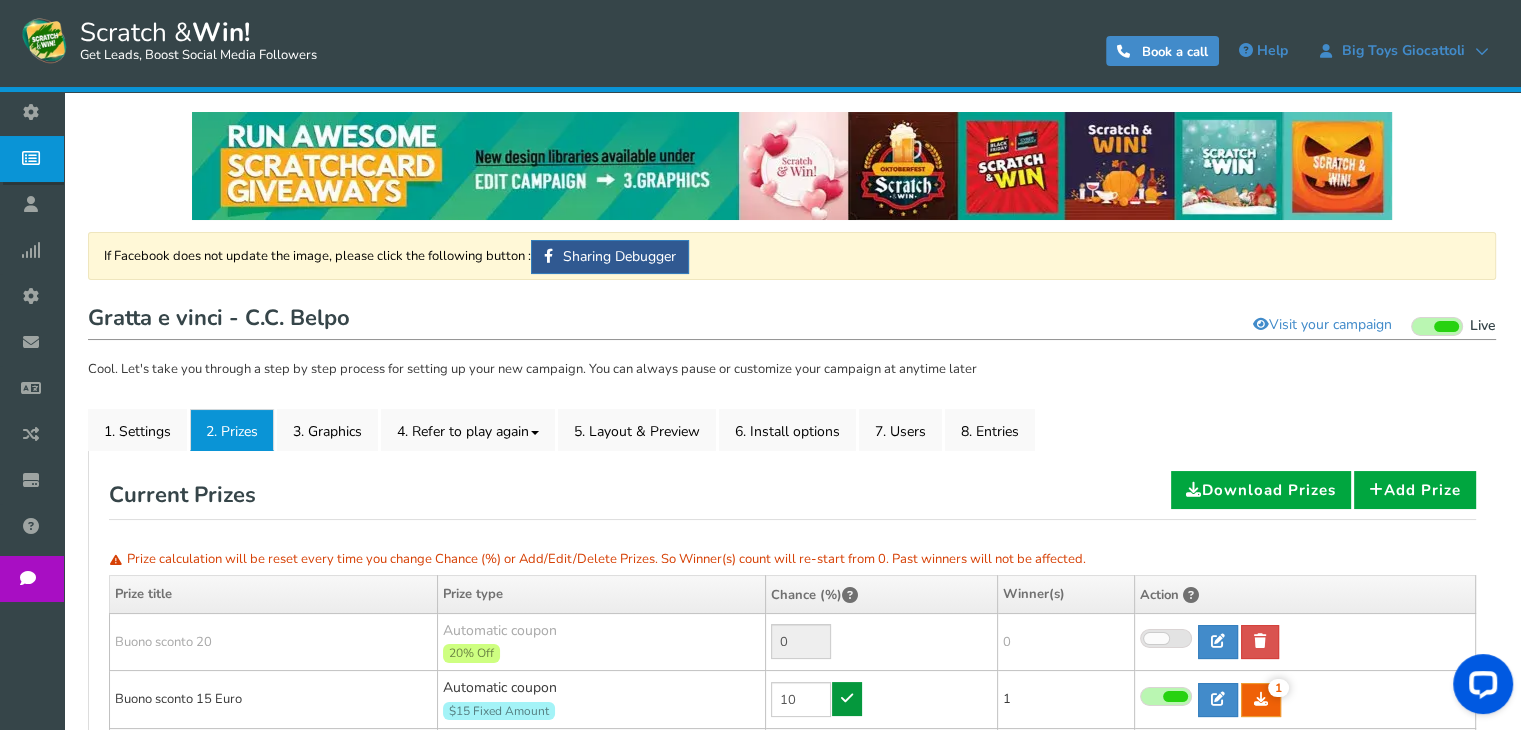 click at bounding box center (847, 699) 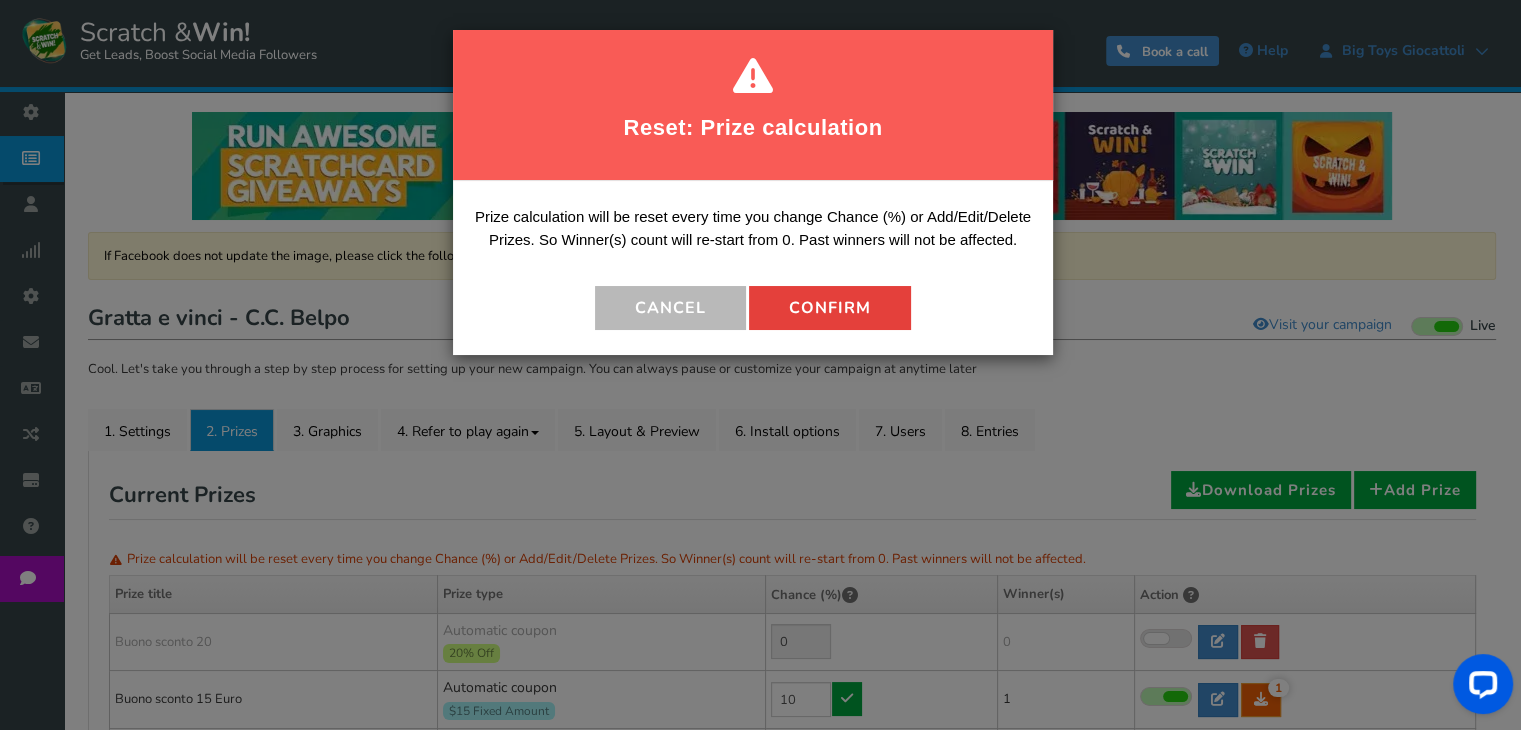 click on "Confirm" at bounding box center [830, 308] 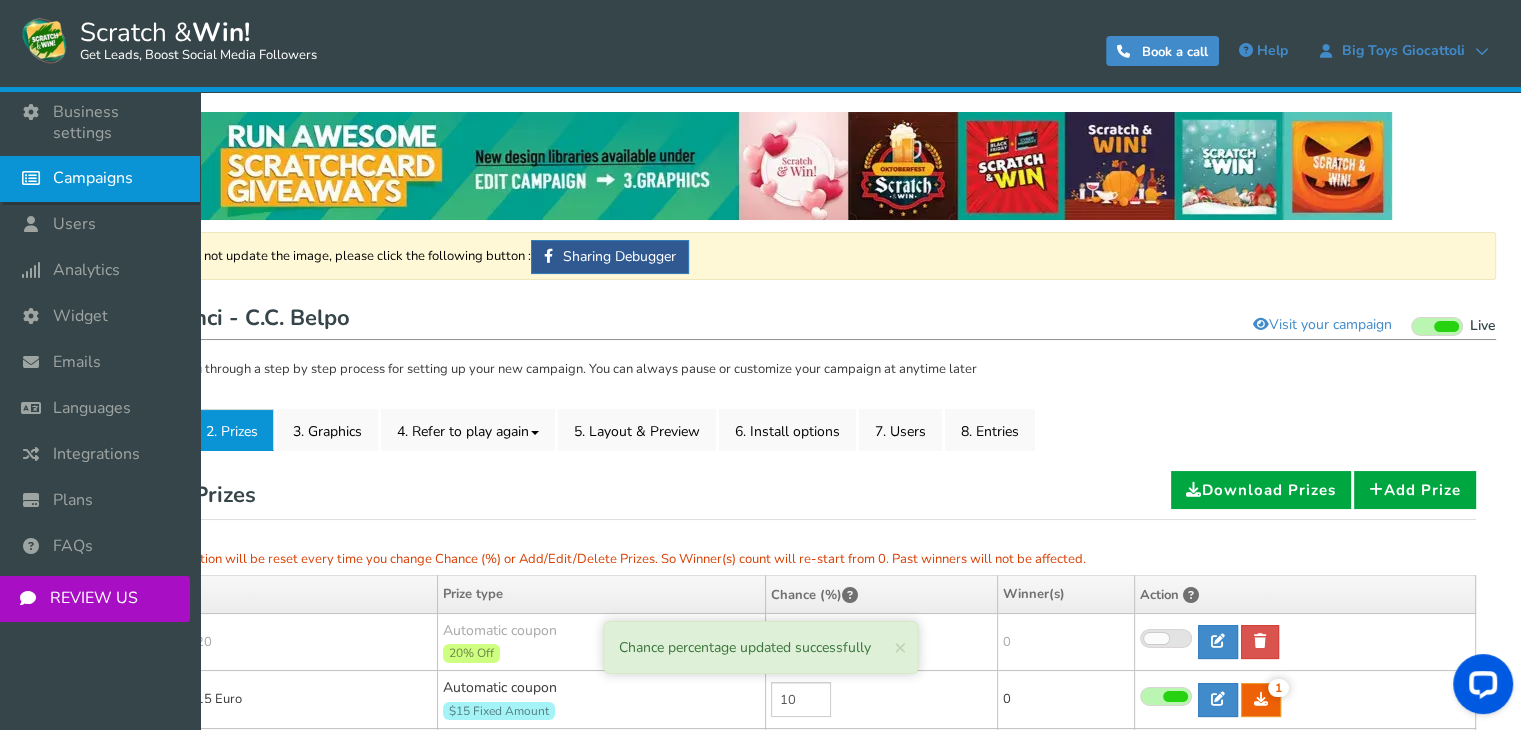 click on "Campaigns" at bounding box center (100, 179) 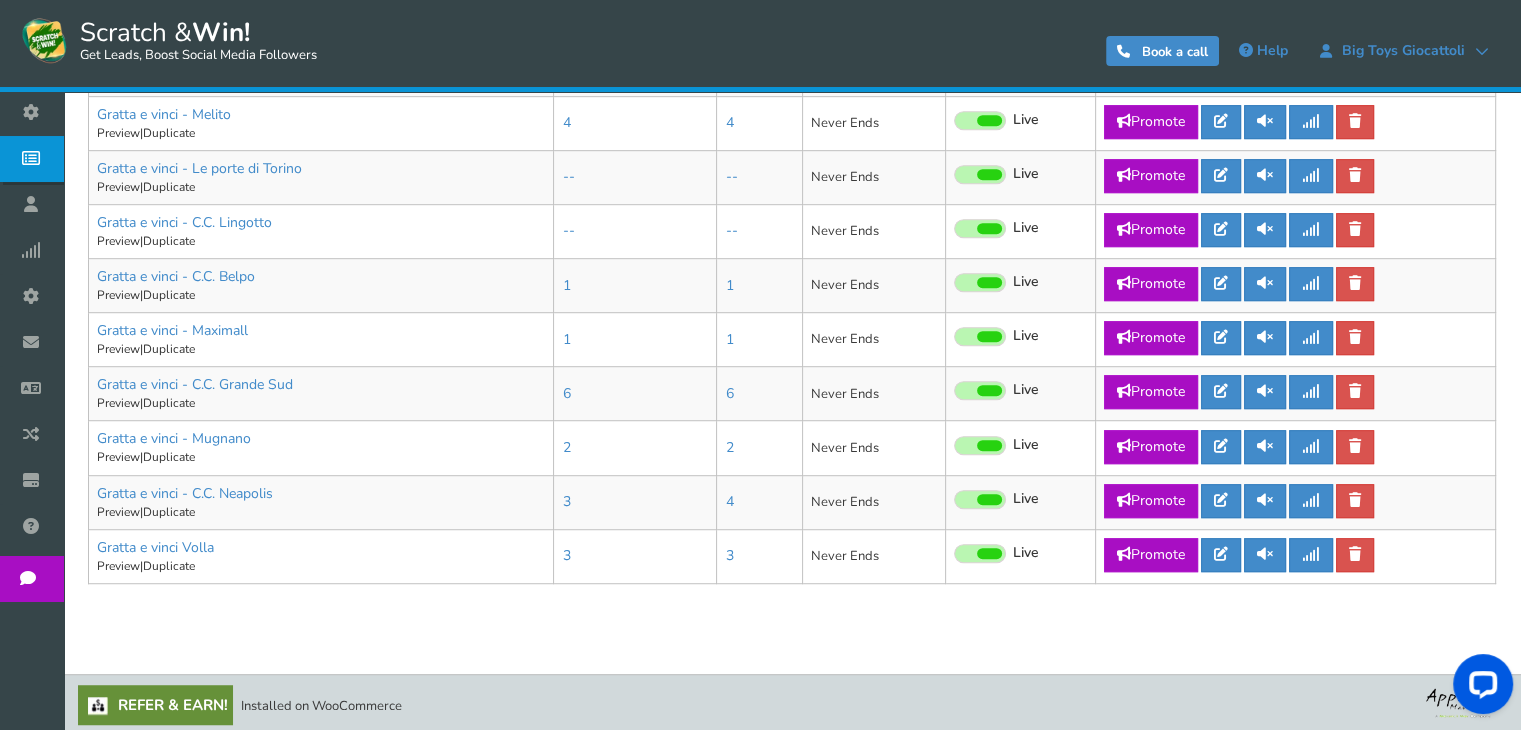 scroll, scrollTop: 1176, scrollLeft: 0, axis: vertical 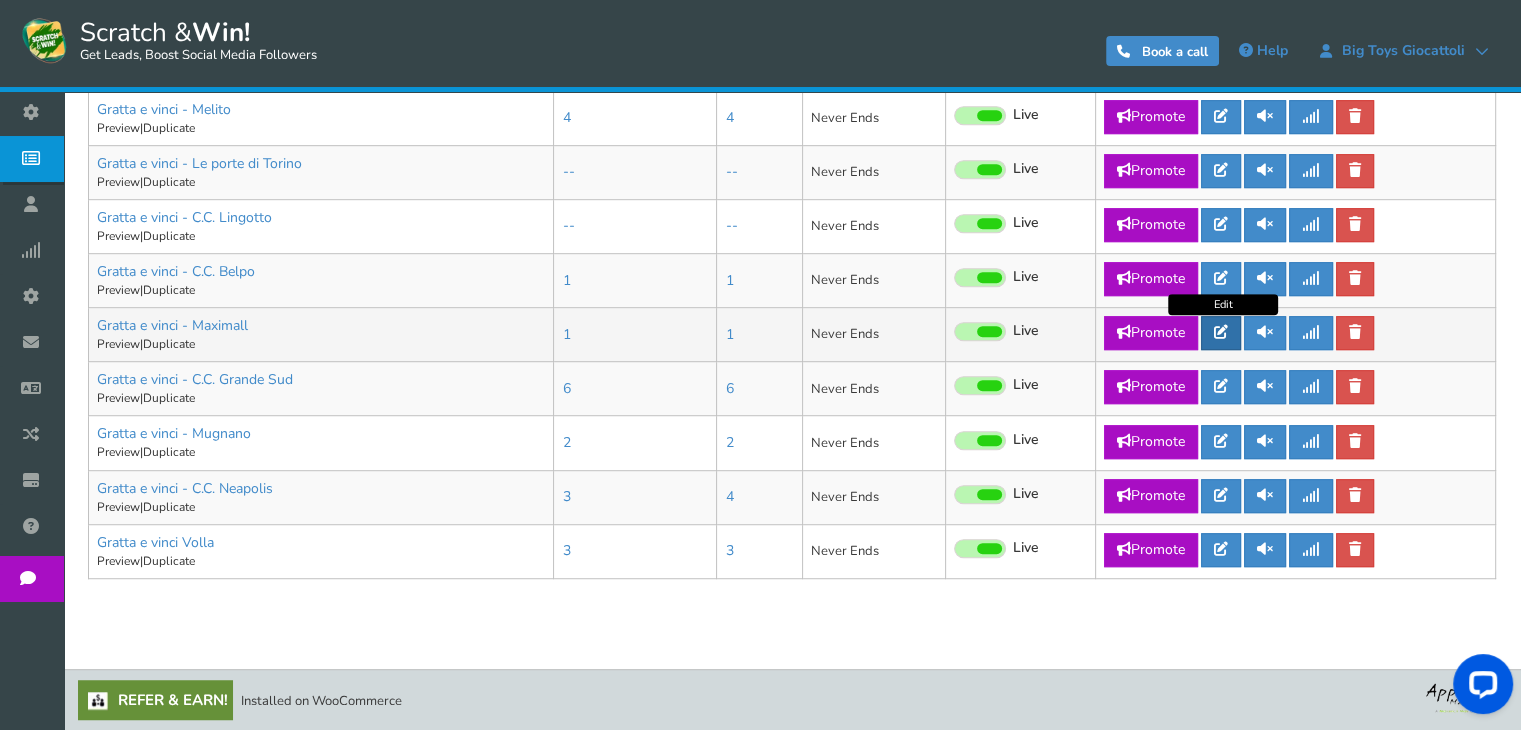 click at bounding box center [1221, 332] 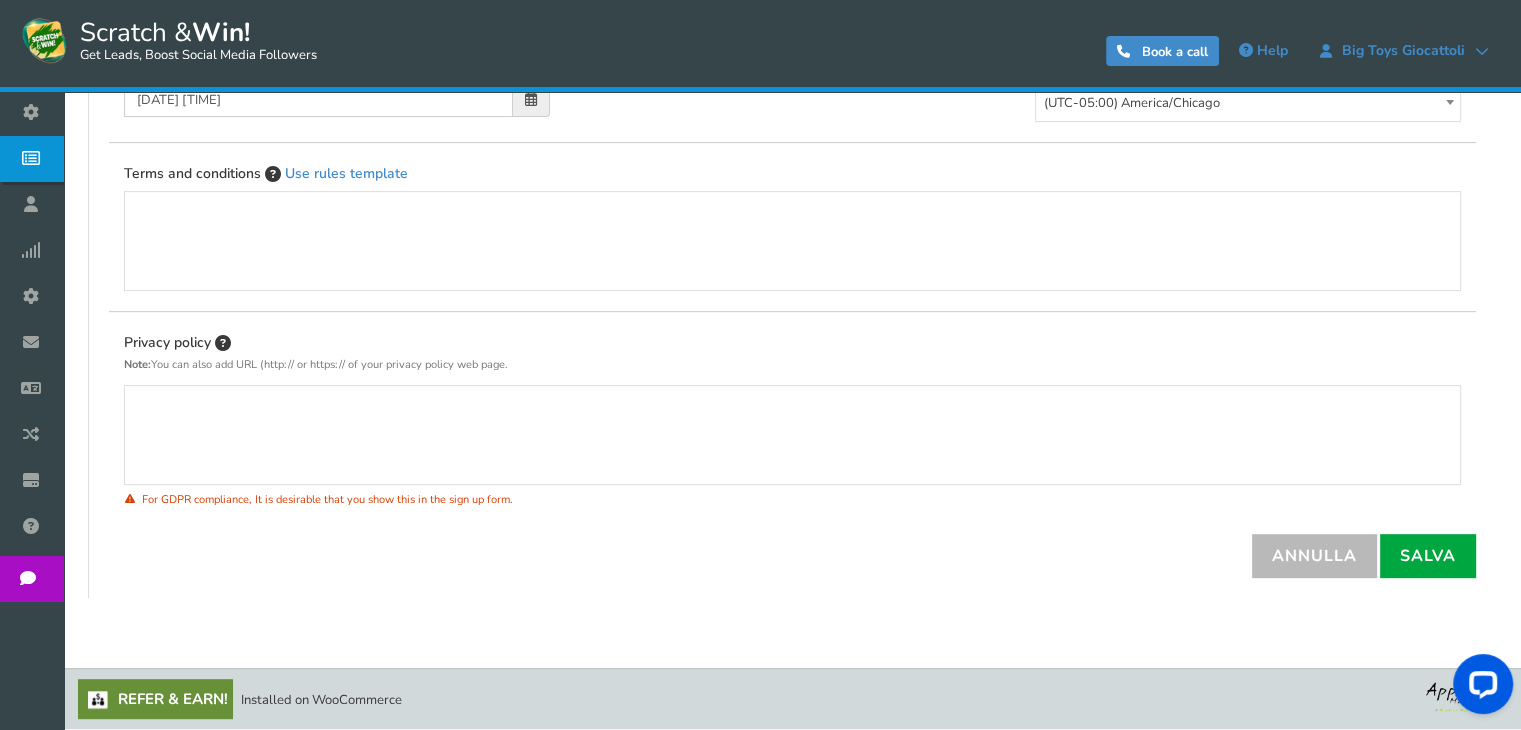 scroll, scrollTop: 0, scrollLeft: 0, axis: both 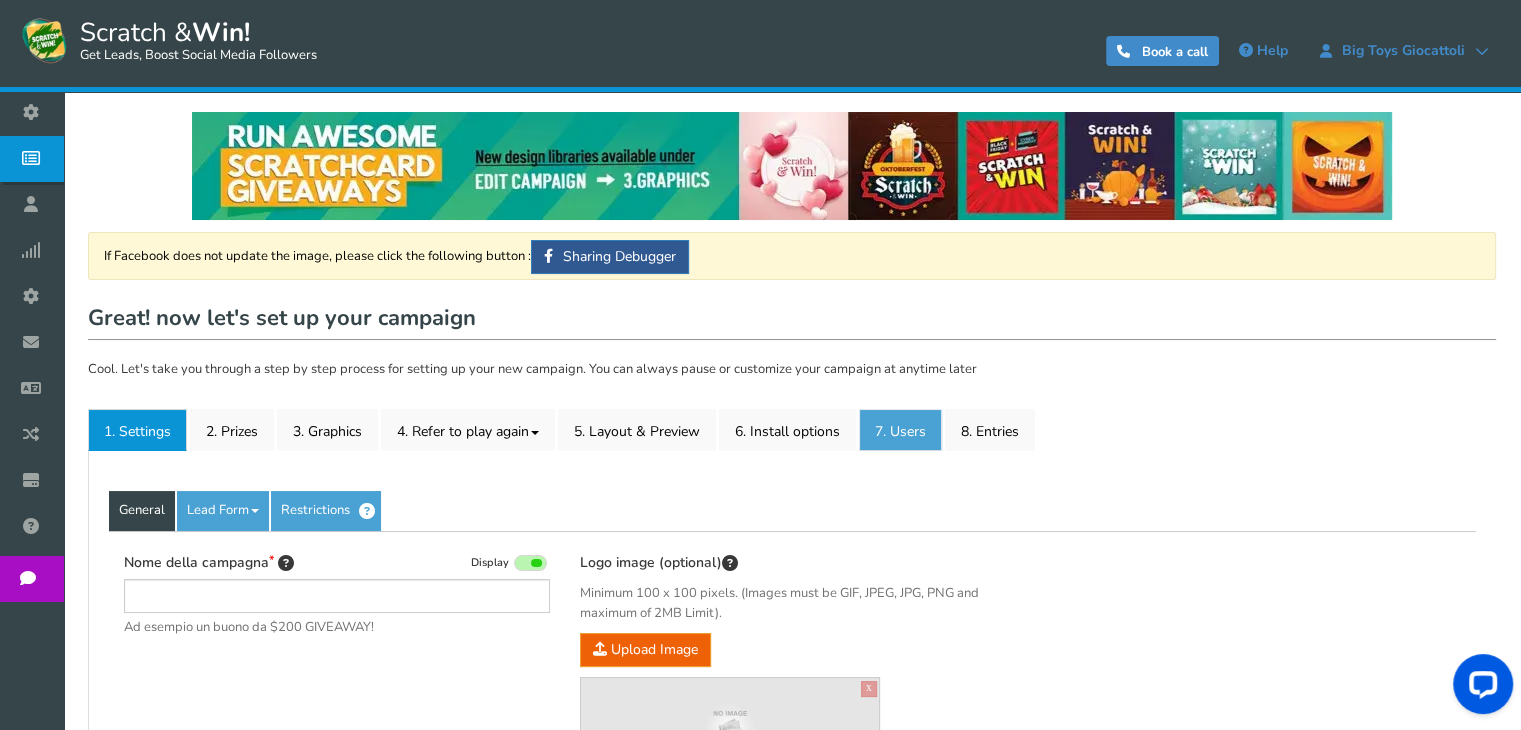 type on "Gratta e vinci - Maximall" 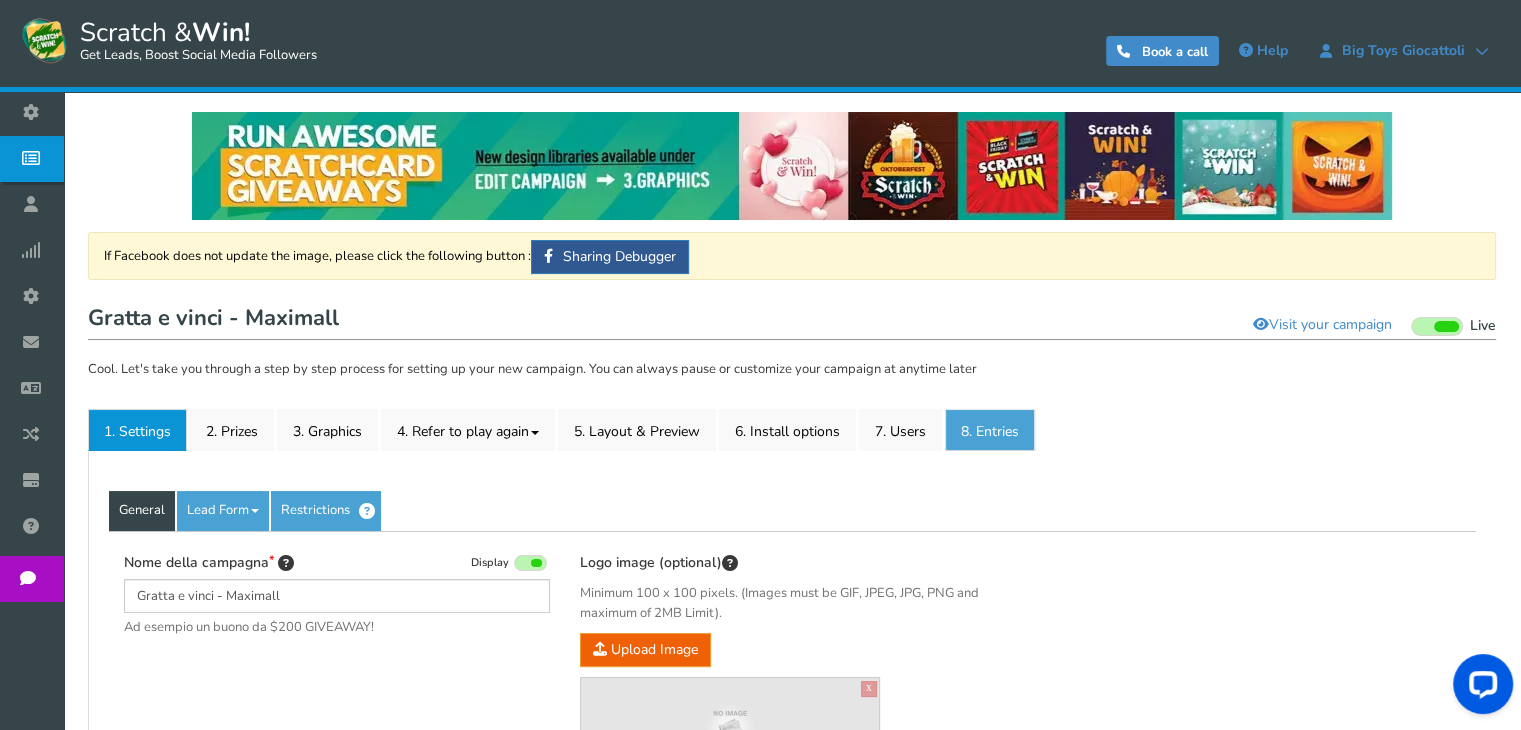 click on "8. Entries" at bounding box center (990, 430) 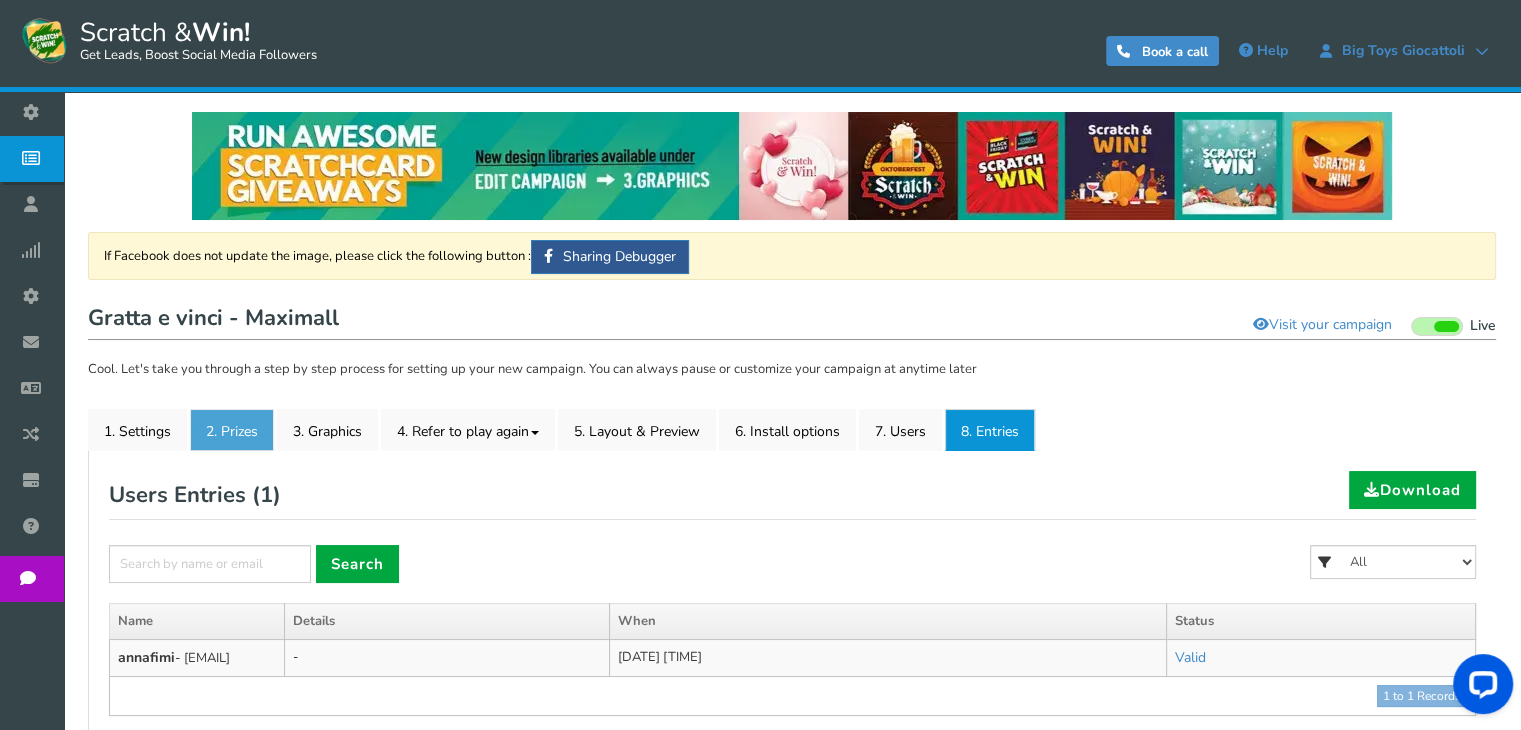 click on "2. Prizes" at bounding box center [232, 430] 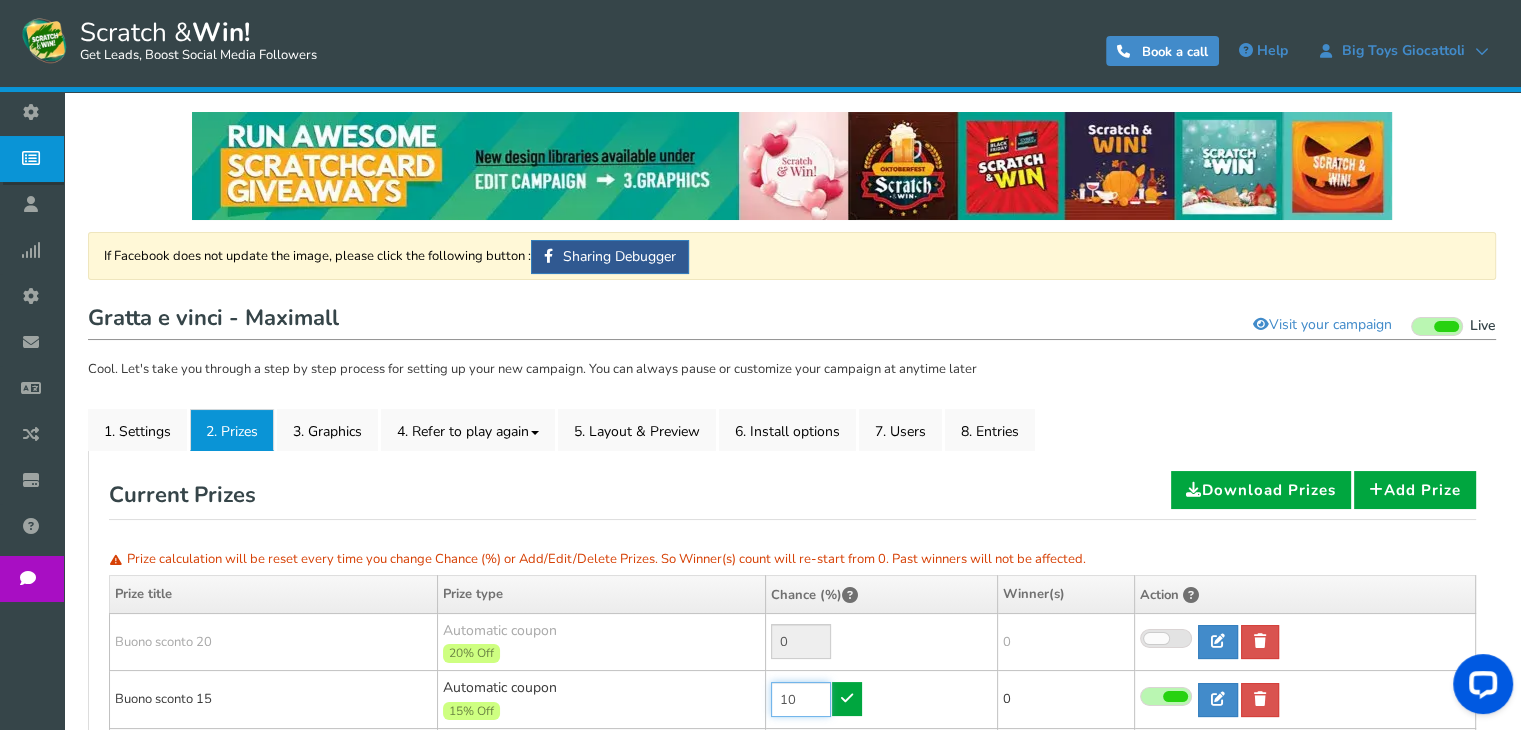click on "10" at bounding box center (801, 699) 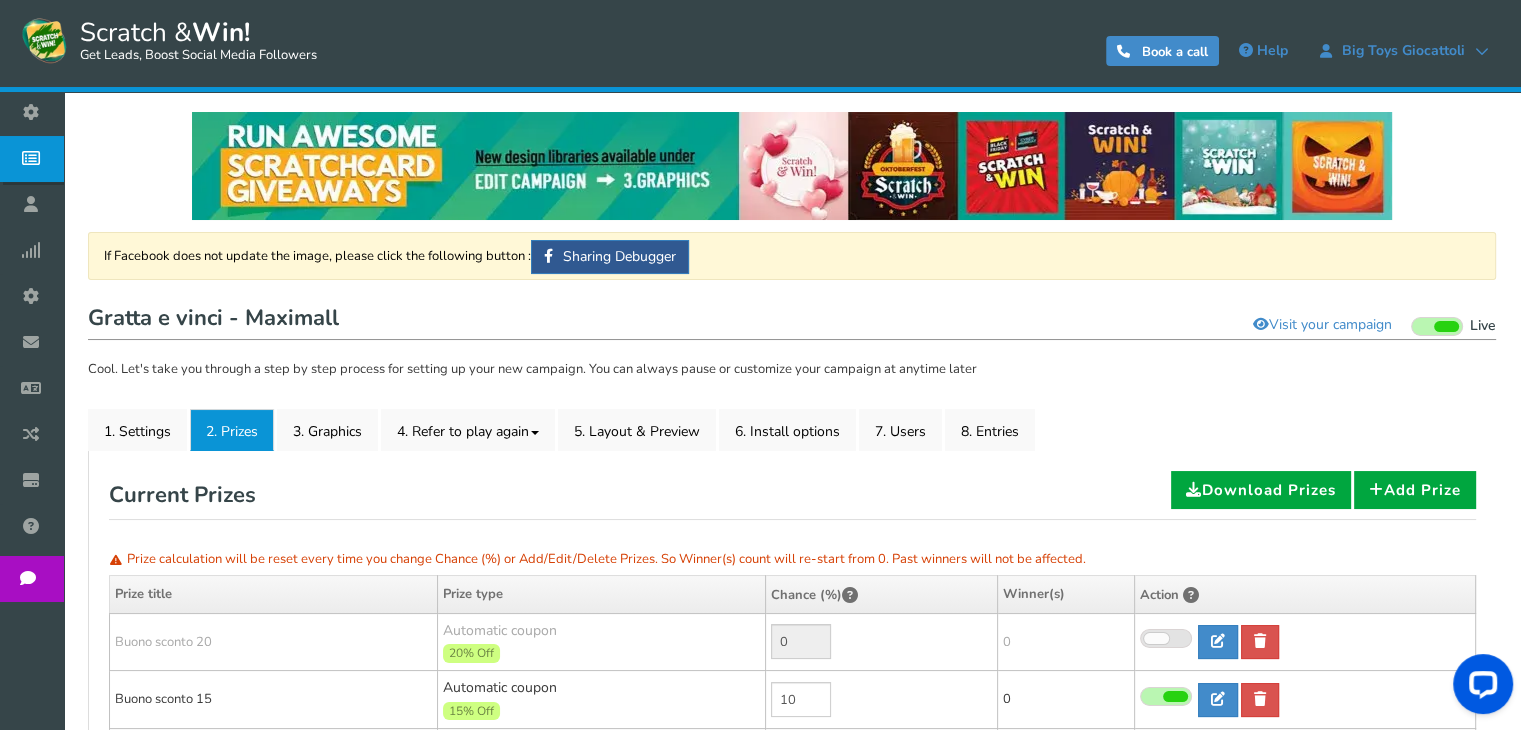 click on "10" at bounding box center (881, 700) 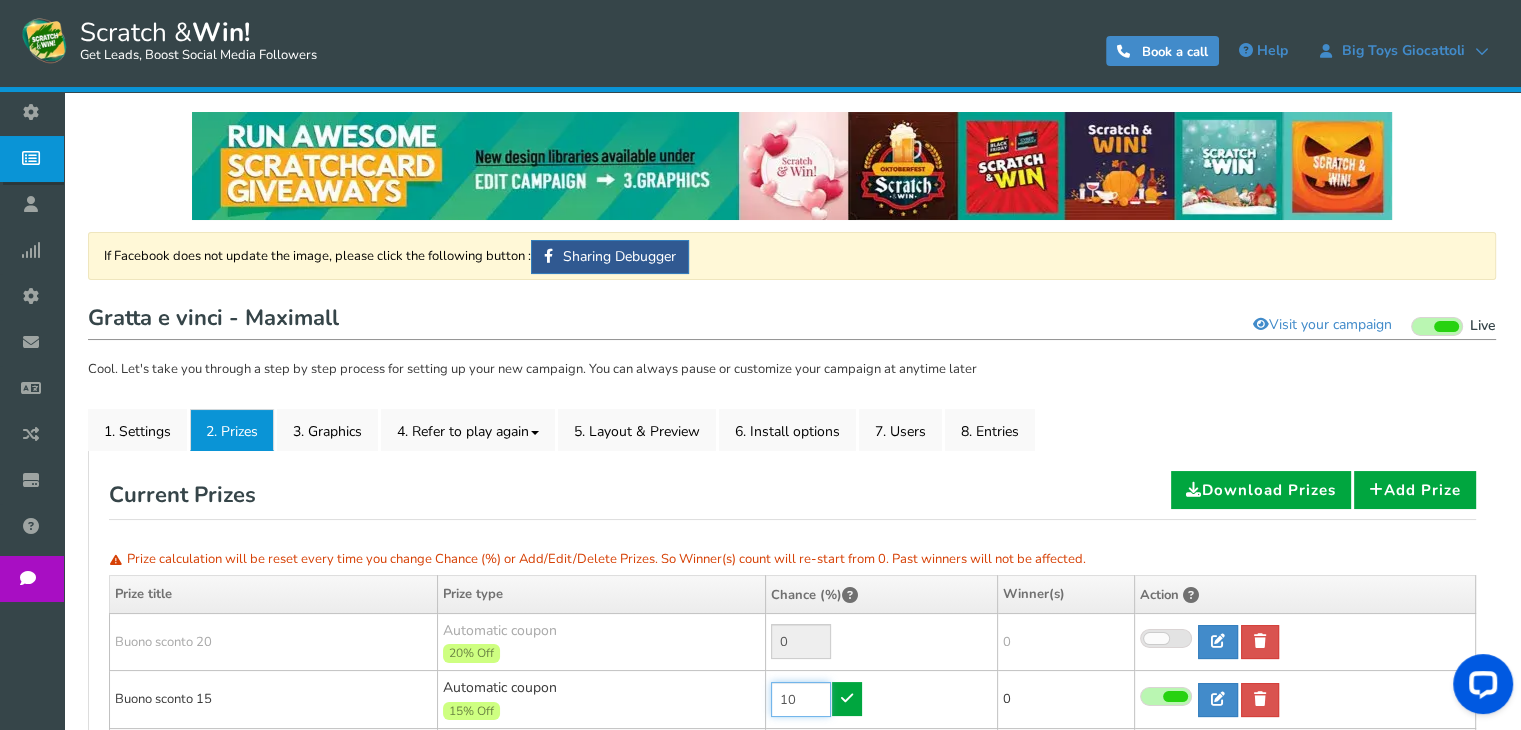 click on "10" at bounding box center [801, 699] 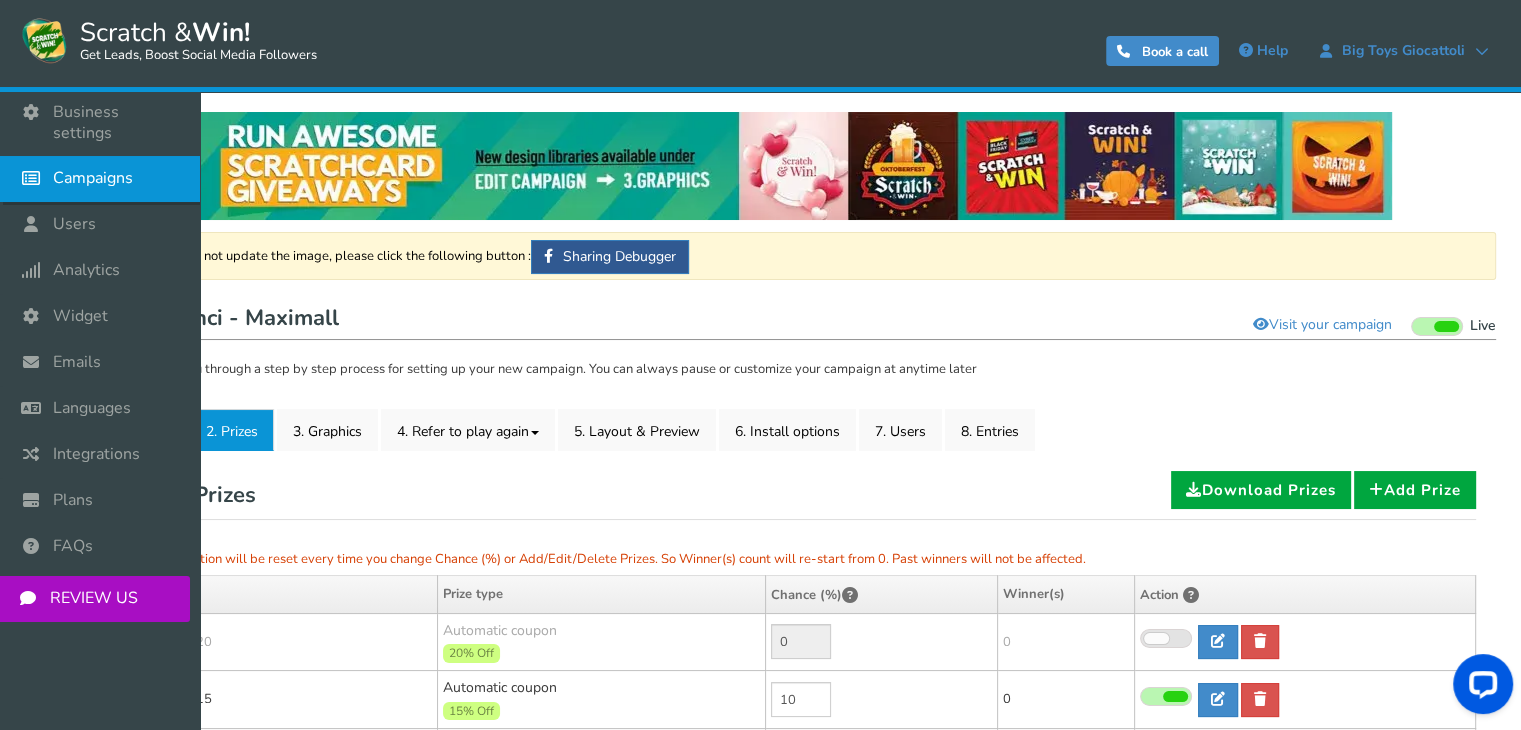 click on "Campaigns" at bounding box center [100, 179] 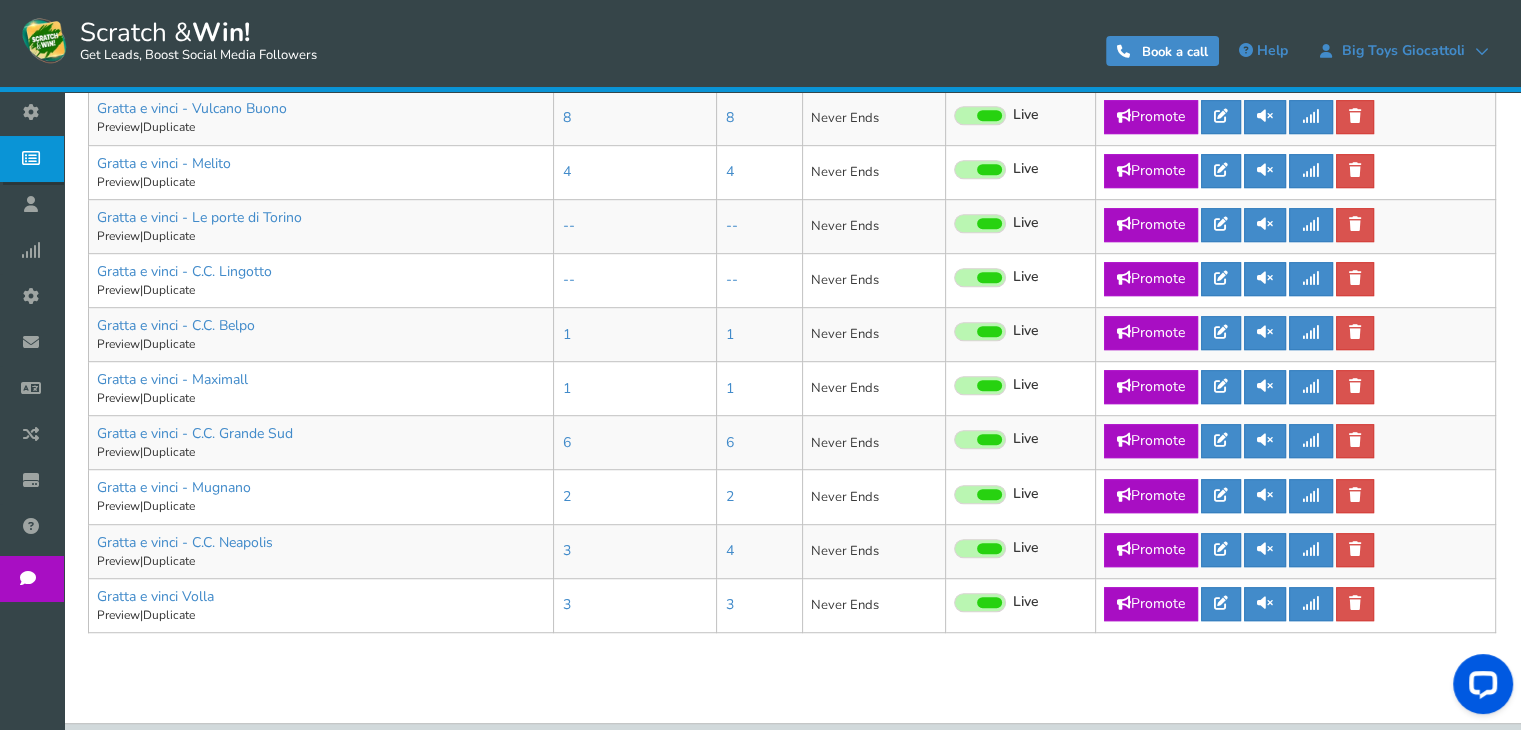 scroll, scrollTop: 1136, scrollLeft: 0, axis: vertical 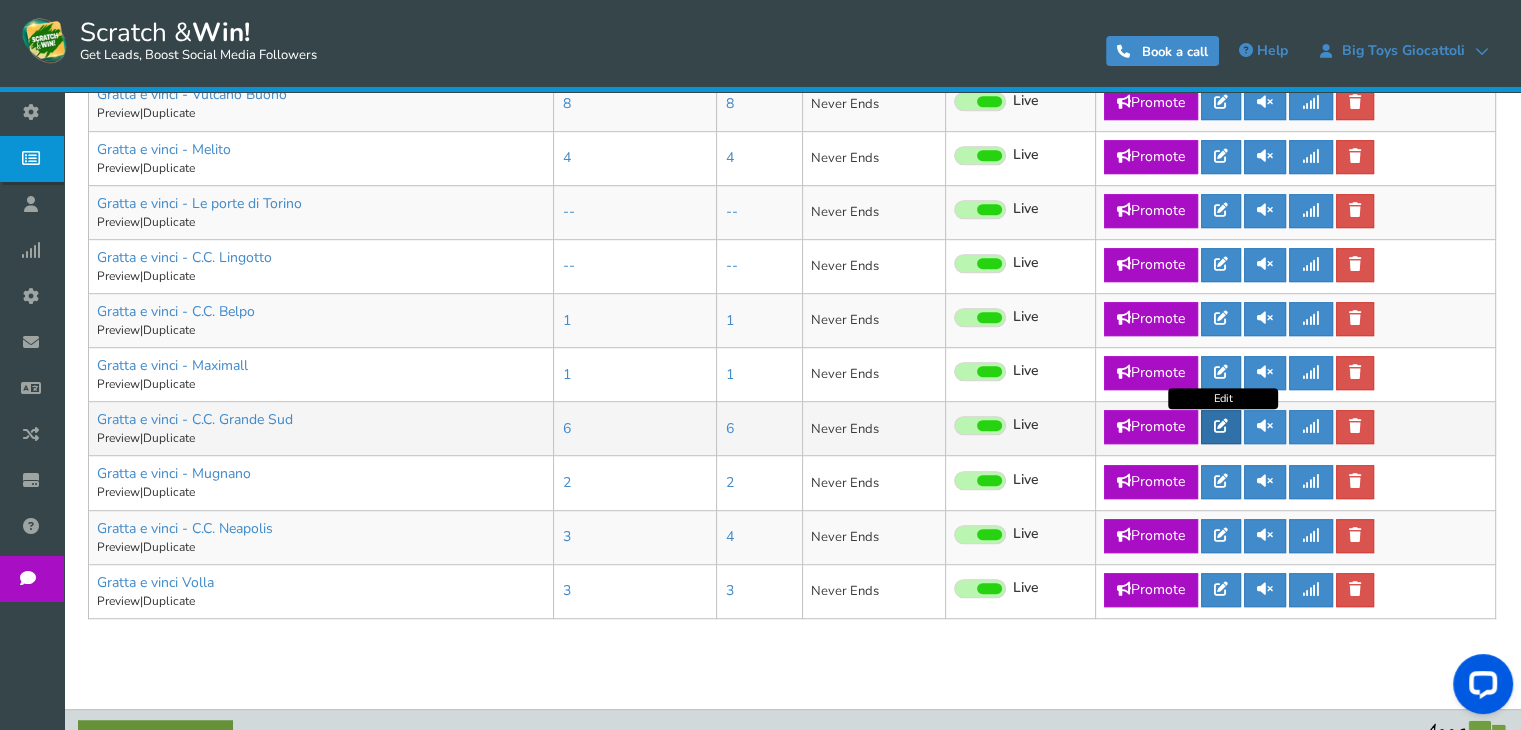 click at bounding box center [1221, 427] 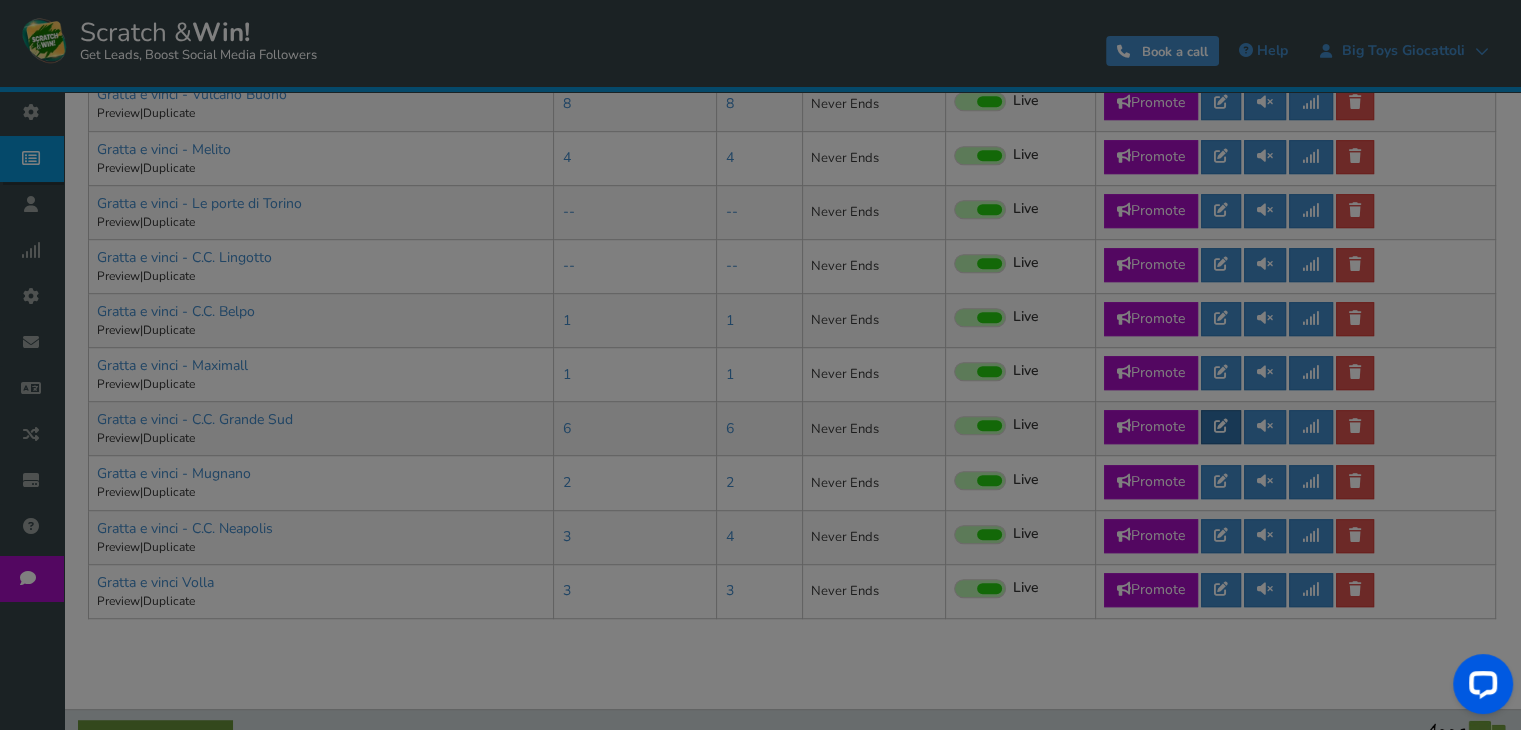 scroll, scrollTop: 0, scrollLeft: 0, axis: both 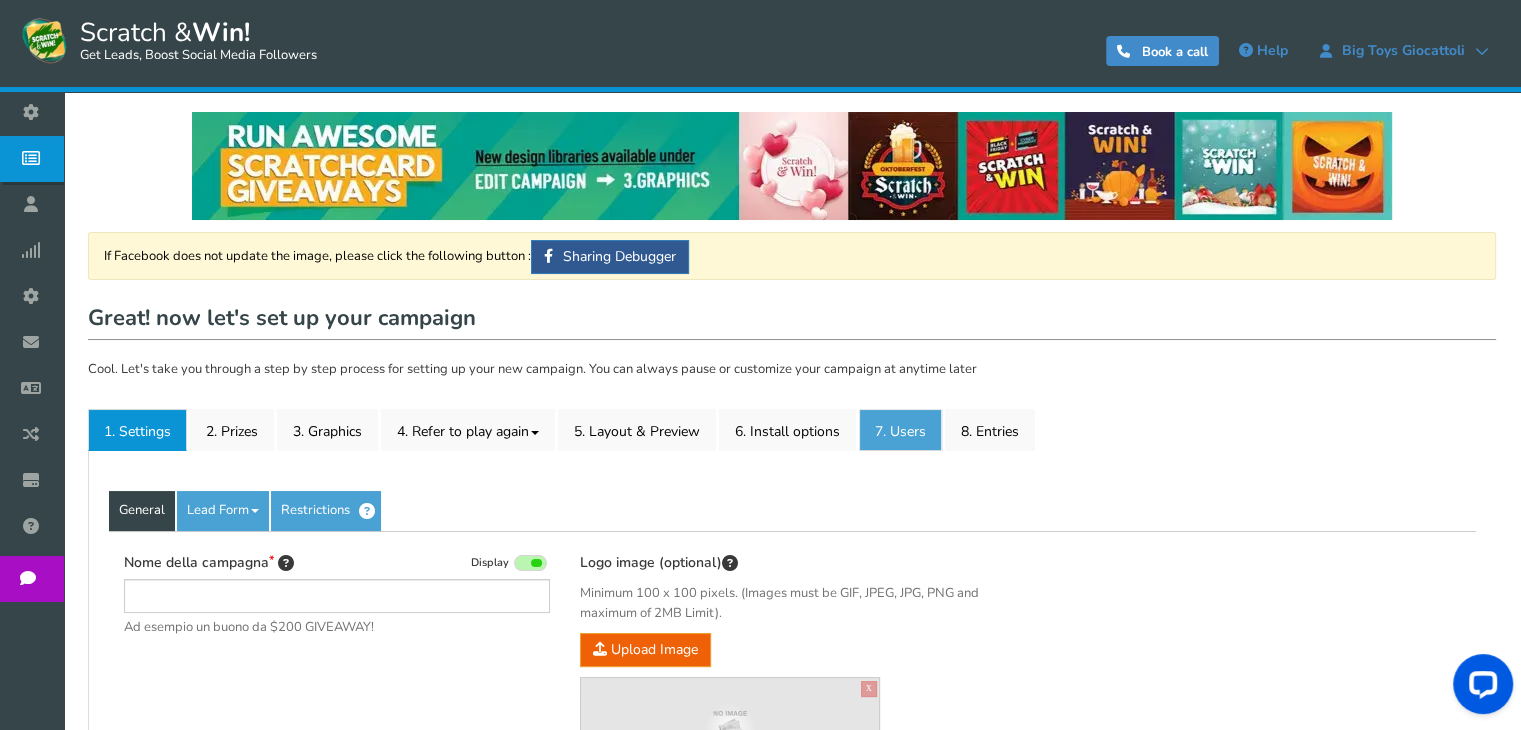 type on "Gratta e vinci - C.C. Grande Sud" 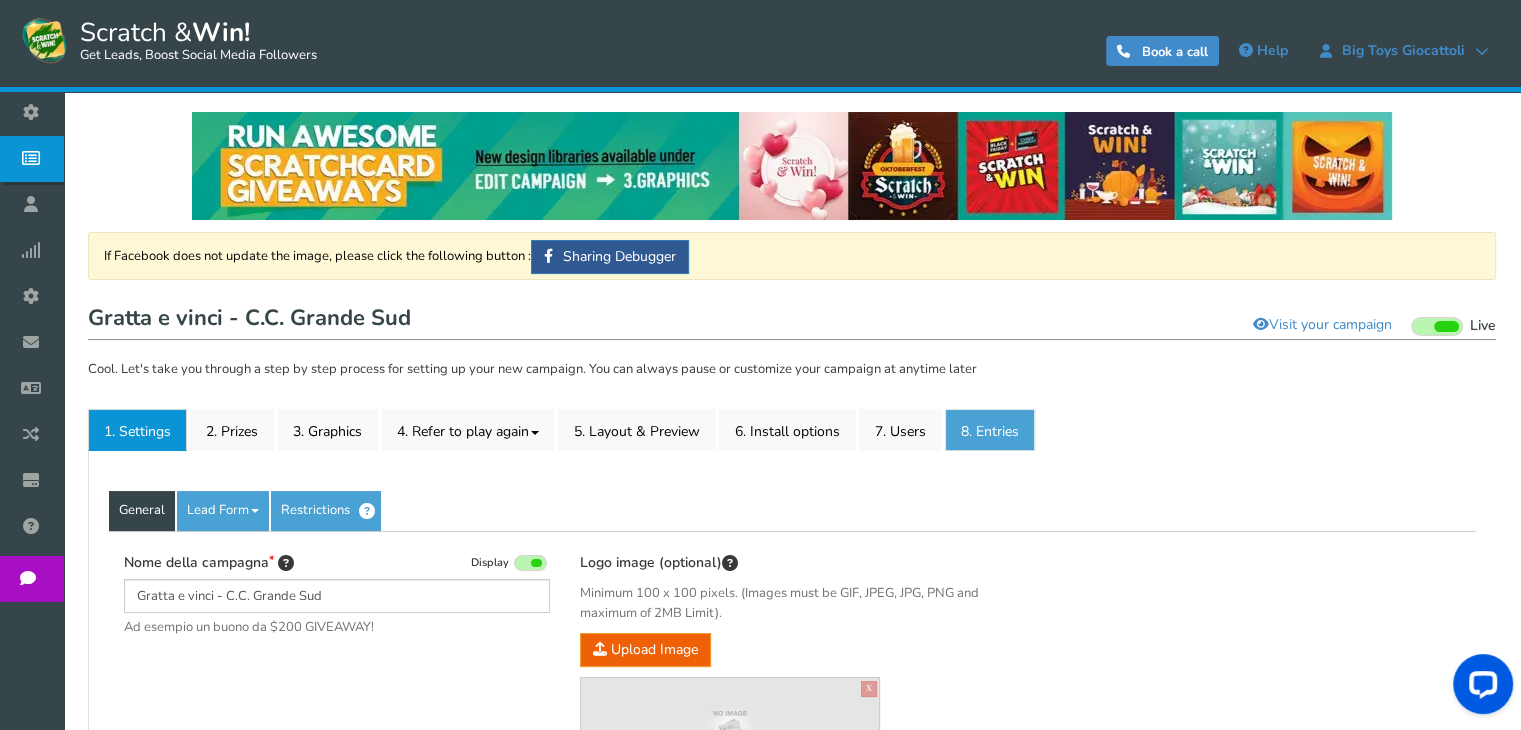 click on "8. Entries" at bounding box center [990, 430] 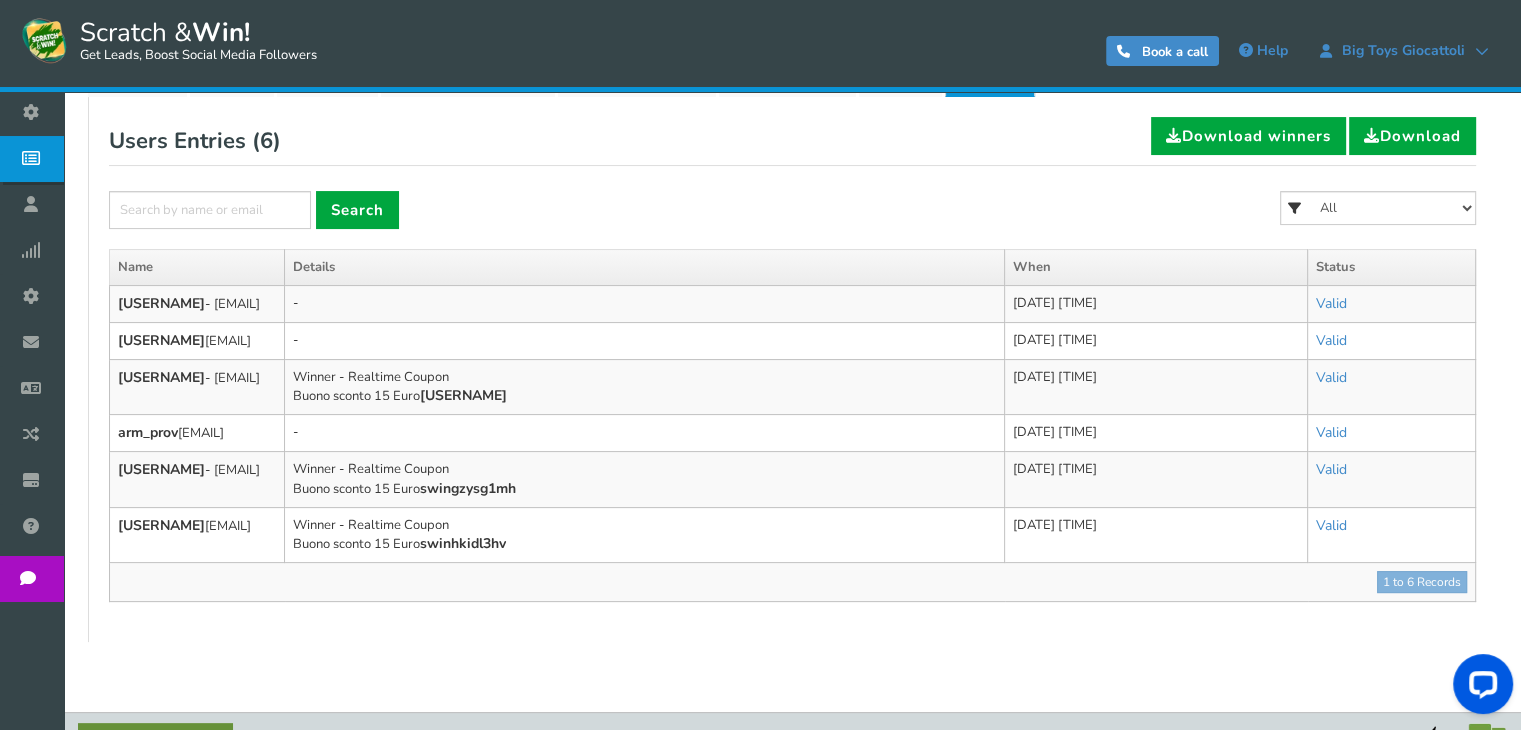 scroll, scrollTop: 0, scrollLeft: 0, axis: both 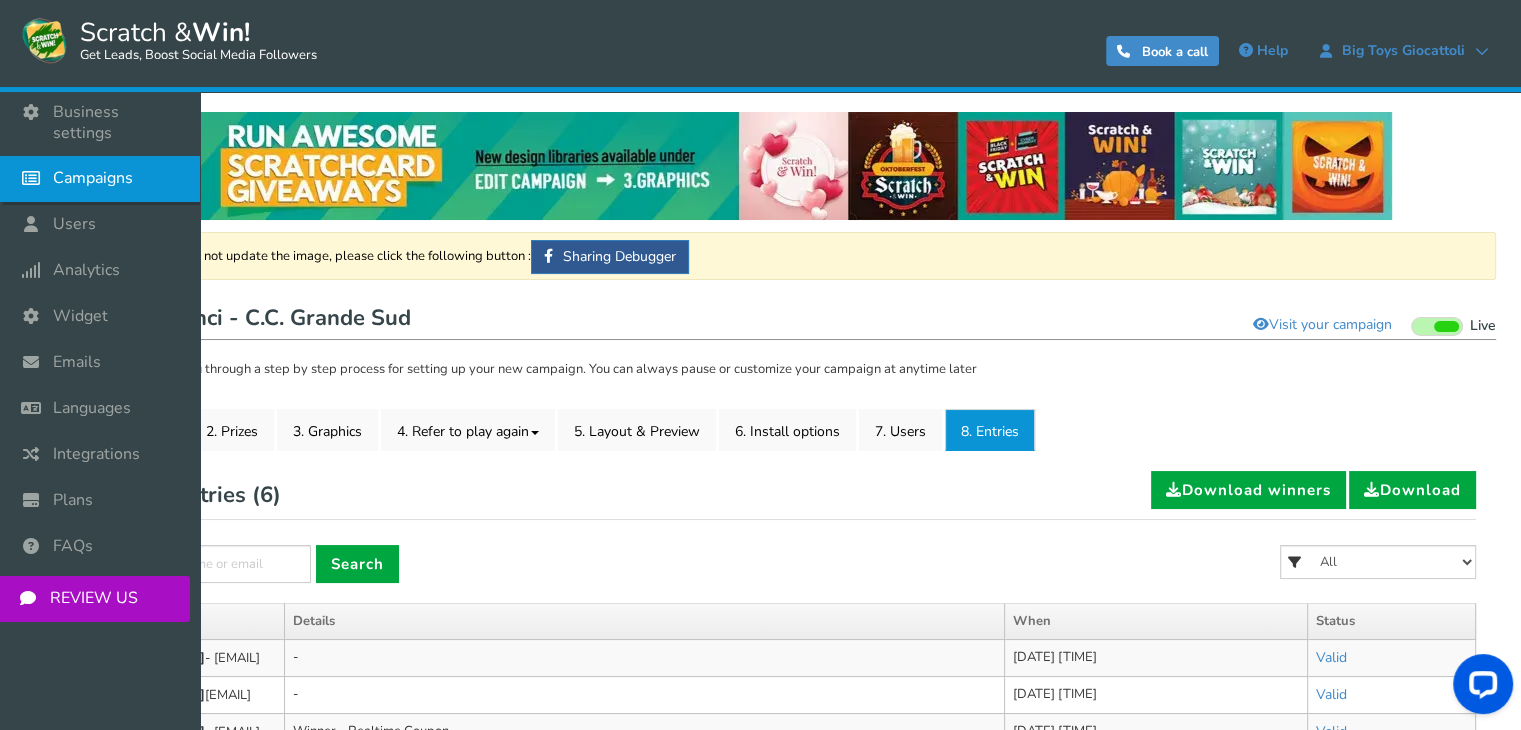 click on "Campaigns" at bounding box center (93, 178) 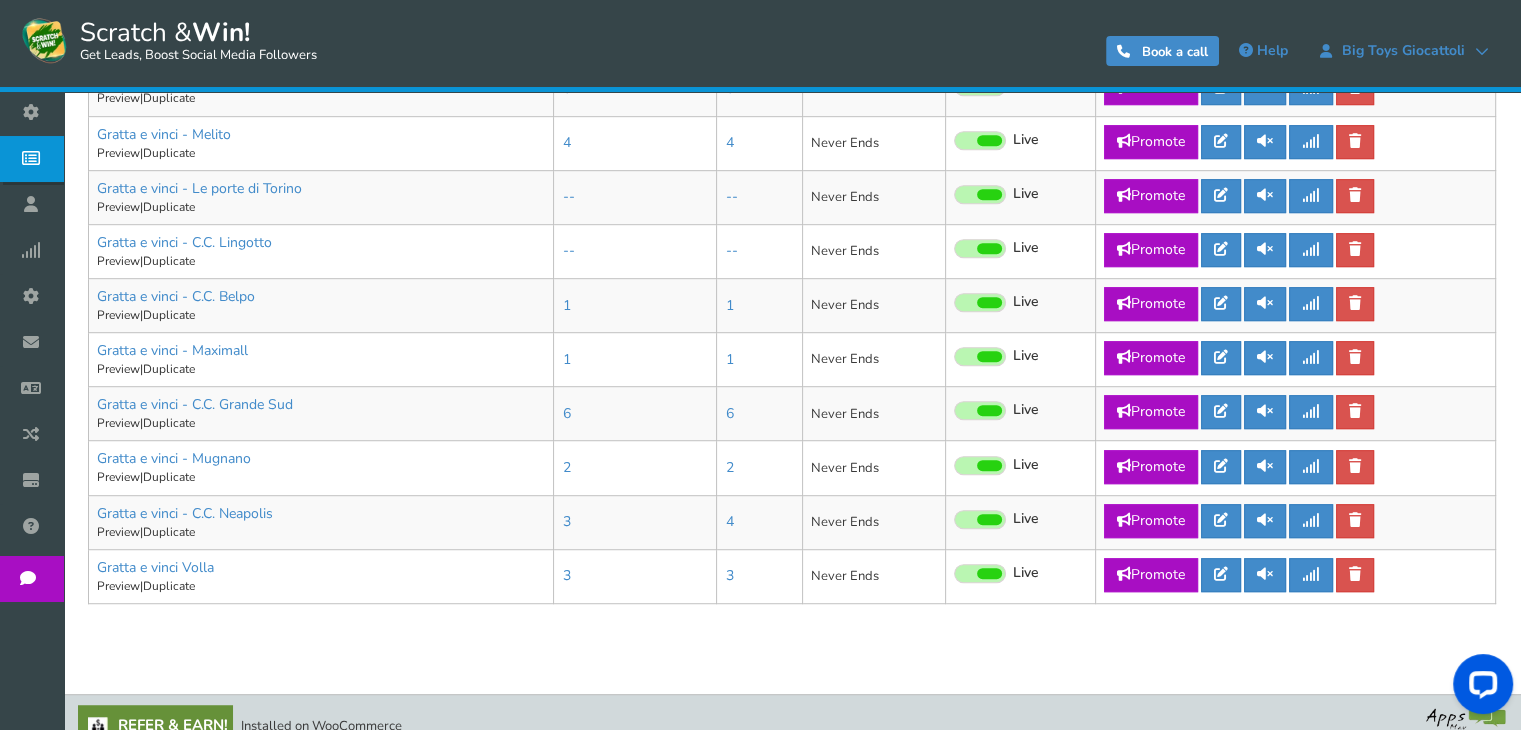 scroll, scrollTop: 1176, scrollLeft: 0, axis: vertical 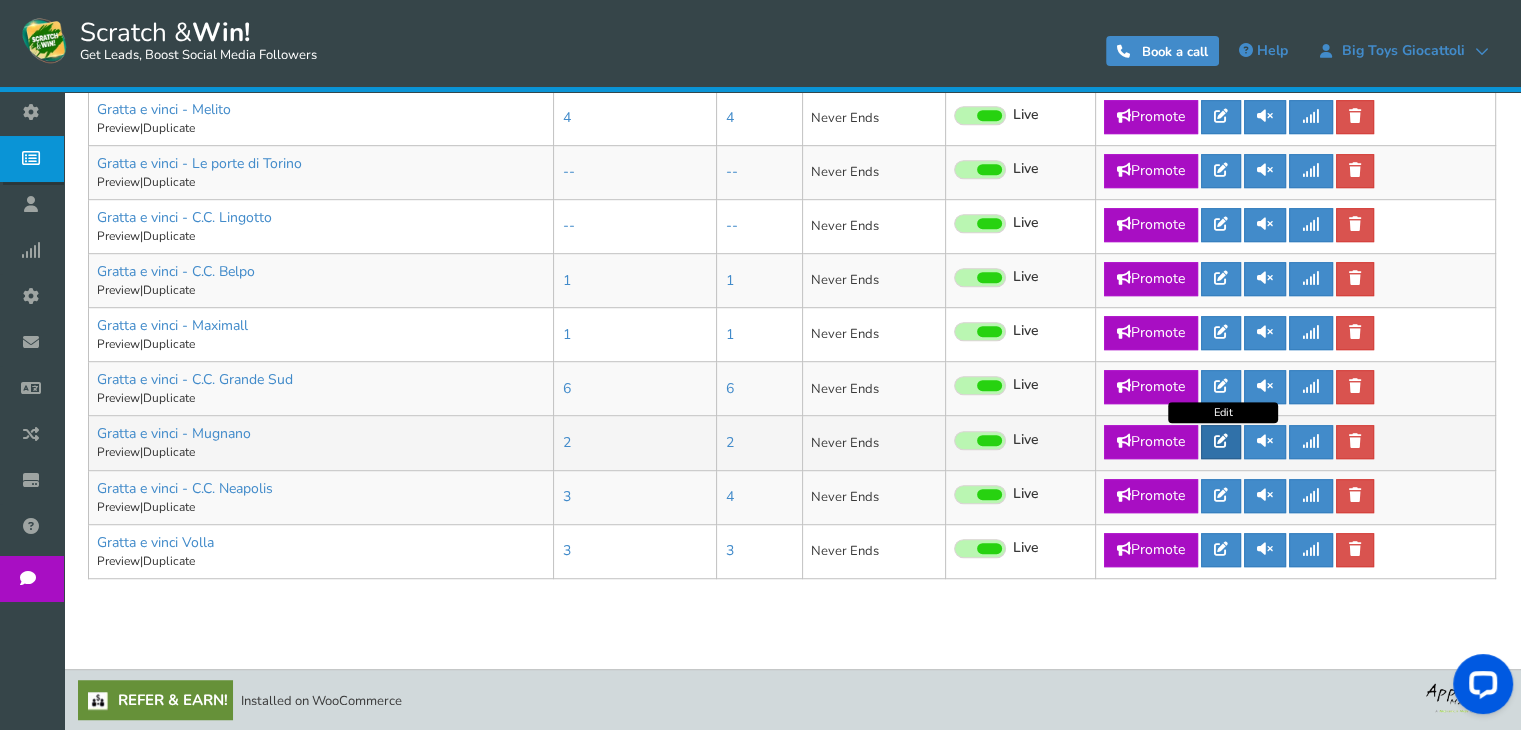 click at bounding box center [1221, 441] 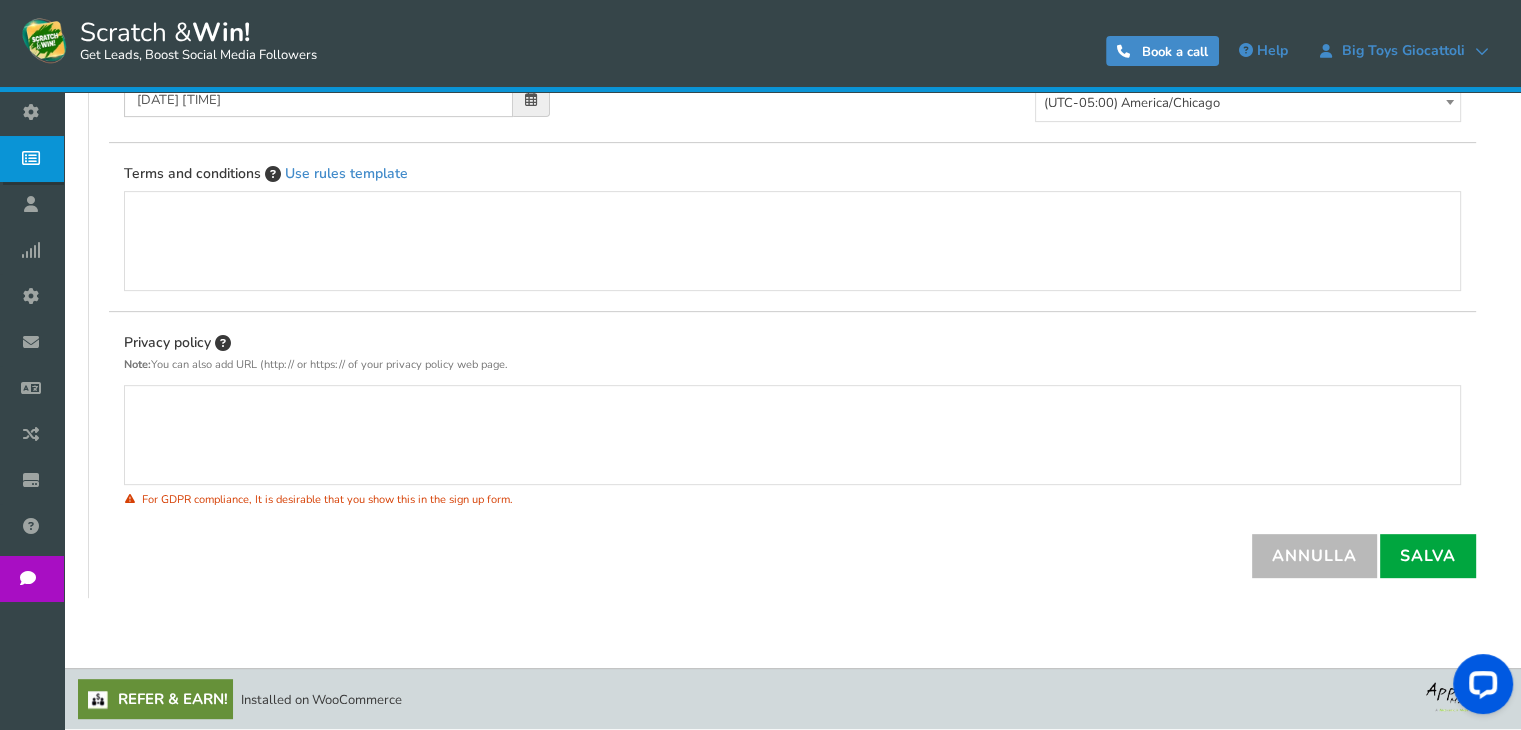 scroll, scrollTop: 0, scrollLeft: 0, axis: both 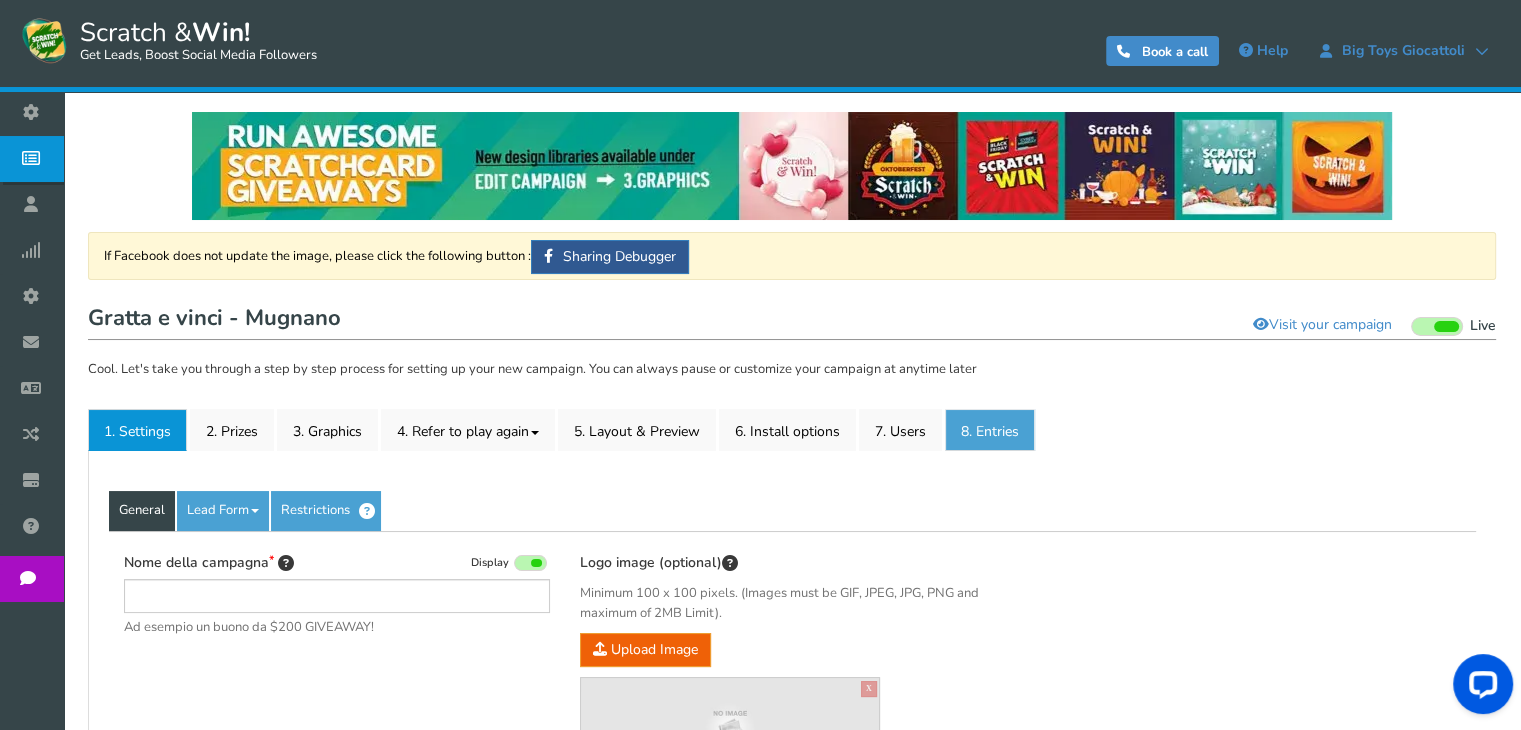 type on "Gratta e vinci - Mugnano" 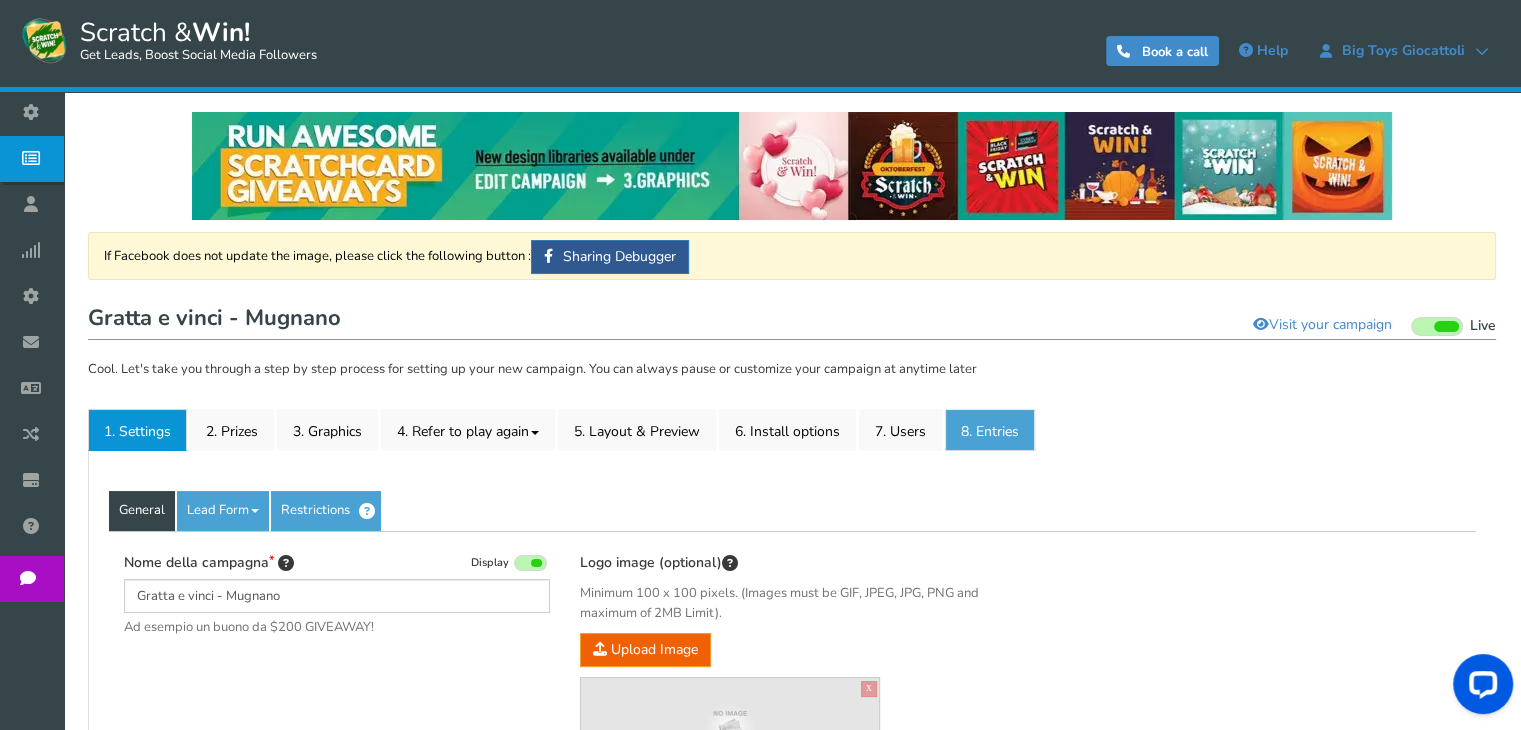 click on "8. Entries" at bounding box center [990, 430] 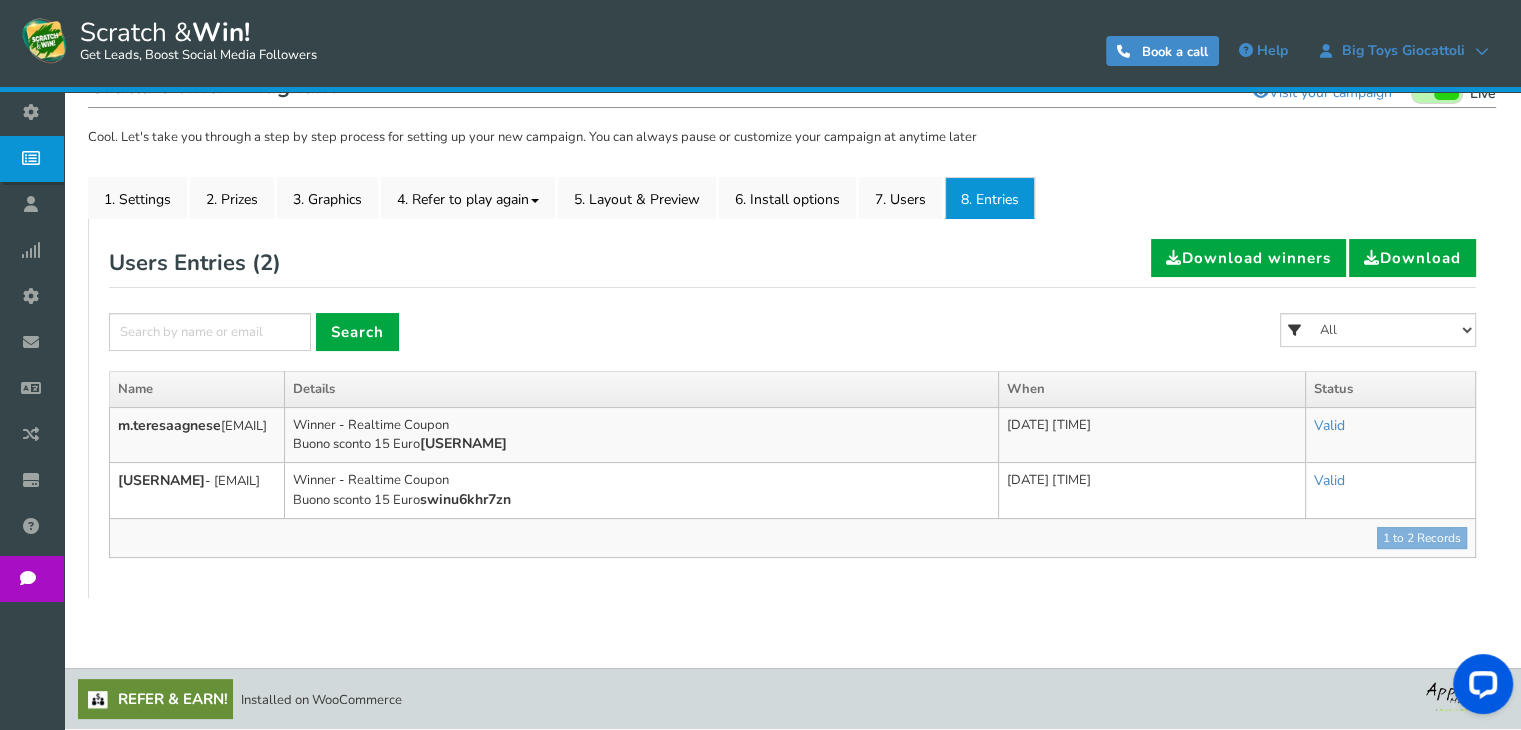 scroll, scrollTop: 243, scrollLeft: 0, axis: vertical 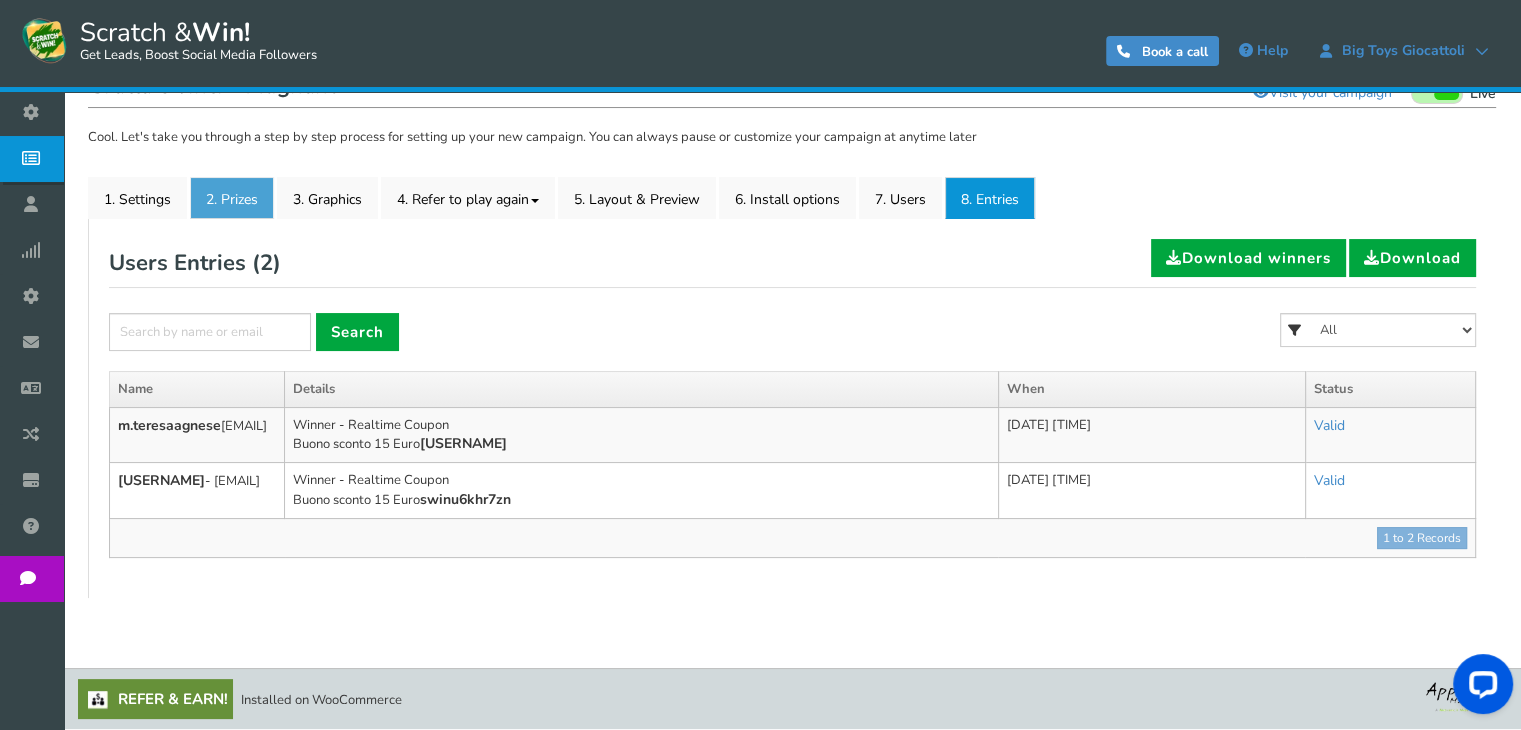 click on "2. Prizes" at bounding box center (232, 198) 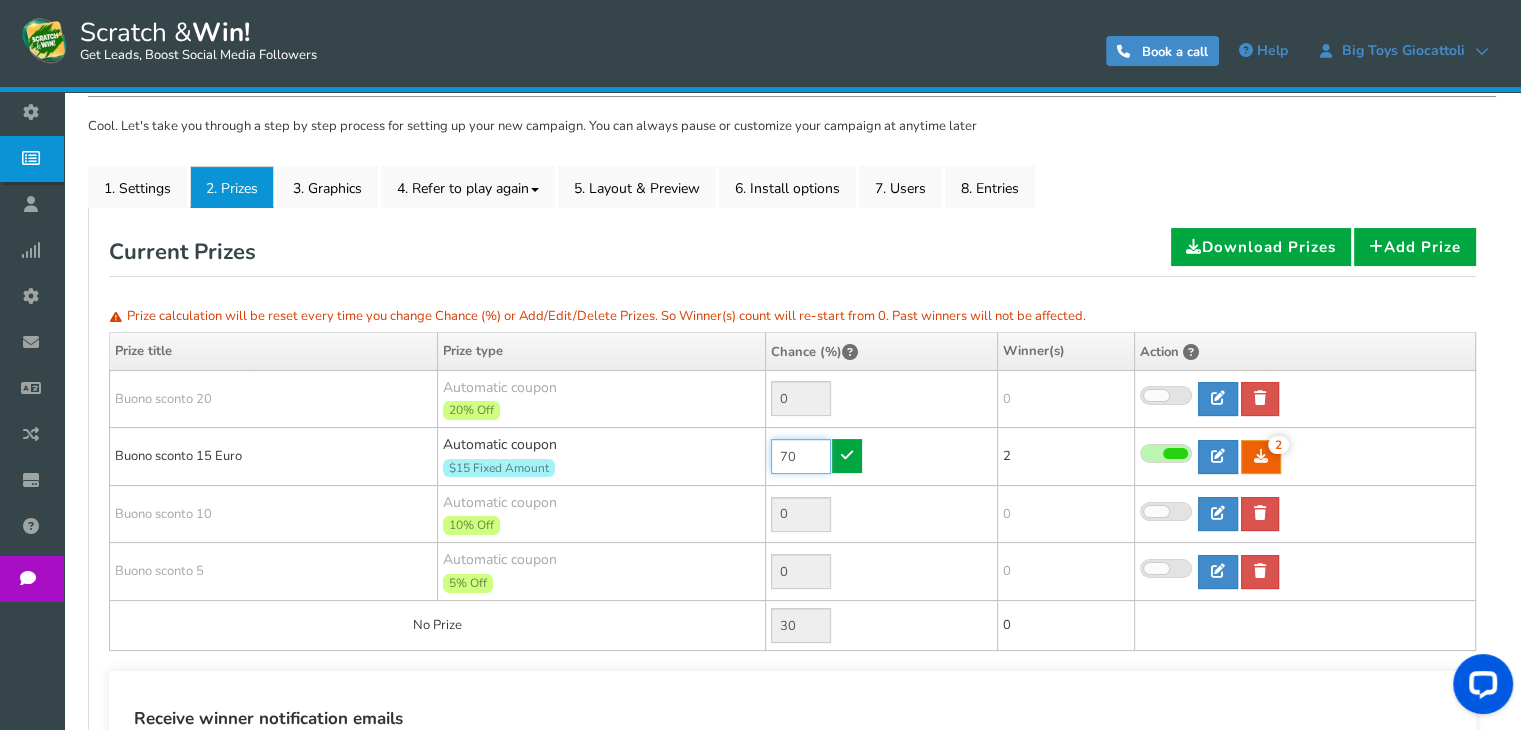 click on "70" at bounding box center [801, 456] 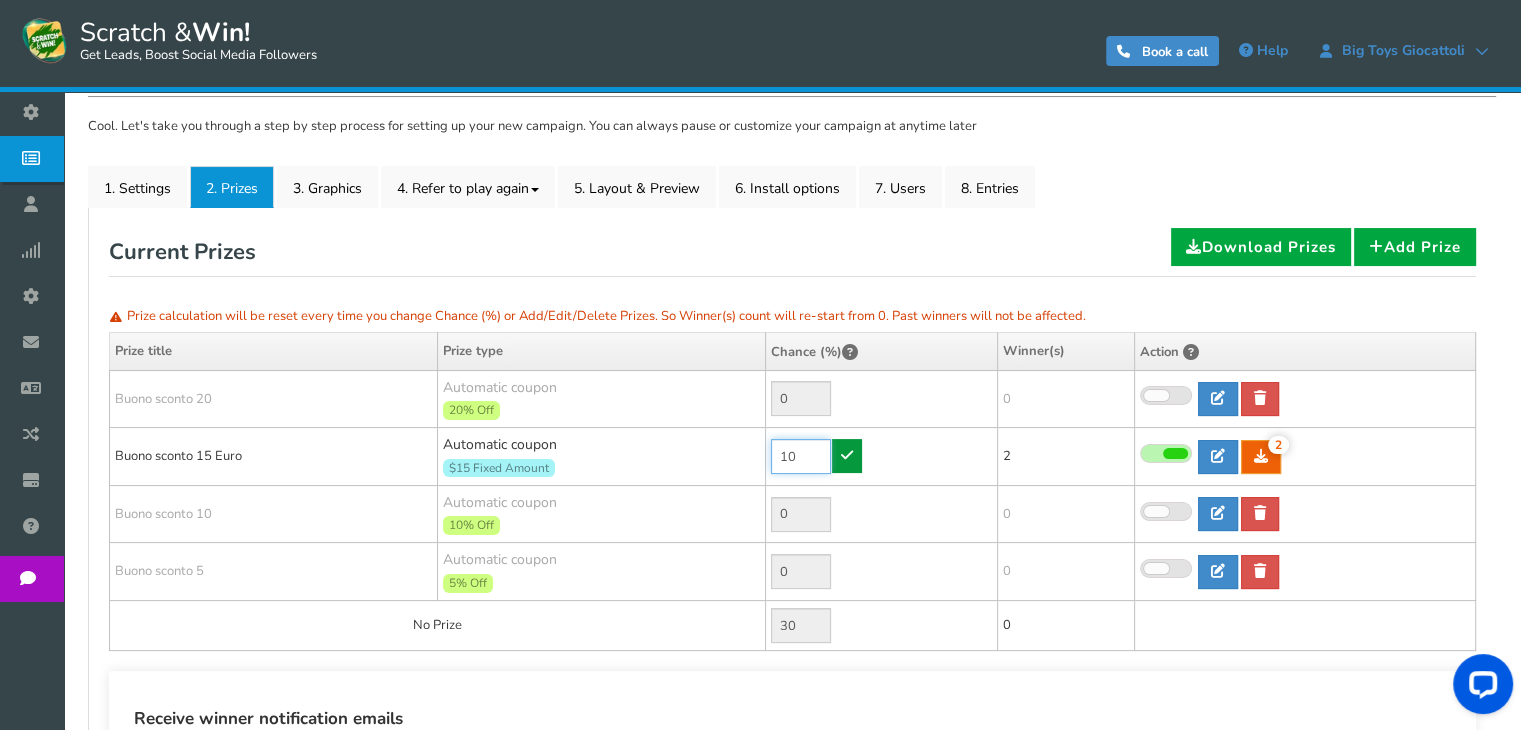type on "10" 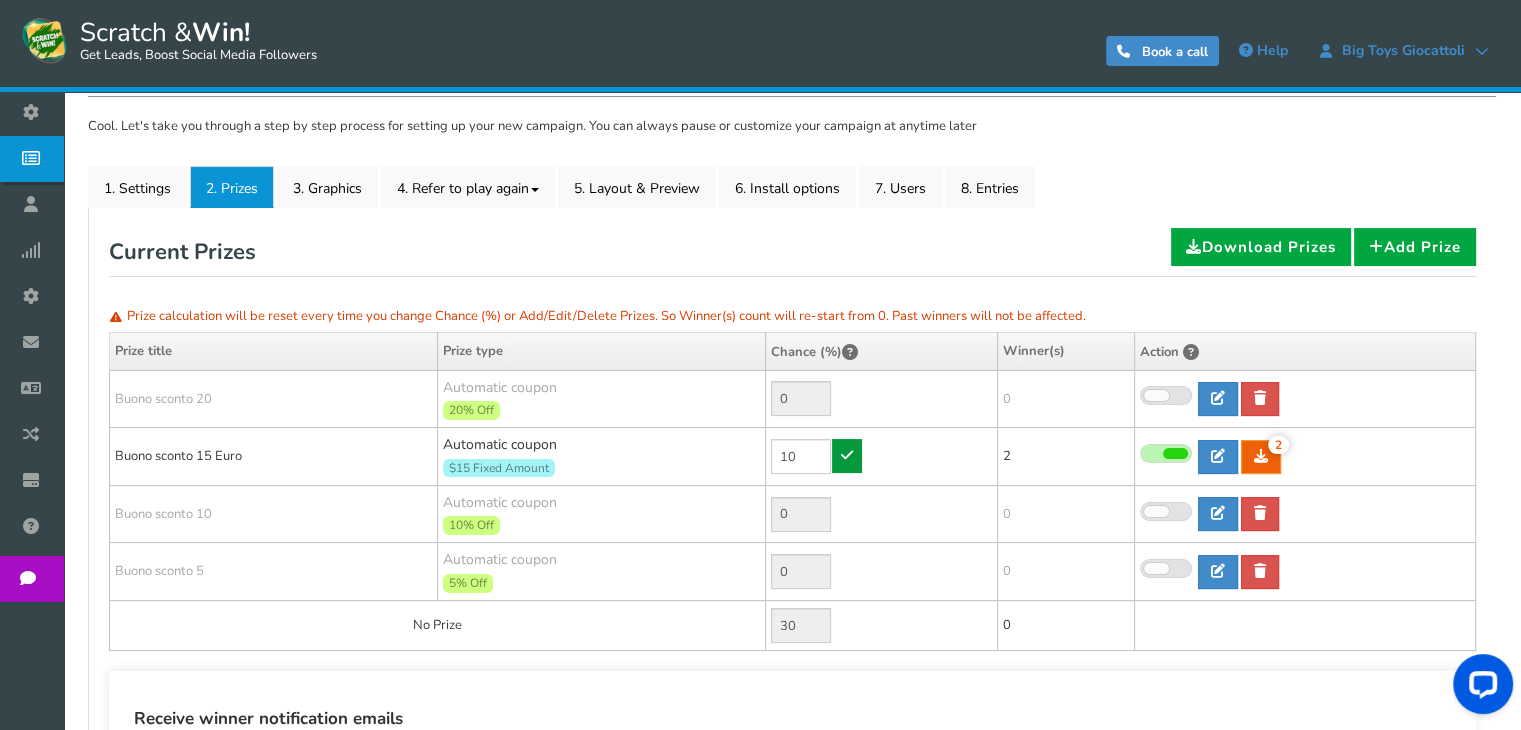 click at bounding box center (847, 455) 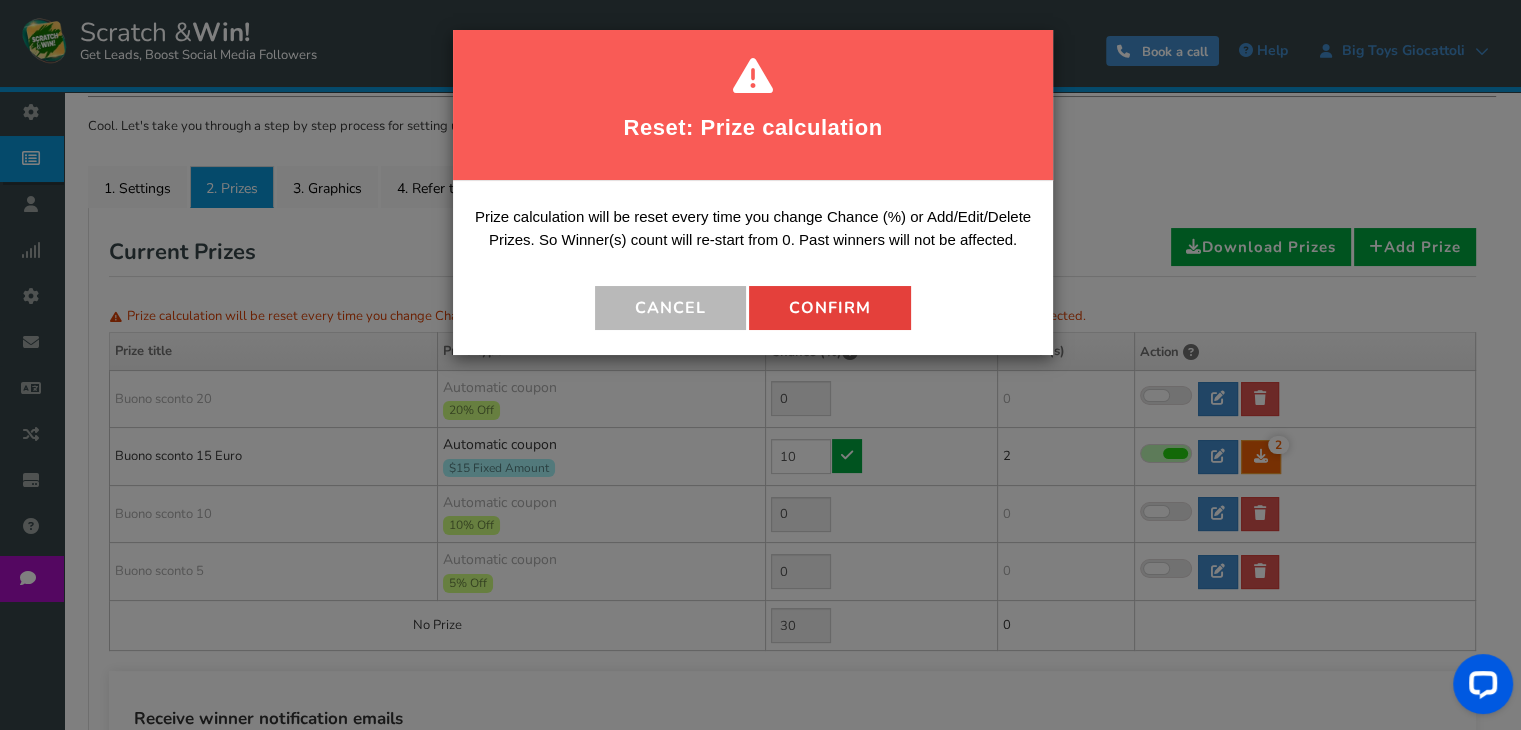 click on "Confirm" at bounding box center [830, 308] 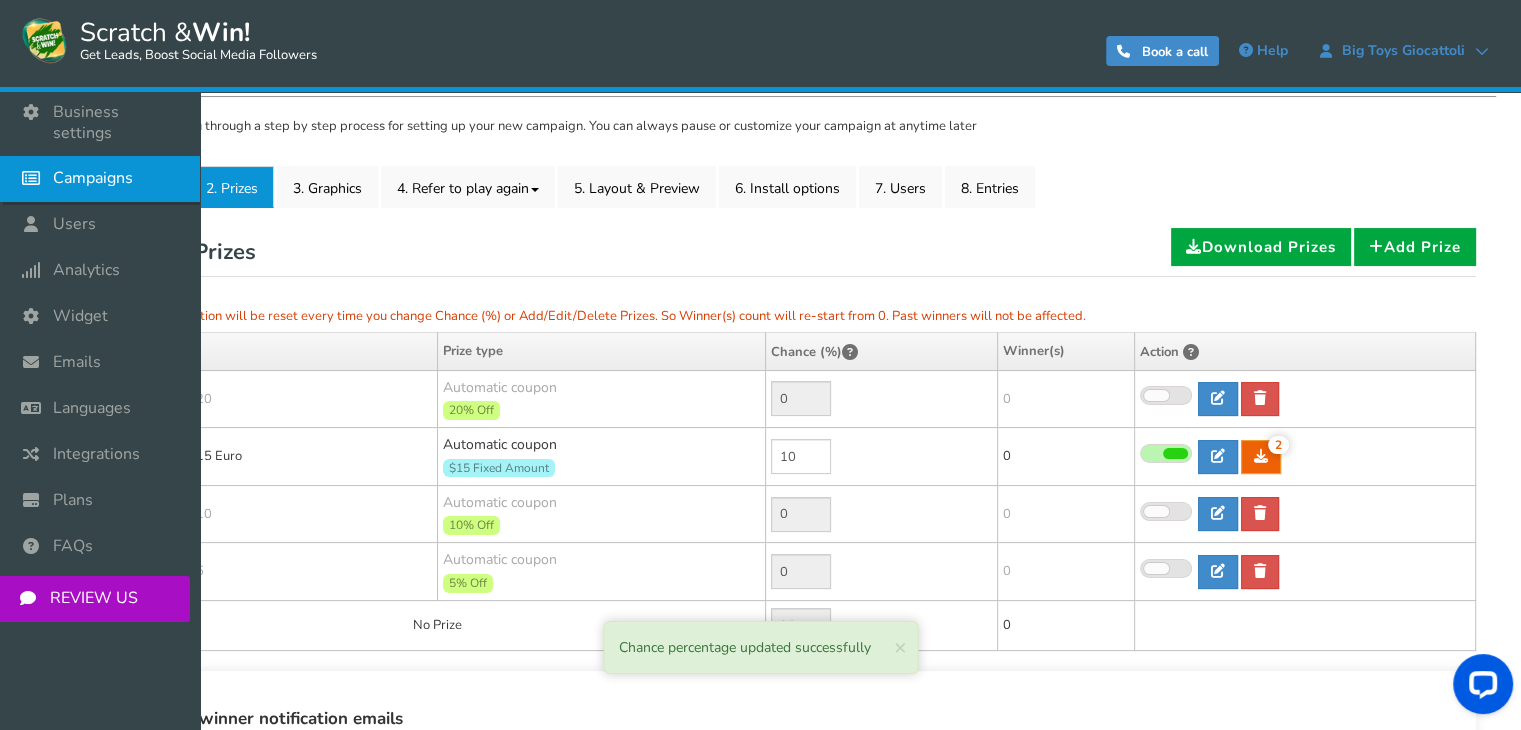 click at bounding box center [36, 178] 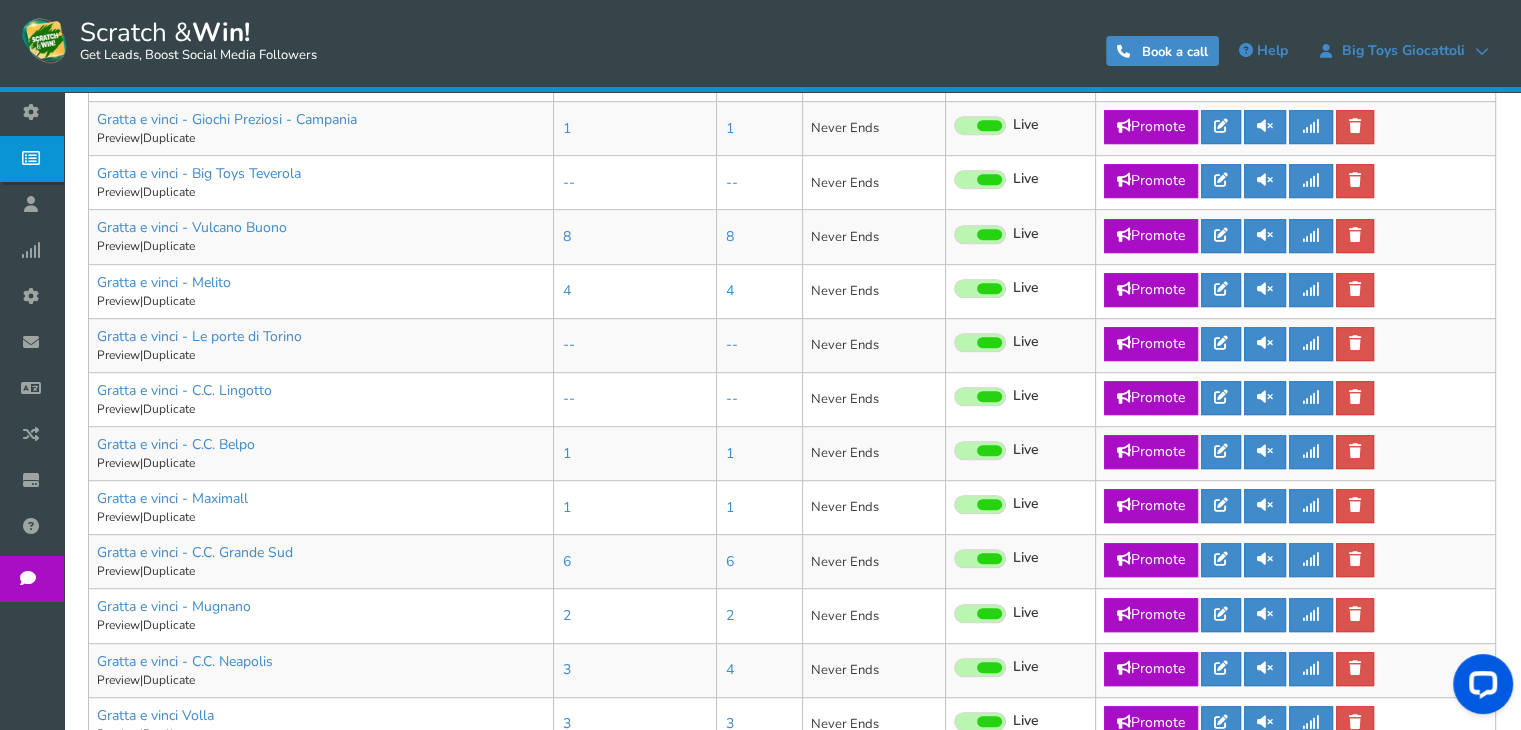 scroll, scrollTop: 1176, scrollLeft: 0, axis: vertical 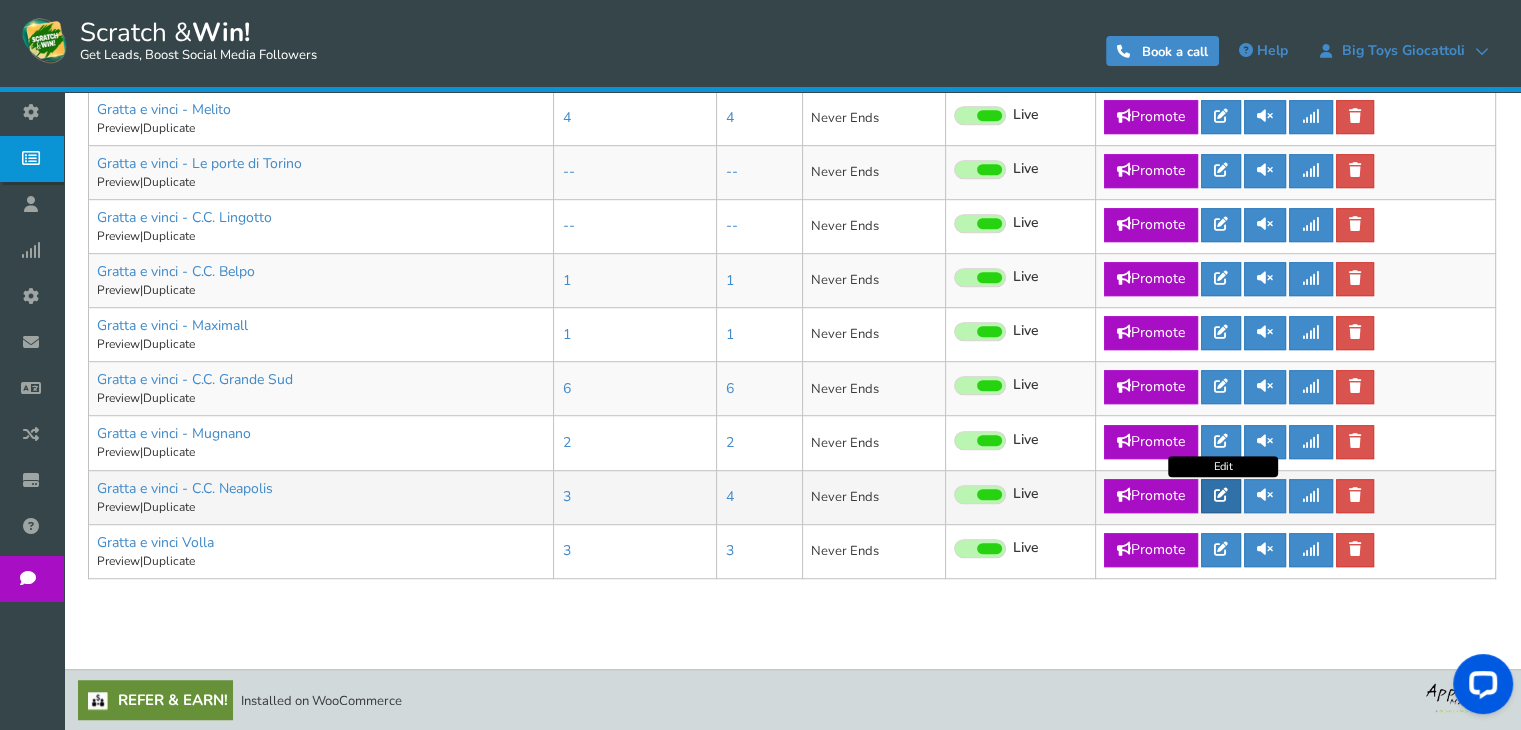 click at bounding box center [1221, 496] 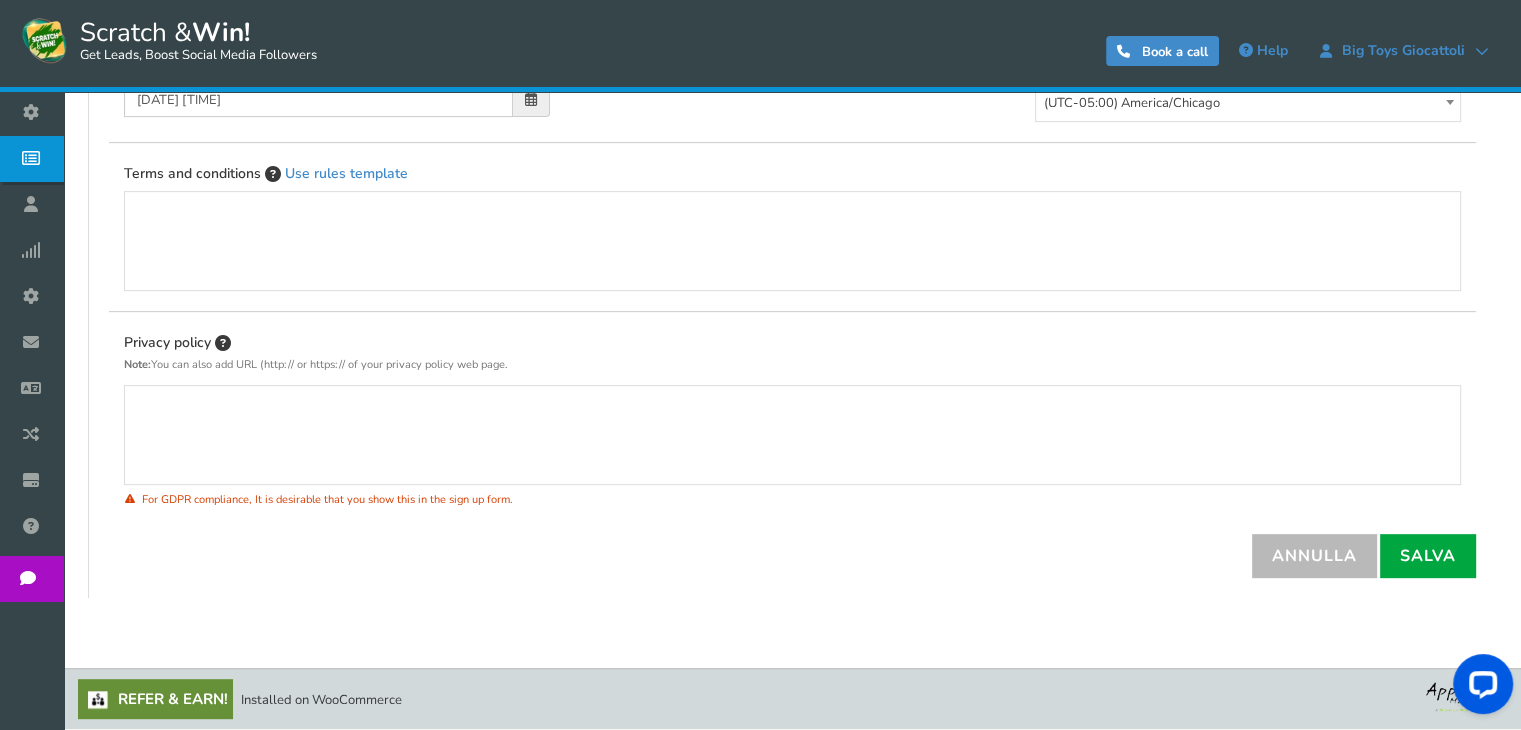scroll, scrollTop: 0, scrollLeft: 0, axis: both 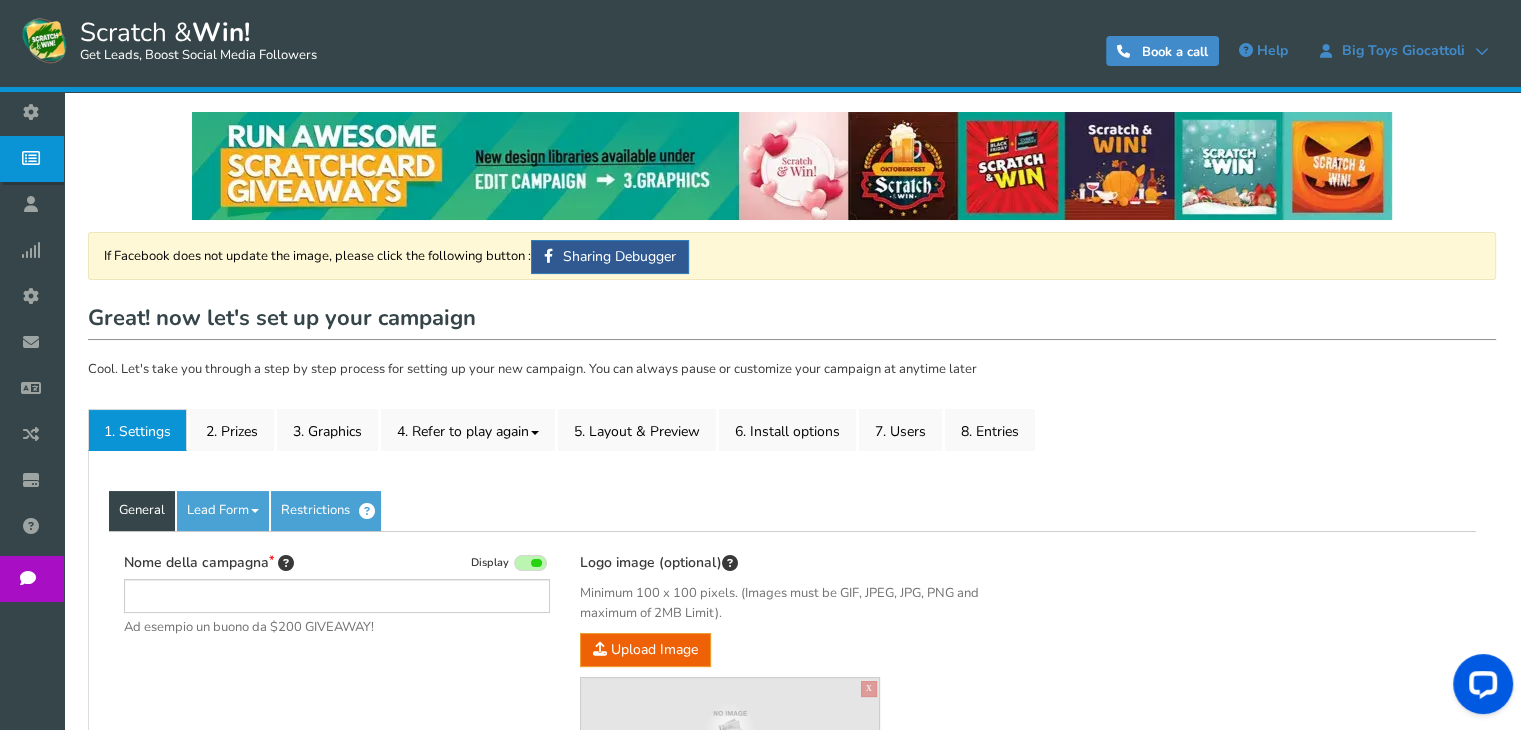 type on "Gratta e vinci - C.C. Neapolis" 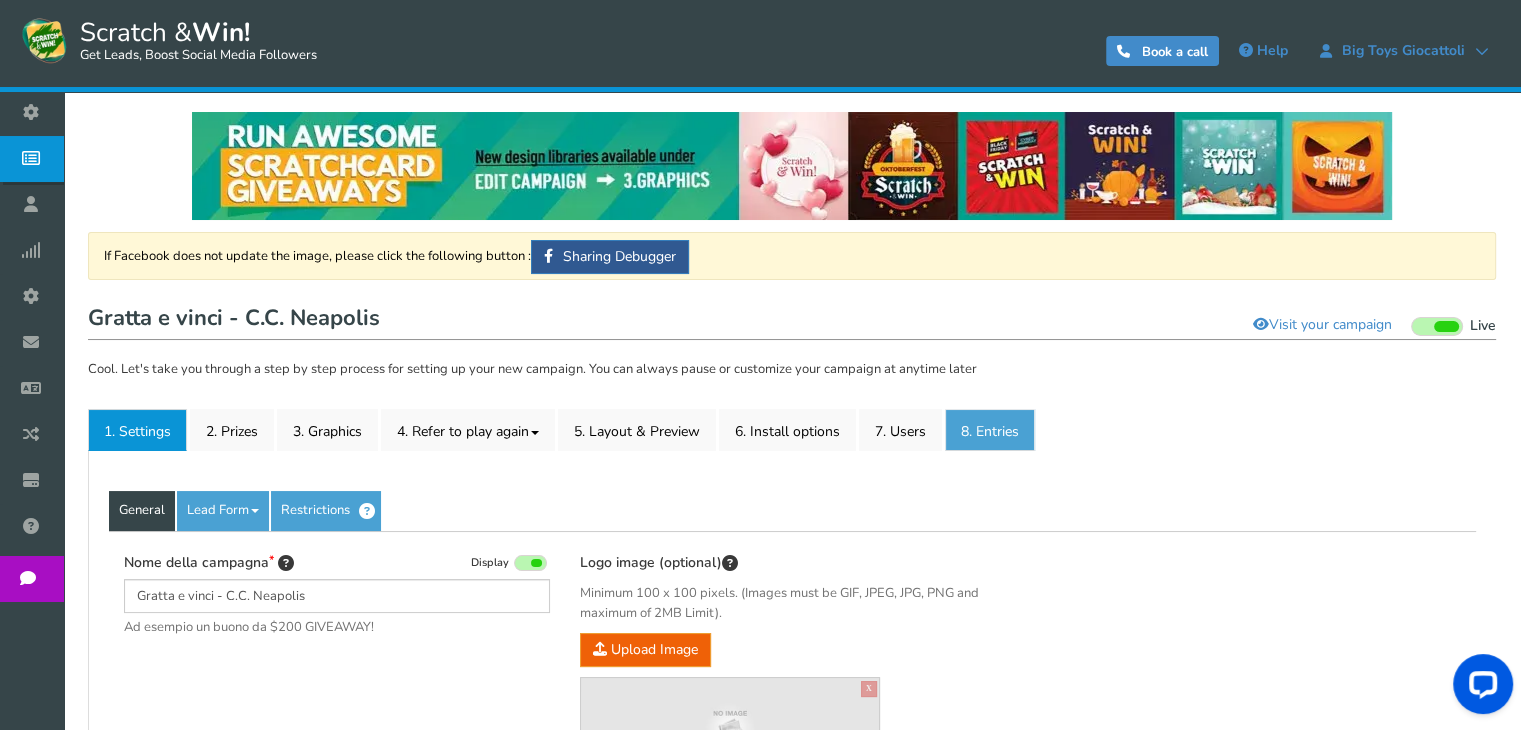 click on "8. Entries" at bounding box center [990, 430] 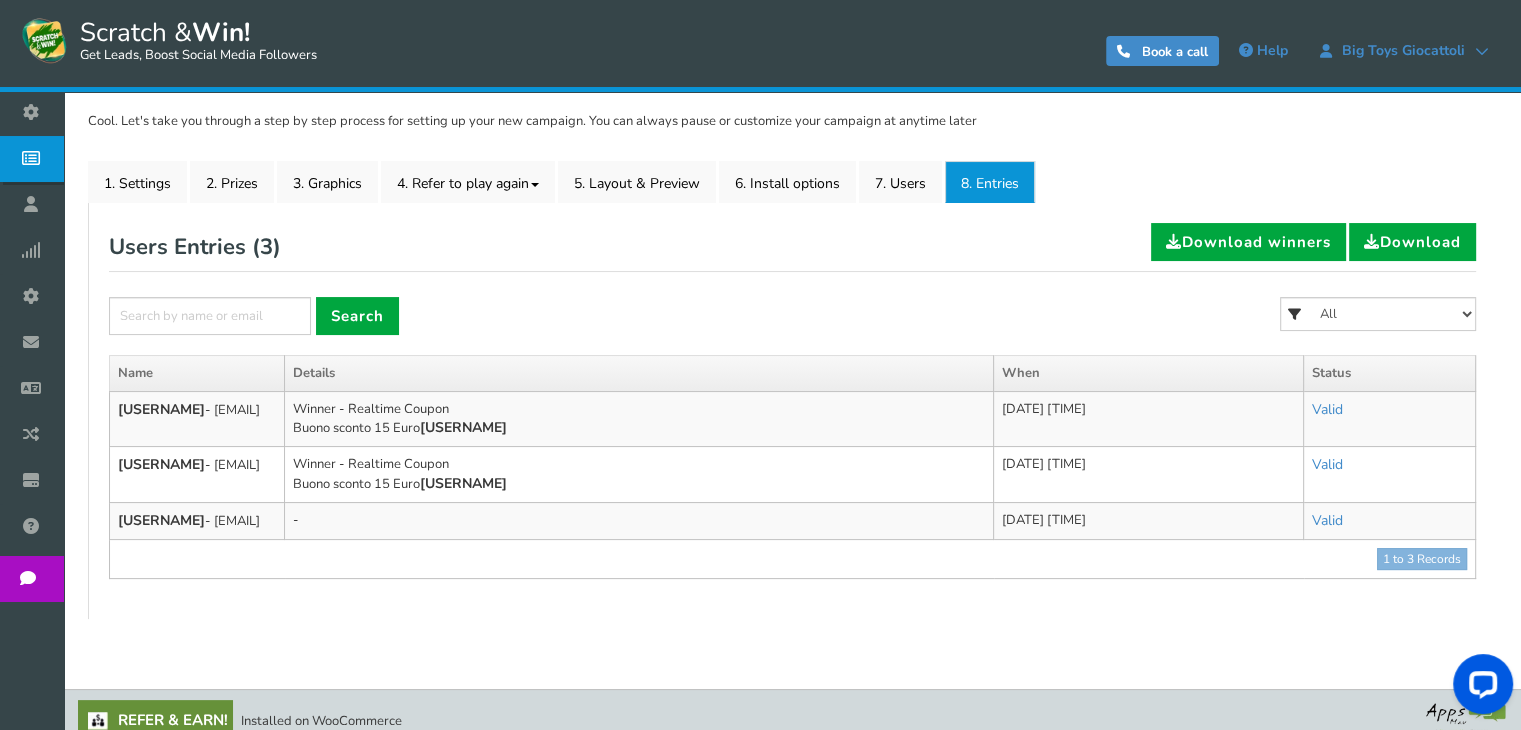 scroll, scrollTop: 255, scrollLeft: 0, axis: vertical 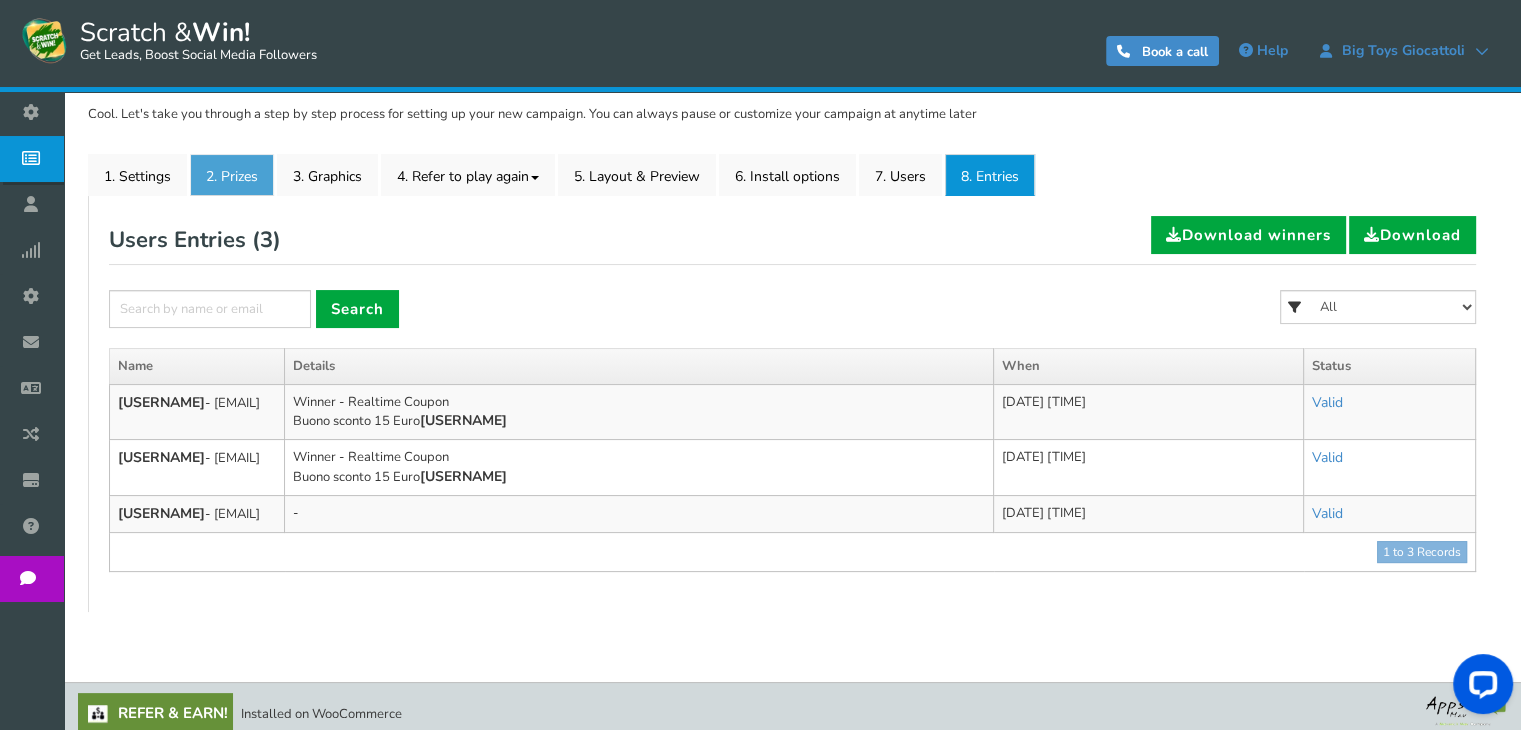 click on "2. Prizes" at bounding box center (232, 175) 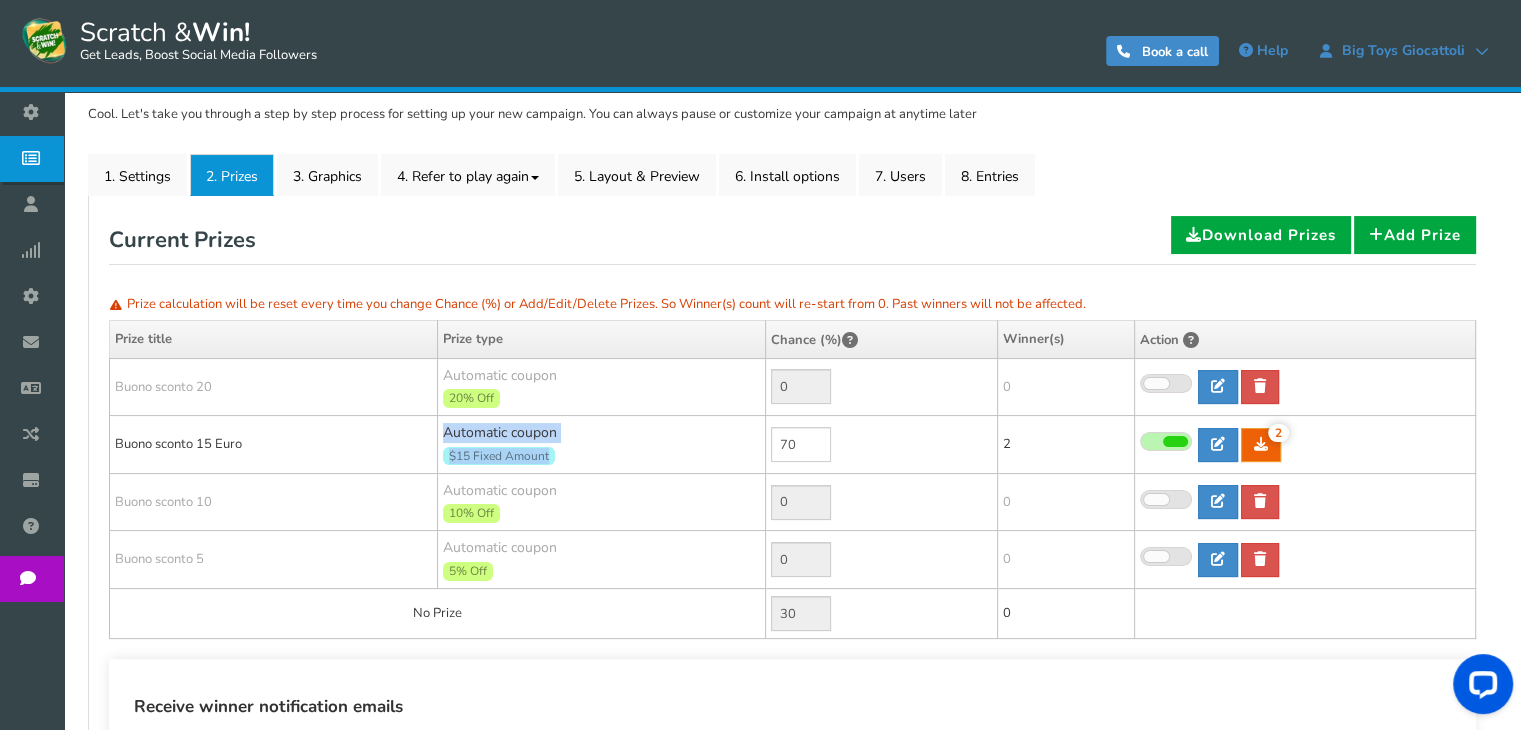 drag, startPoint x: 760, startPoint y: 437, endPoint x: 778, endPoint y: 441, distance: 18.439089 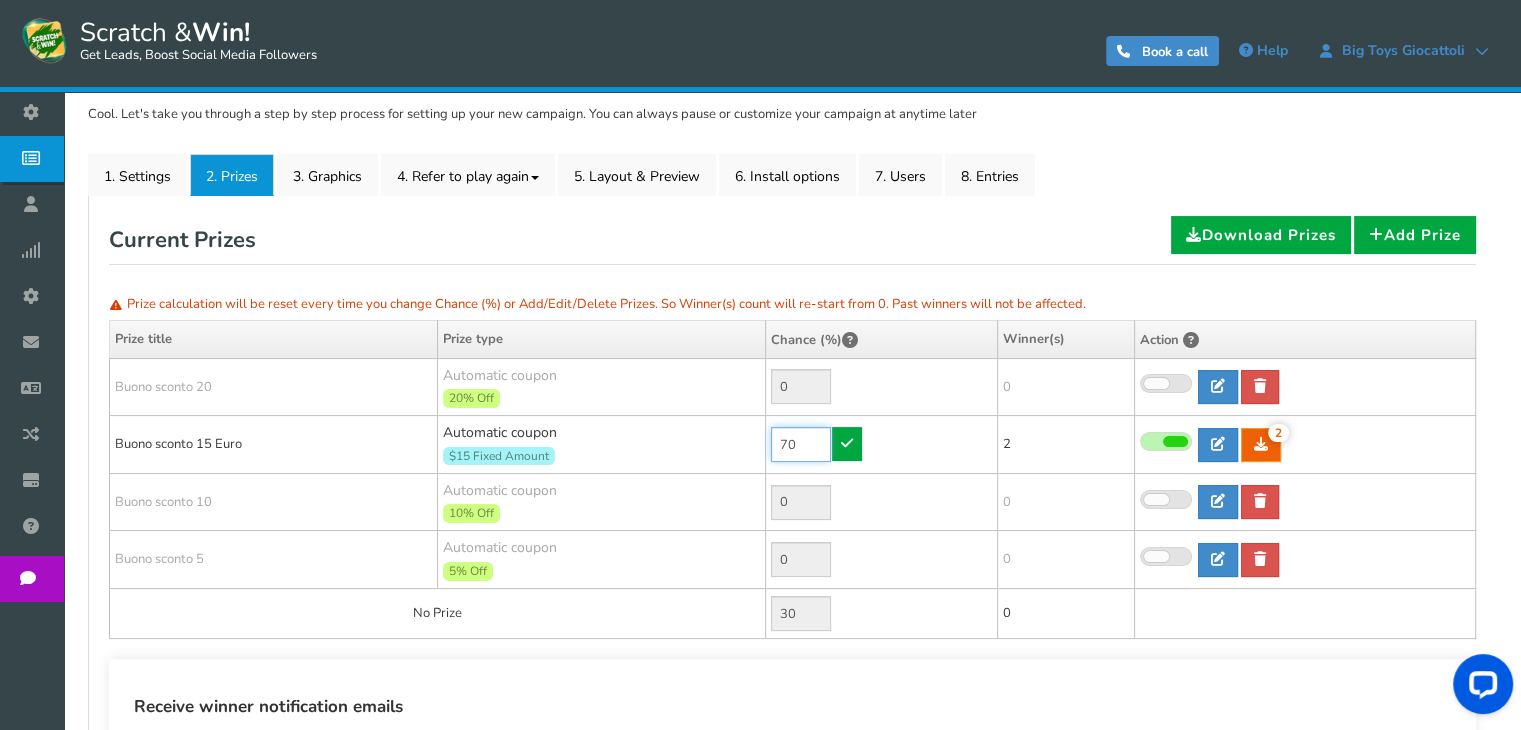 click on "70" at bounding box center (801, 444) 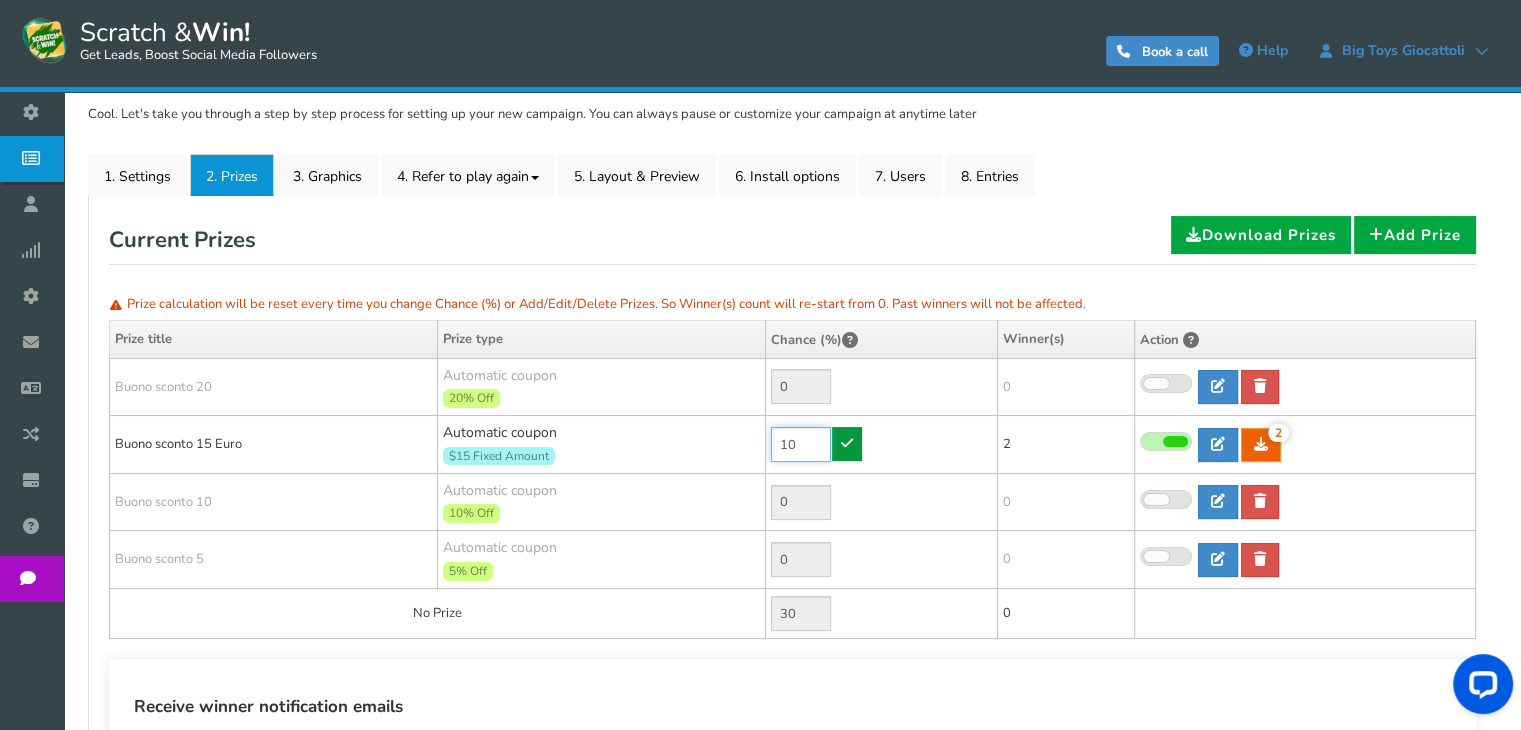 type on "10" 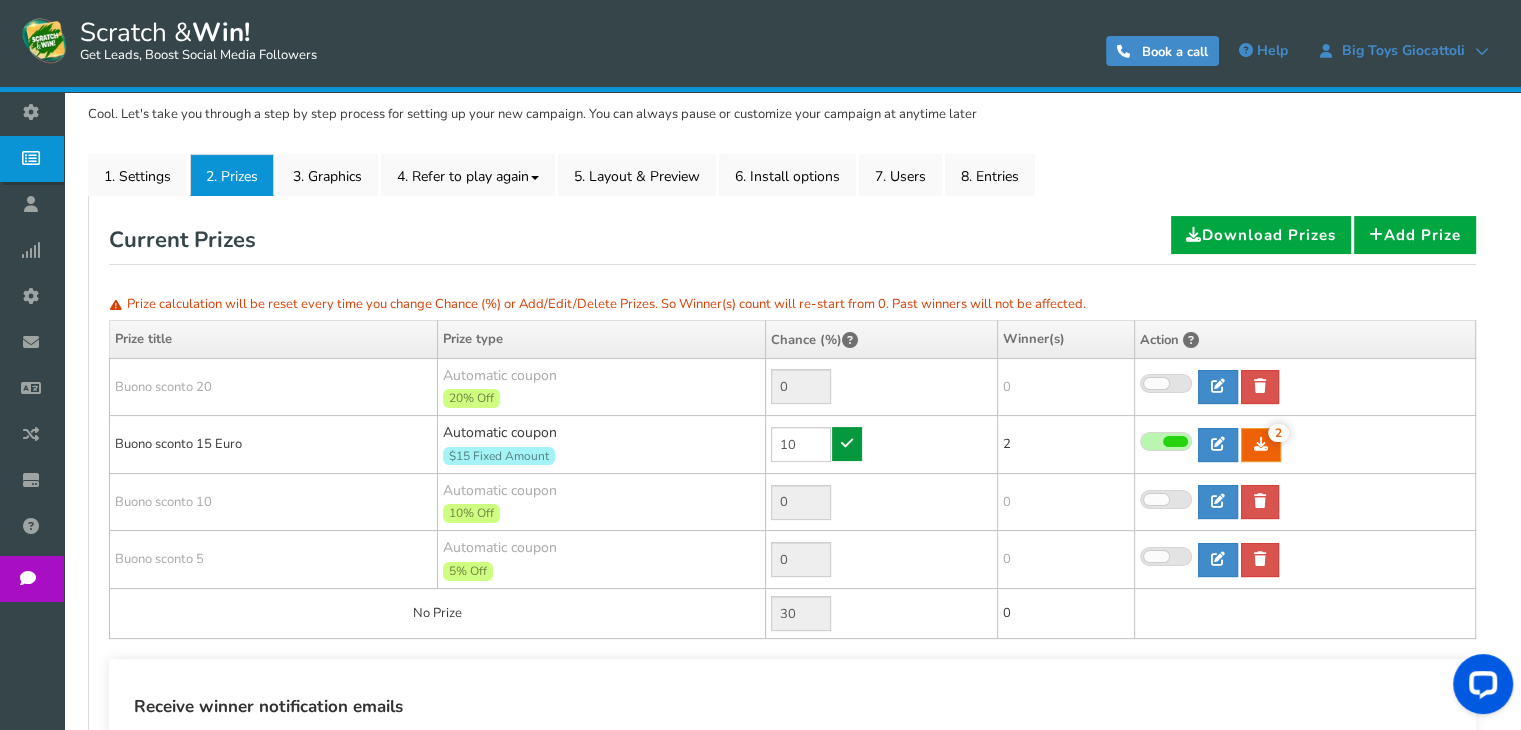 click at bounding box center [847, 444] 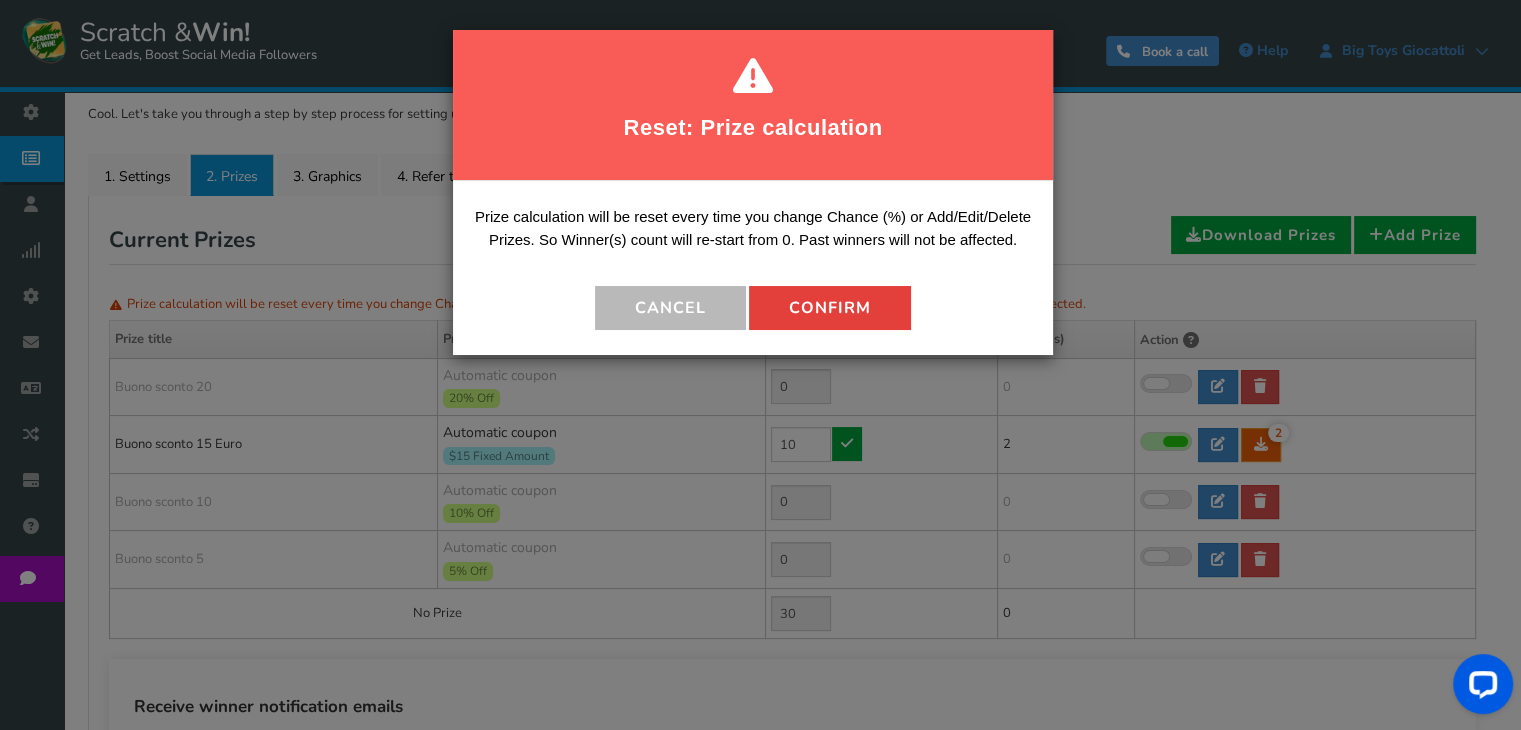click on "Confirm" at bounding box center (830, 308) 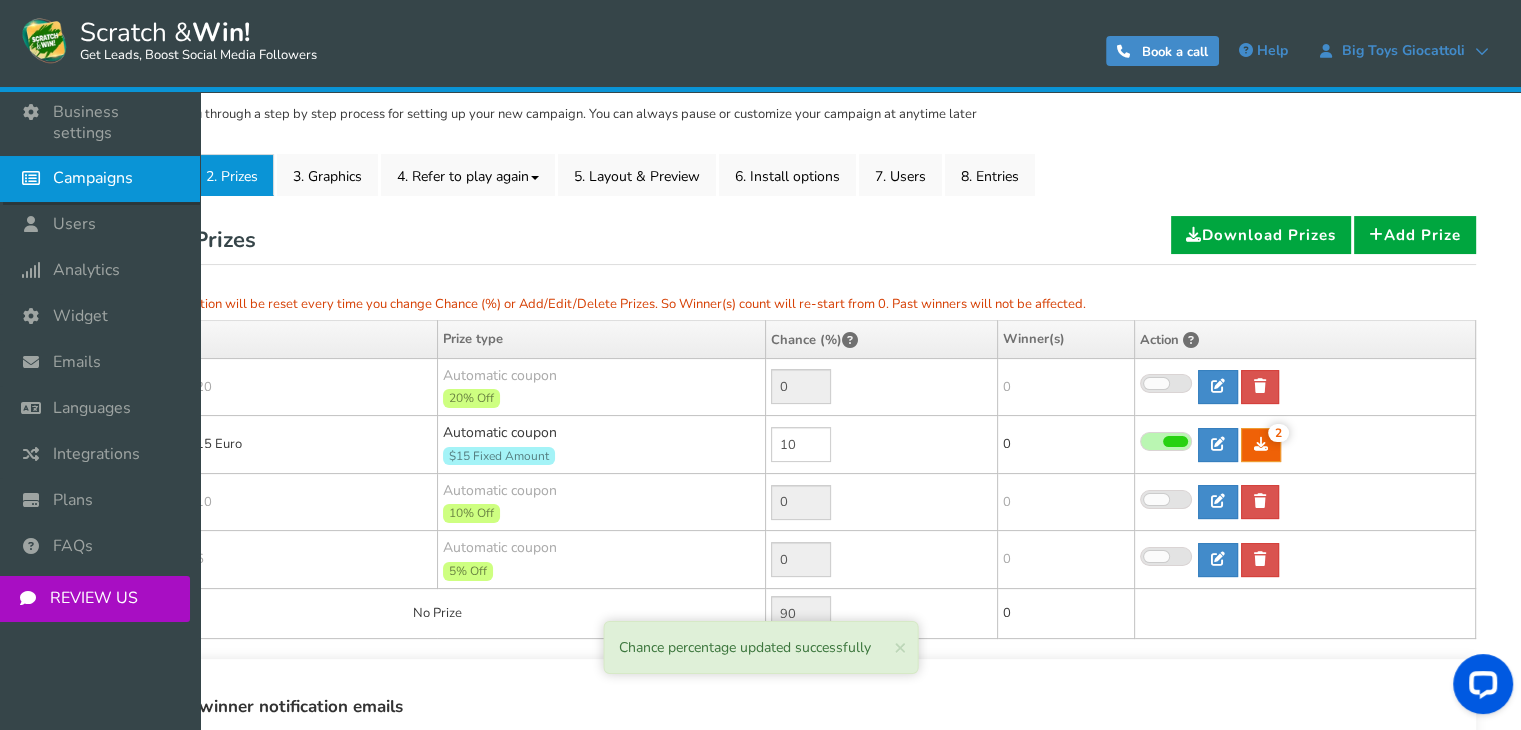 click on "Campaigns" at bounding box center (100, 179) 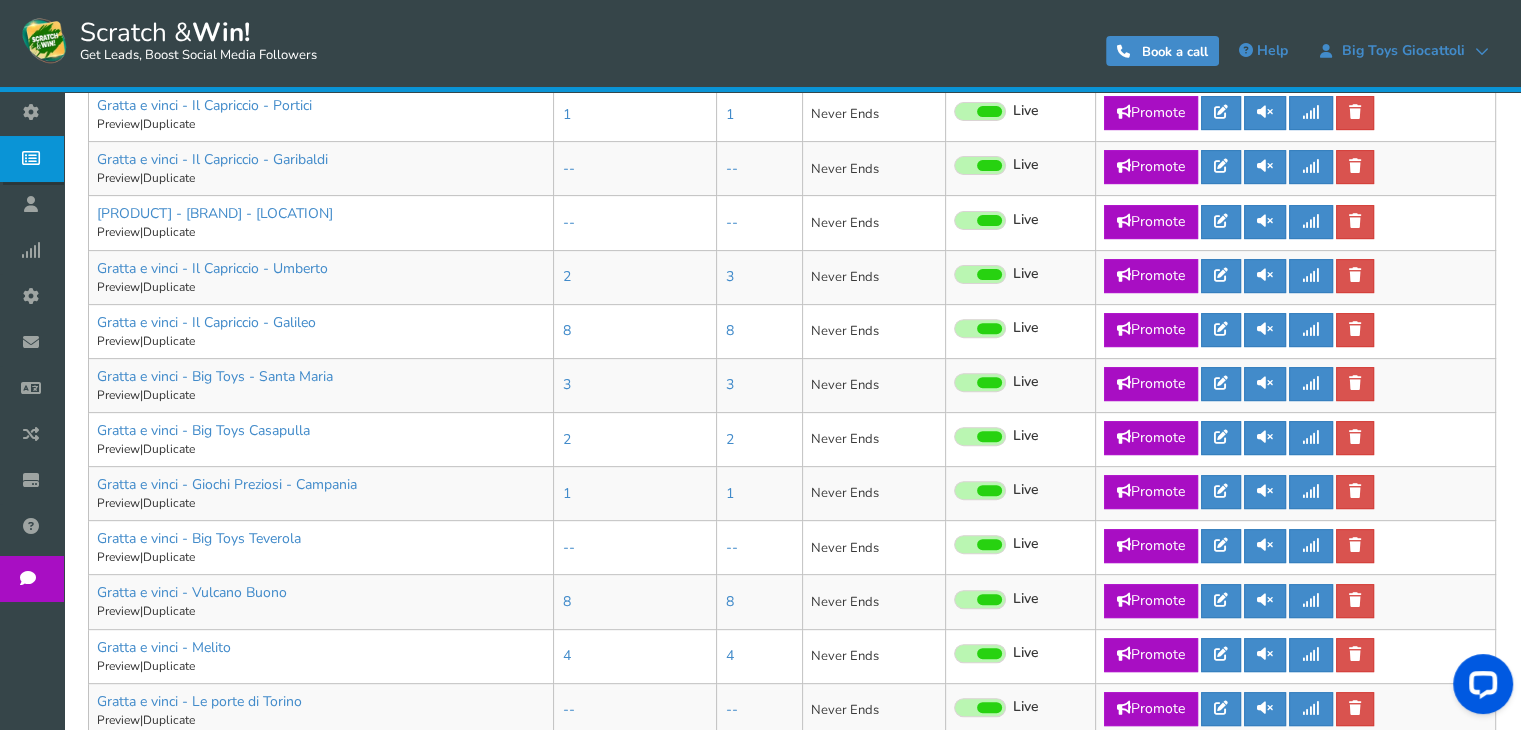 scroll, scrollTop: 1126, scrollLeft: 0, axis: vertical 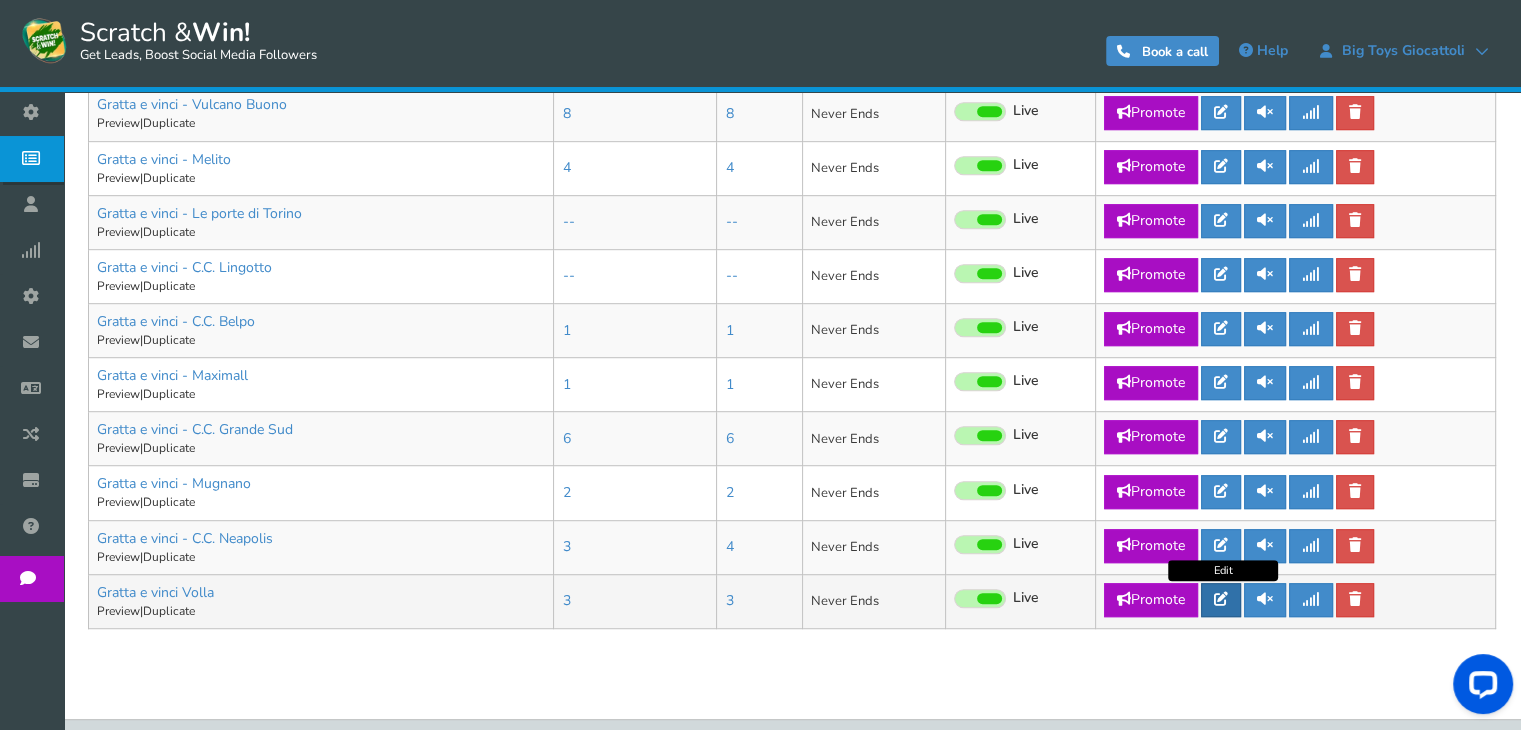 click at bounding box center [1221, 599] 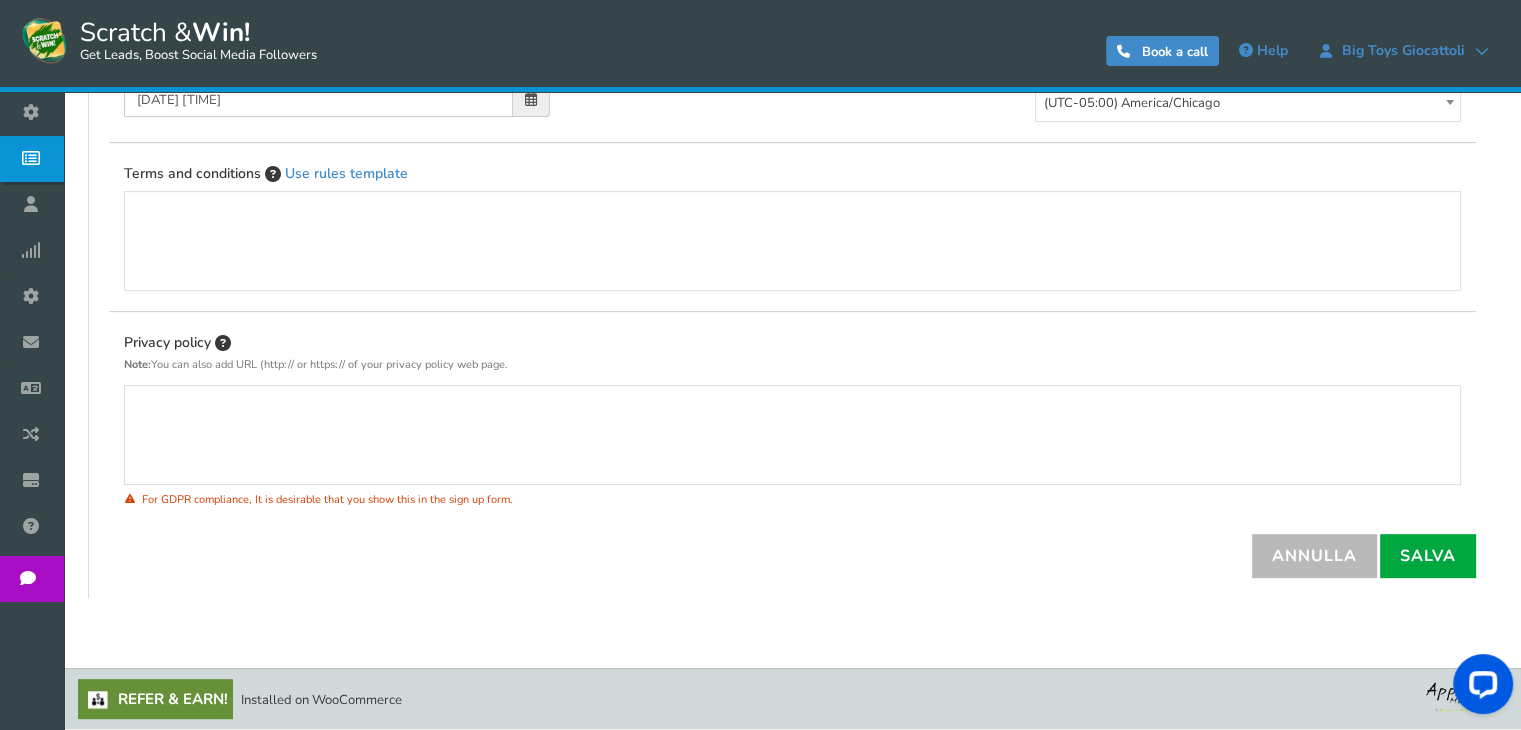 scroll, scrollTop: 0, scrollLeft: 0, axis: both 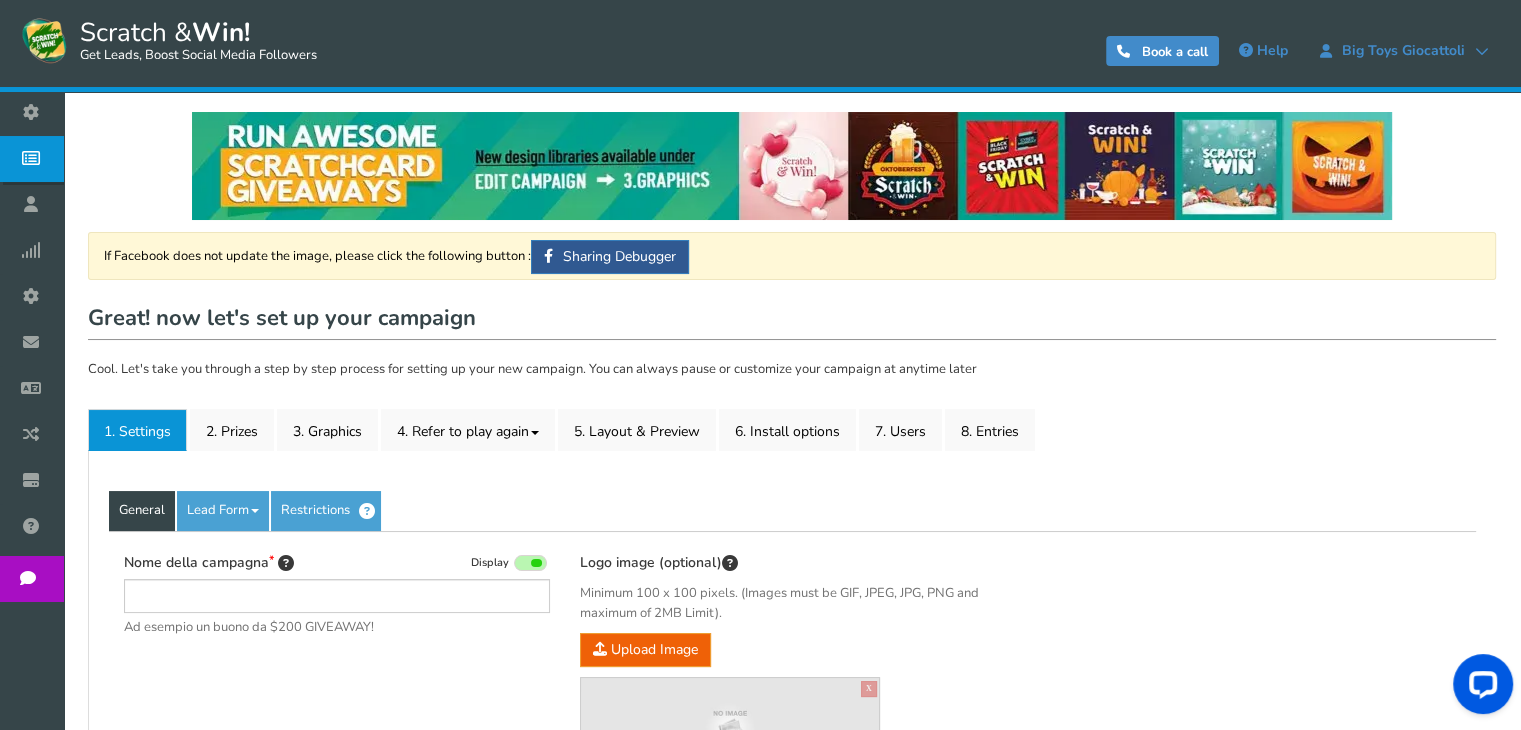 type on "Gratta e vinci Volla" 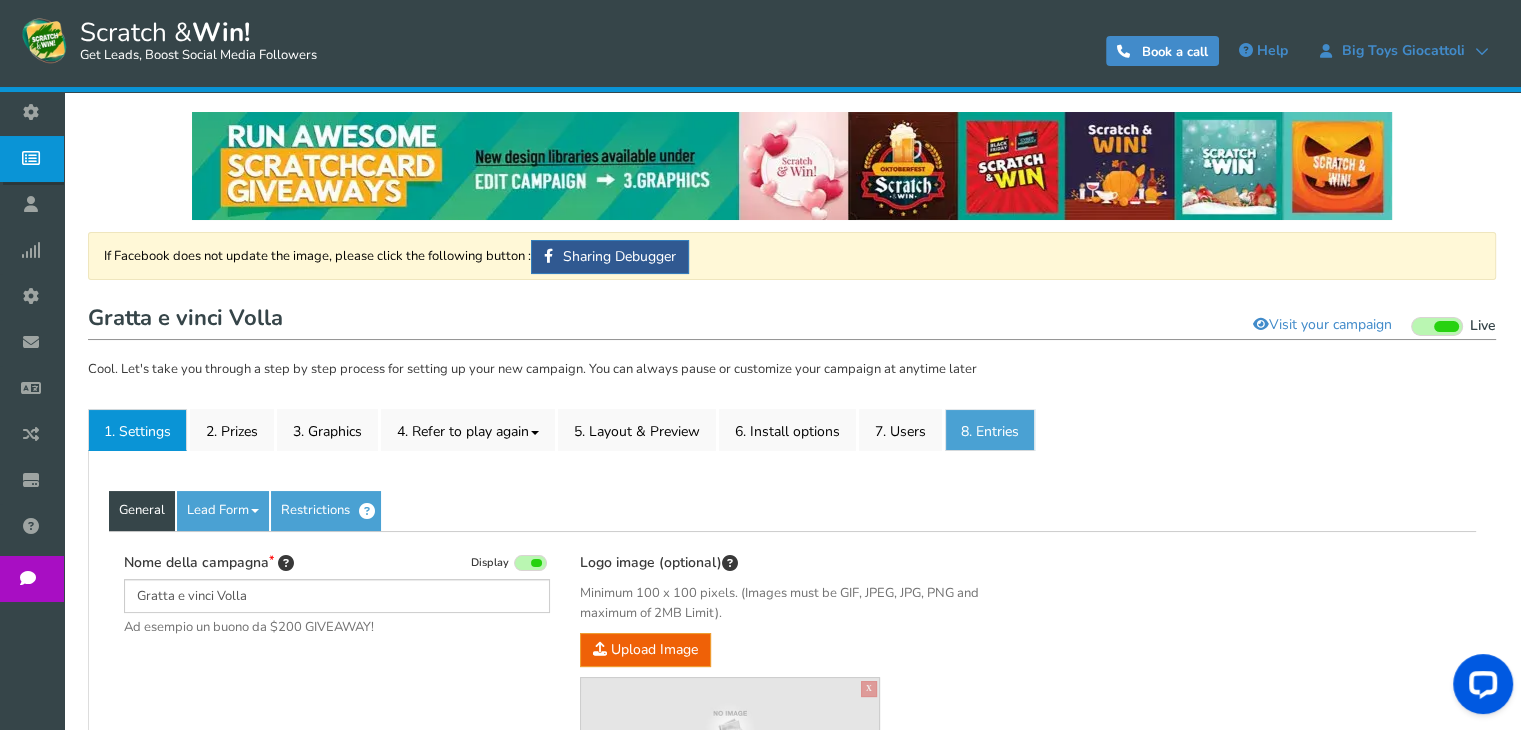 click on "8. Entries" at bounding box center (990, 430) 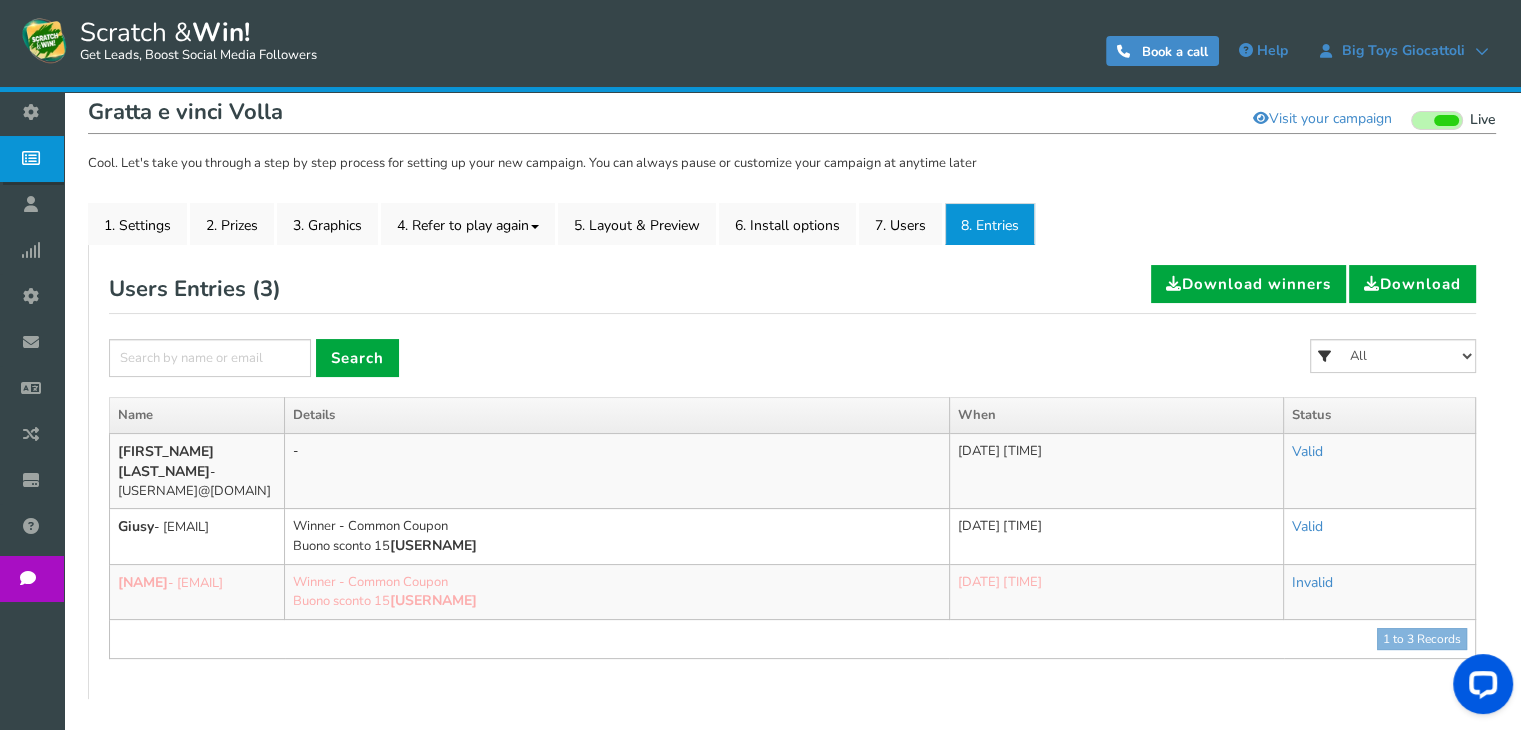 scroll, scrollTop: 267, scrollLeft: 0, axis: vertical 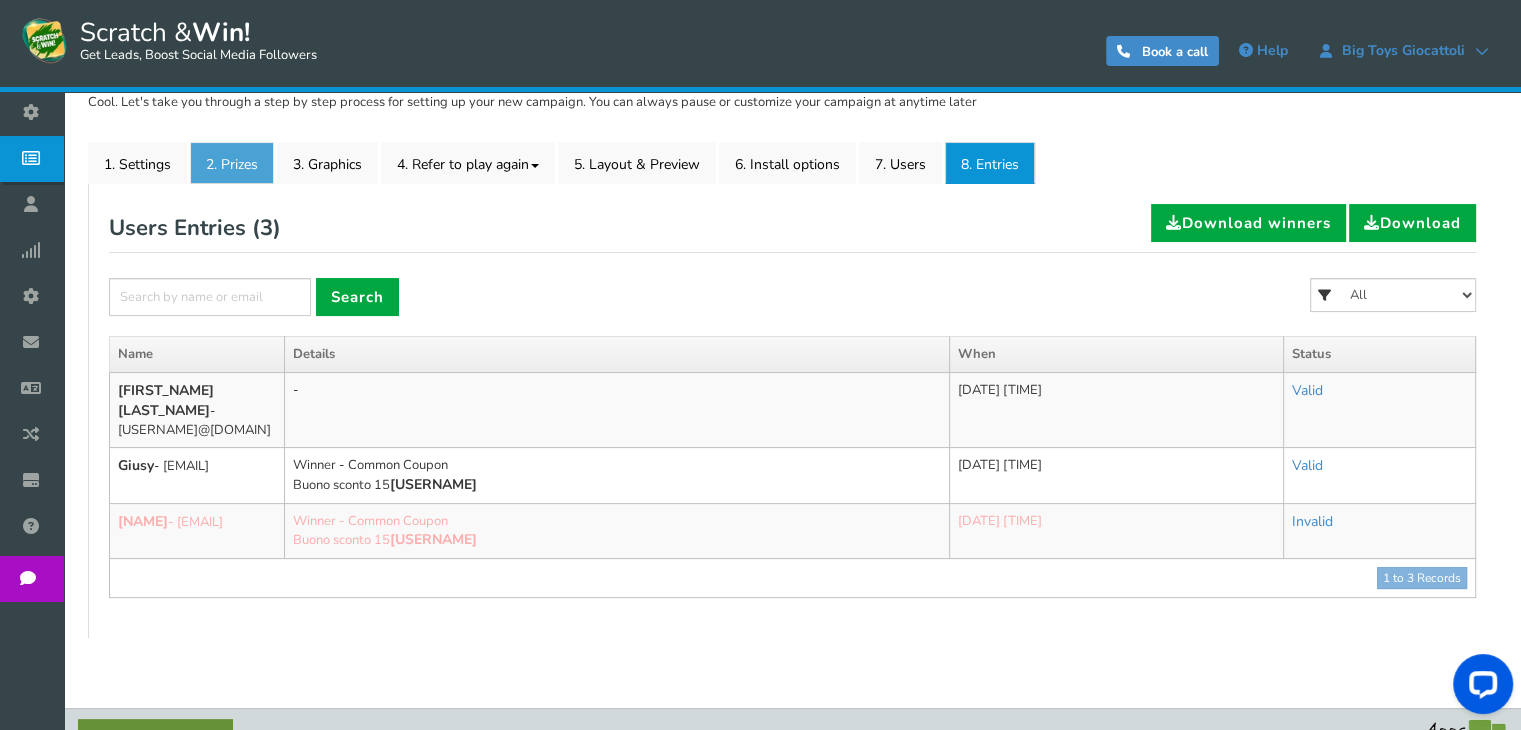 click on "2. Prizes" at bounding box center (232, 163) 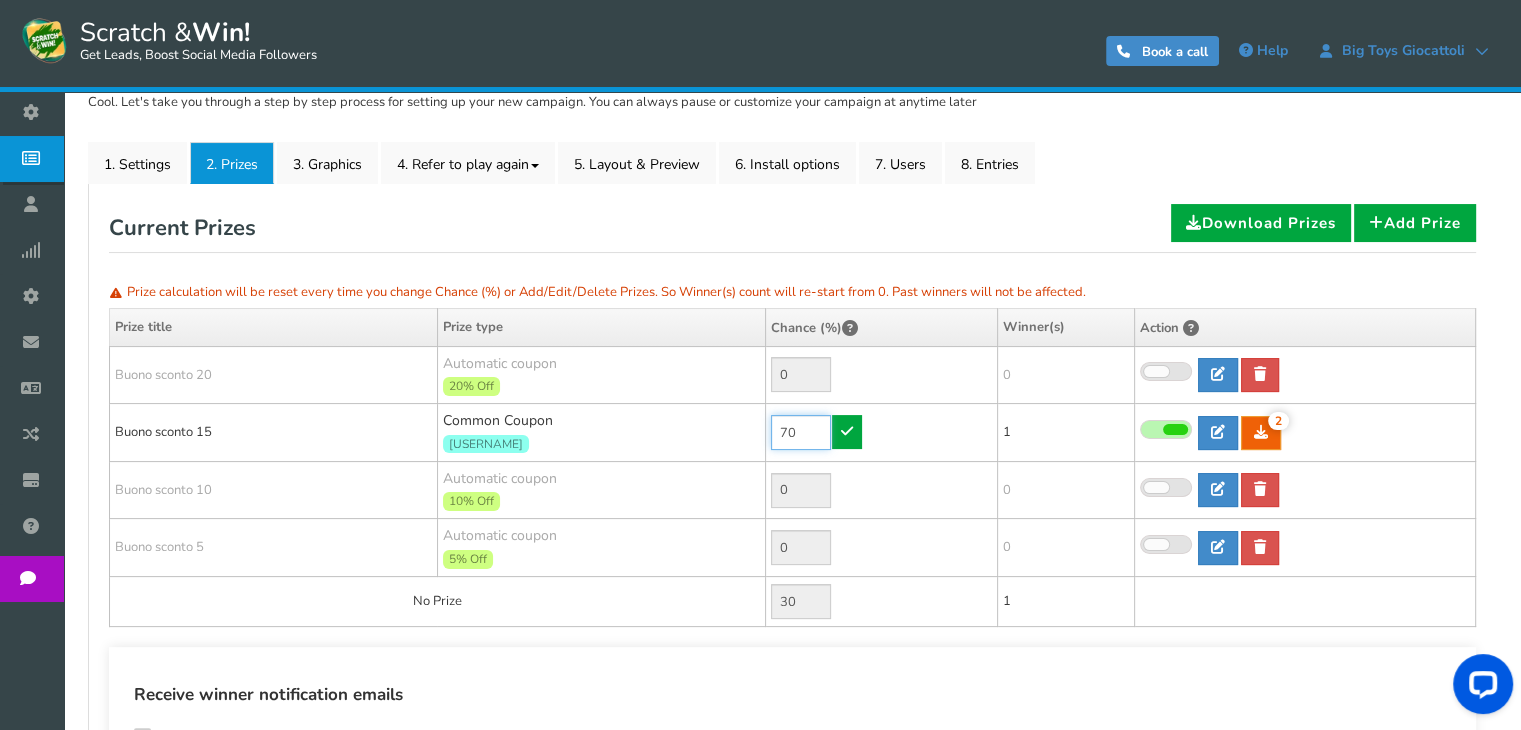 click on "70" at bounding box center [801, 432] 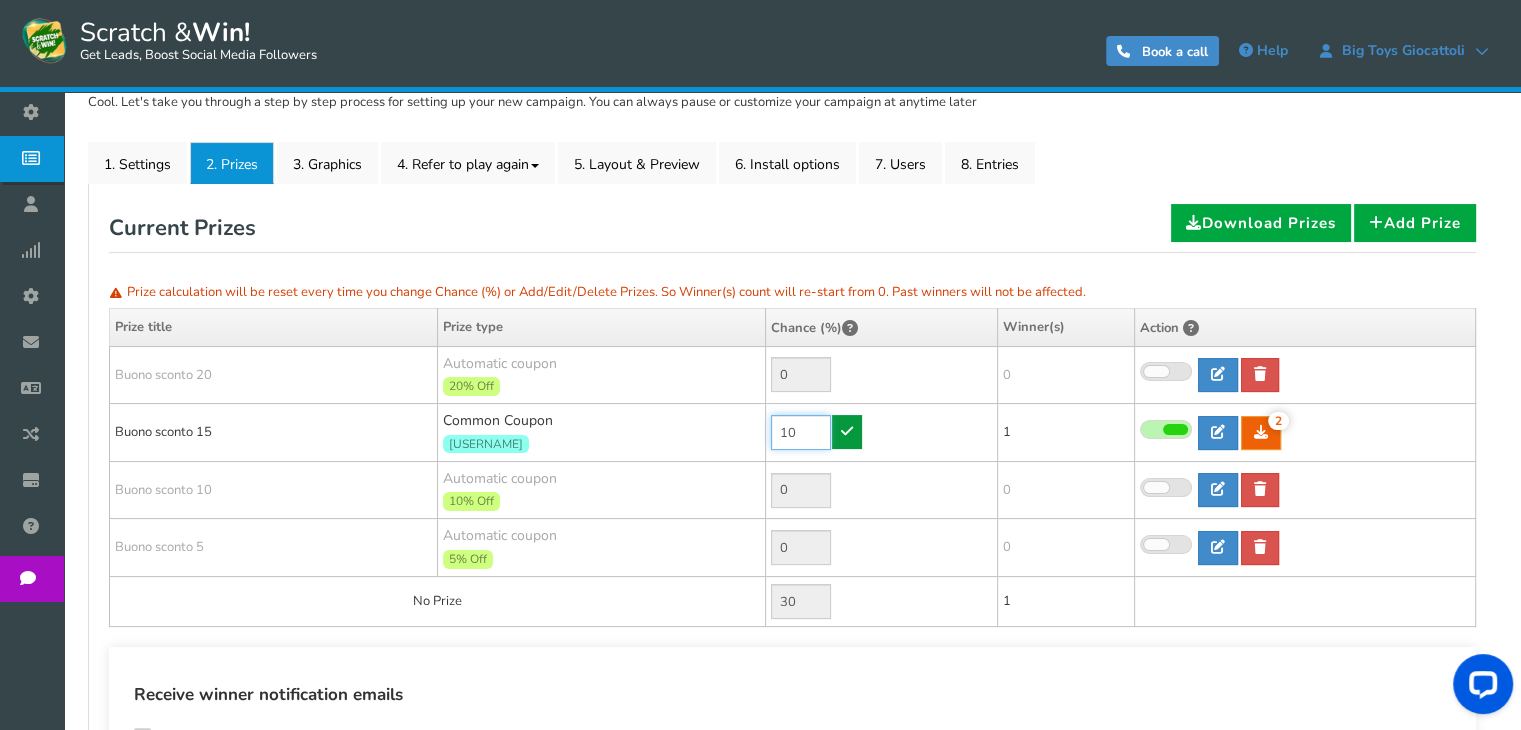 type on "10" 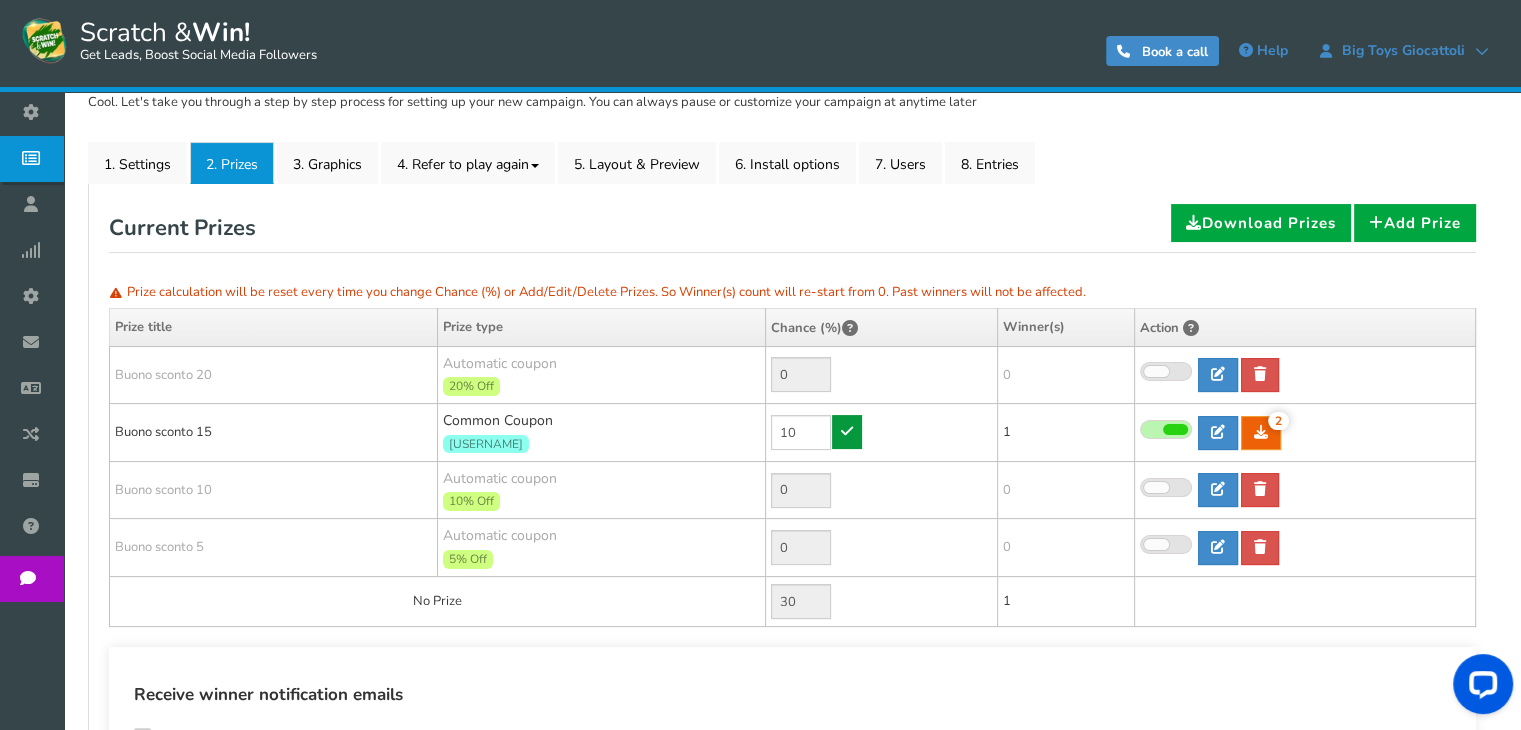 click at bounding box center [847, 432] 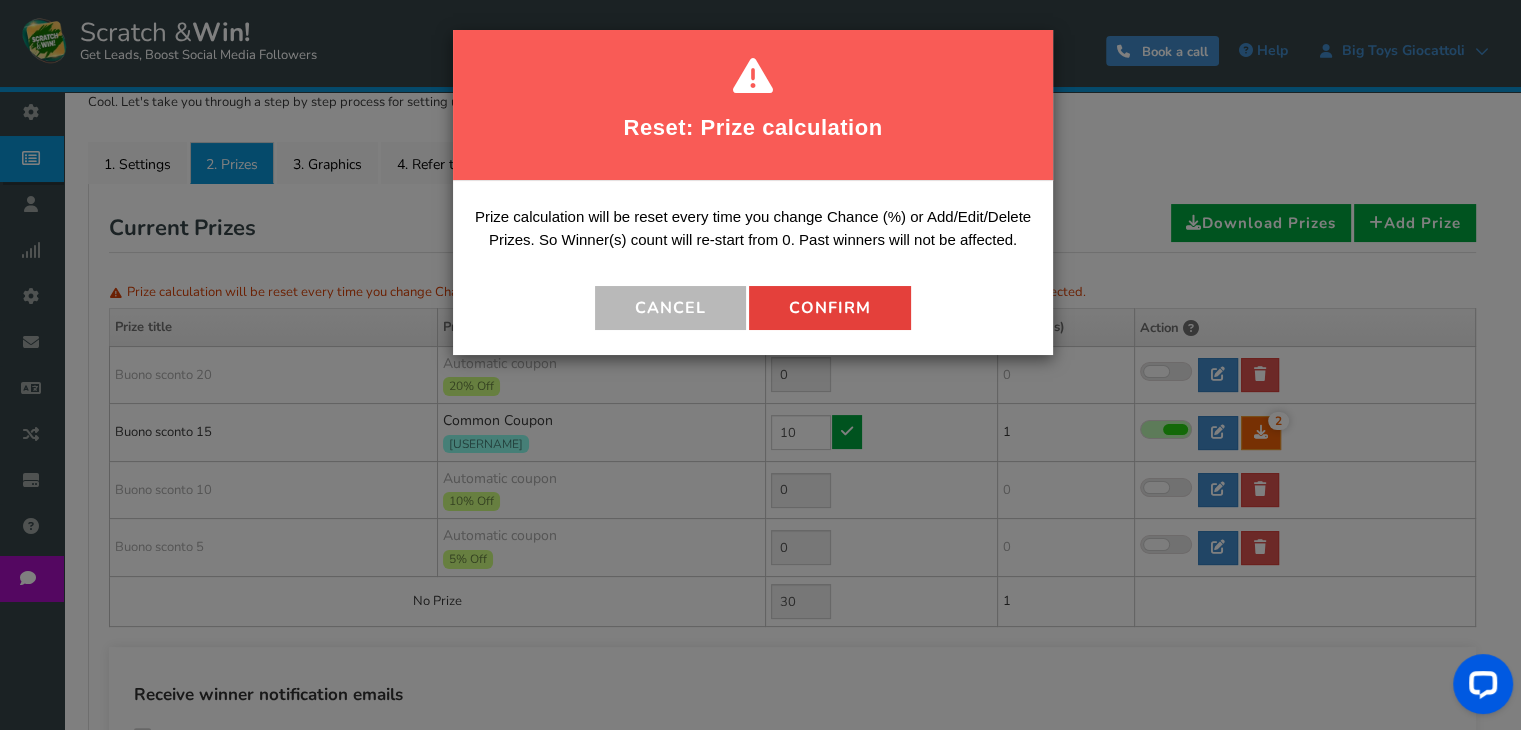 click on "Confirm" at bounding box center (830, 308) 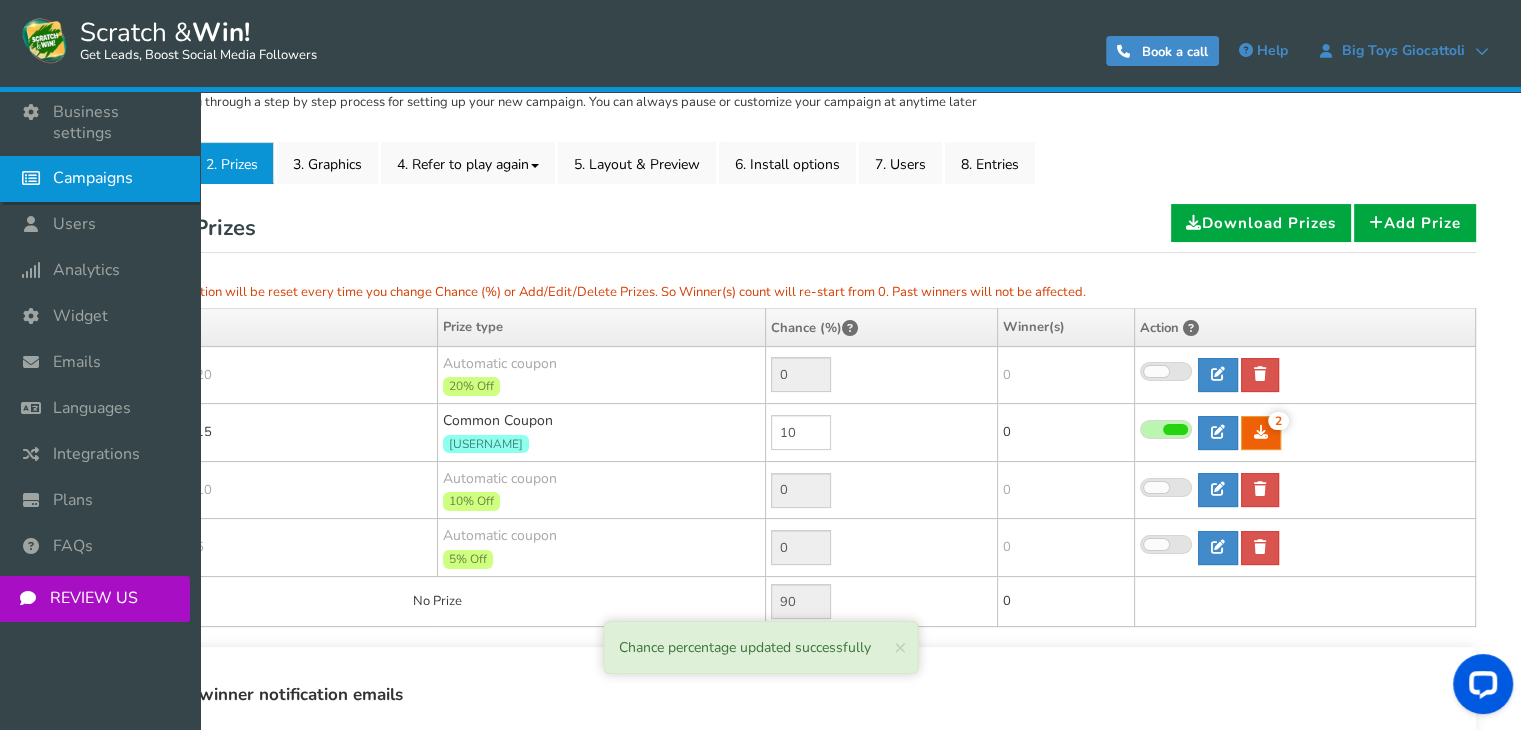 click on "Campaigns" at bounding box center (93, 178) 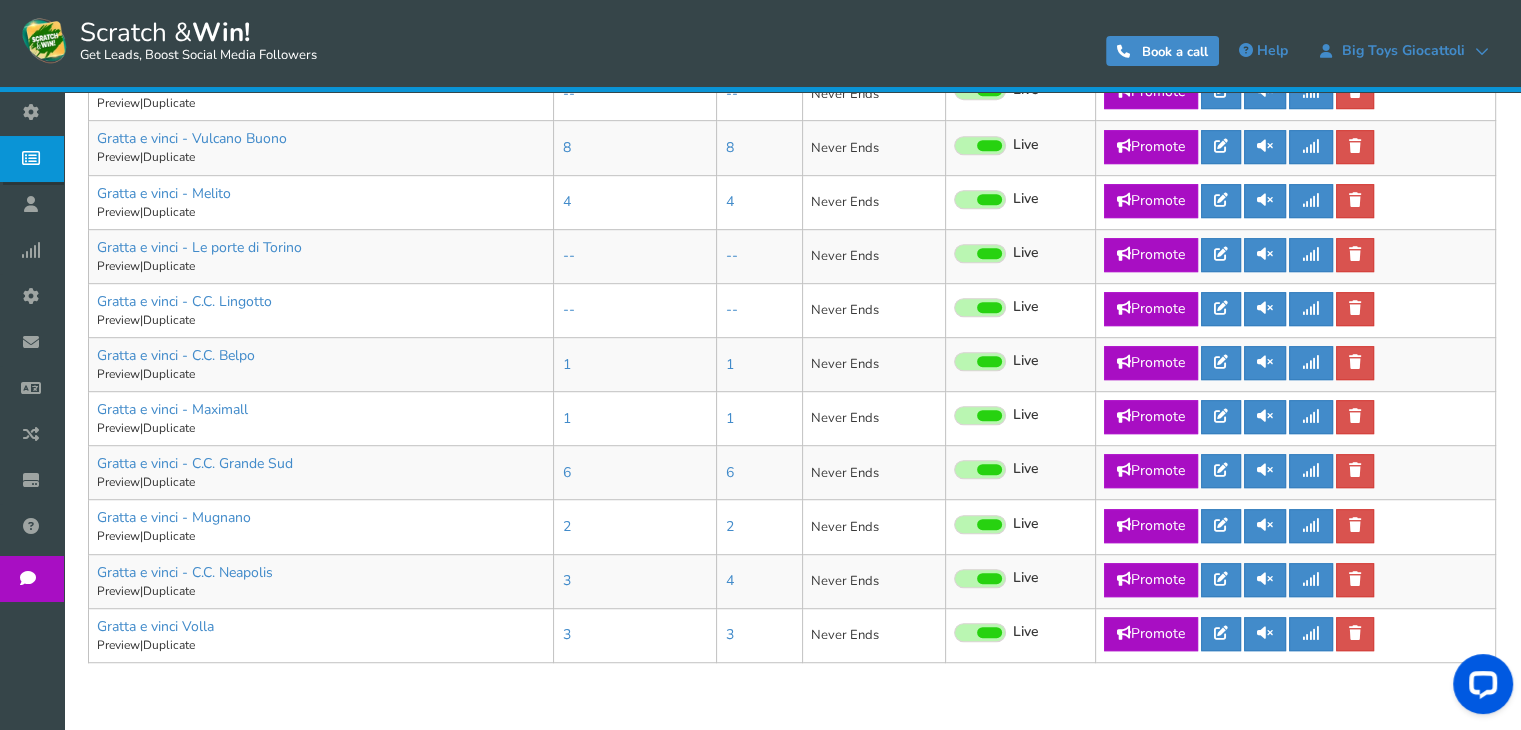 scroll, scrollTop: 1176, scrollLeft: 0, axis: vertical 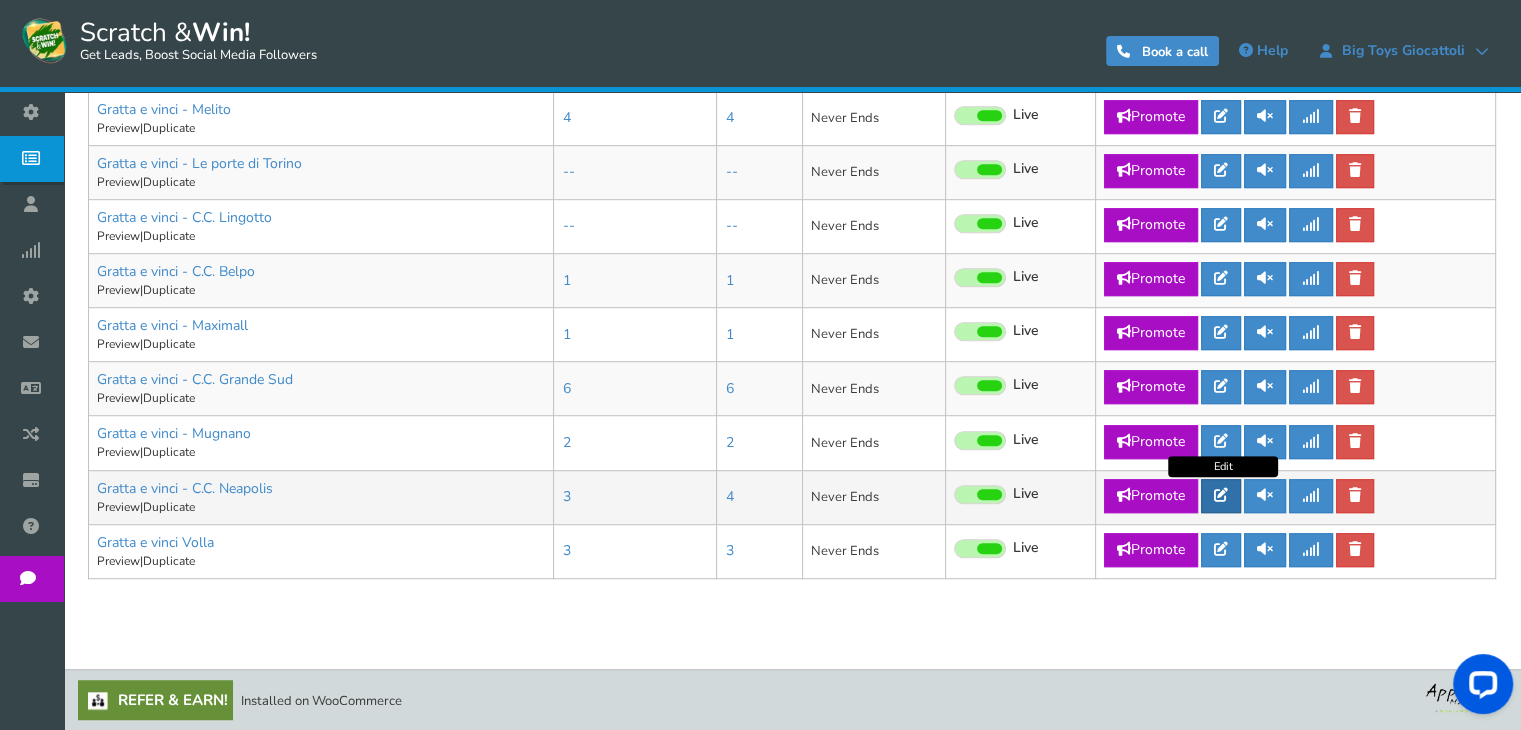 click at bounding box center [1221, 495] 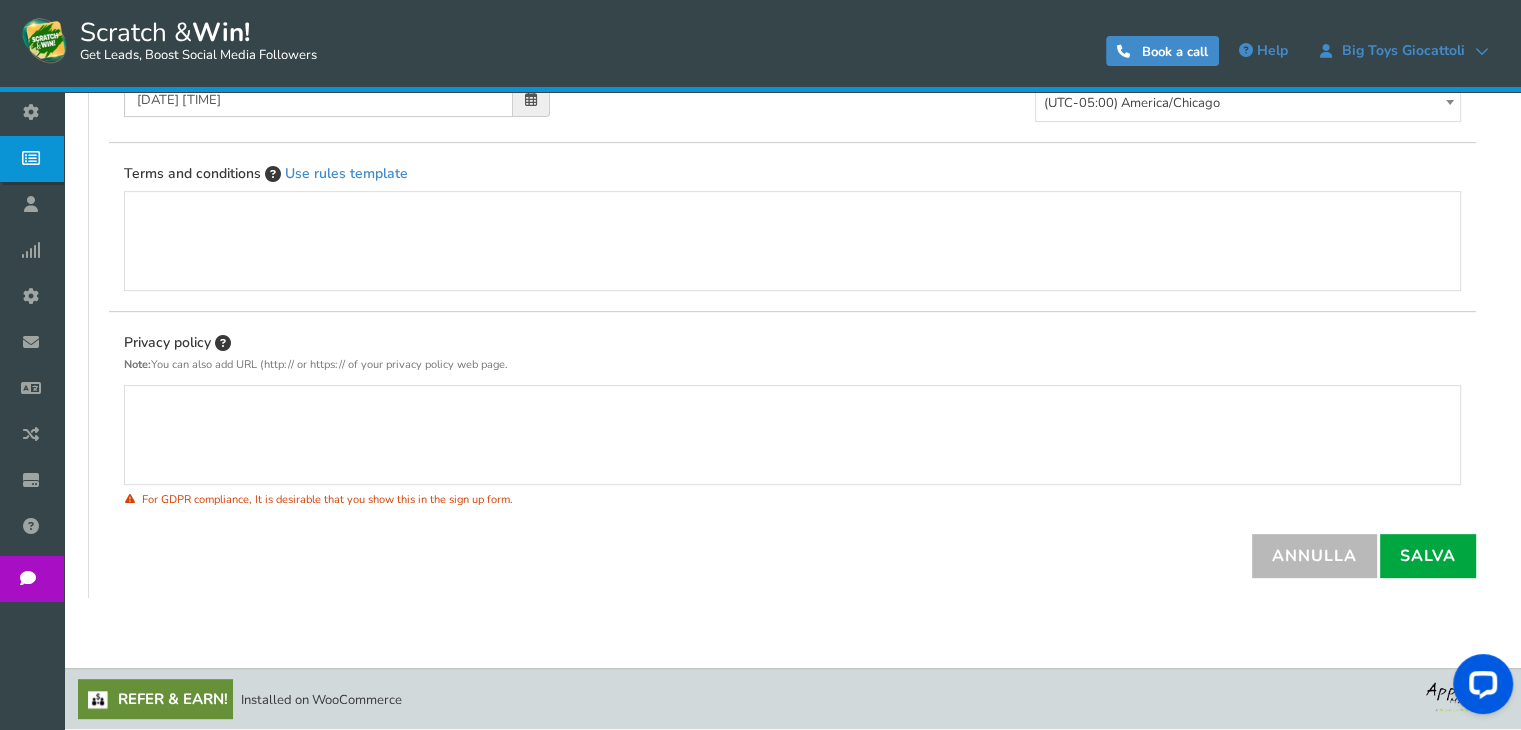 scroll, scrollTop: 0, scrollLeft: 0, axis: both 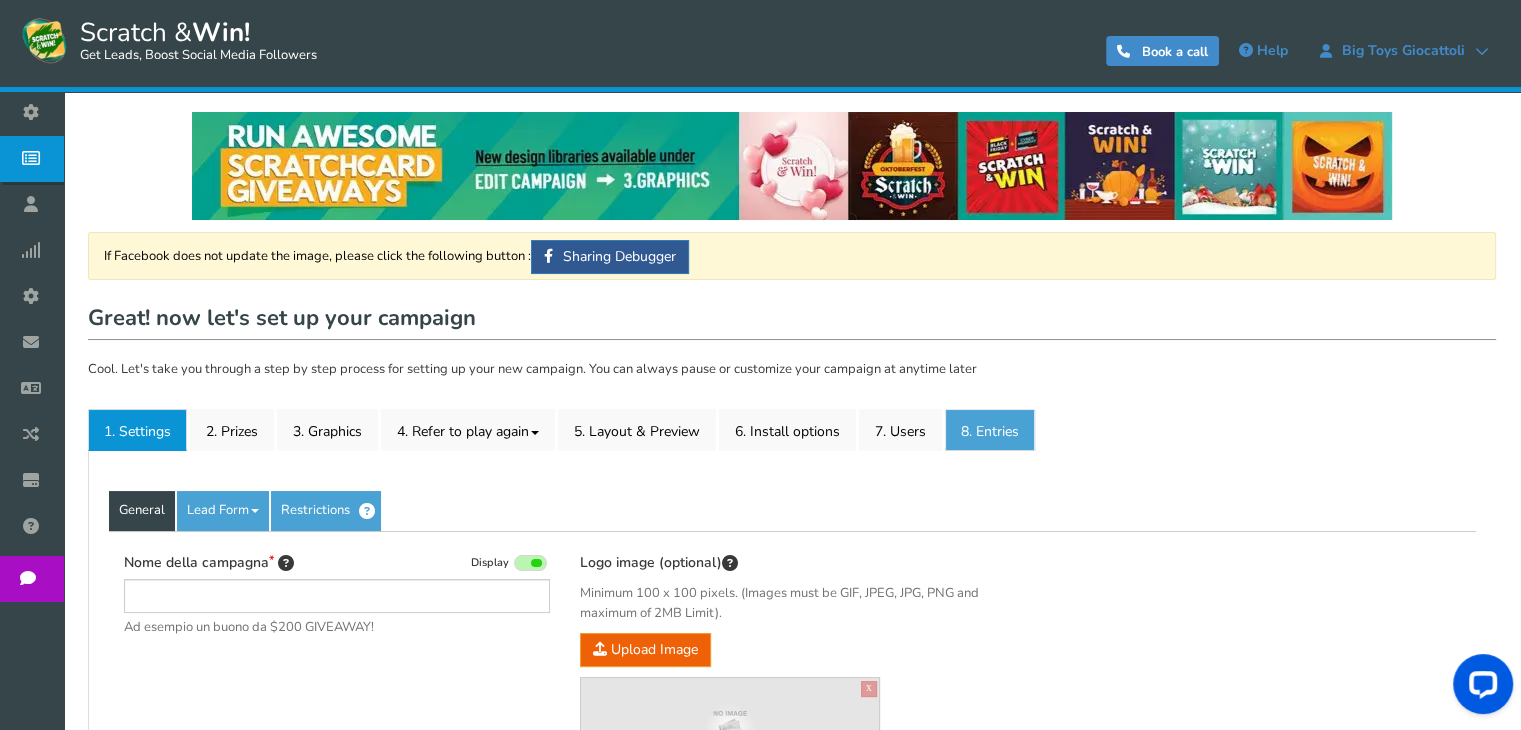 type on "Gratta e vinci - C.C. Neapolis" 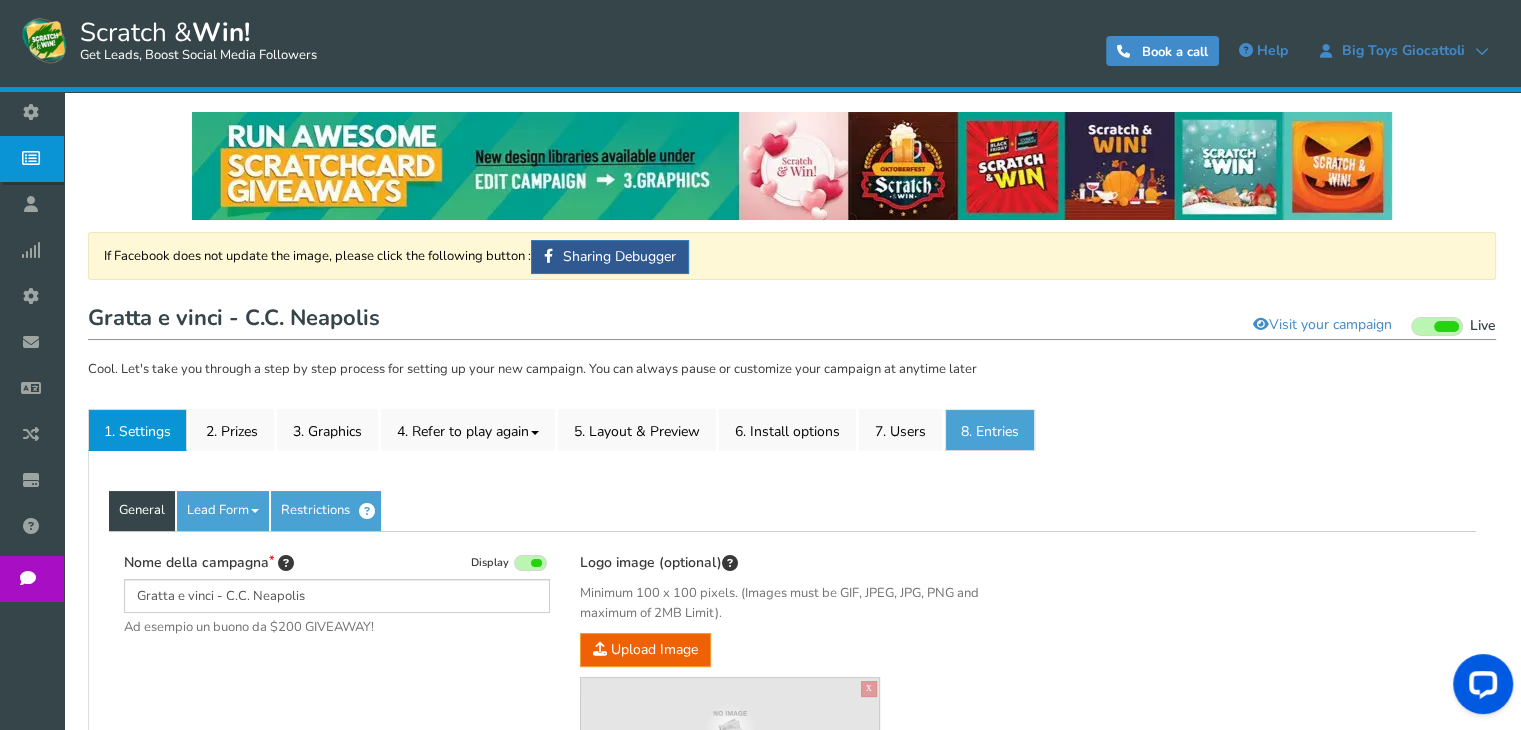 click on "8. Entries" at bounding box center [990, 430] 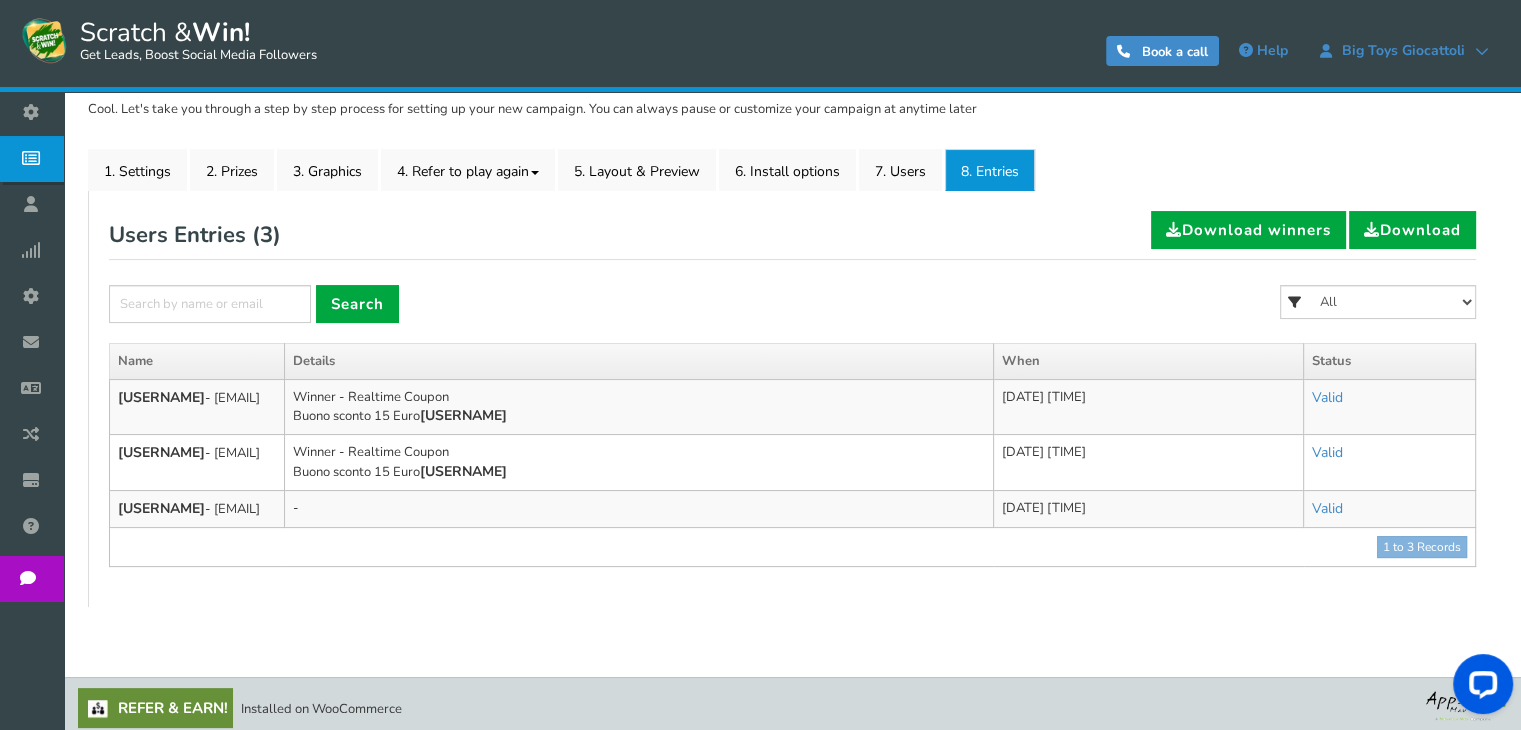 scroll, scrollTop: 267, scrollLeft: 0, axis: vertical 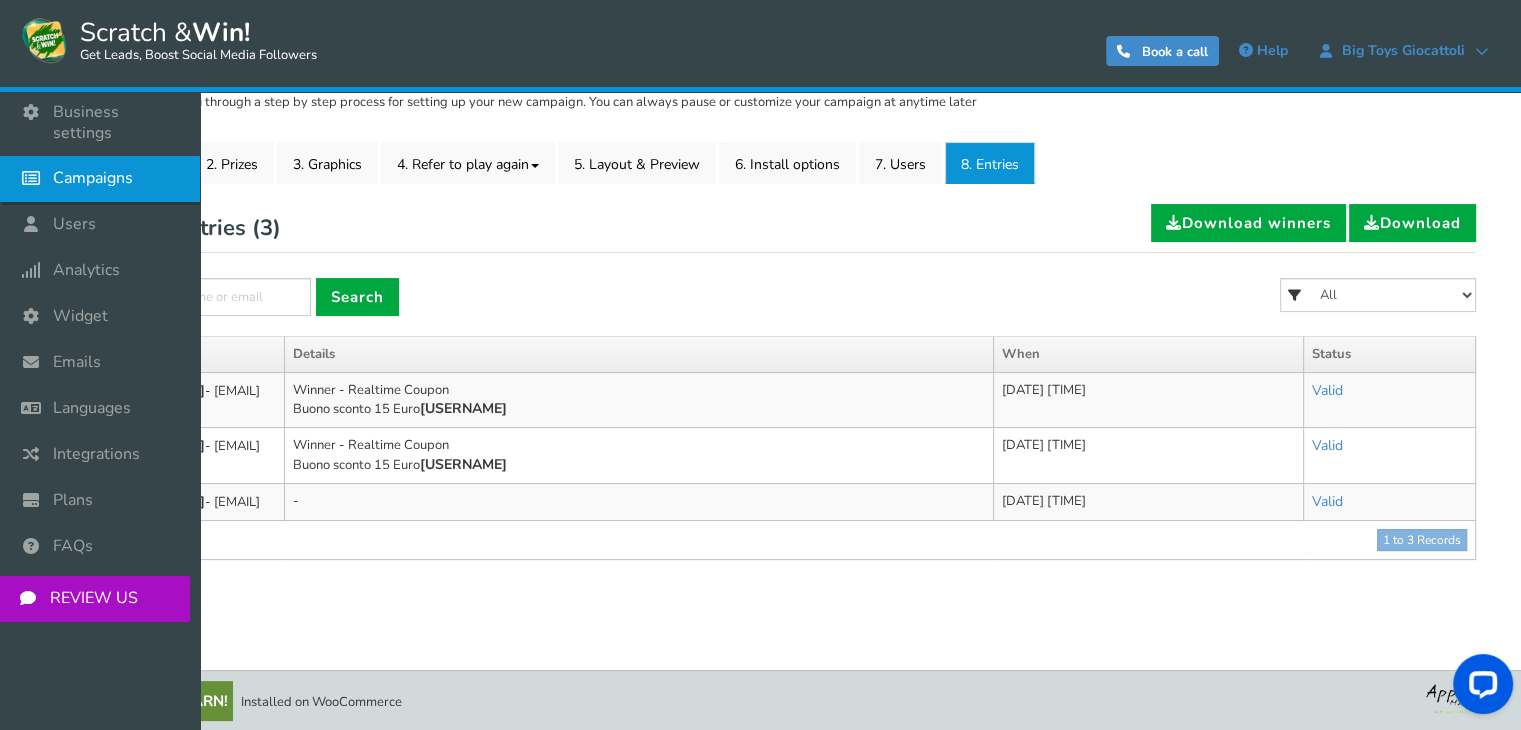 click on "Campaigns" at bounding box center [93, 178] 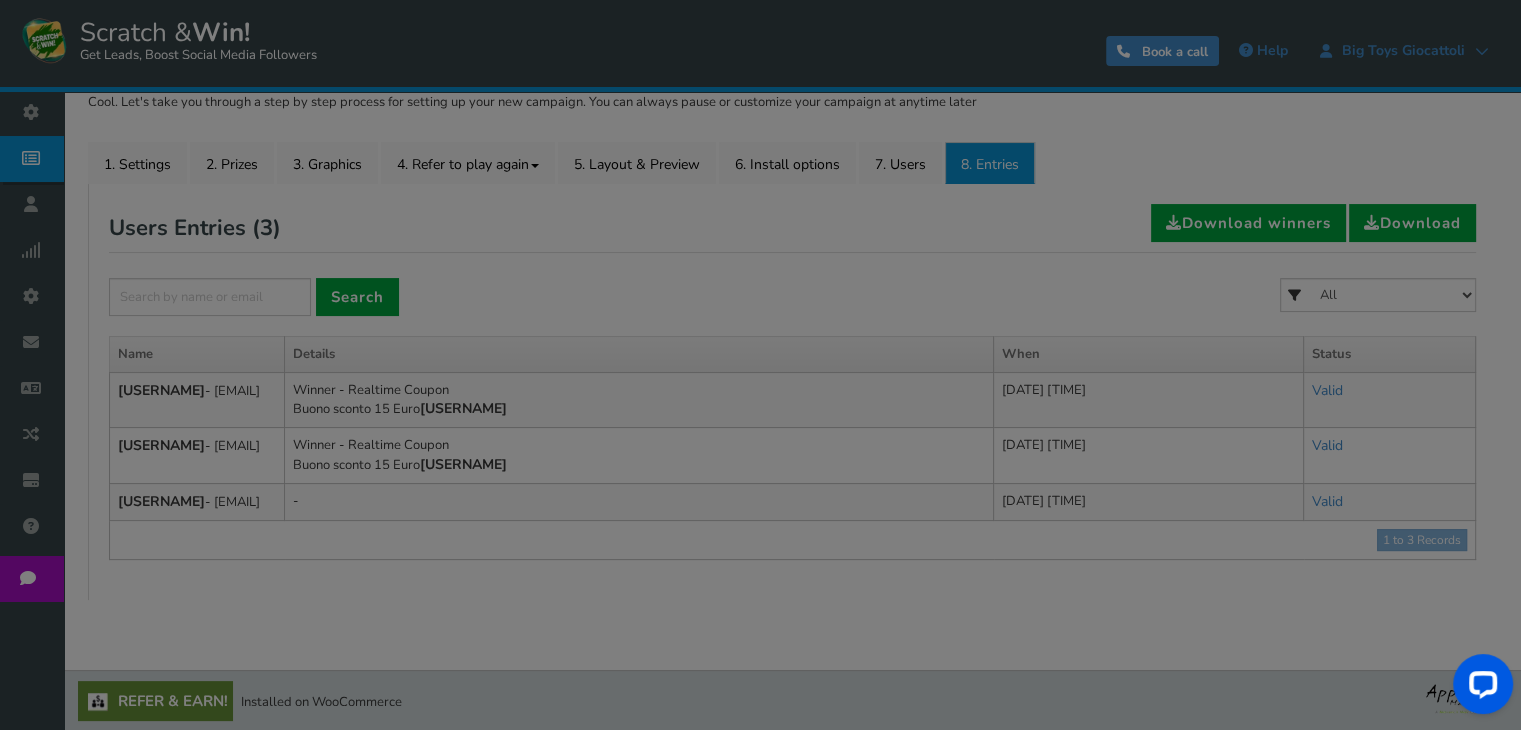 scroll, scrollTop: 0, scrollLeft: 0, axis: both 